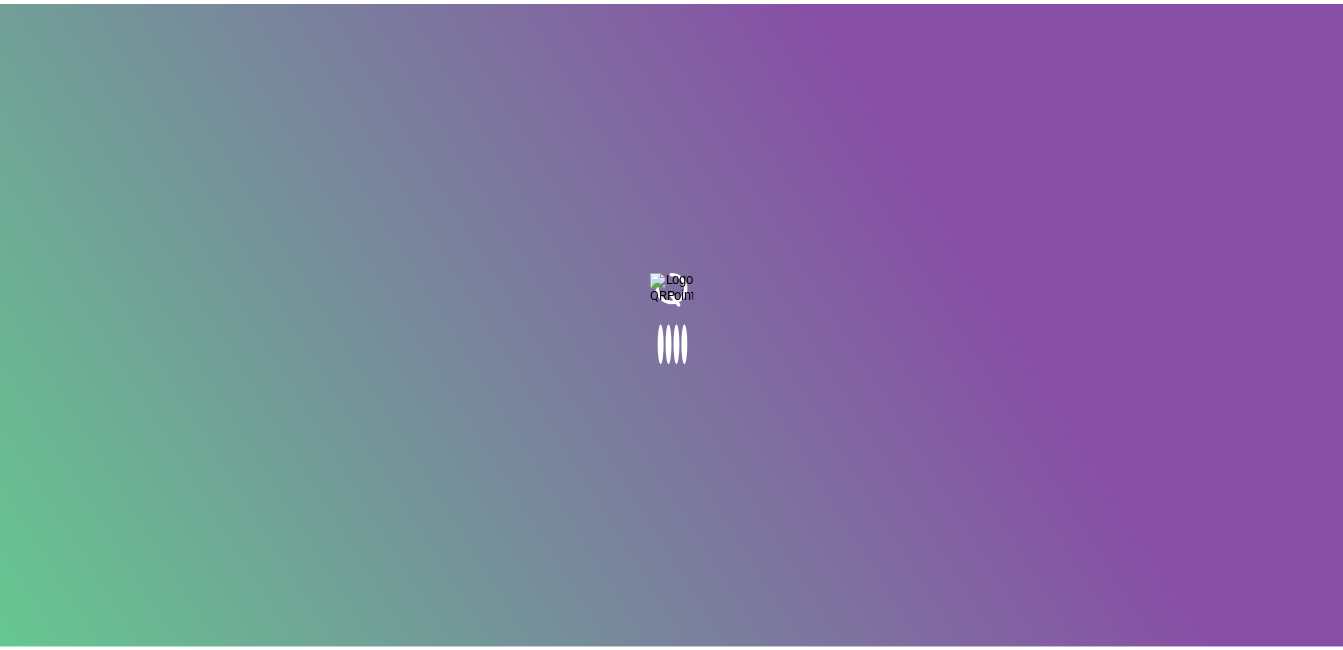 scroll, scrollTop: 0, scrollLeft: 0, axis: both 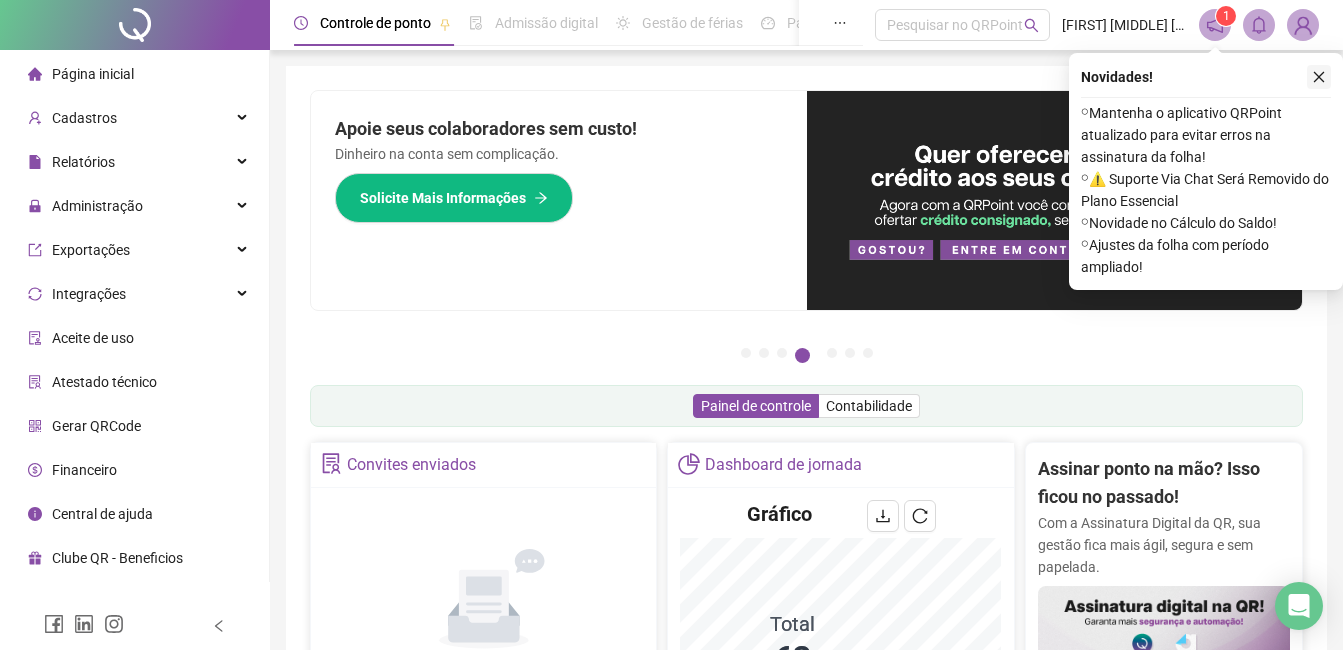 click 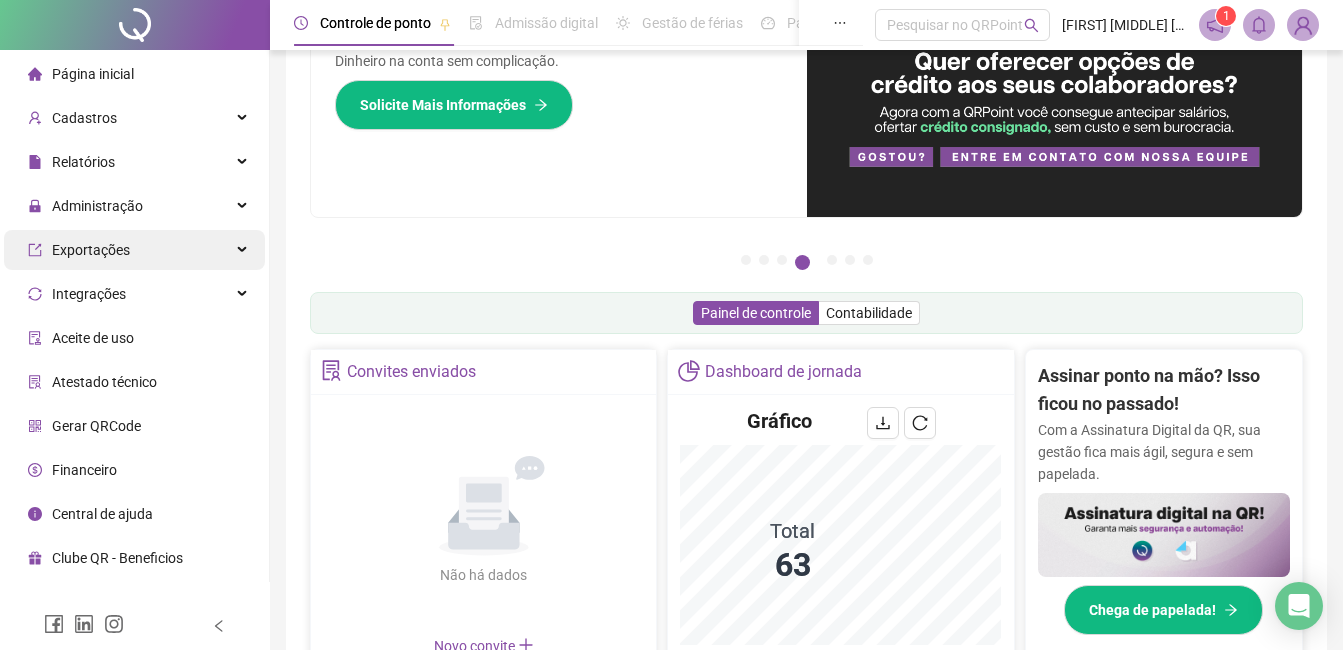 scroll, scrollTop: 0, scrollLeft: 0, axis: both 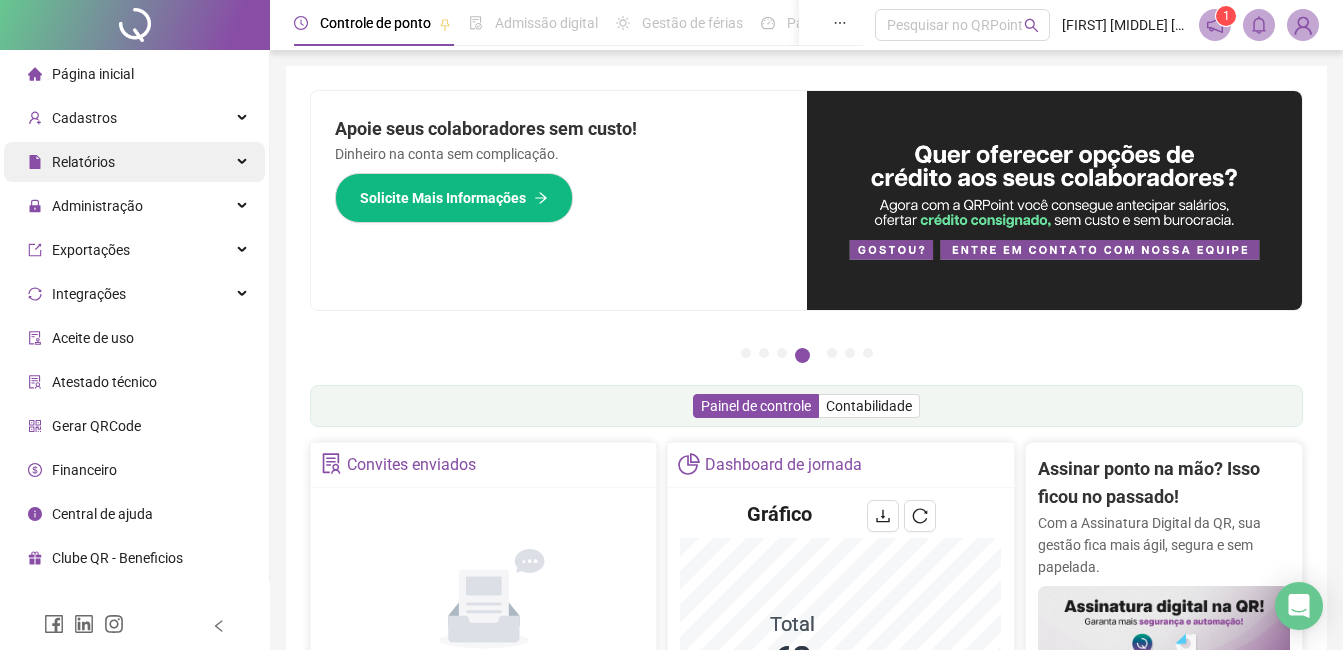 click on "Relatórios" at bounding box center [134, 162] 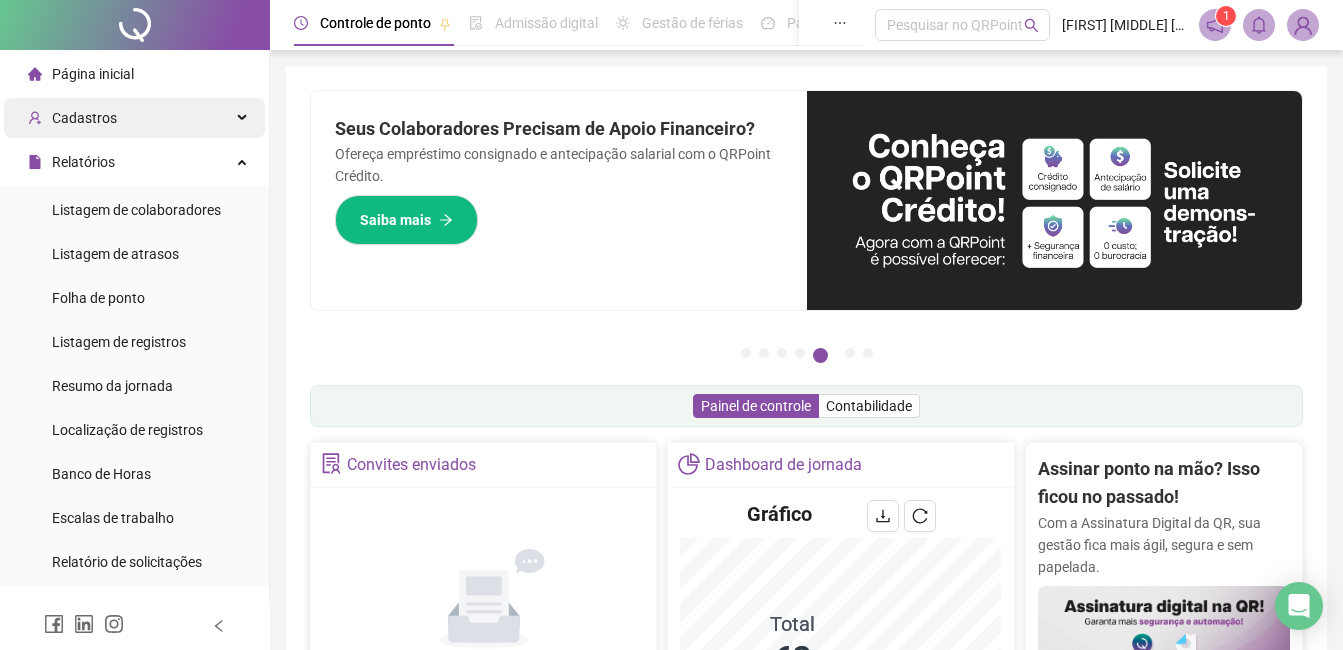 click on "Cadastros" at bounding box center (134, 118) 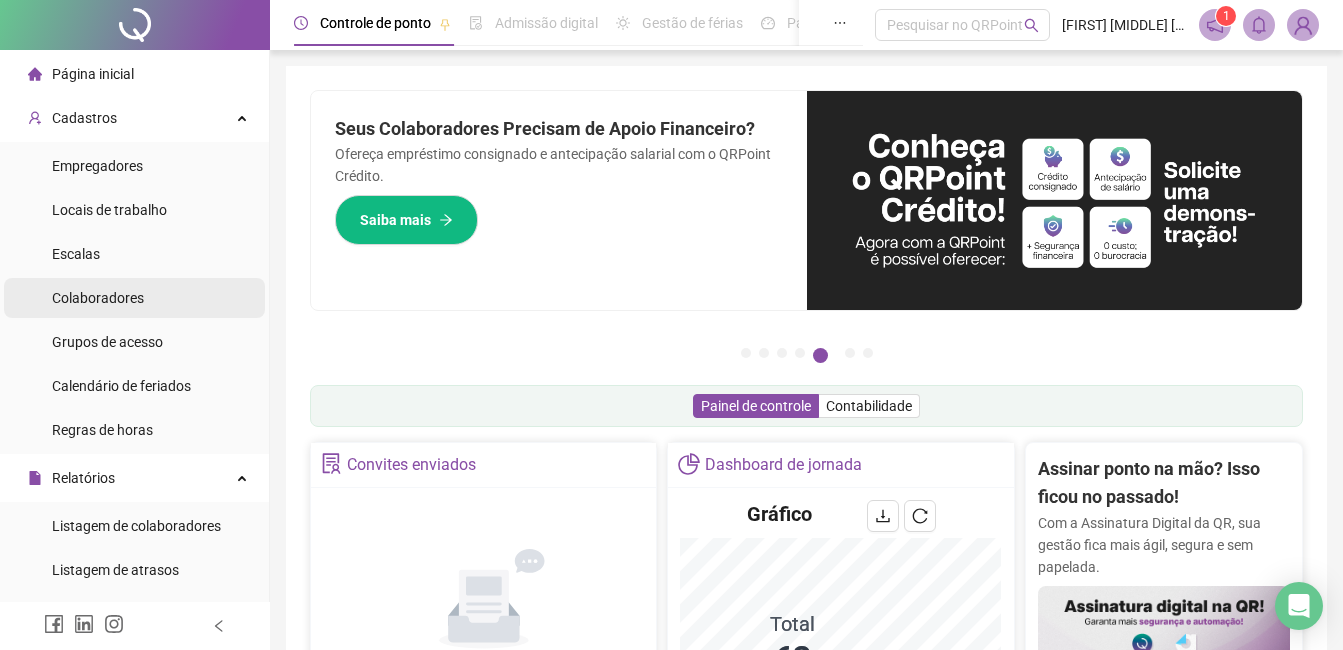 click on "Colaboradores" at bounding box center (98, 298) 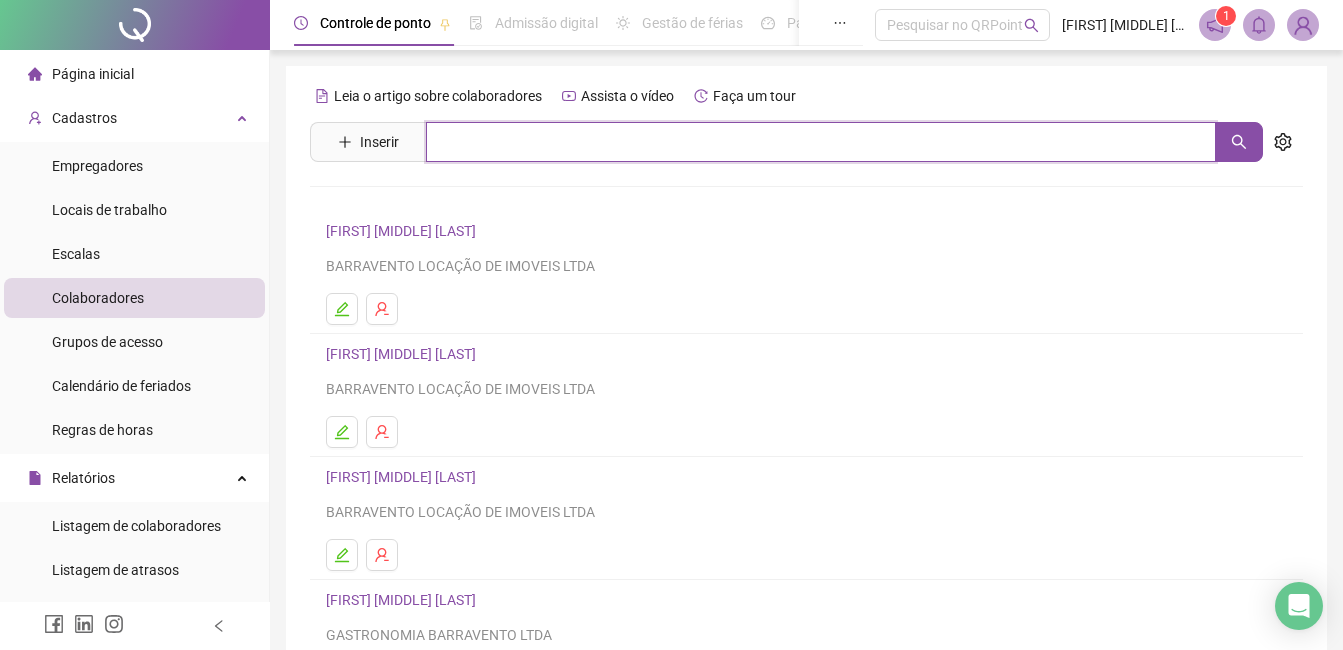 click at bounding box center [821, 142] 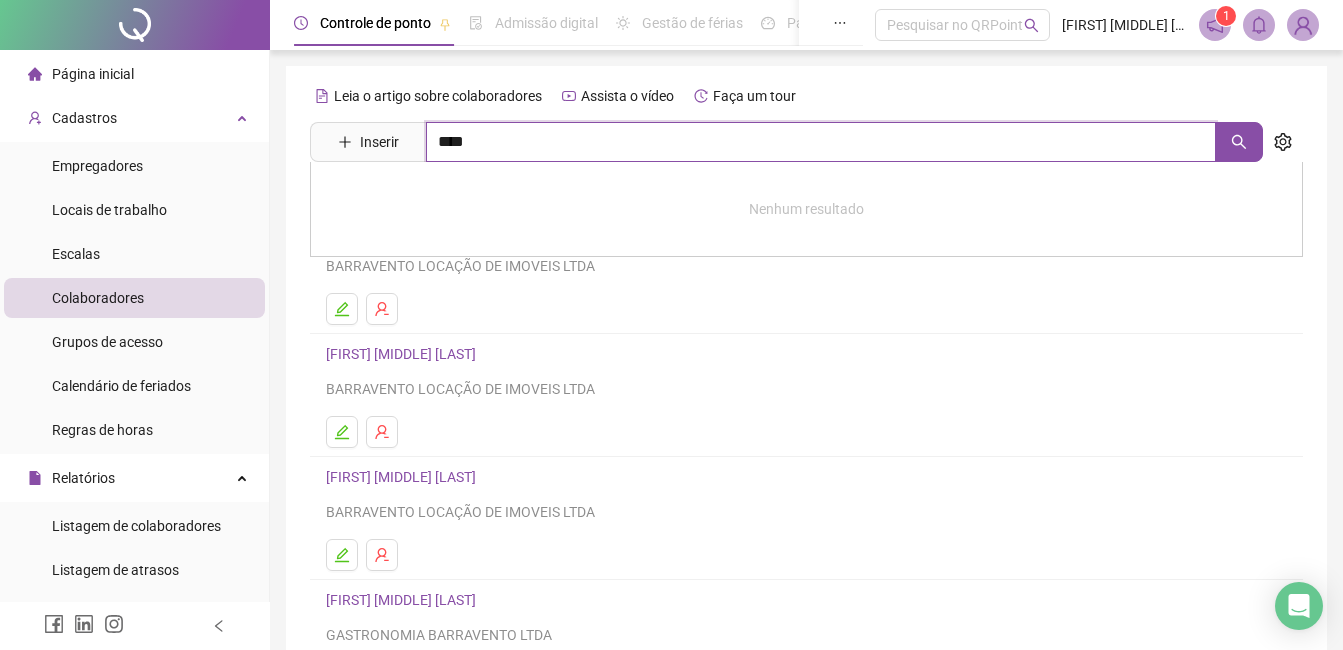 type on "****" 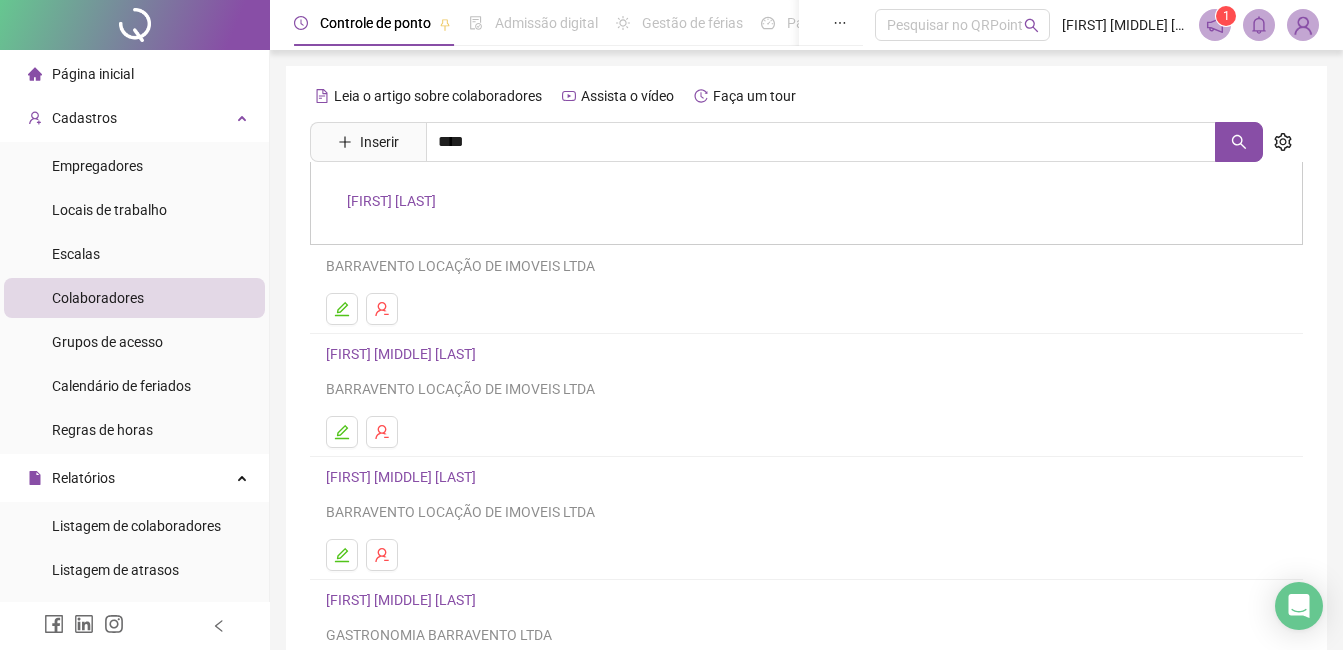 click on "[FIRST] [LAST]" at bounding box center (806, 203) 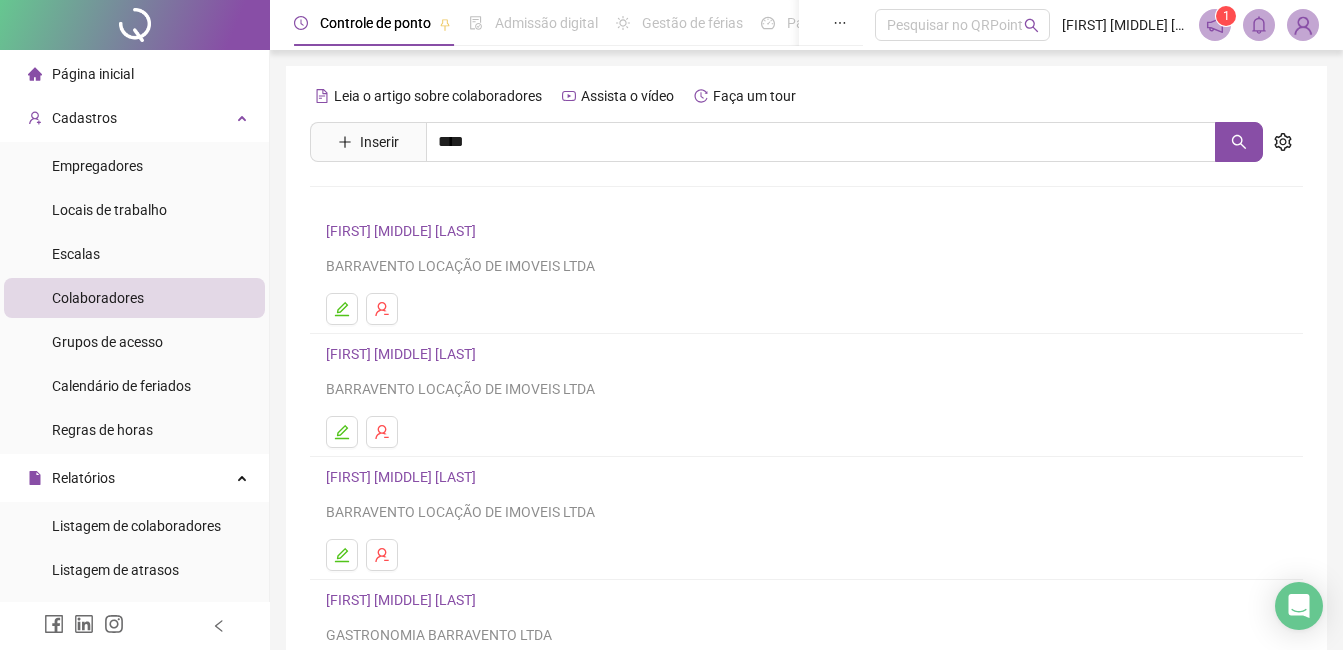 click on "Leia o artigo sobre colaboradores Assista o vídeo Faça um tour Inserir **** [FIRST] [LAST]   [FIRST] [MIDDLE] [LAST]    BARRAVENTO LOCAÇÃO DE IMOVEIS LTDA [FIRST] [MIDDLE] [LAST]    BARRAVENTO LOCAÇÃO DE IMOVEIS LTDA [FIRST] [MIDDLE] [LAST]    BARRAVENTO LOCAÇÃO DE IMOVEIS LTDA [FIRST] [MIDDLE] [LAST]    GASTRONOMIA BARRAVENTO LTDA [FIRST] [MIDDLE] [LAST]    GASTRONOMIA BARRAVENTO LTDA 1 2 3 4 5 ••• 13" at bounding box center [806, 468] 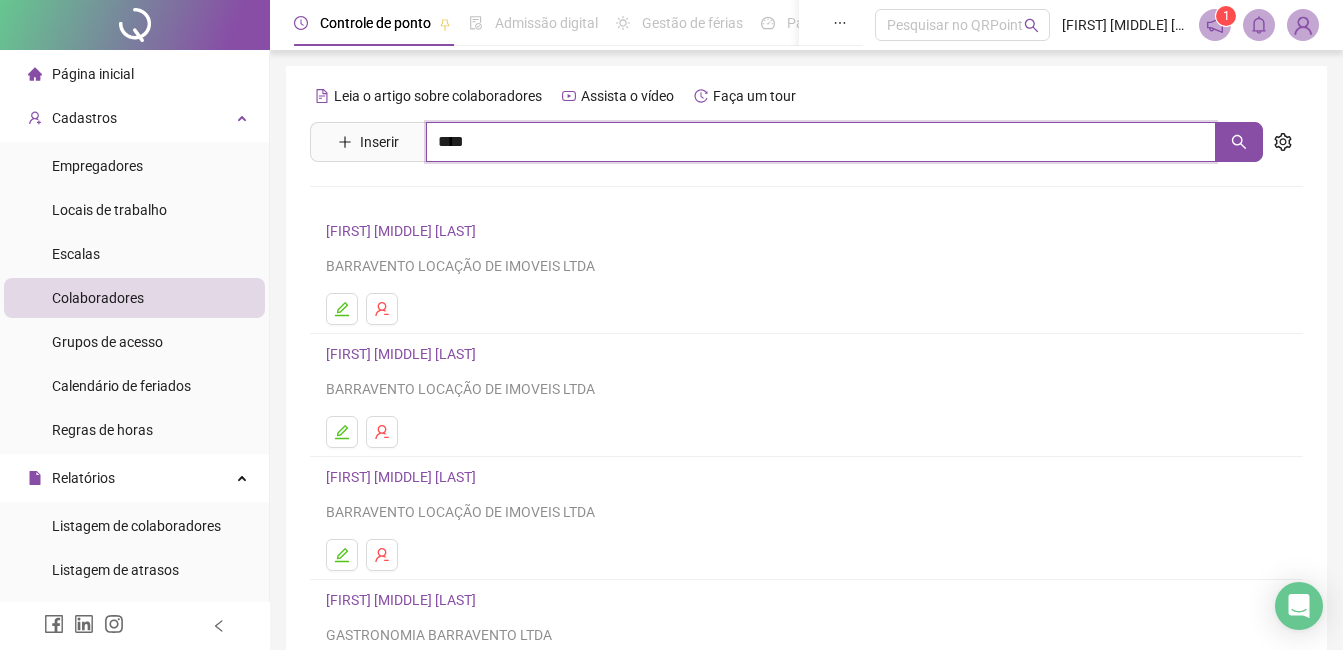 click on "****" at bounding box center (821, 142) 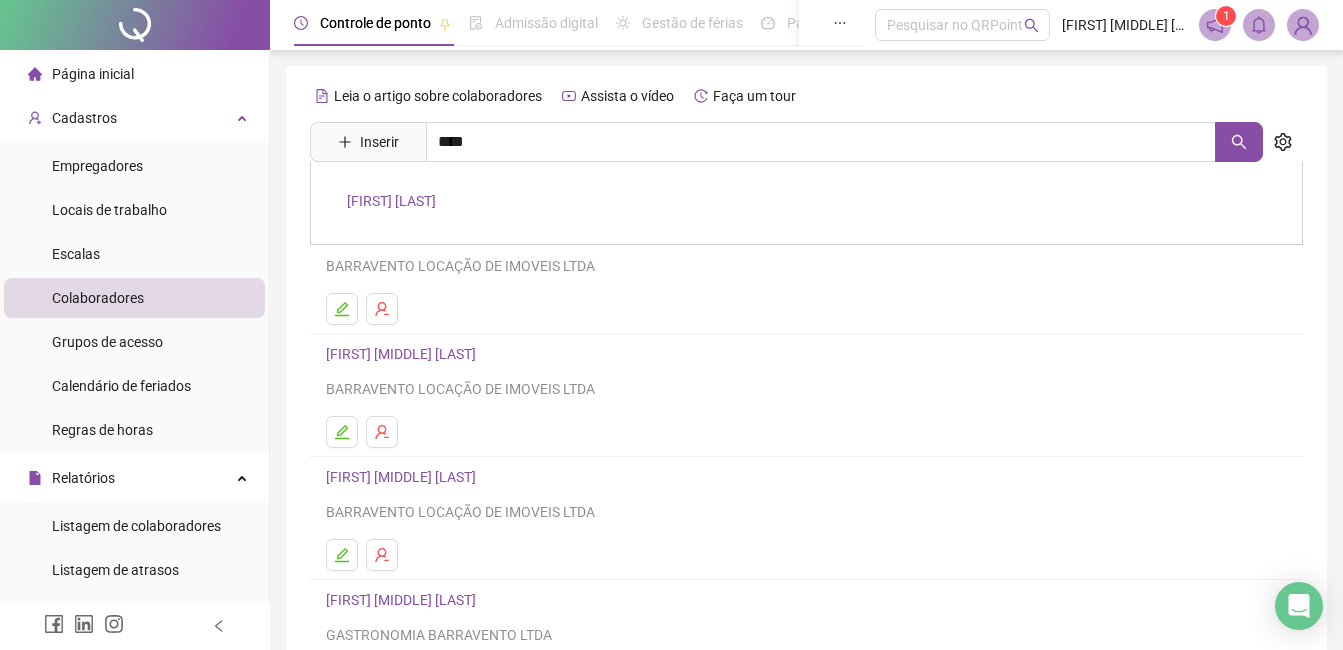click on "[FIRST] [LAST]" at bounding box center [391, 201] 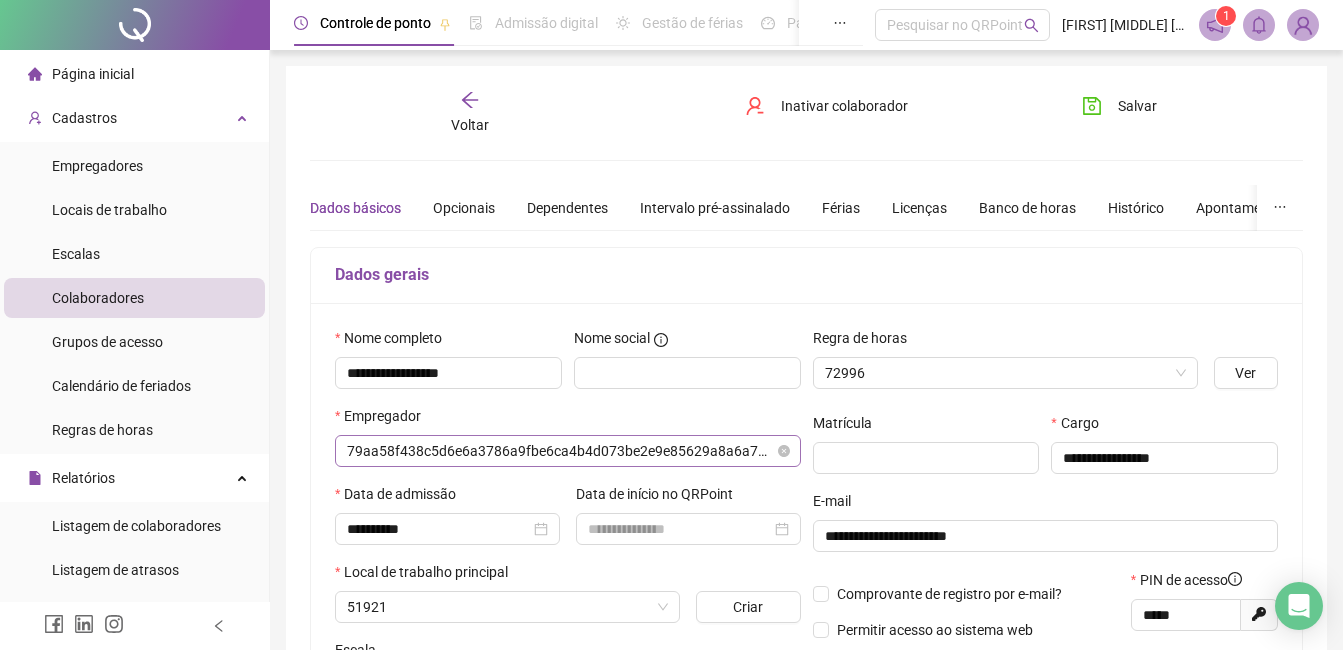 type on "*********" 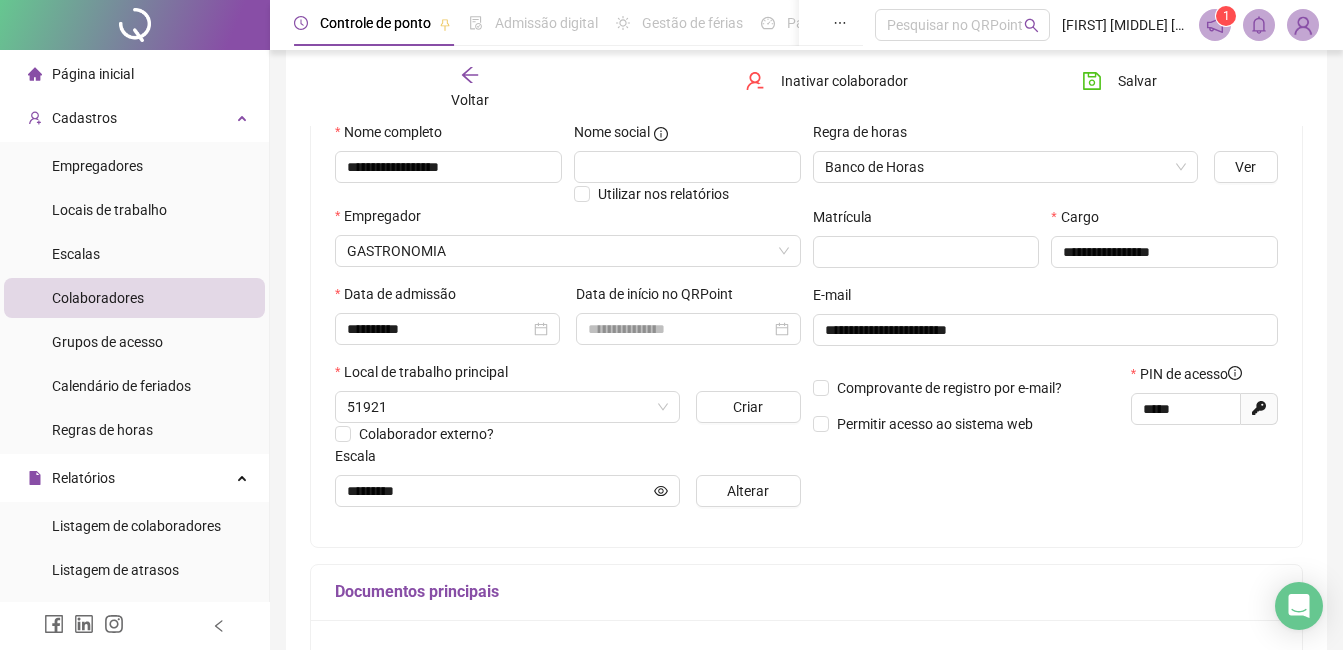 scroll, scrollTop: 400, scrollLeft: 0, axis: vertical 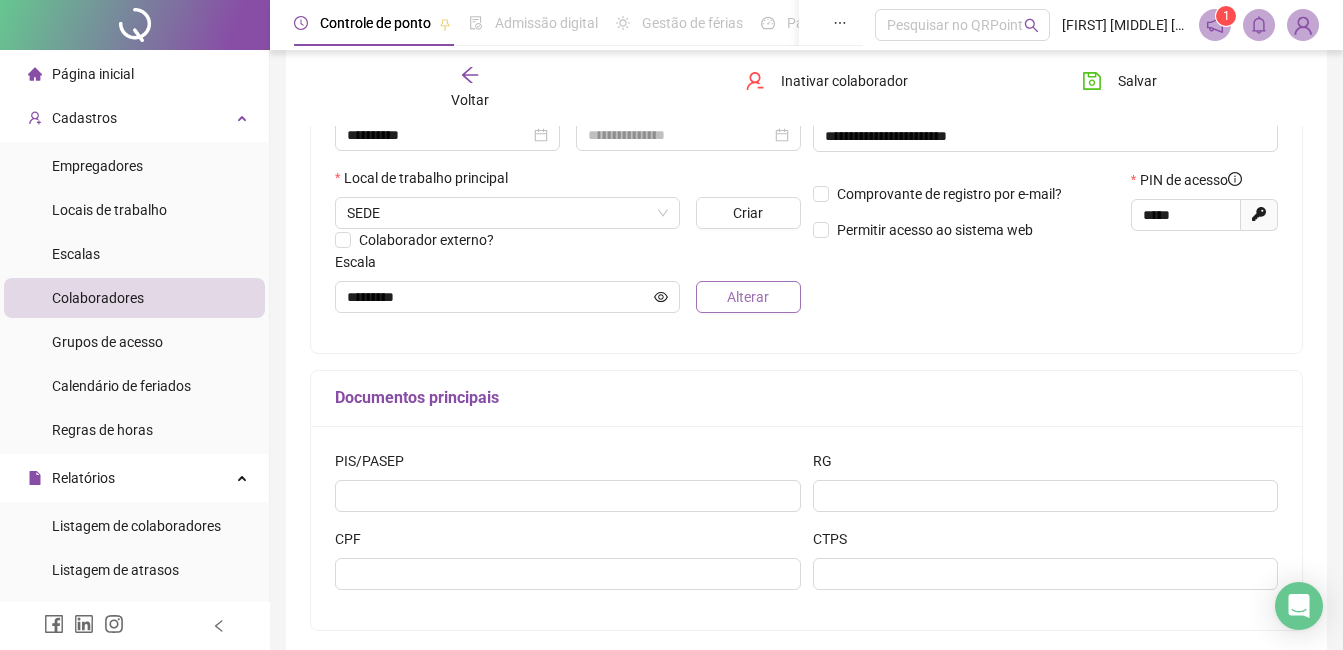 click on "Alterar" at bounding box center [748, 297] 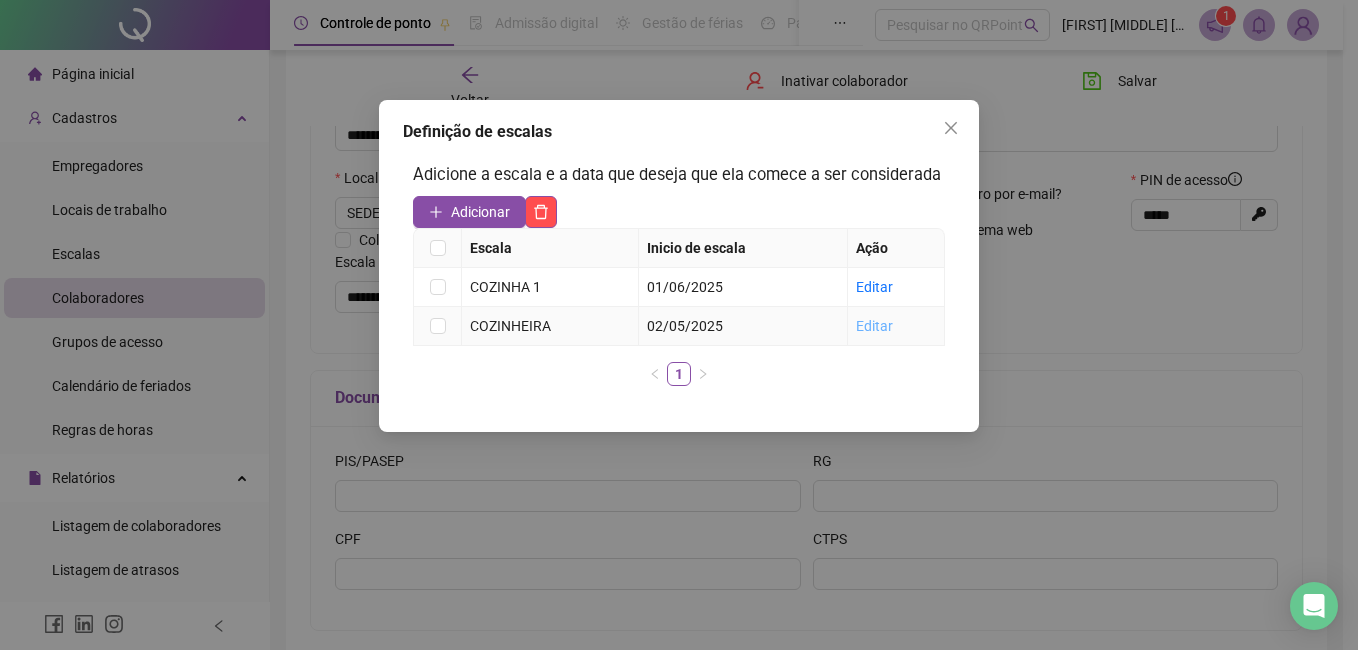 click on "Editar" at bounding box center [874, 326] 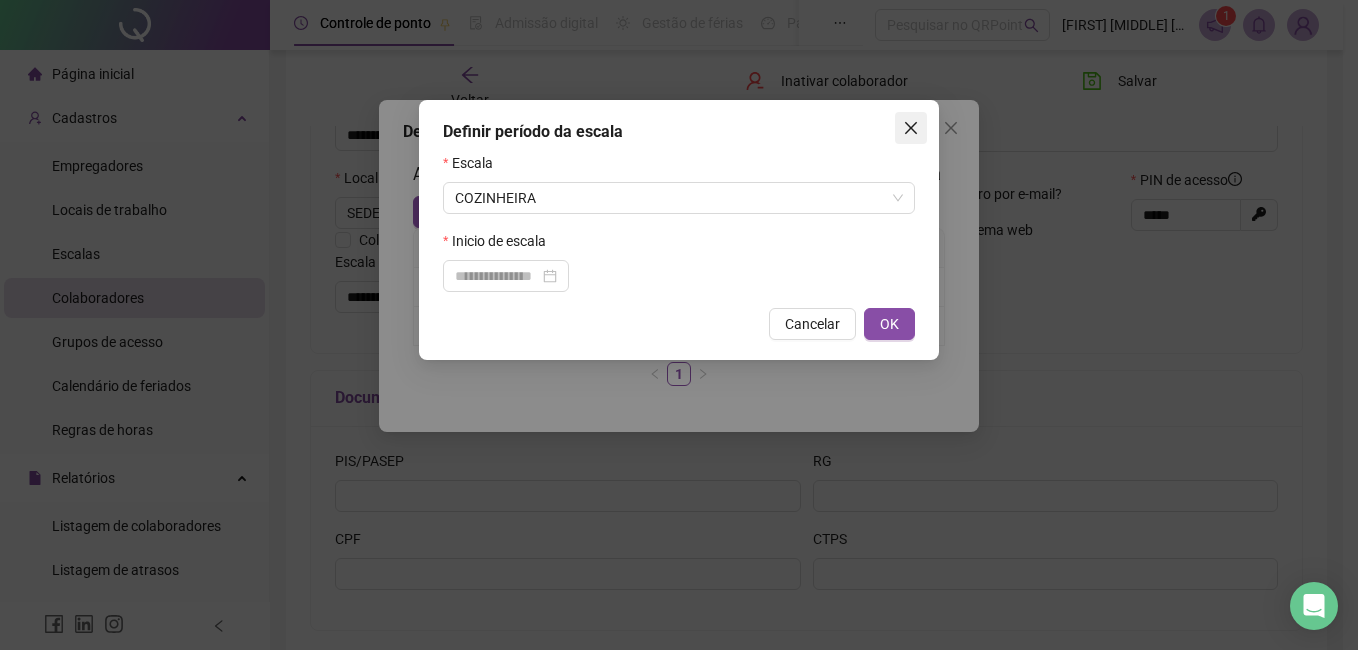 click 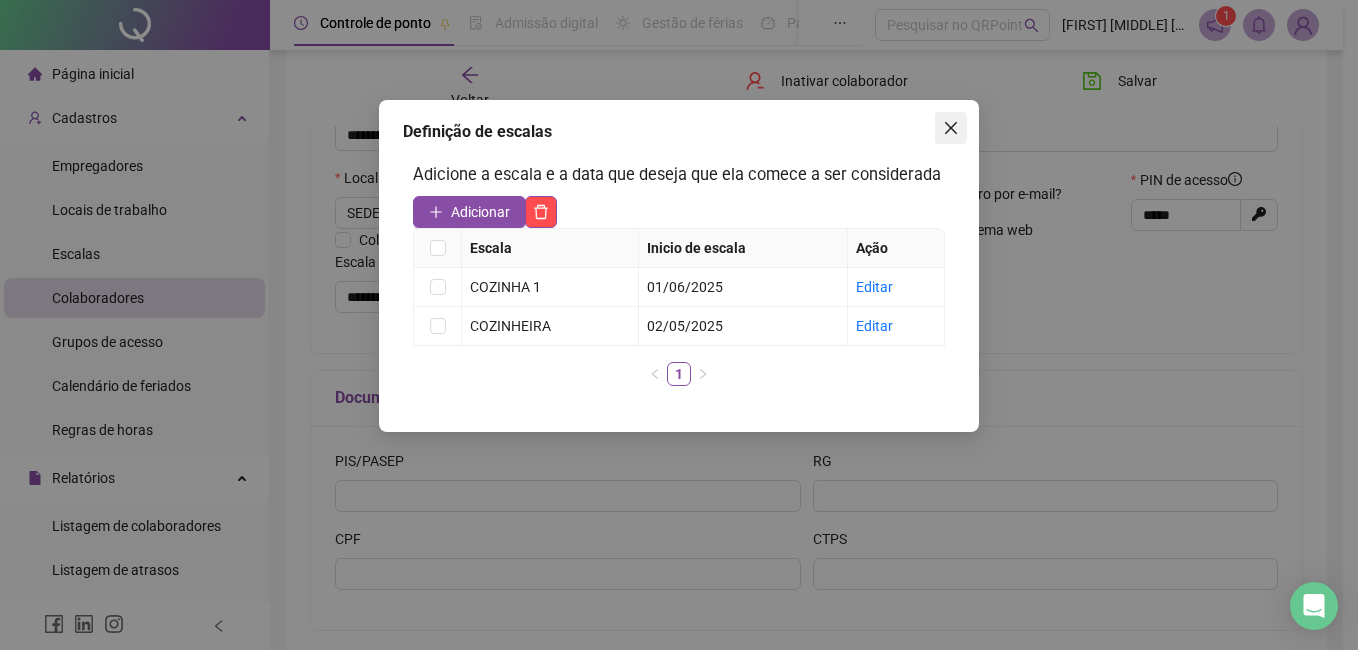 click 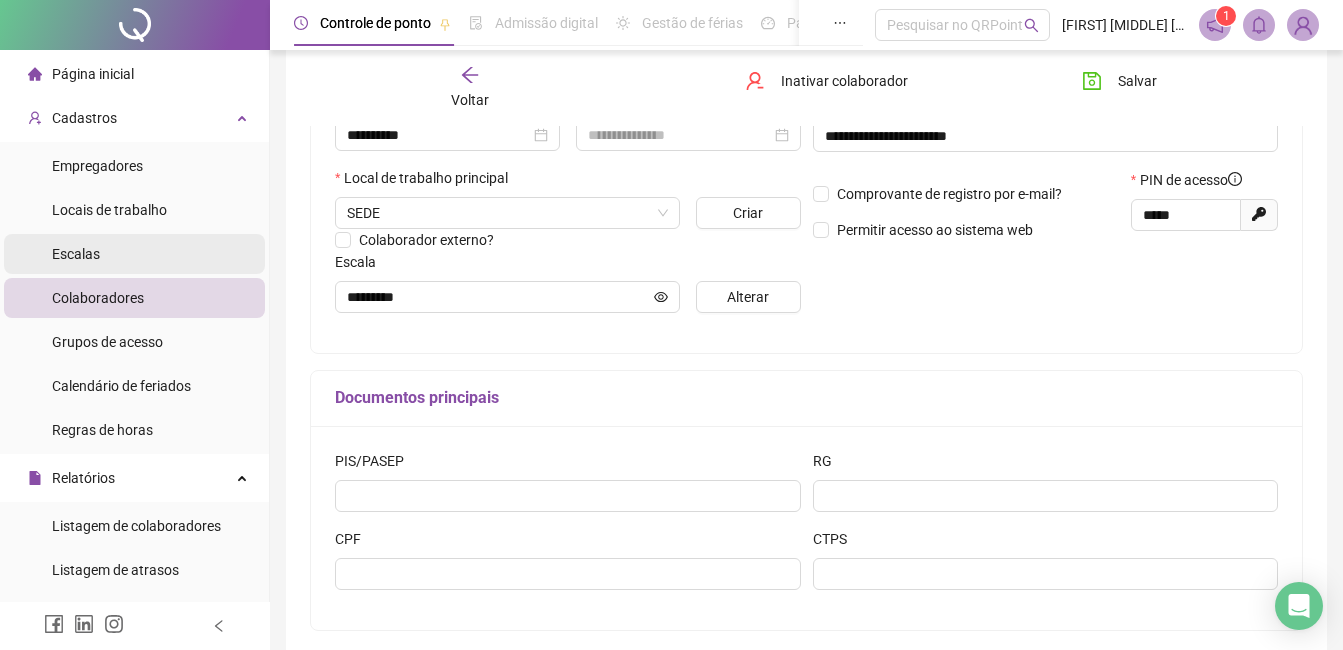 click on "Escalas" at bounding box center [134, 254] 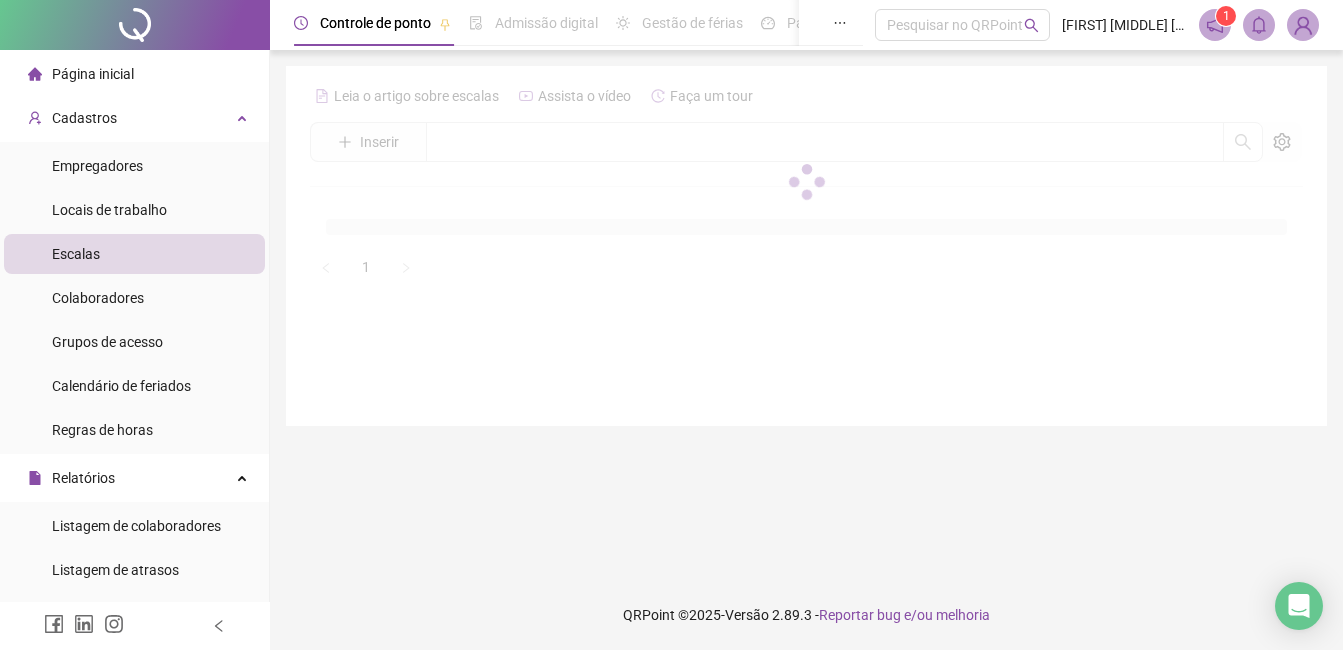 scroll, scrollTop: 0, scrollLeft: 0, axis: both 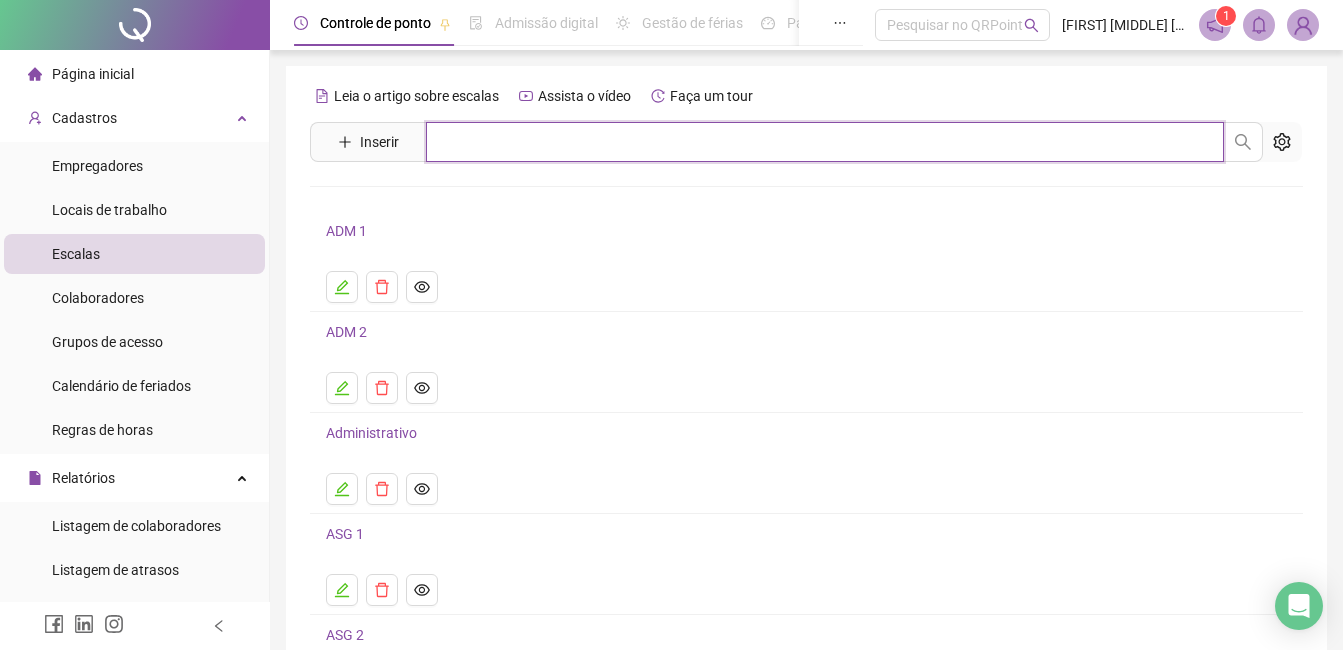 click at bounding box center [825, 142] 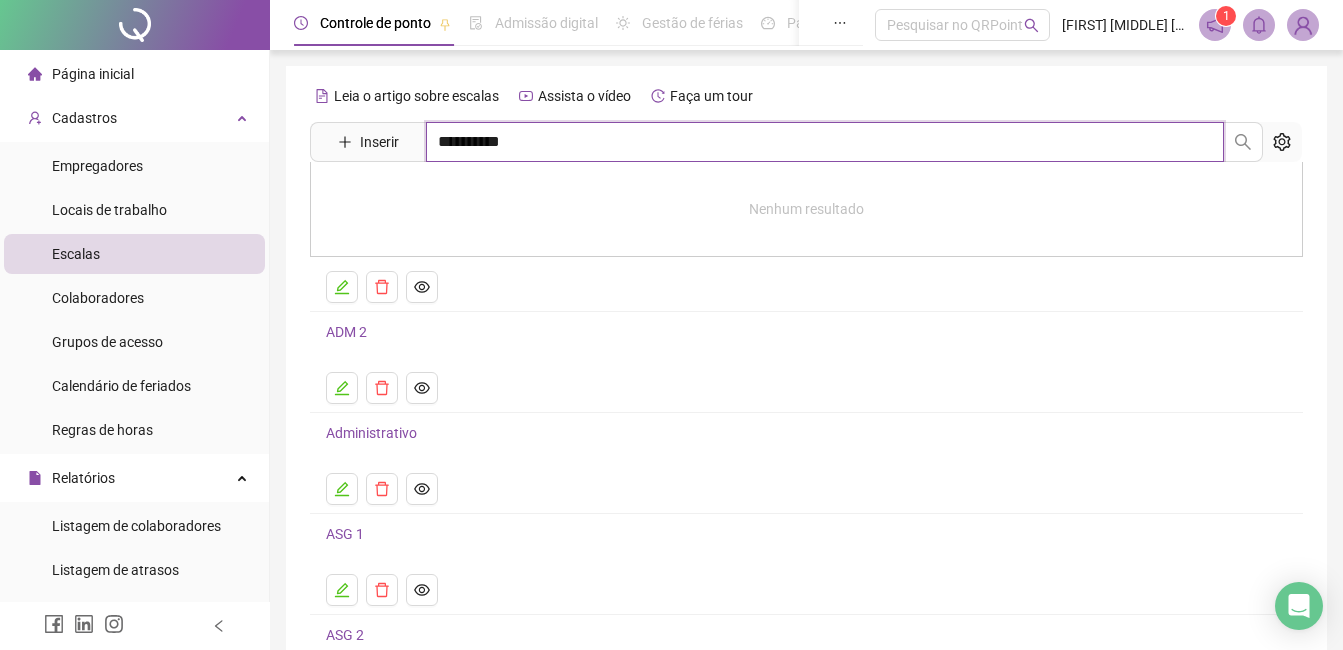 type on "**********" 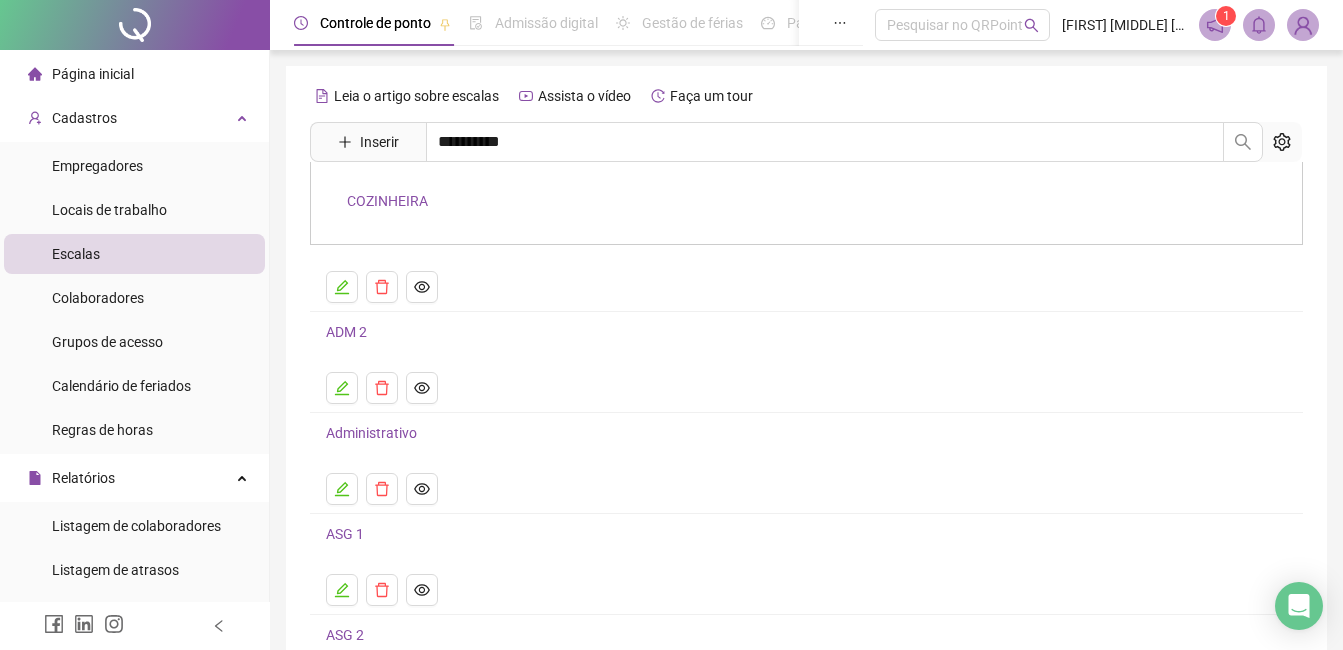click on "COZINHEIRA" at bounding box center [387, 201] 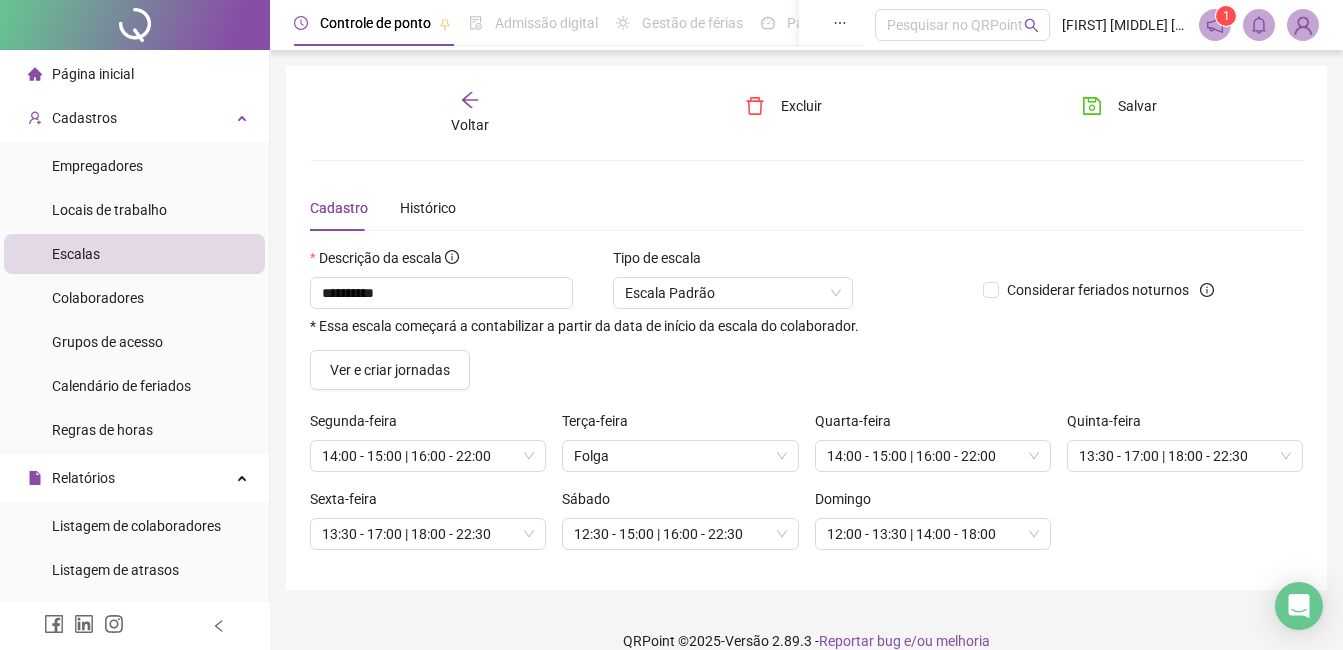 click 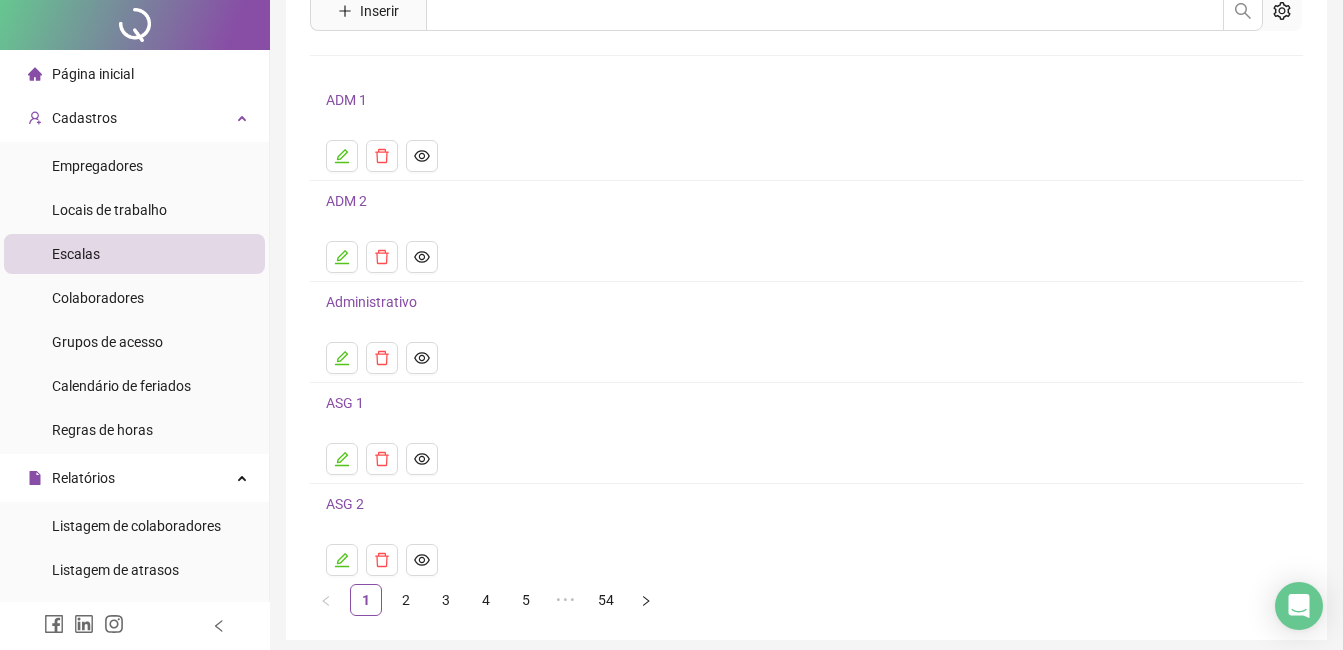 scroll, scrollTop: 207, scrollLeft: 0, axis: vertical 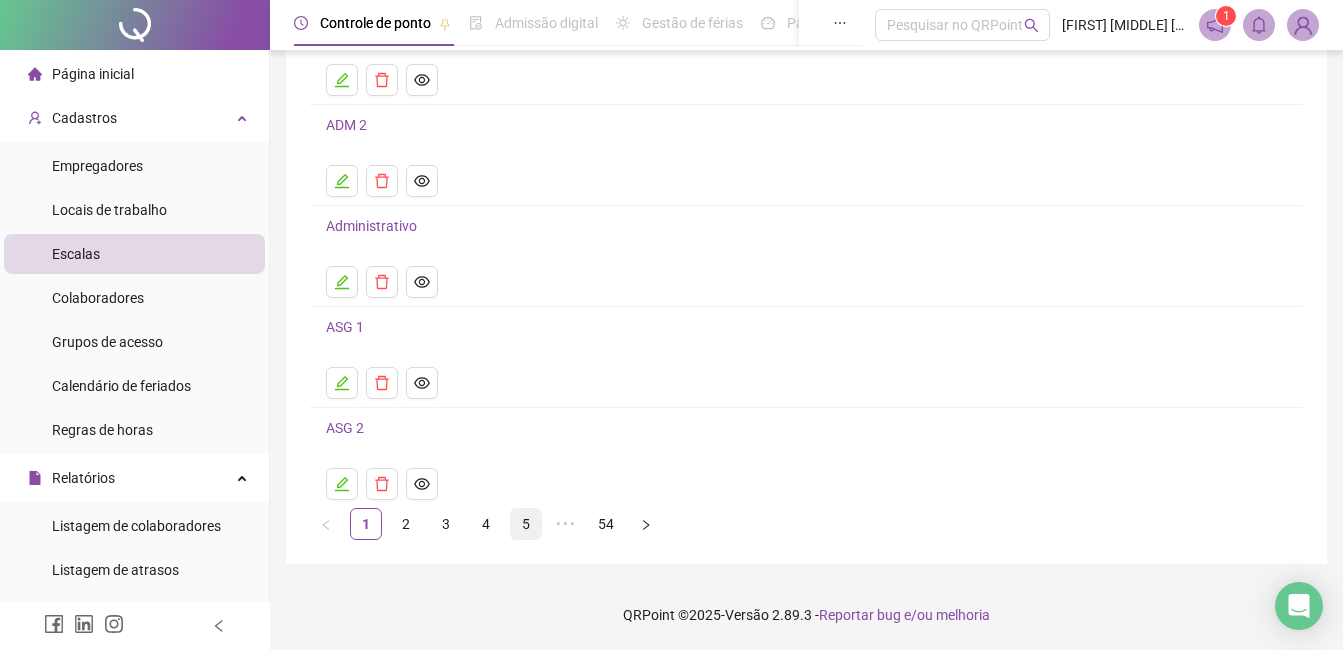 click on "5" at bounding box center (526, 524) 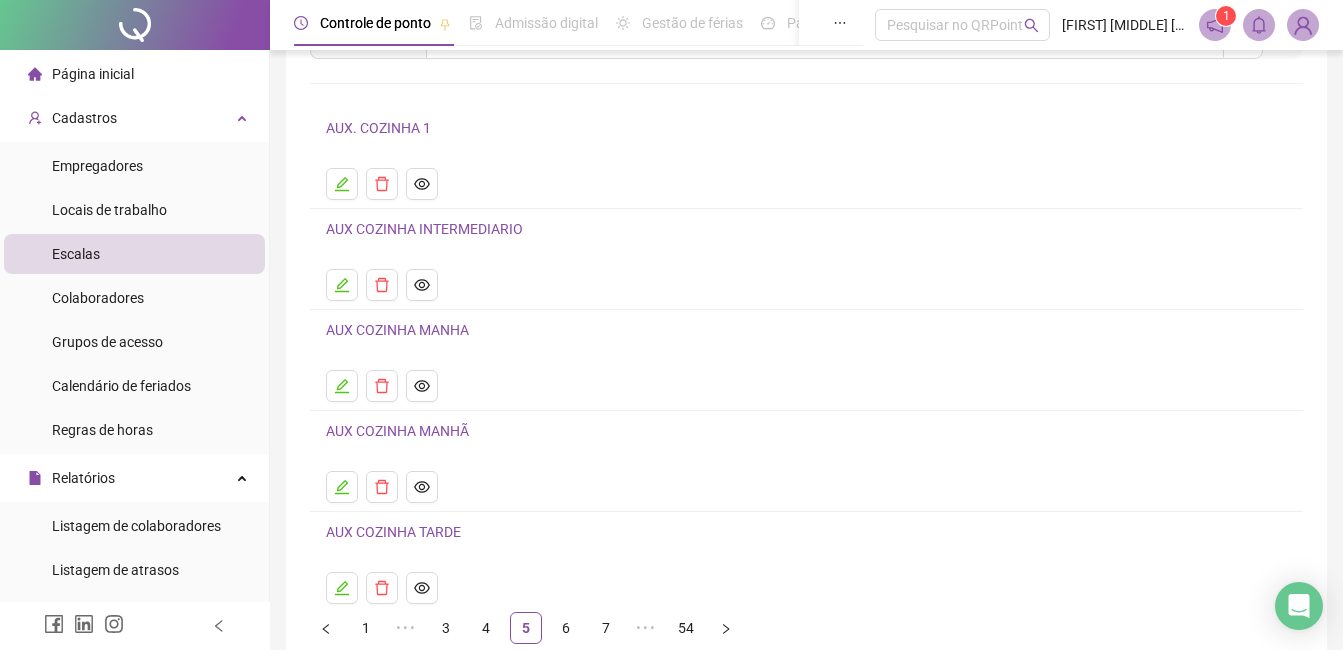 scroll, scrollTop: 207, scrollLeft: 0, axis: vertical 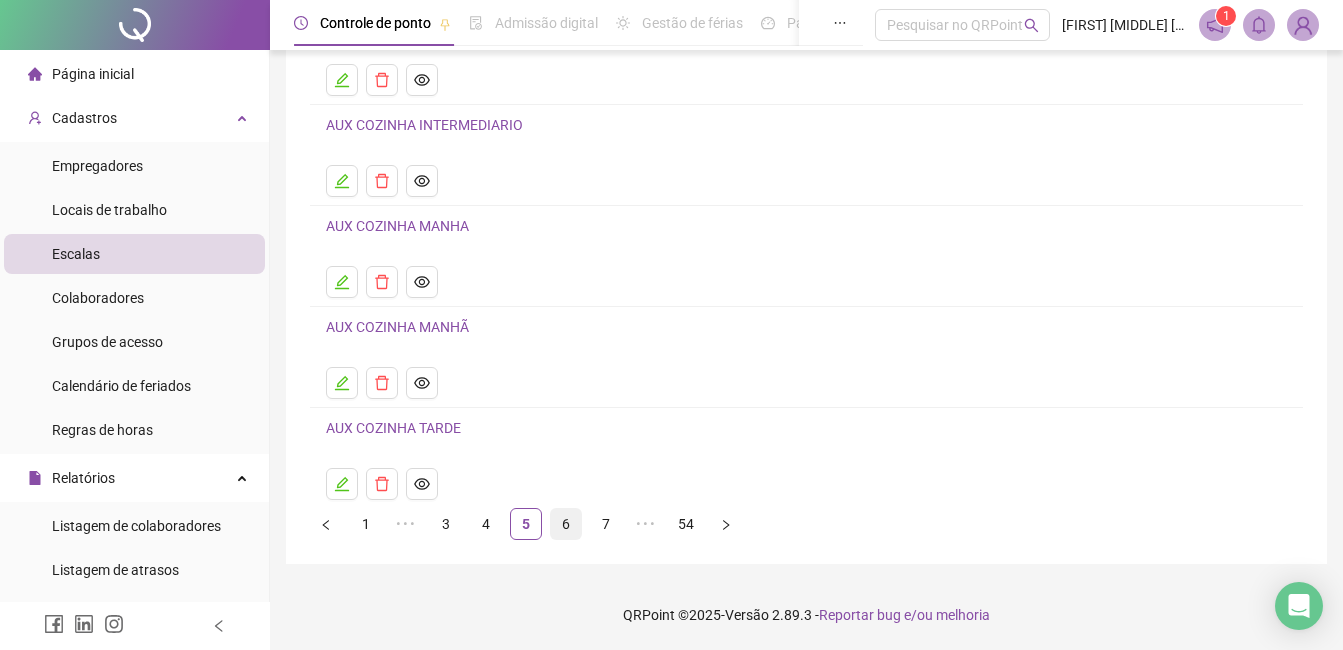 click on "6" at bounding box center [566, 524] 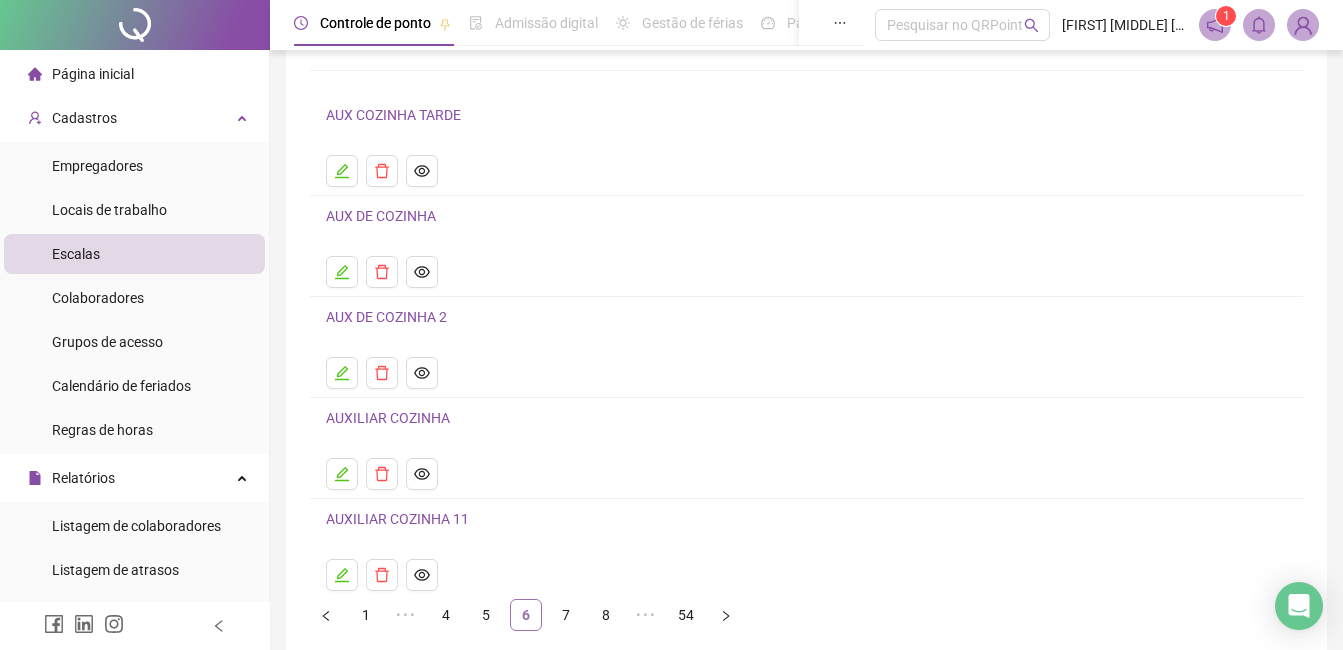scroll, scrollTop: 207, scrollLeft: 0, axis: vertical 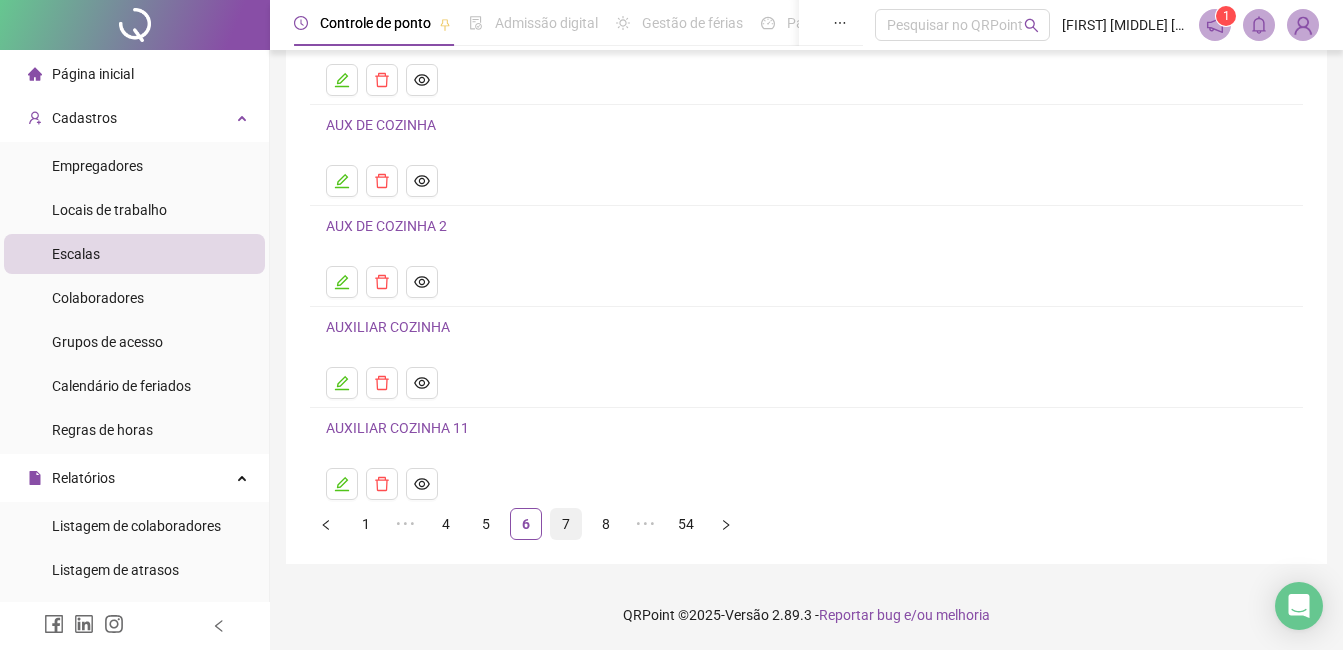 click on "7" at bounding box center [566, 524] 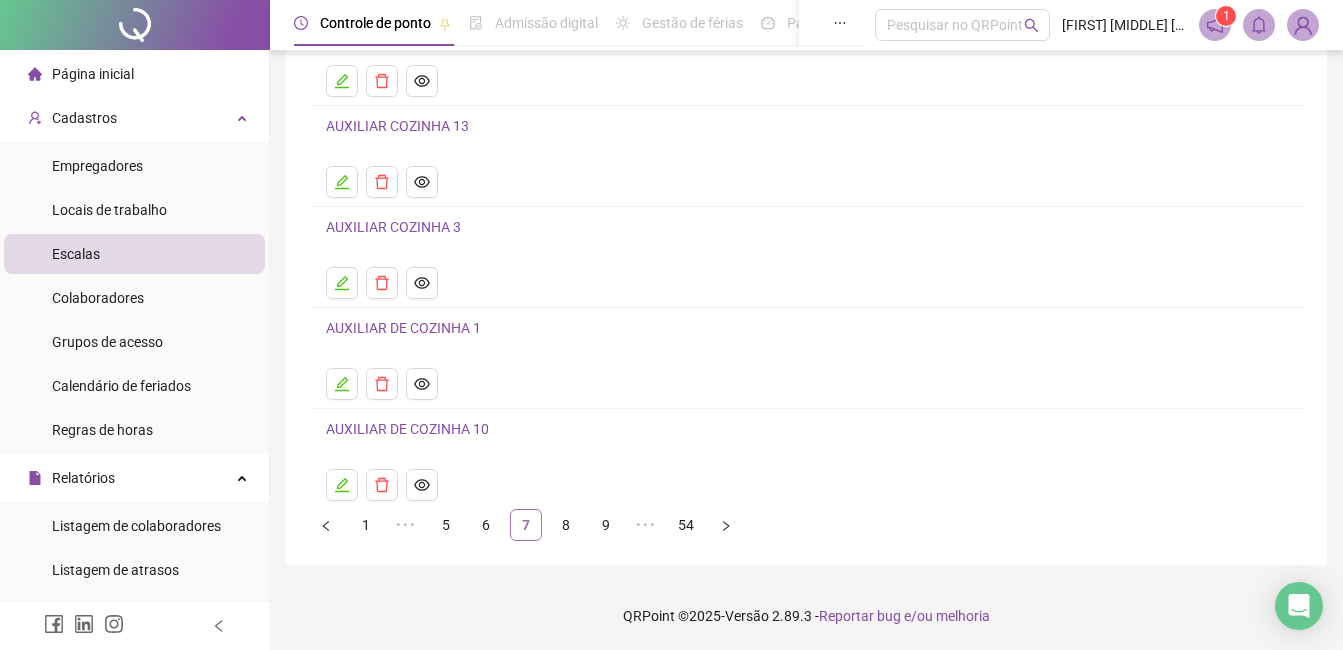 scroll, scrollTop: 207, scrollLeft: 0, axis: vertical 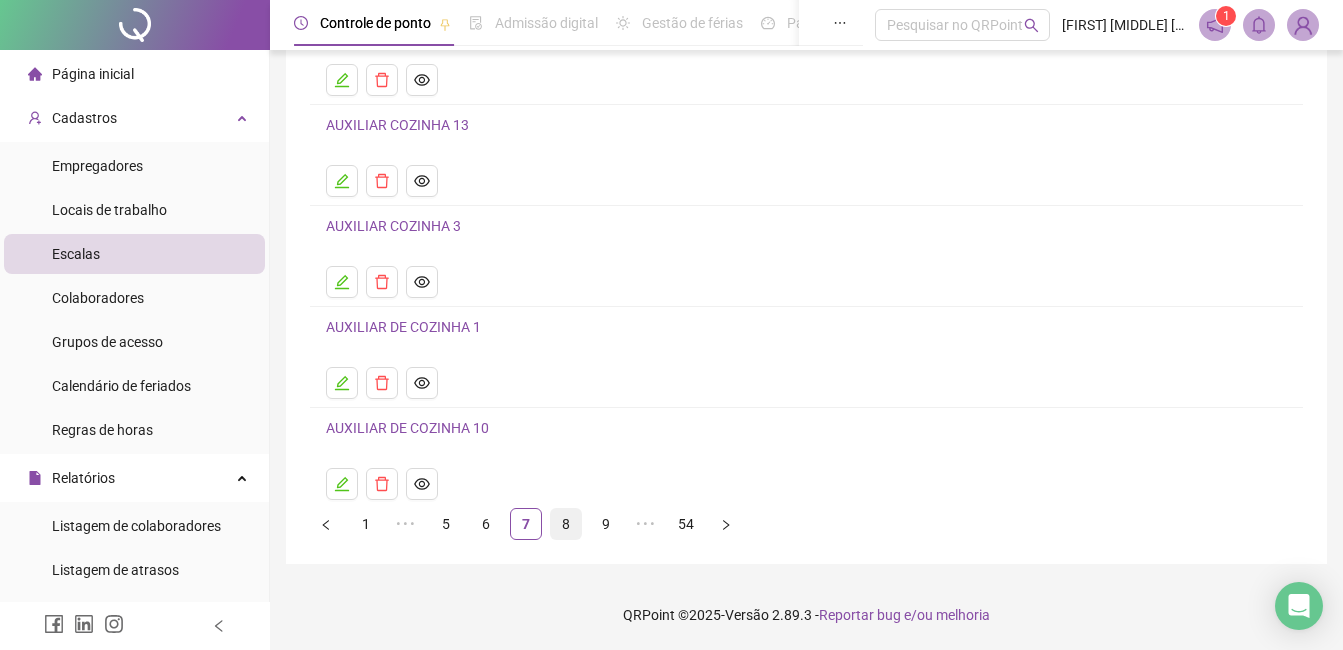 click on "8" at bounding box center (566, 524) 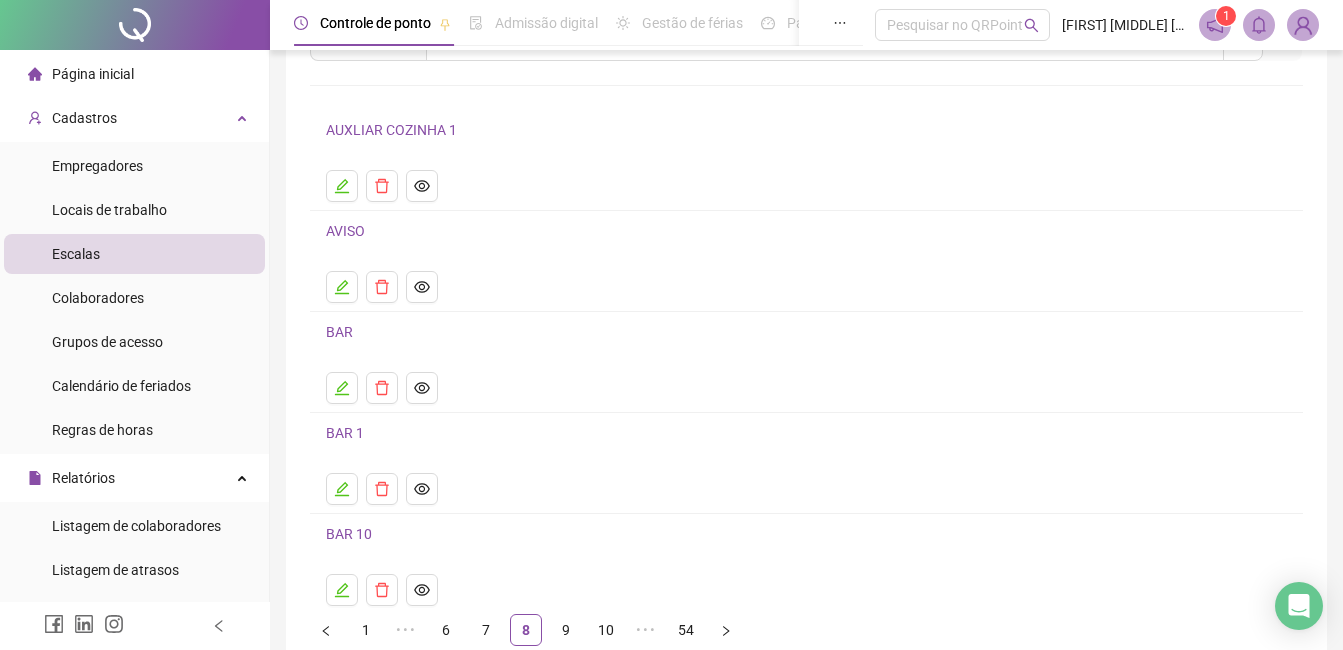 scroll, scrollTop: 207, scrollLeft: 0, axis: vertical 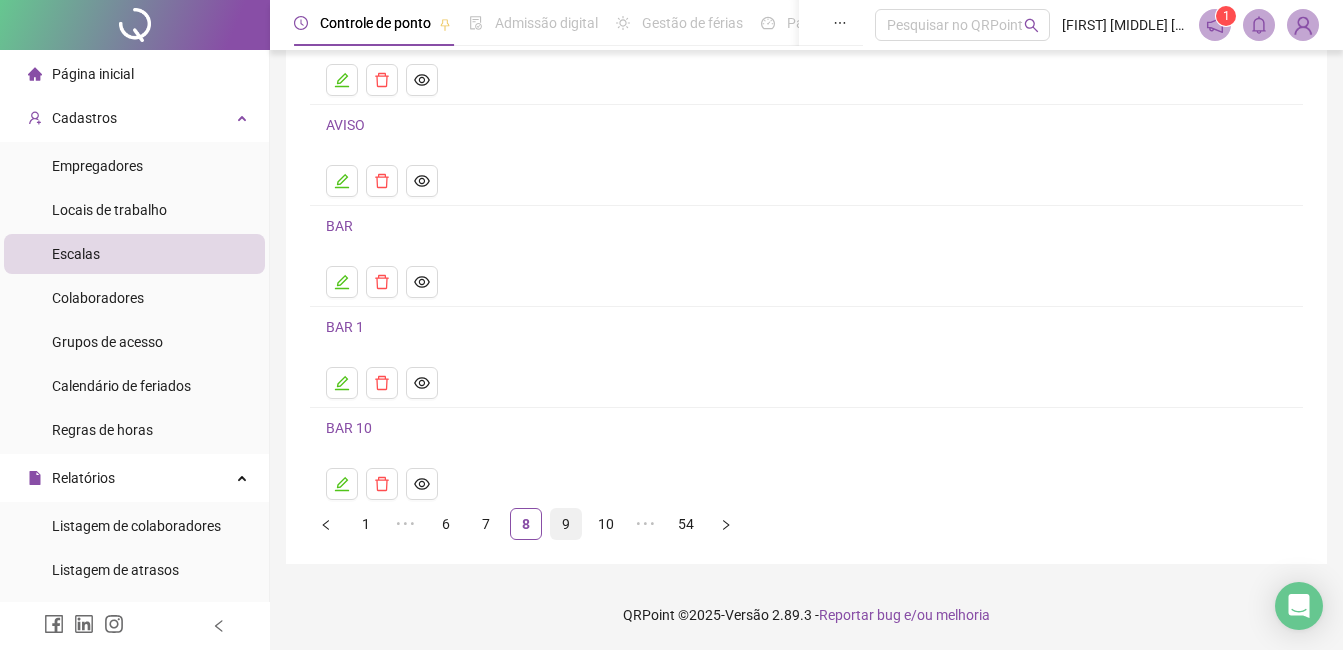 click on "9" at bounding box center [566, 524] 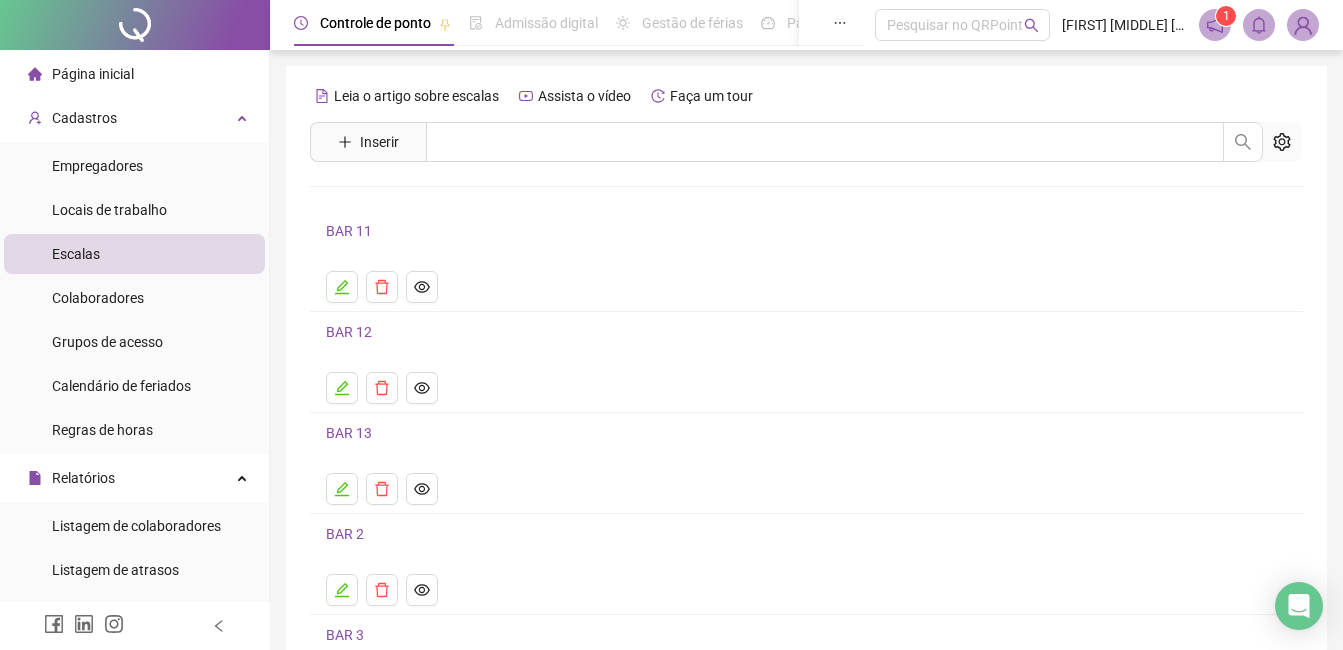 scroll, scrollTop: 207, scrollLeft: 0, axis: vertical 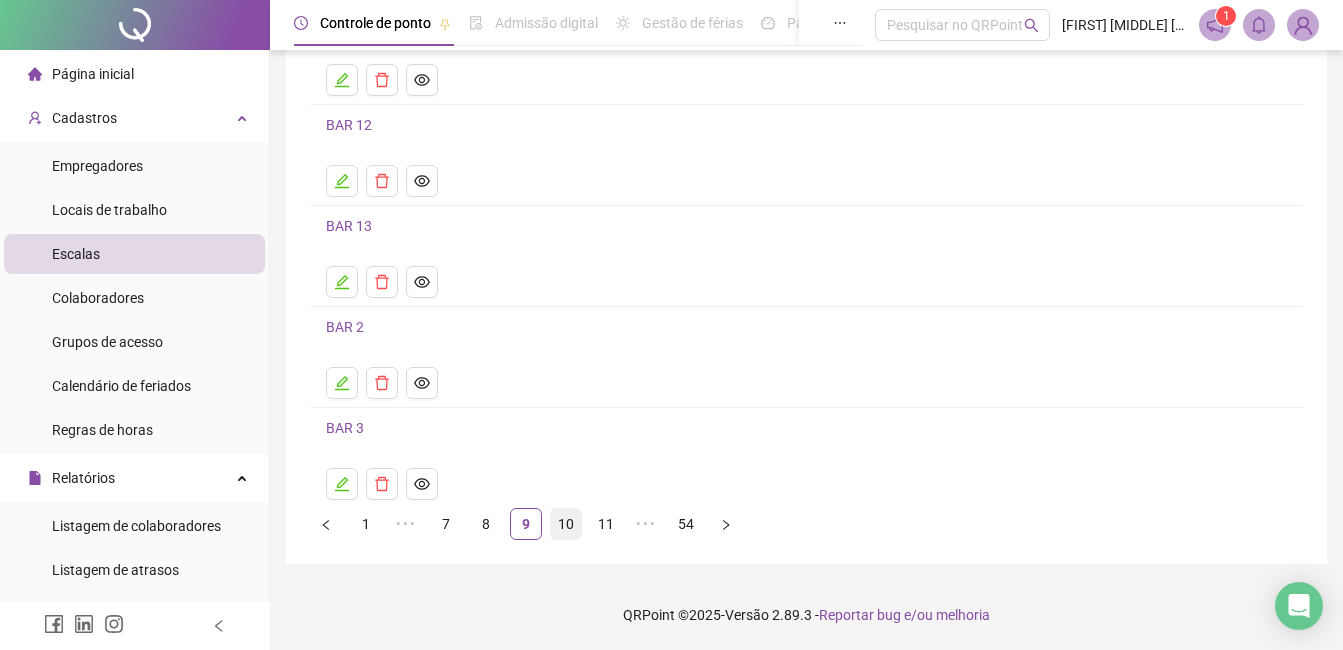 click on "10" at bounding box center (566, 524) 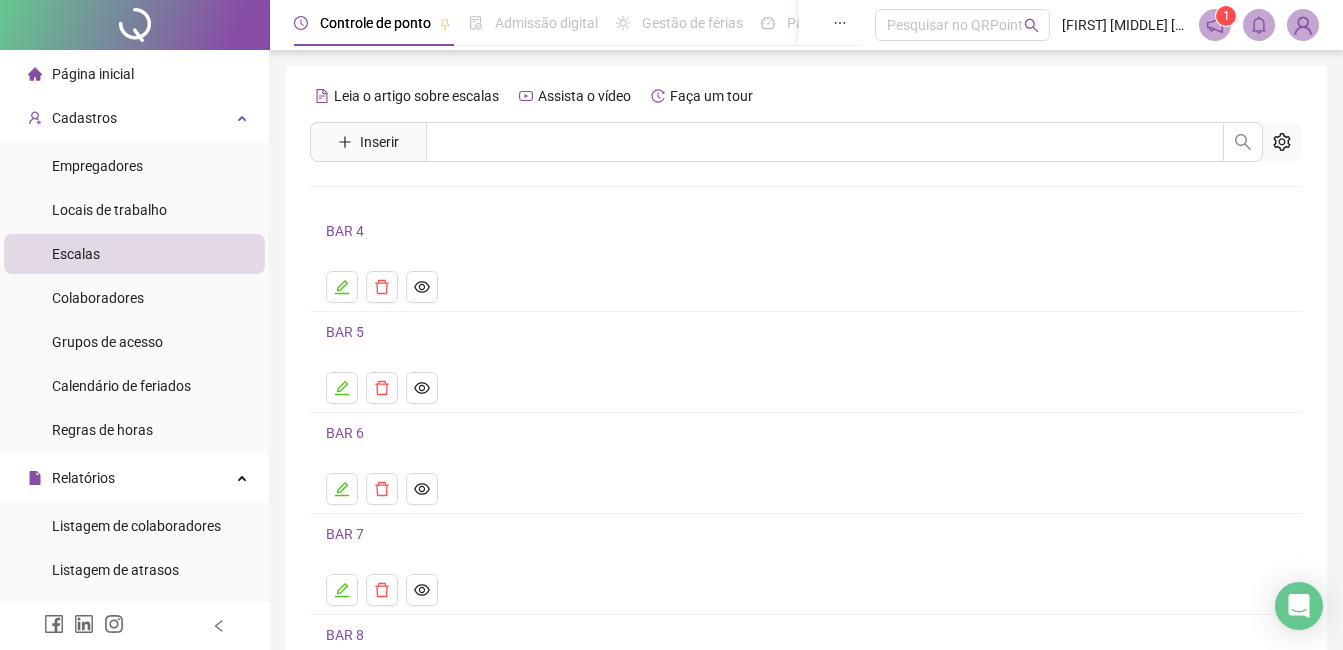 scroll, scrollTop: 207, scrollLeft: 0, axis: vertical 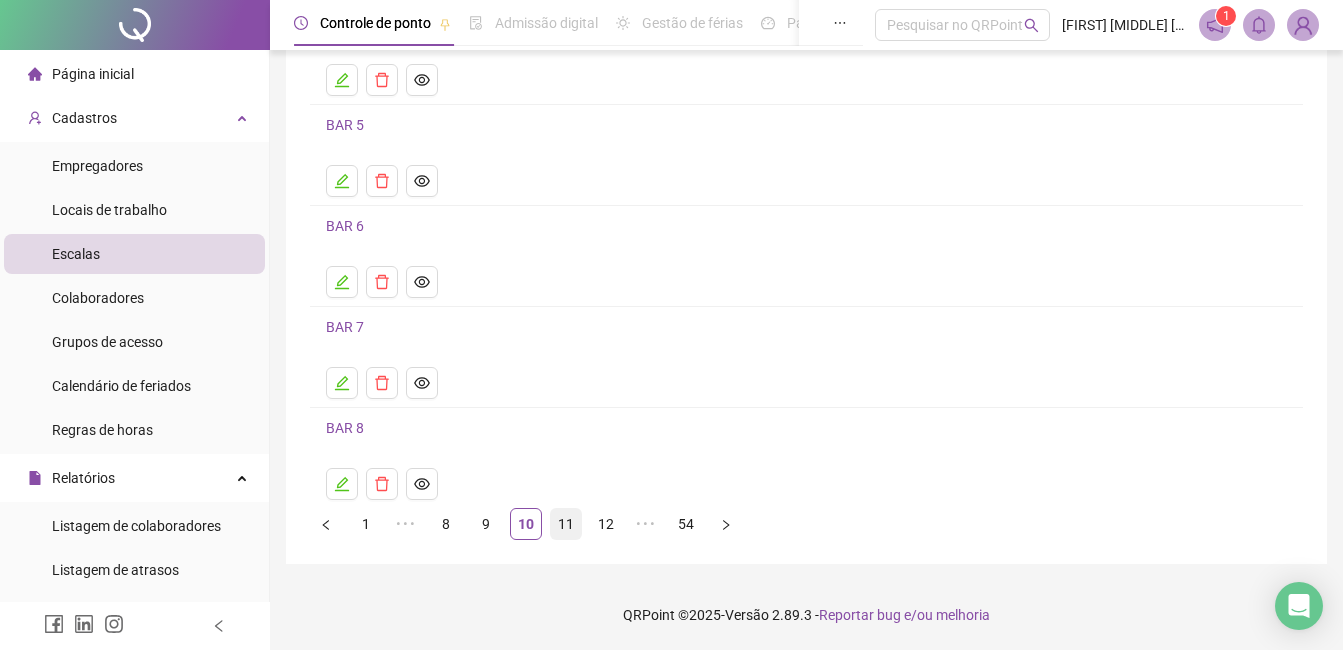 click on "11" at bounding box center (566, 524) 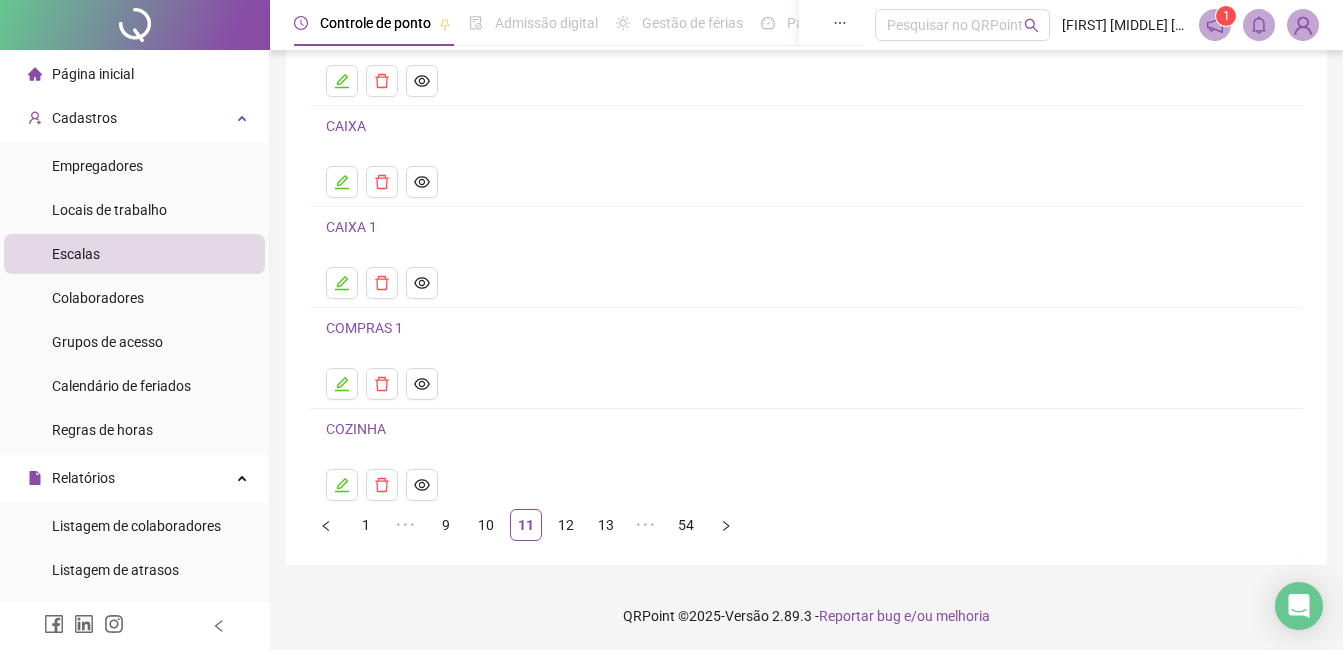 scroll, scrollTop: 207, scrollLeft: 0, axis: vertical 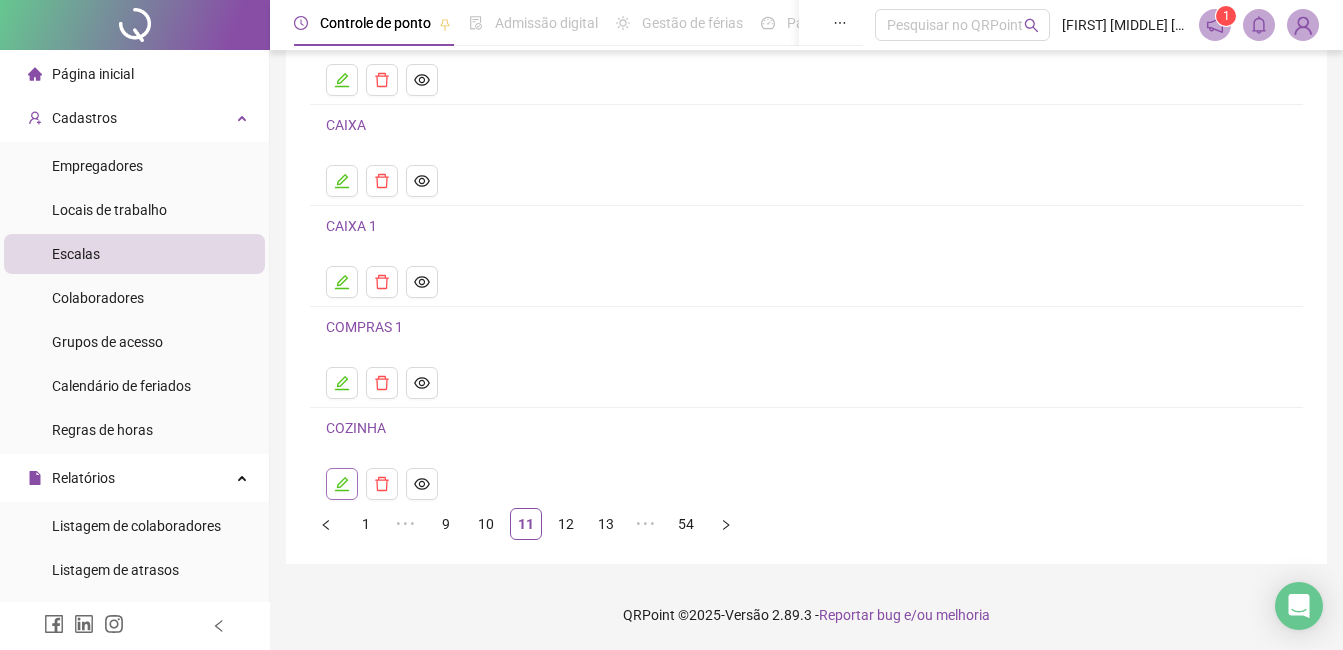 click at bounding box center [342, 484] 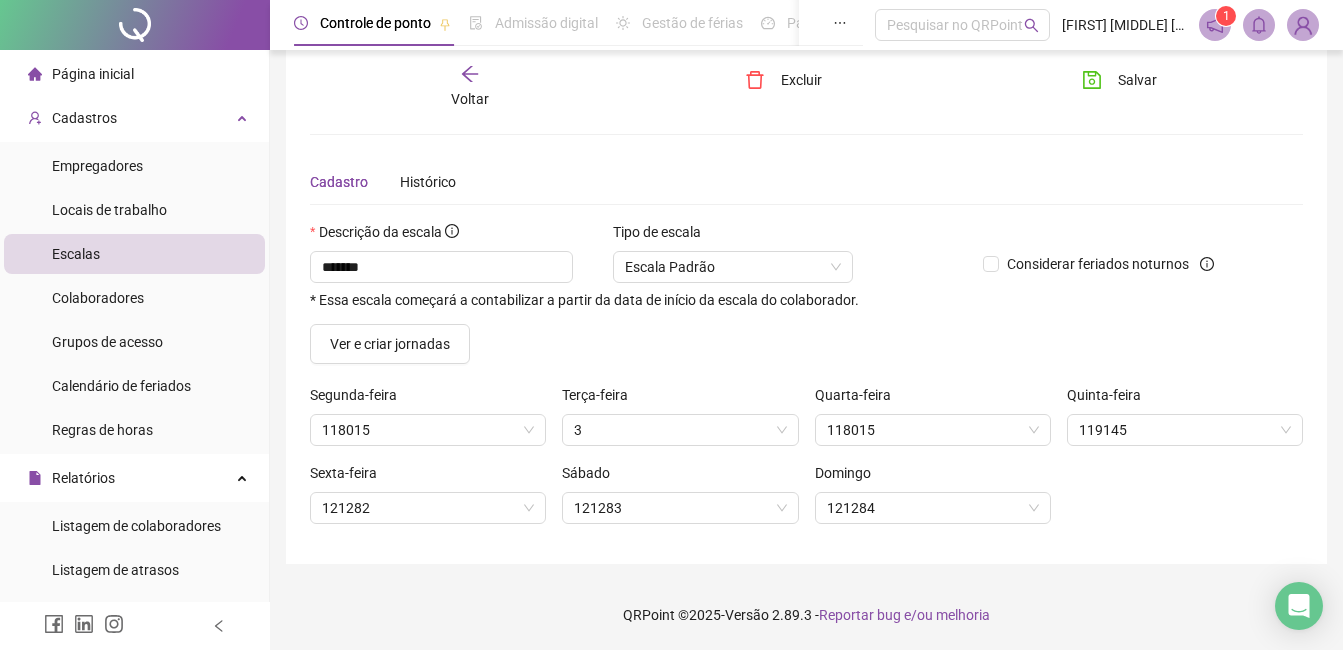 scroll, scrollTop: 26, scrollLeft: 0, axis: vertical 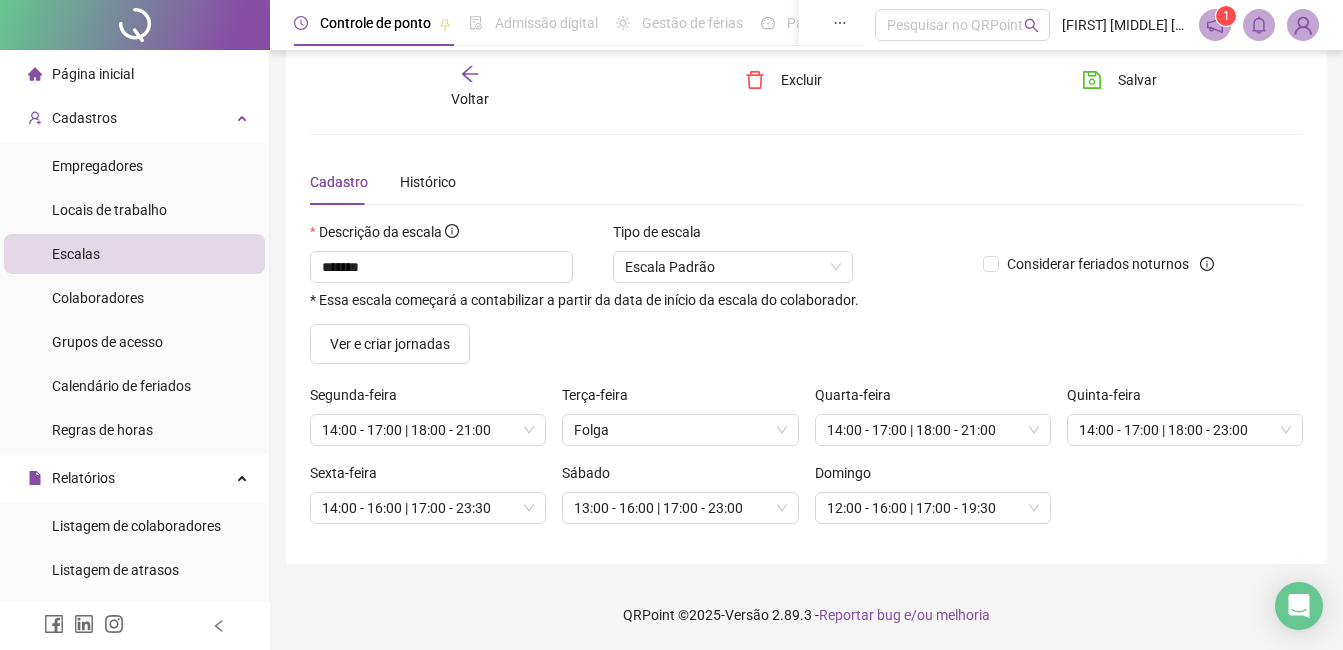 click 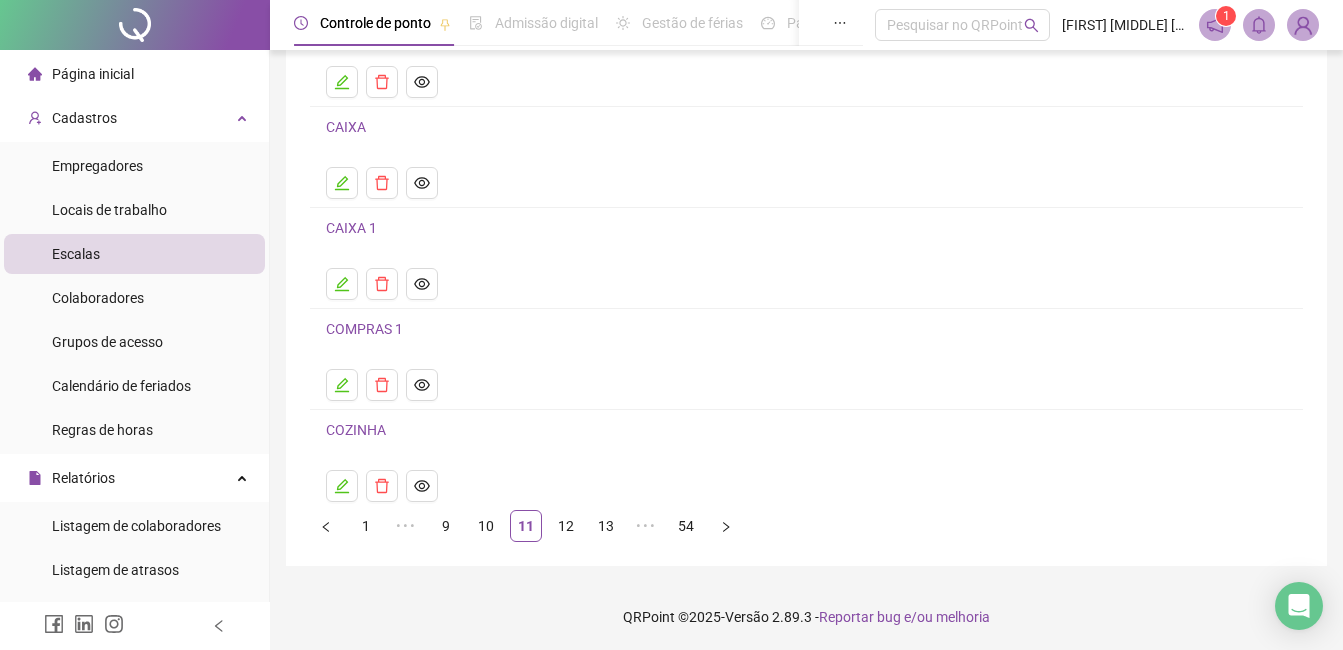 scroll, scrollTop: 207, scrollLeft: 0, axis: vertical 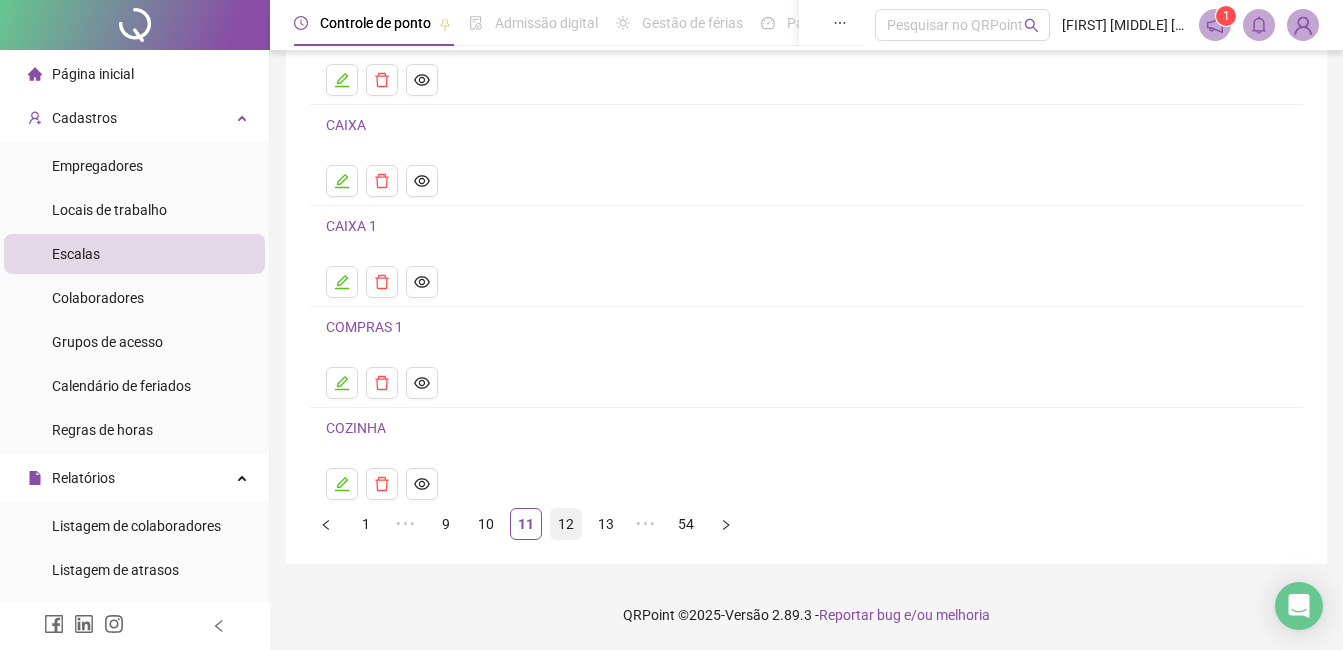 click on "12" at bounding box center (566, 524) 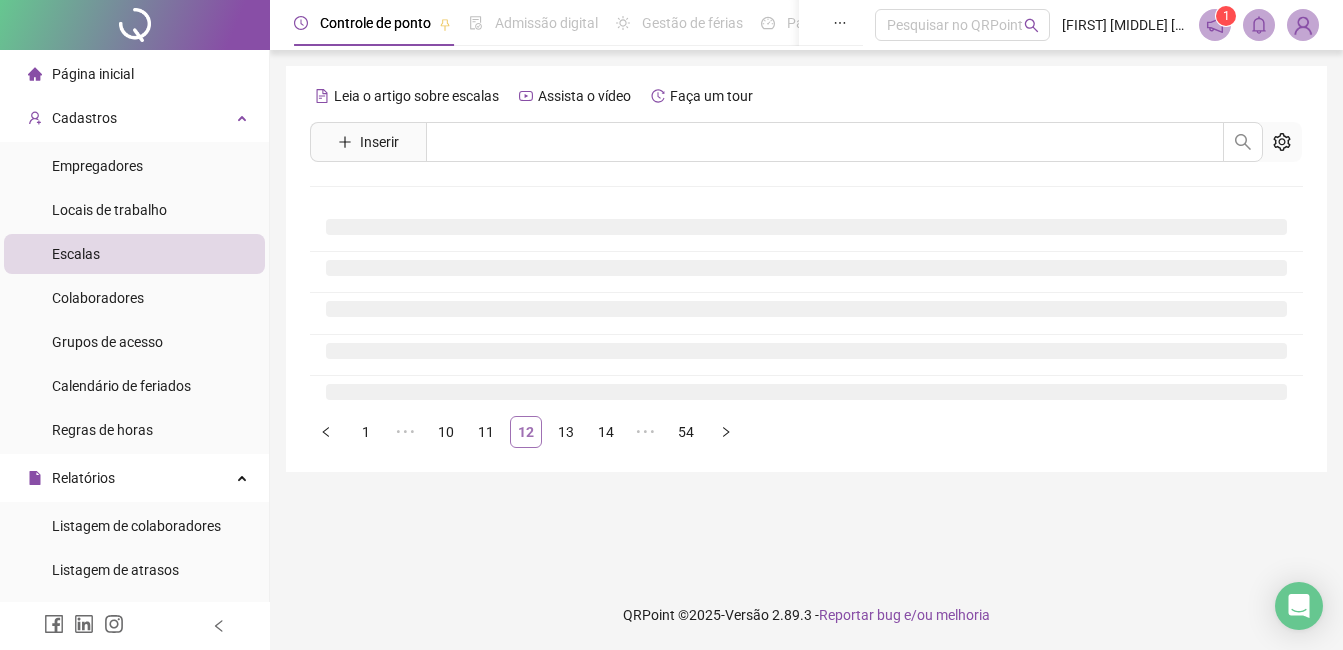 scroll, scrollTop: 0, scrollLeft: 0, axis: both 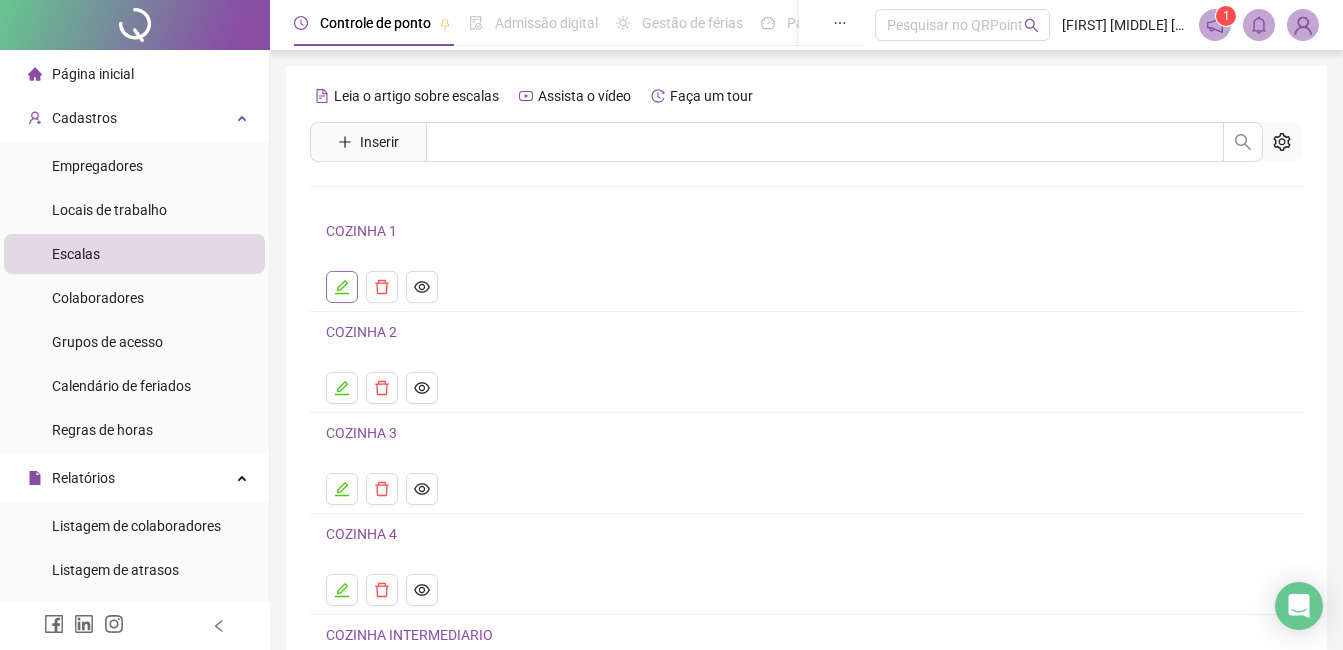 click 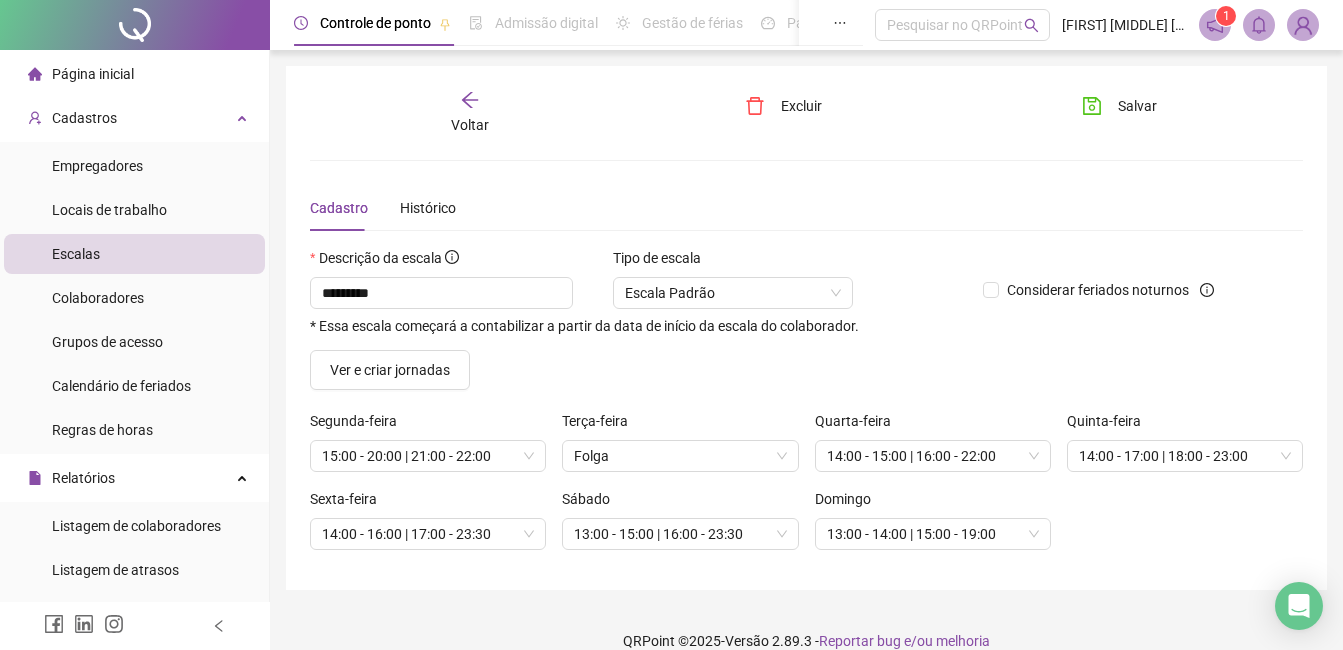 click 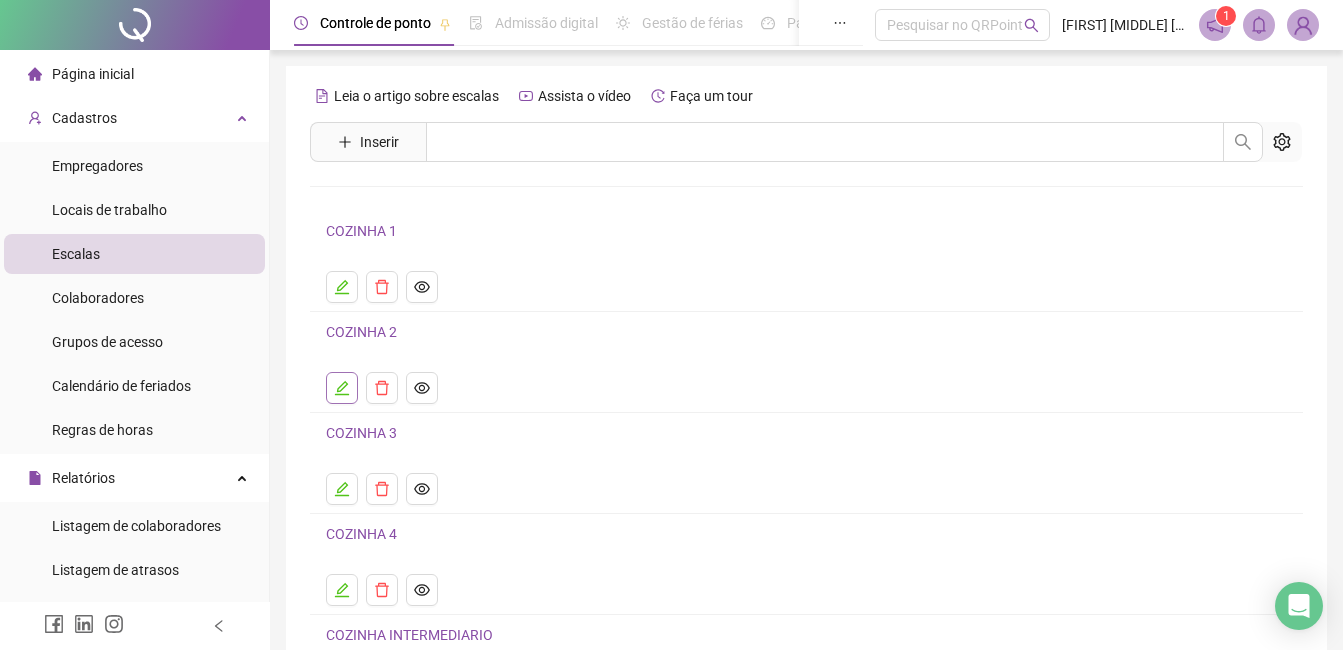 click 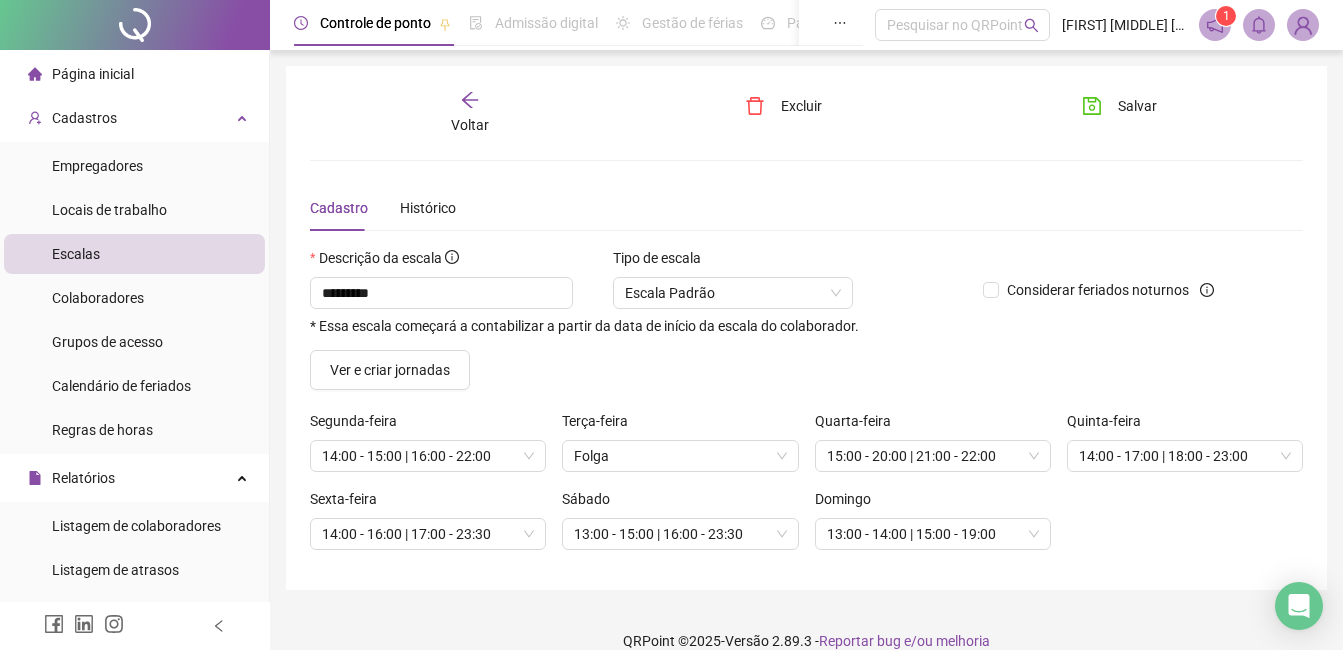 click 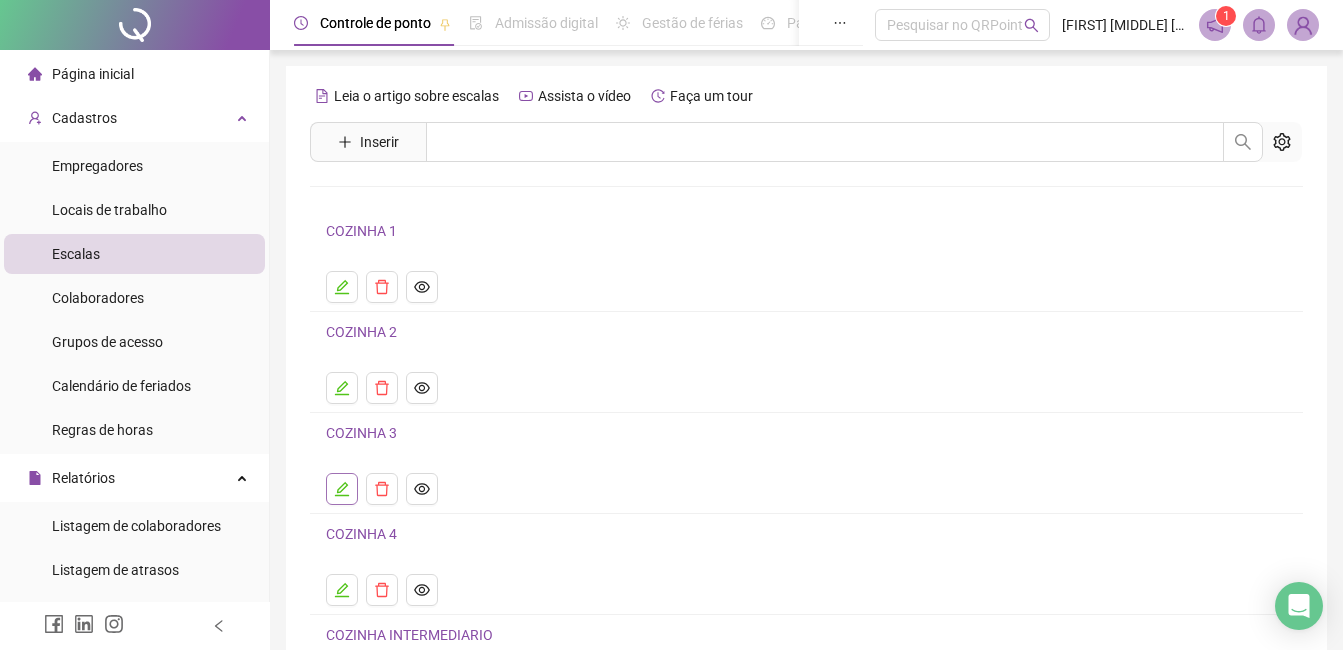 click at bounding box center [342, 489] 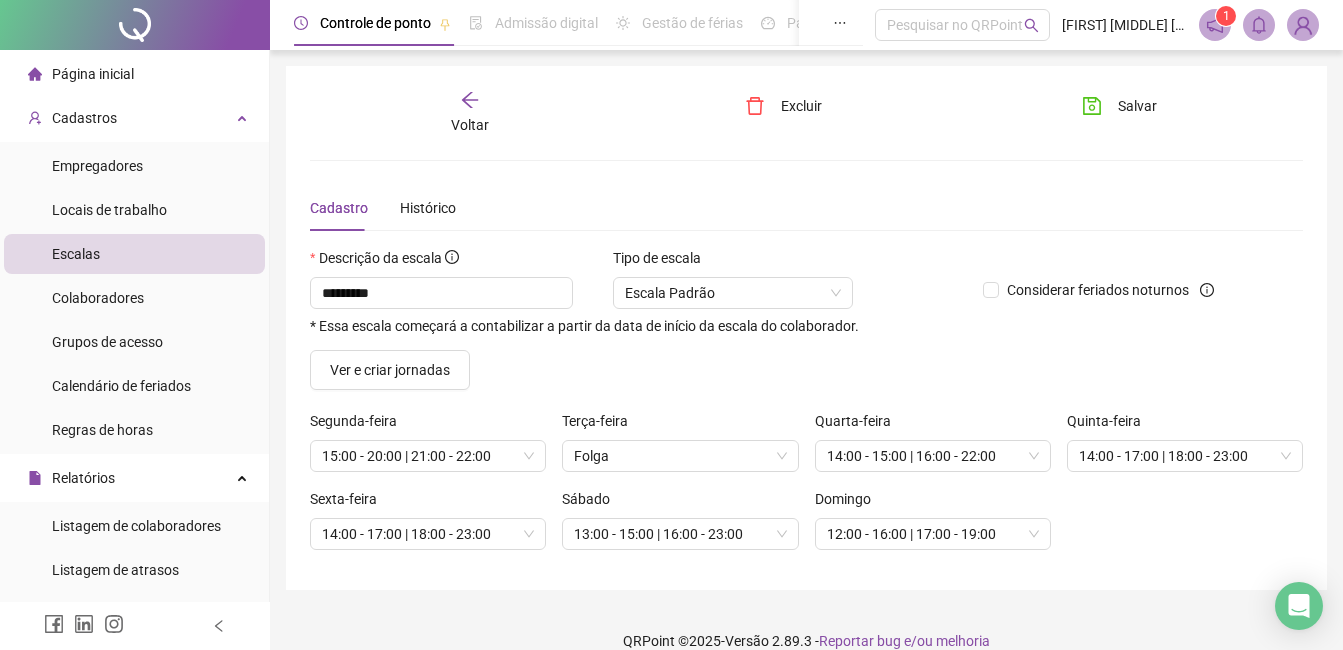 click on "Voltar" at bounding box center (470, 125) 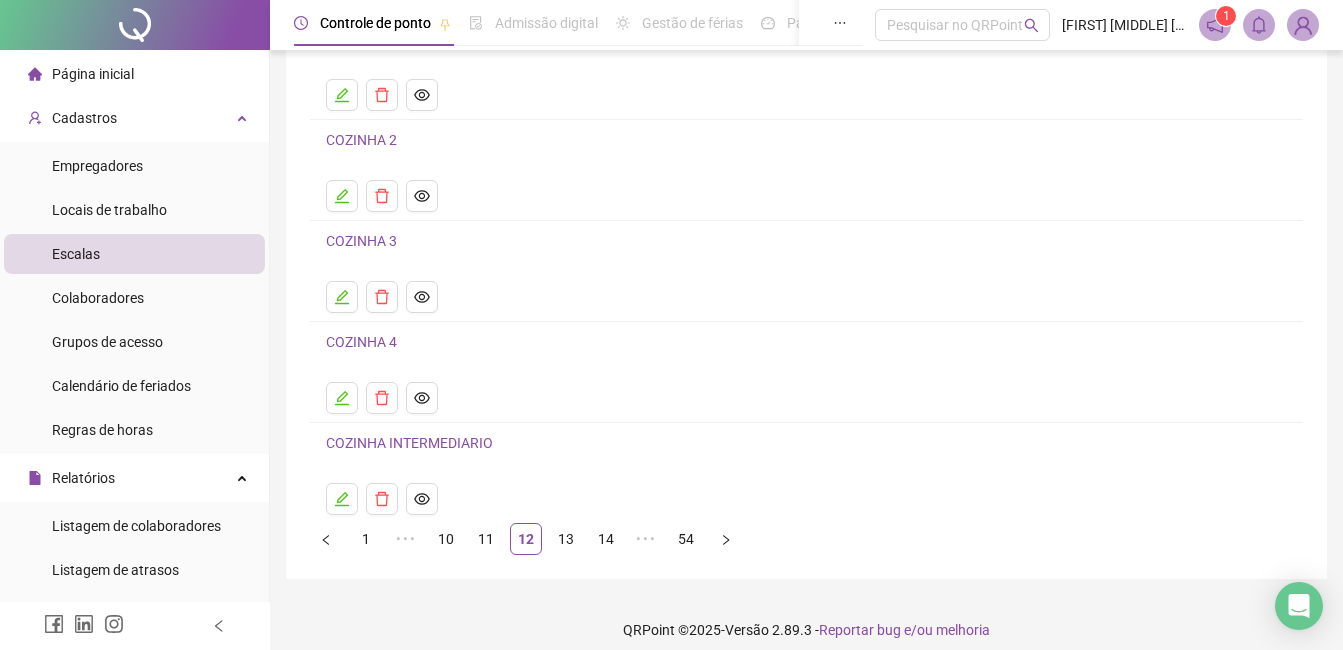 scroll, scrollTop: 200, scrollLeft: 0, axis: vertical 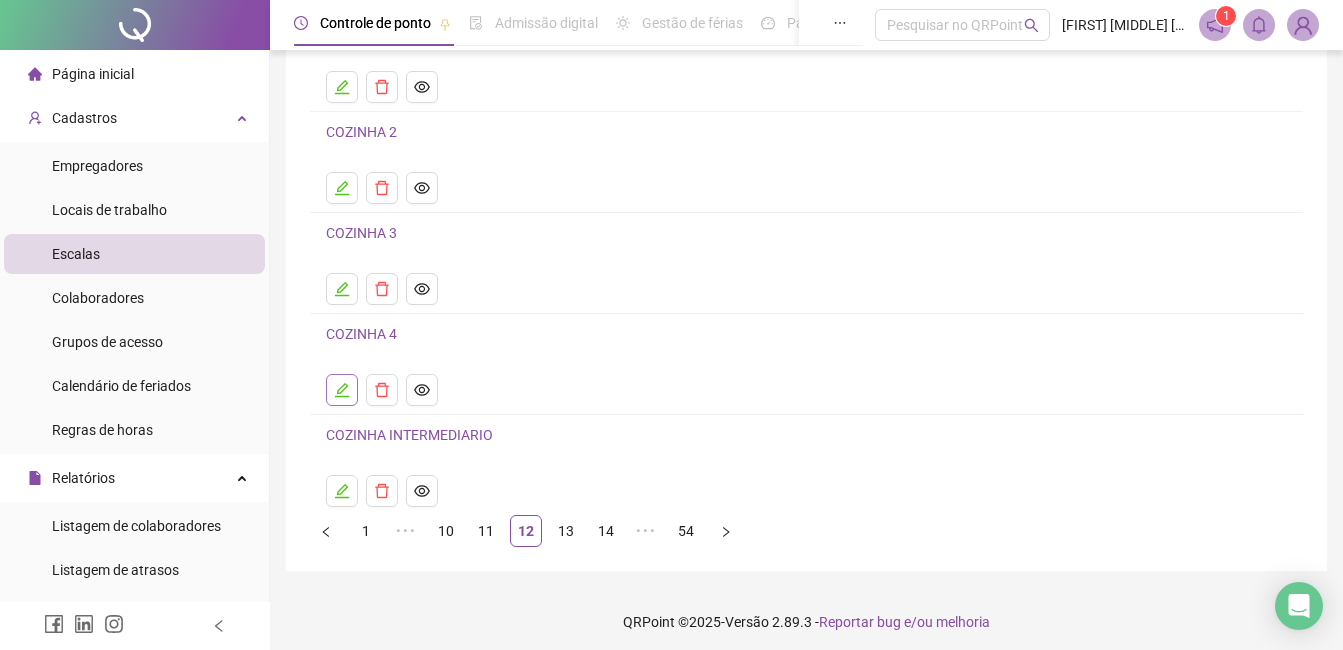 click 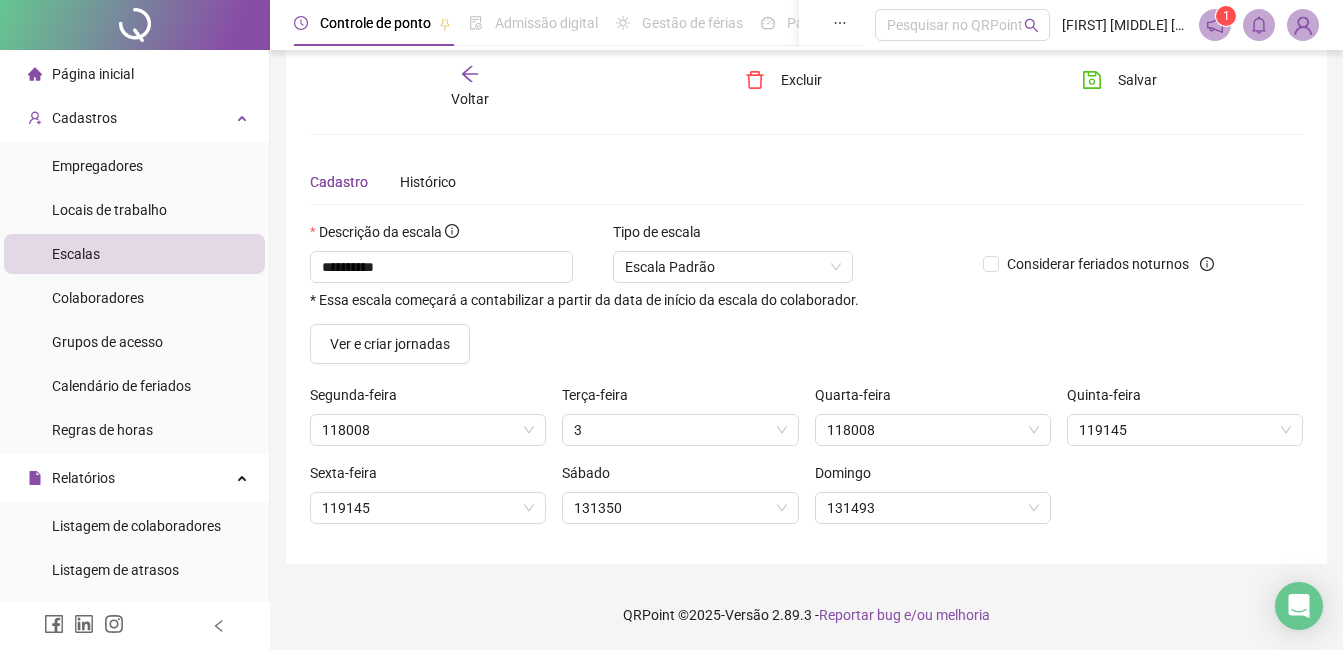 scroll, scrollTop: 26, scrollLeft: 0, axis: vertical 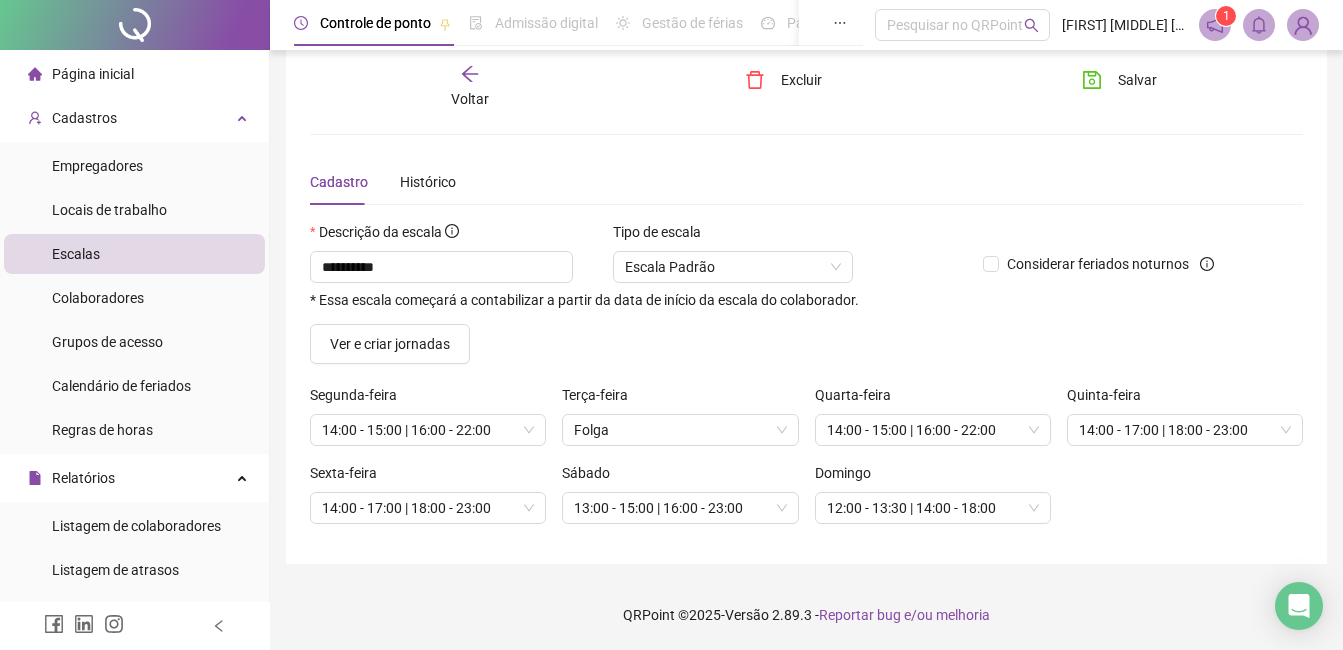 click 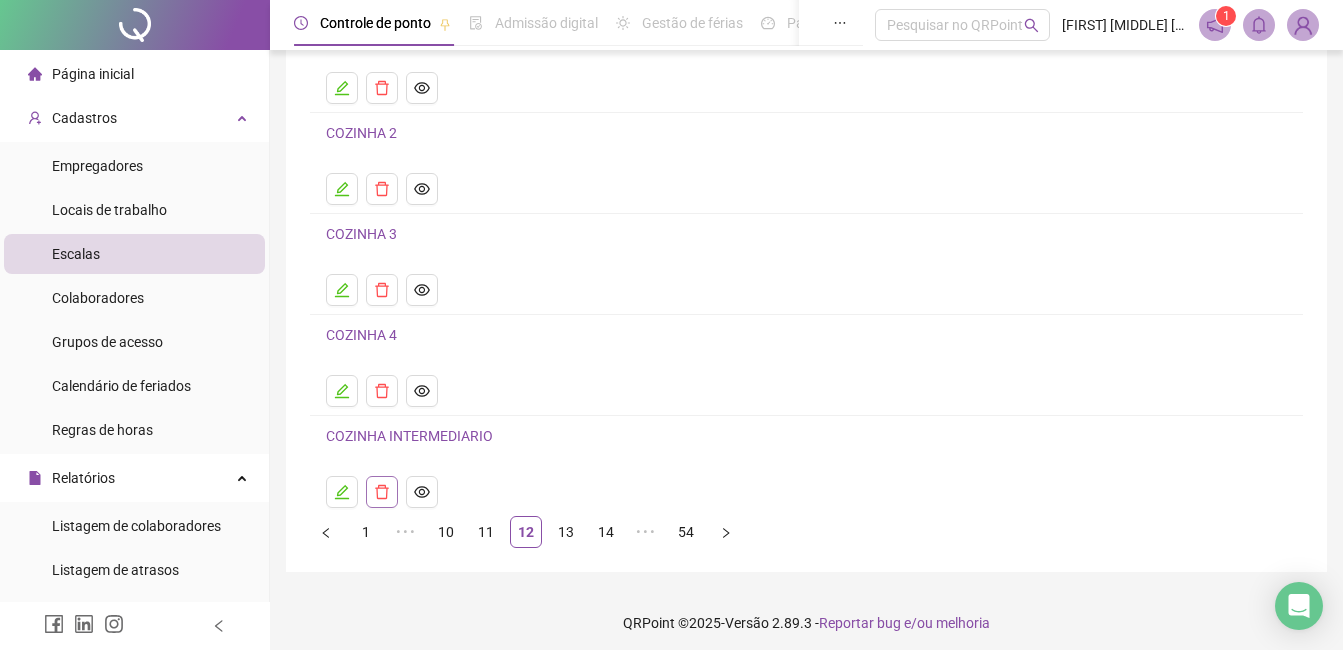 scroll, scrollTop: 207, scrollLeft: 0, axis: vertical 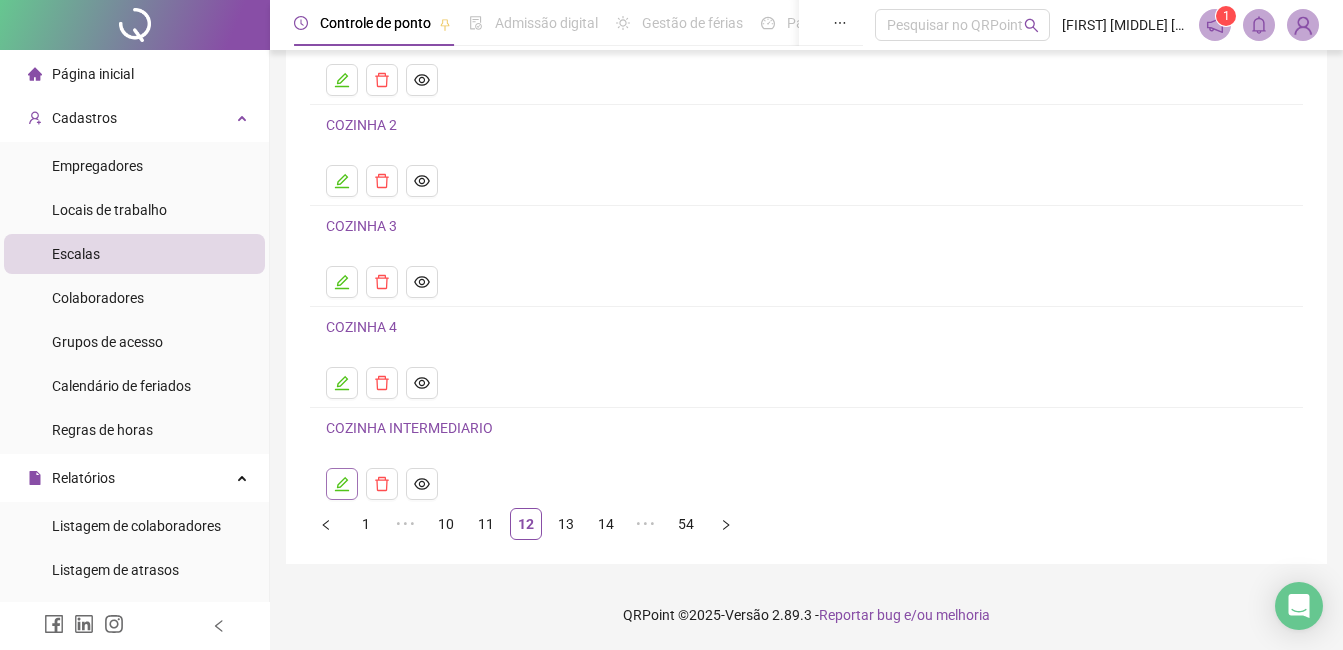 click at bounding box center (342, 484) 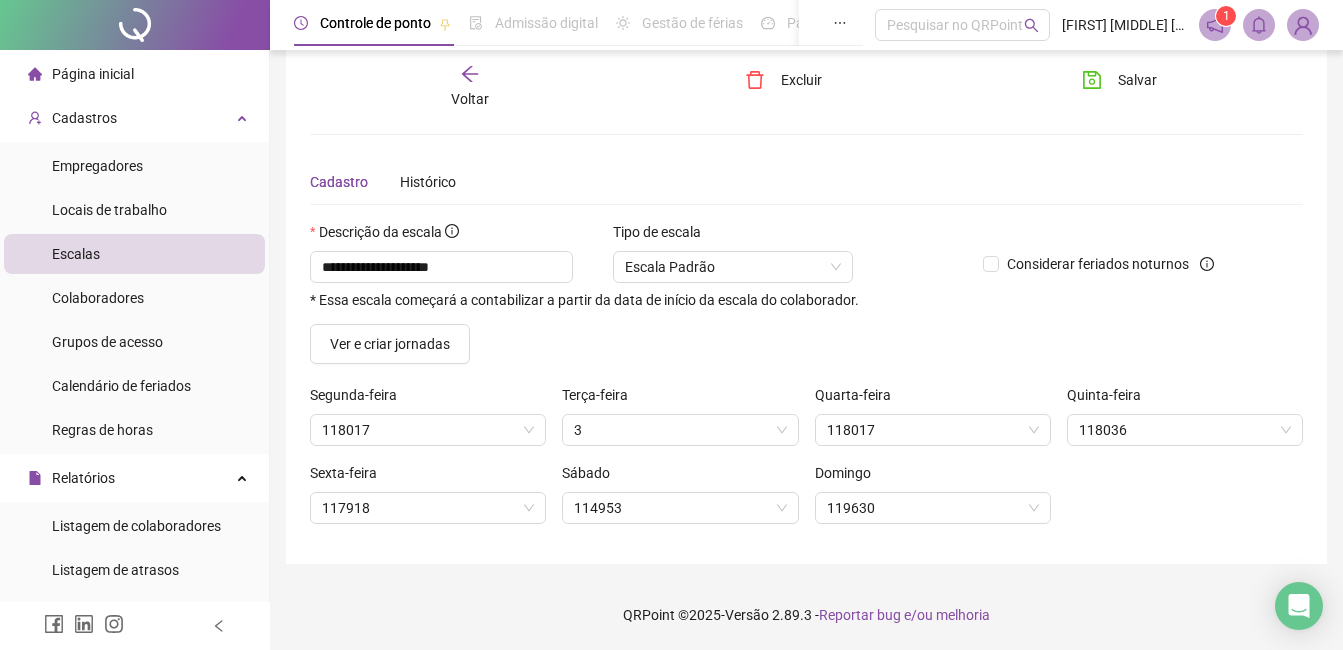 scroll, scrollTop: 26, scrollLeft: 0, axis: vertical 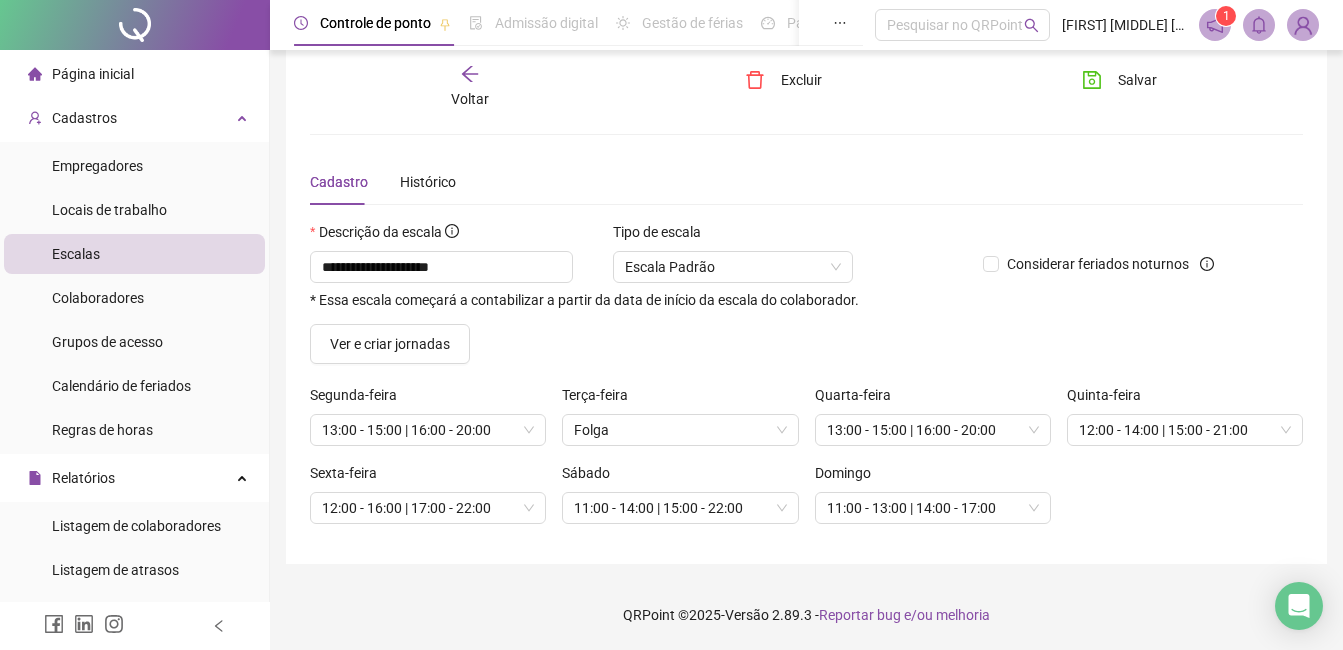 click 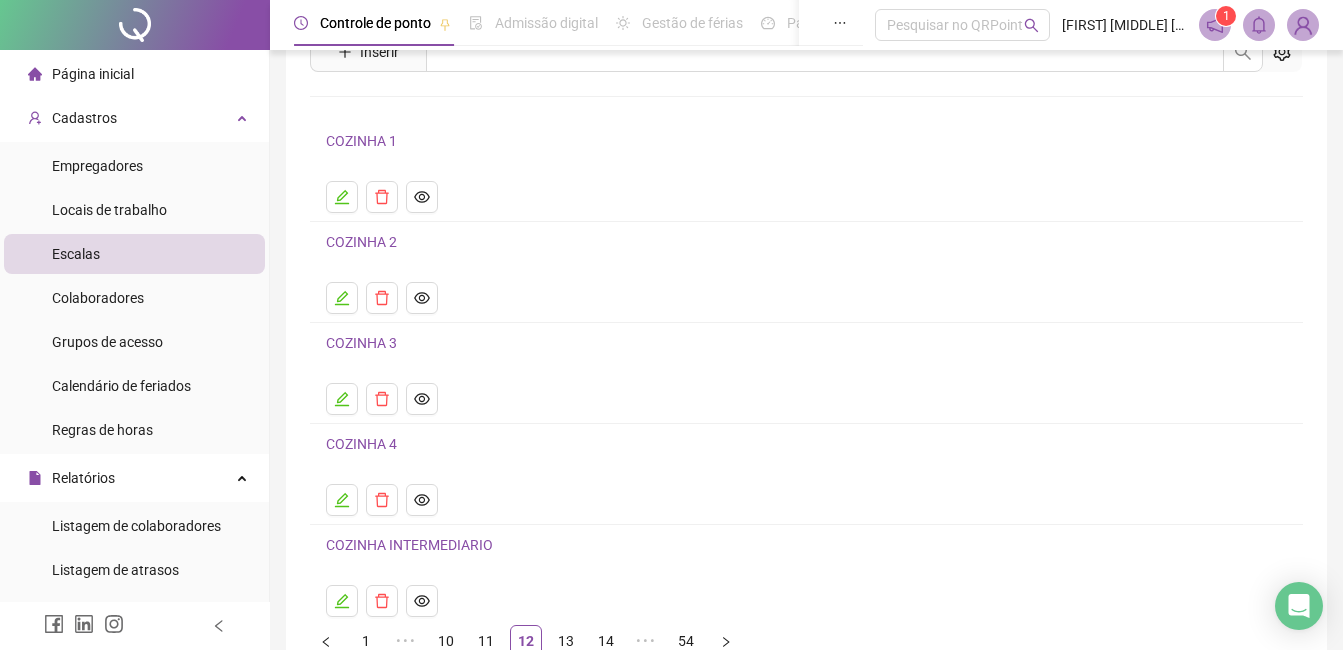 scroll, scrollTop: 207, scrollLeft: 0, axis: vertical 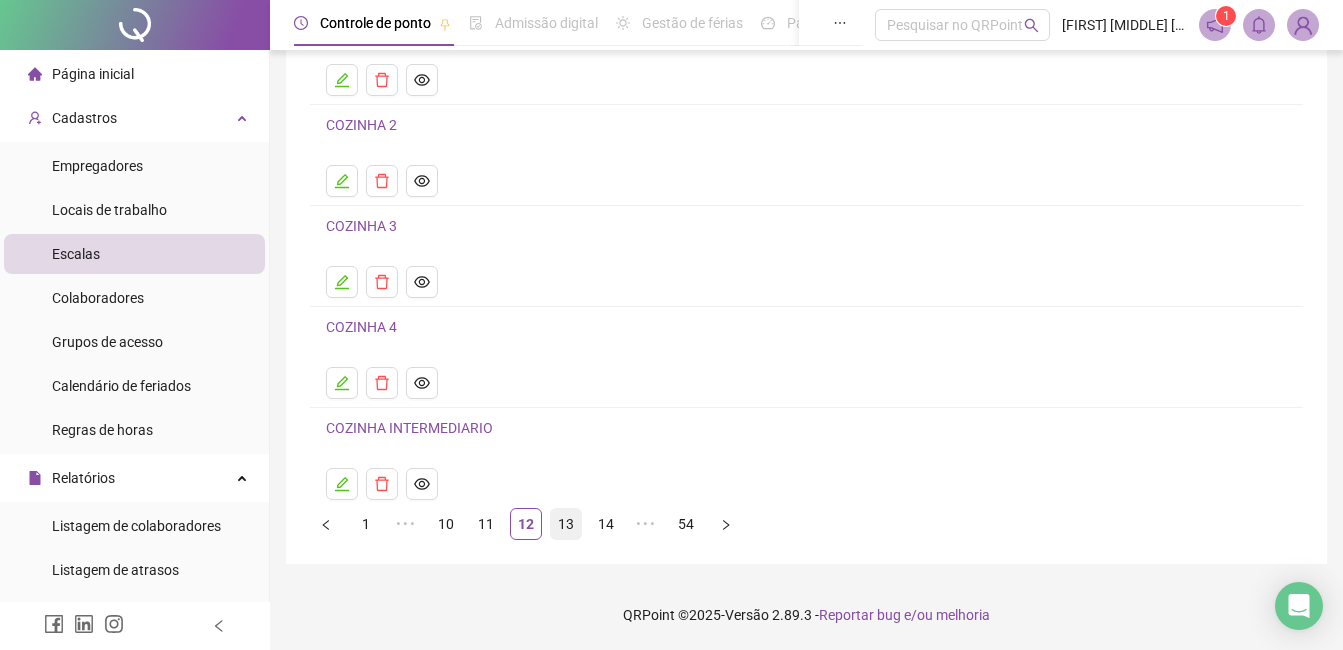 click on "13" at bounding box center [566, 524] 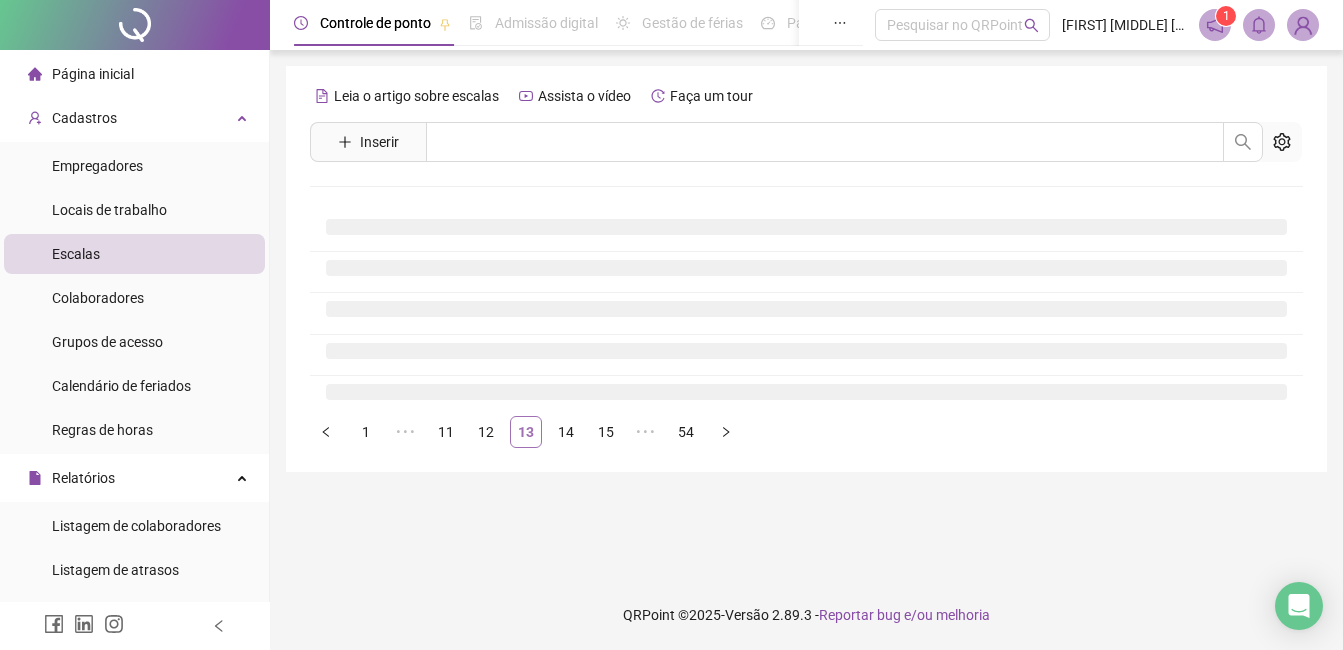 scroll, scrollTop: 0, scrollLeft: 0, axis: both 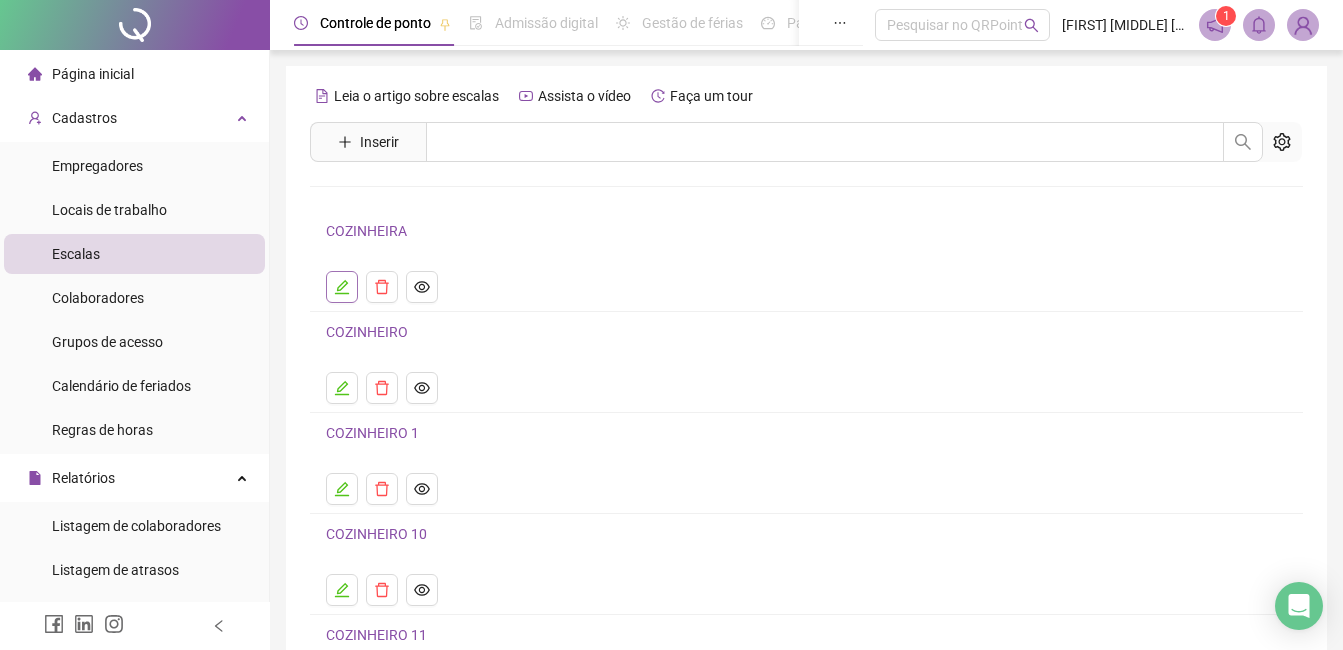 click 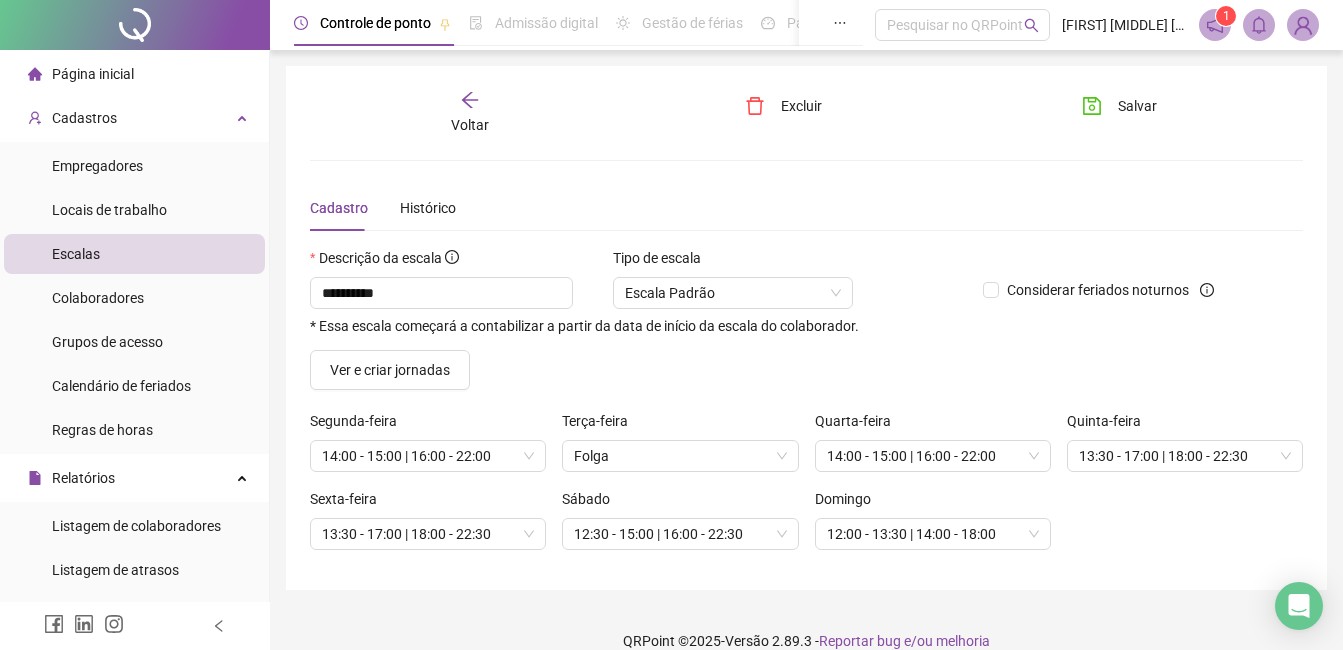 click on "Voltar" at bounding box center [470, 125] 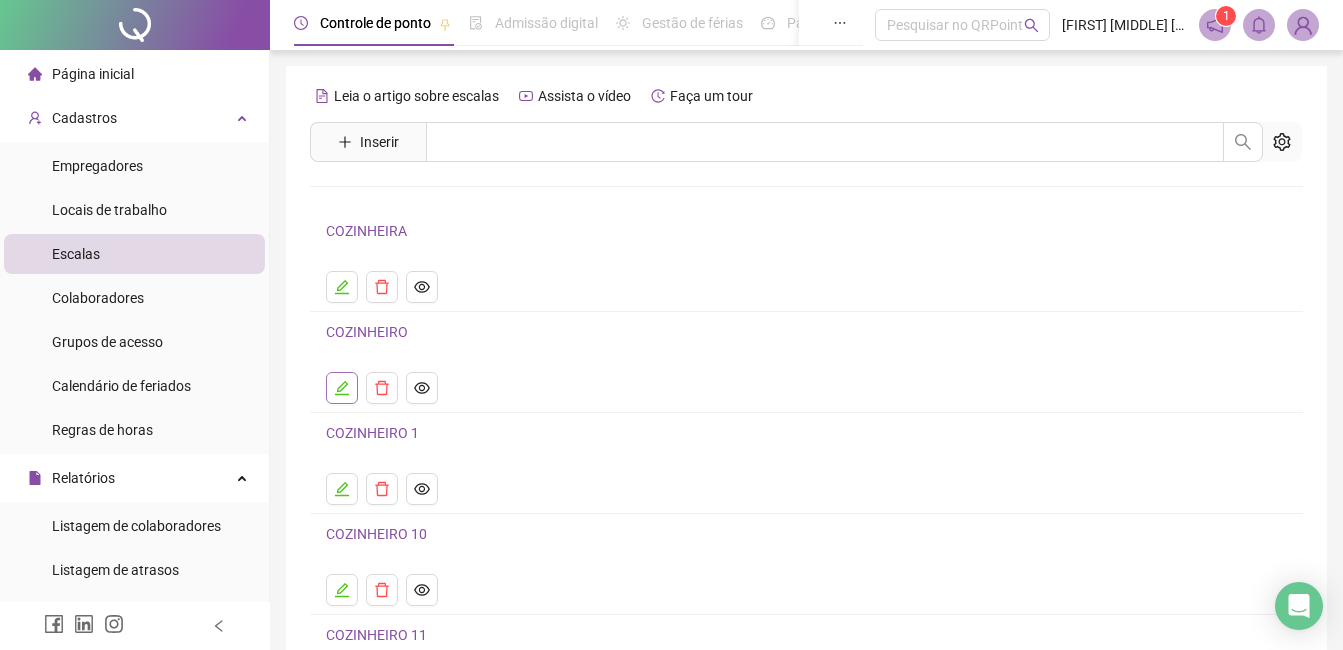 click 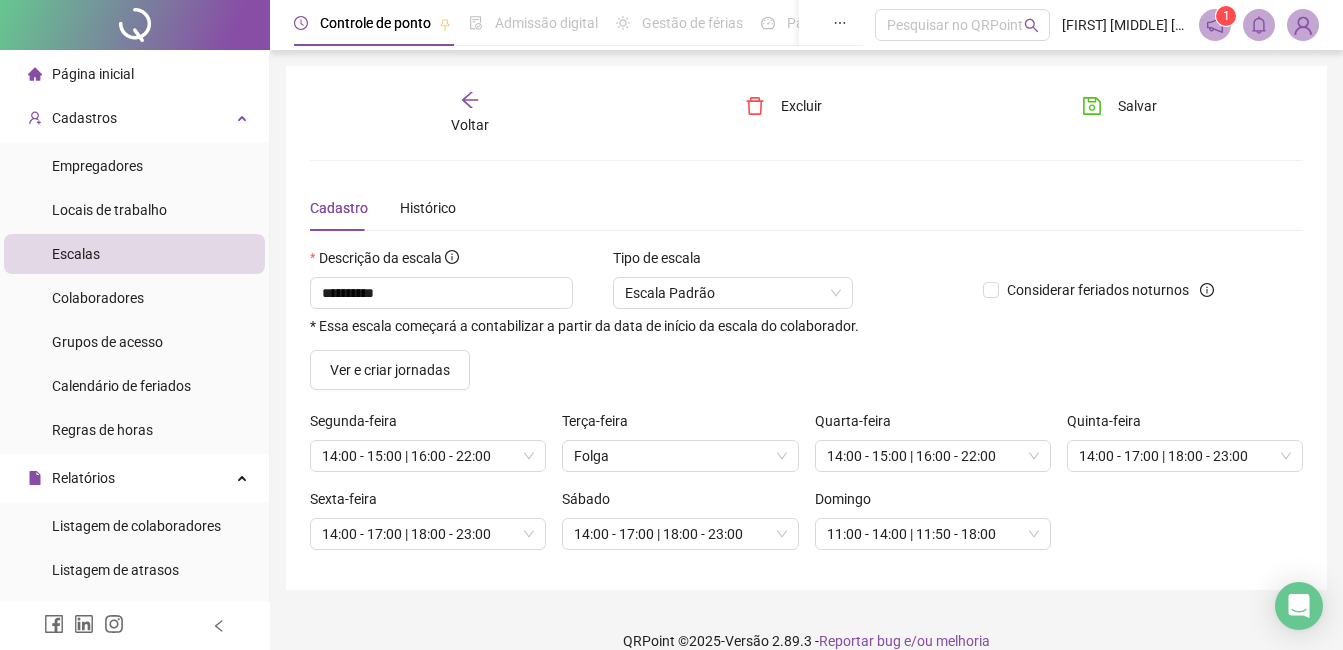 click 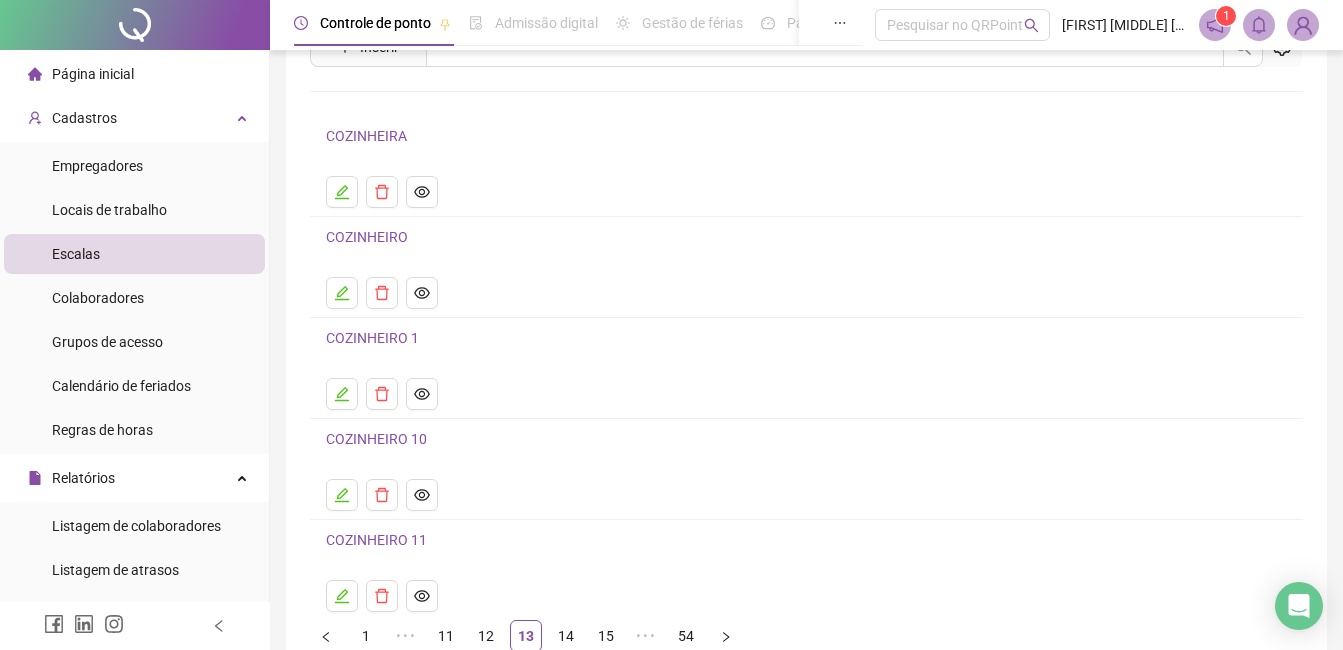 scroll, scrollTop: 100, scrollLeft: 0, axis: vertical 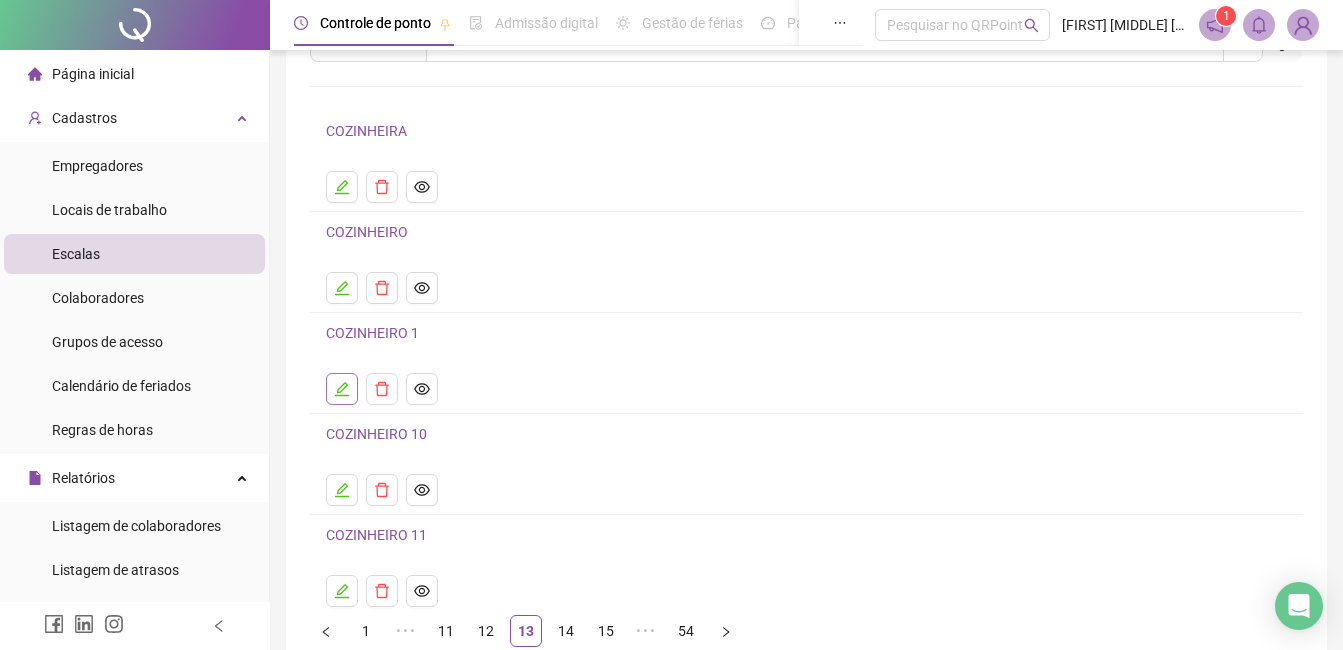 click at bounding box center (342, 389) 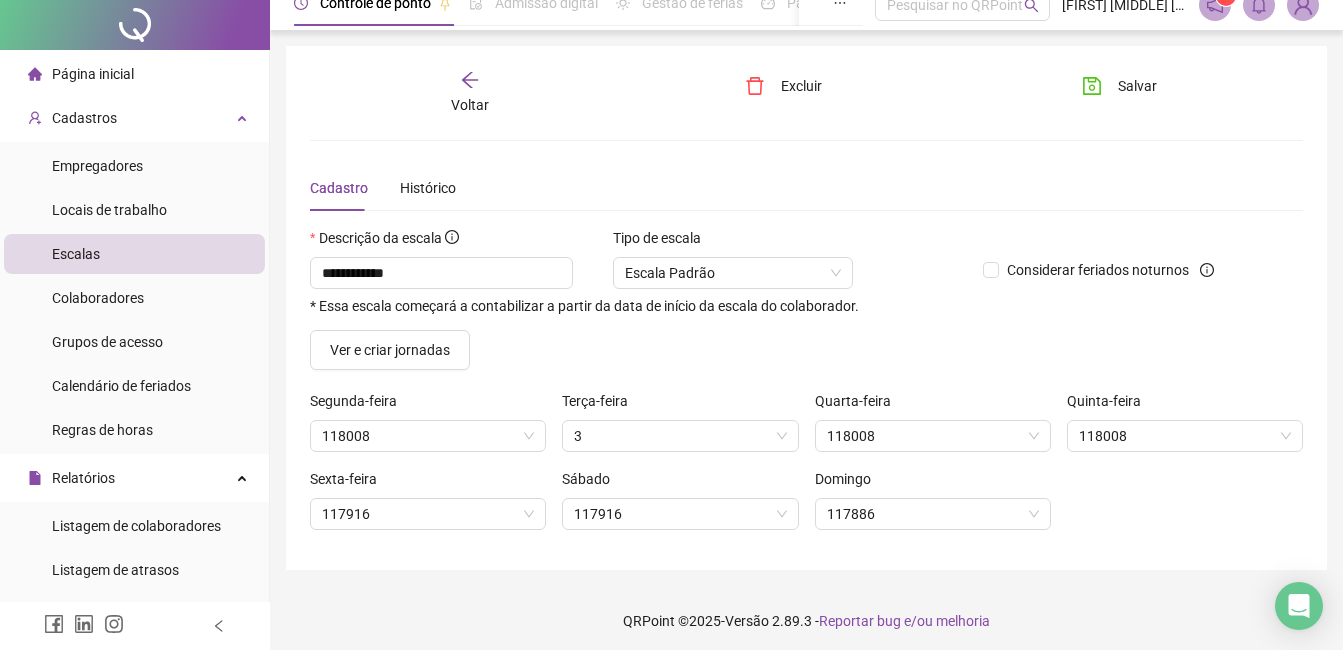 scroll, scrollTop: 26, scrollLeft: 0, axis: vertical 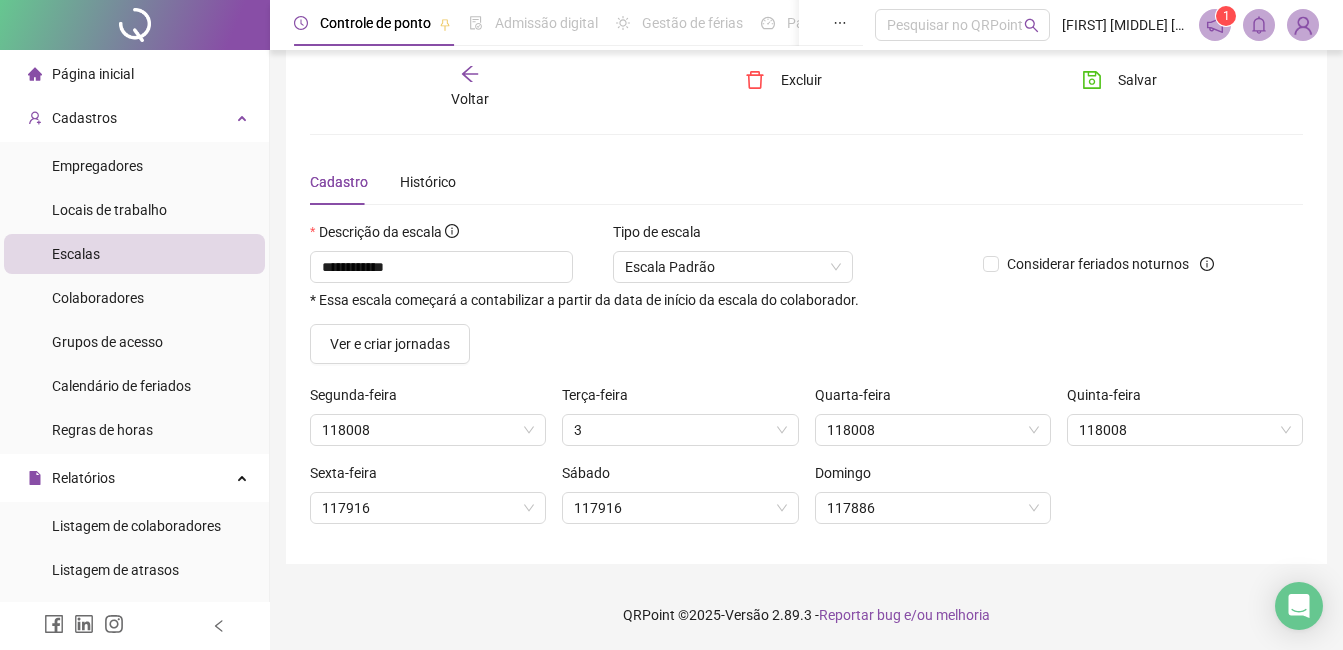click 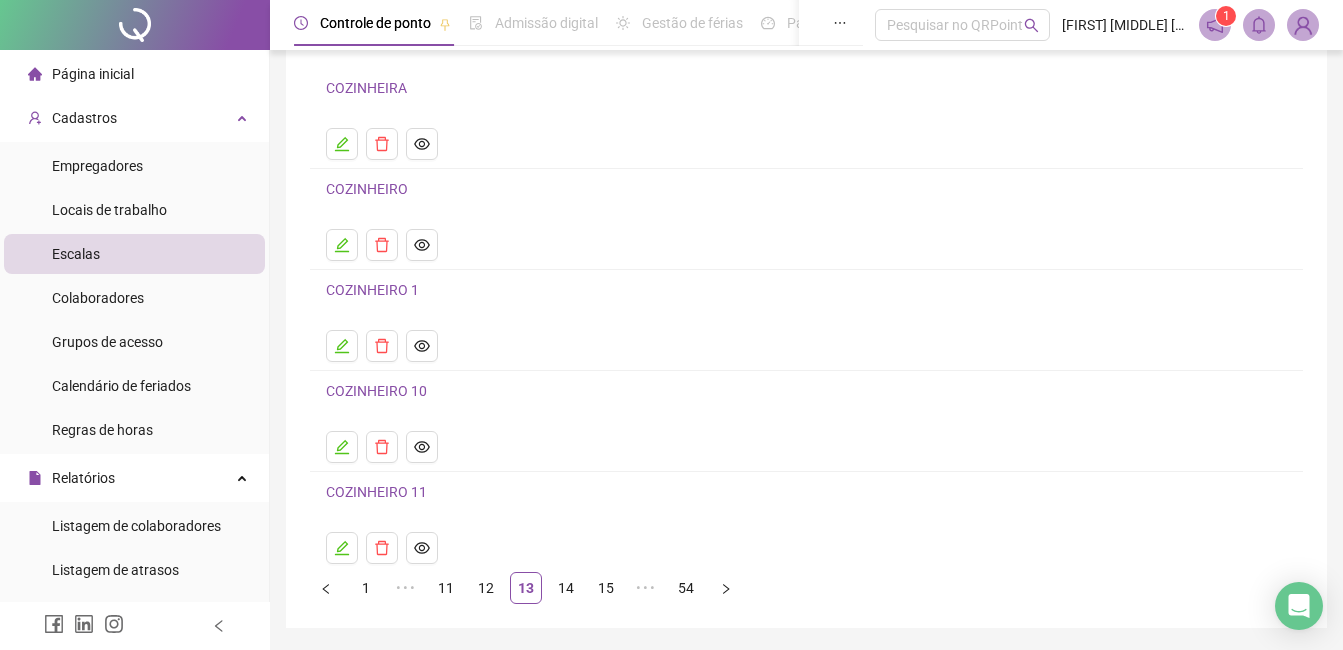 scroll, scrollTop: 207, scrollLeft: 0, axis: vertical 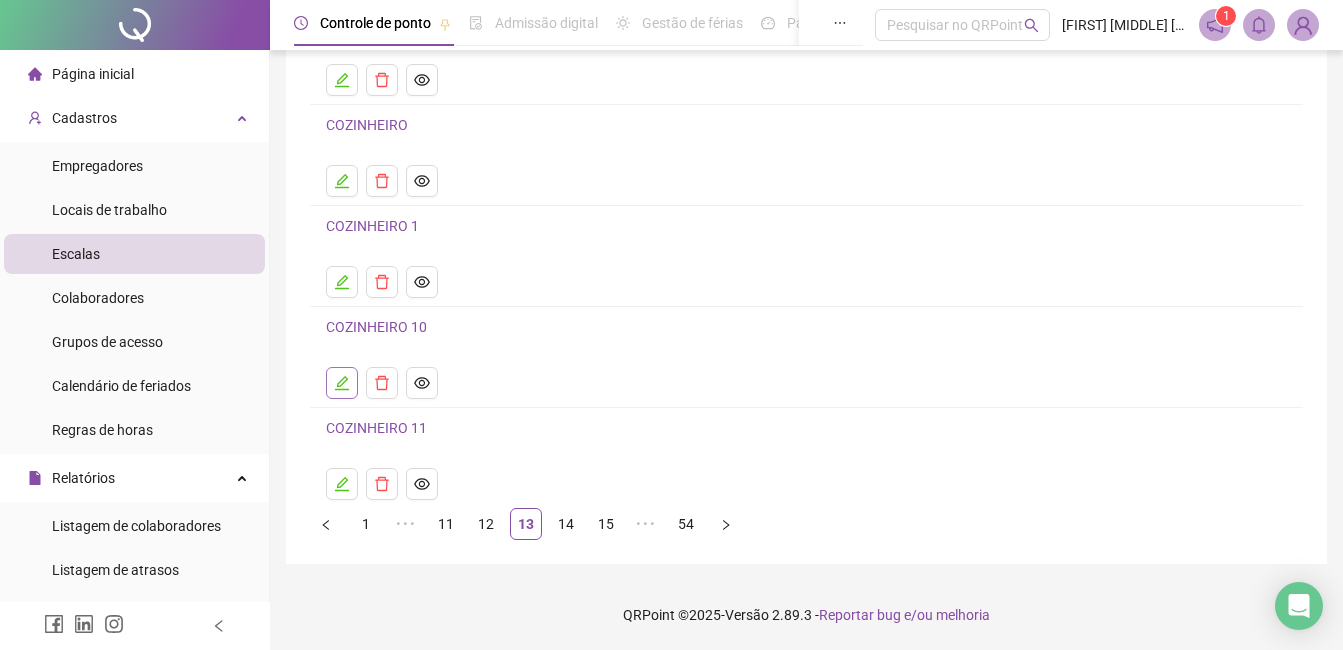 click 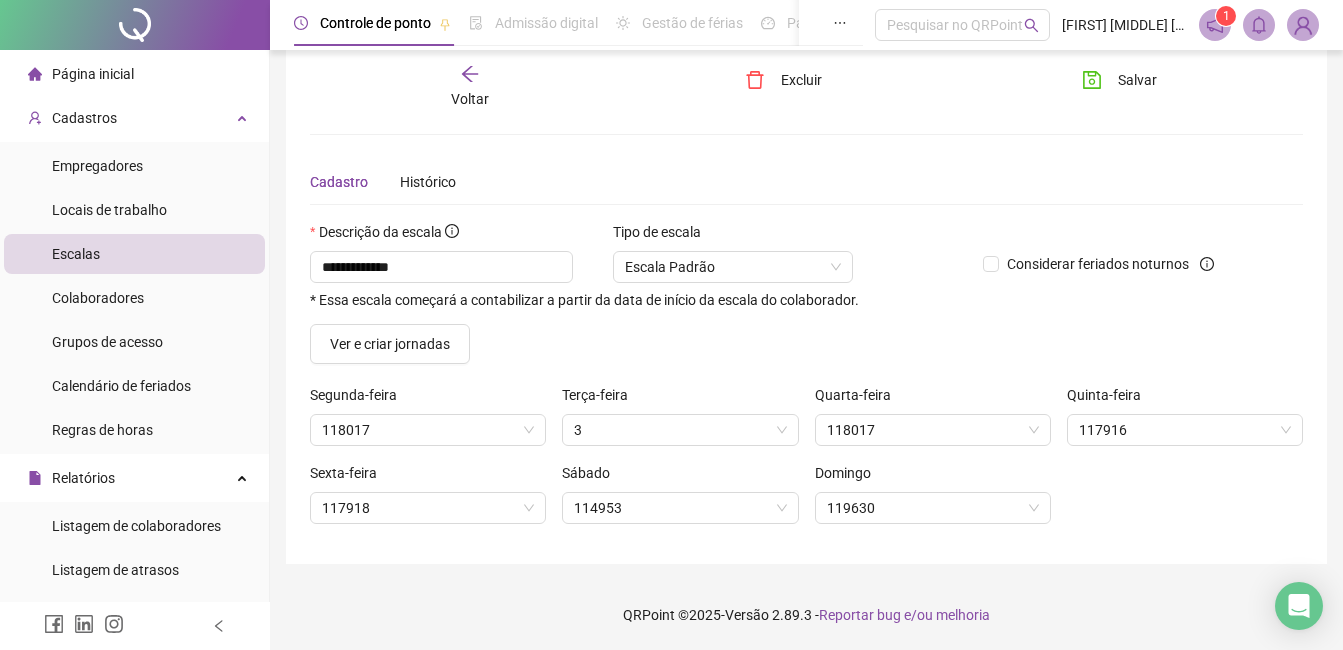 scroll, scrollTop: 26, scrollLeft: 0, axis: vertical 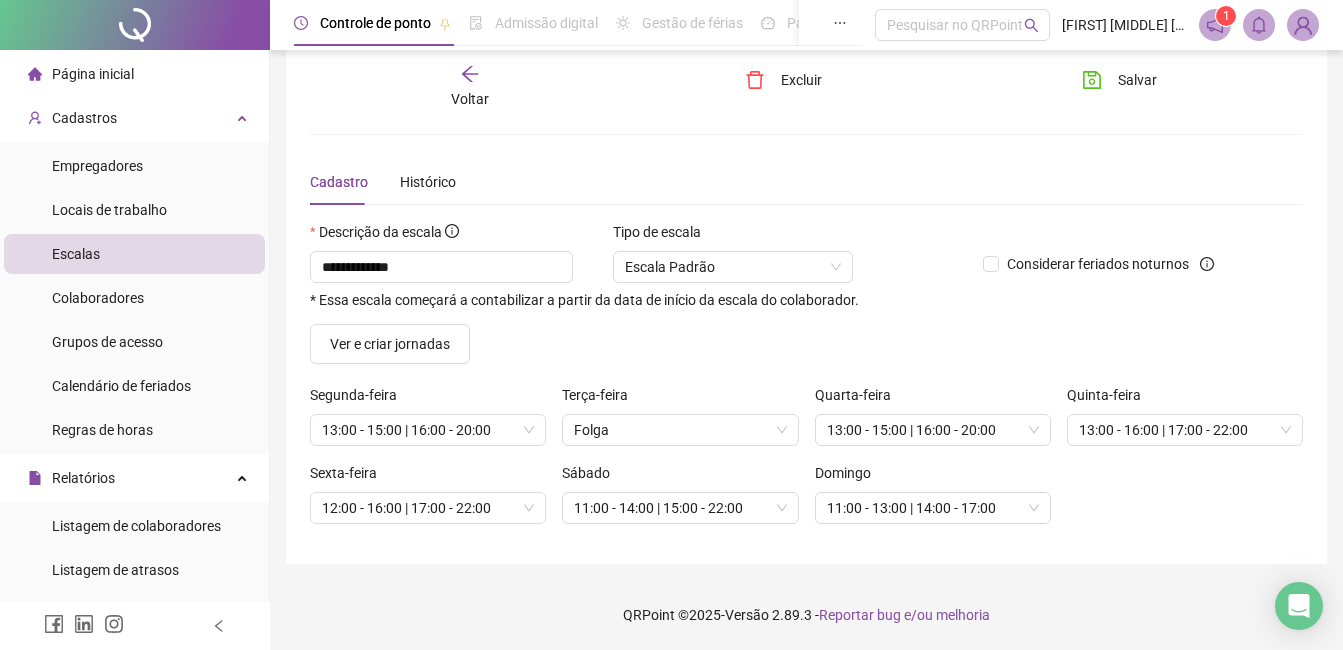 click on "Voltar" at bounding box center [470, 87] 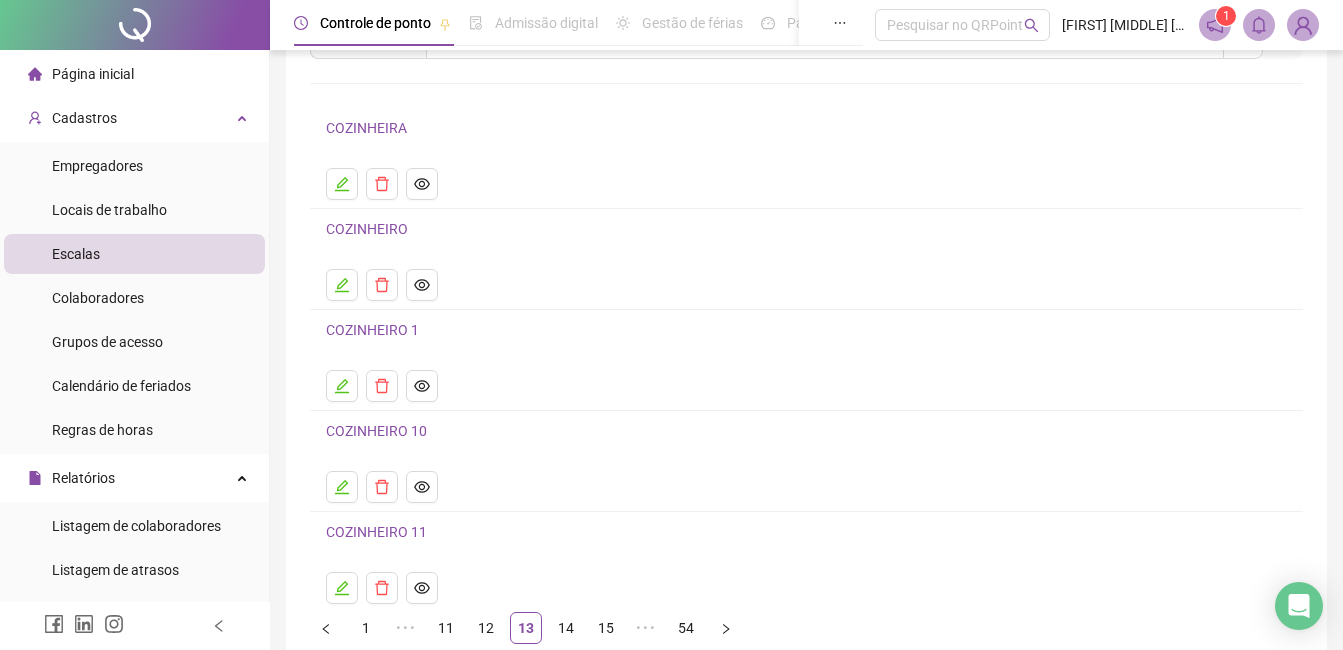 scroll, scrollTop: 200, scrollLeft: 0, axis: vertical 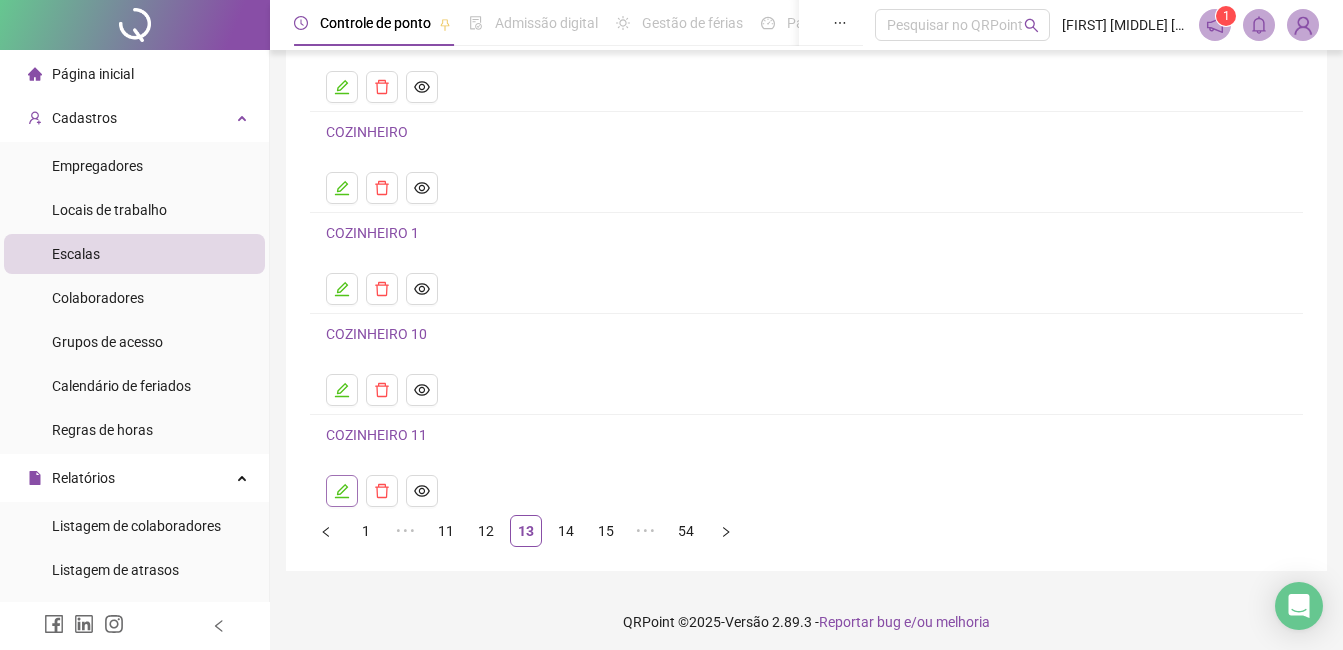 click 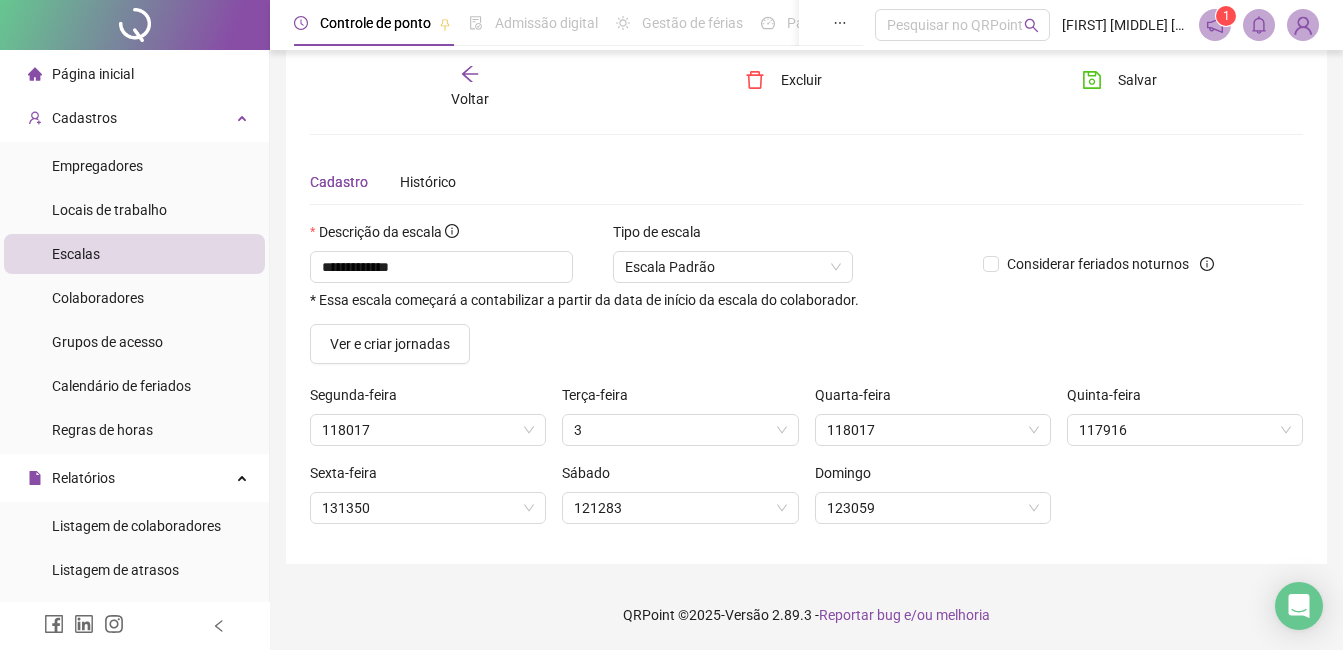 scroll, scrollTop: 26, scrollLeft: 0, axis: vertical 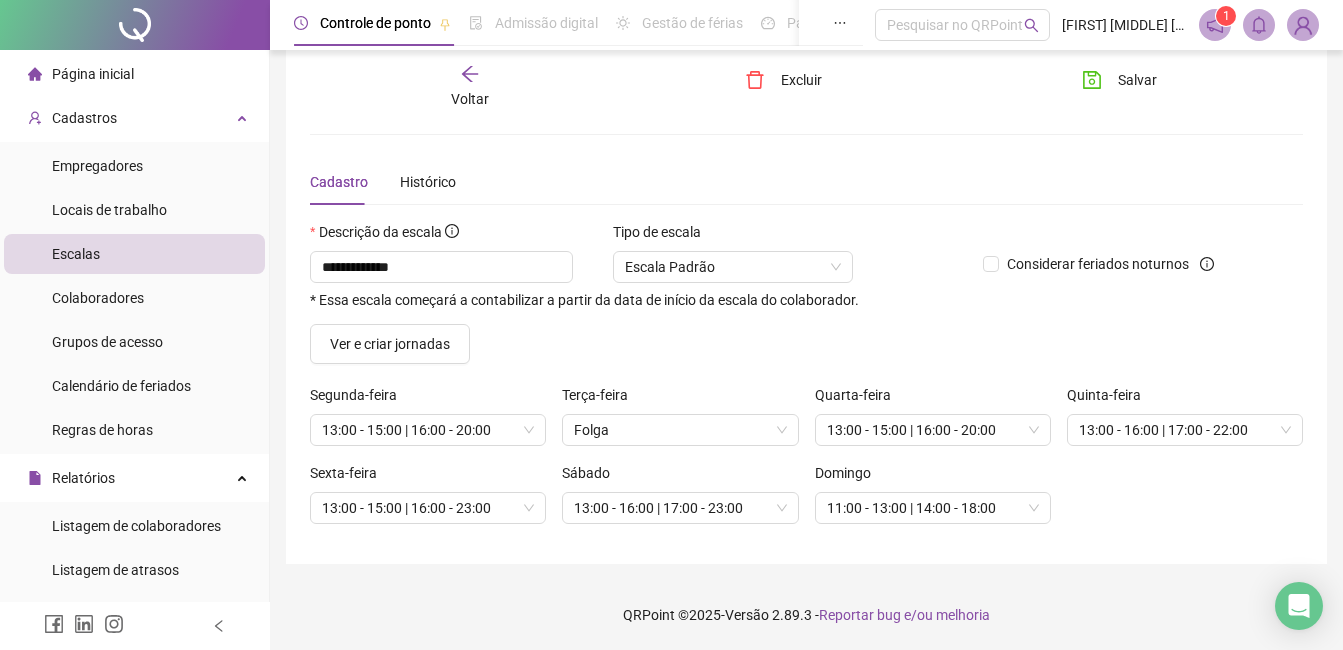 click on "Voltar" at bounding box center (470, 87) 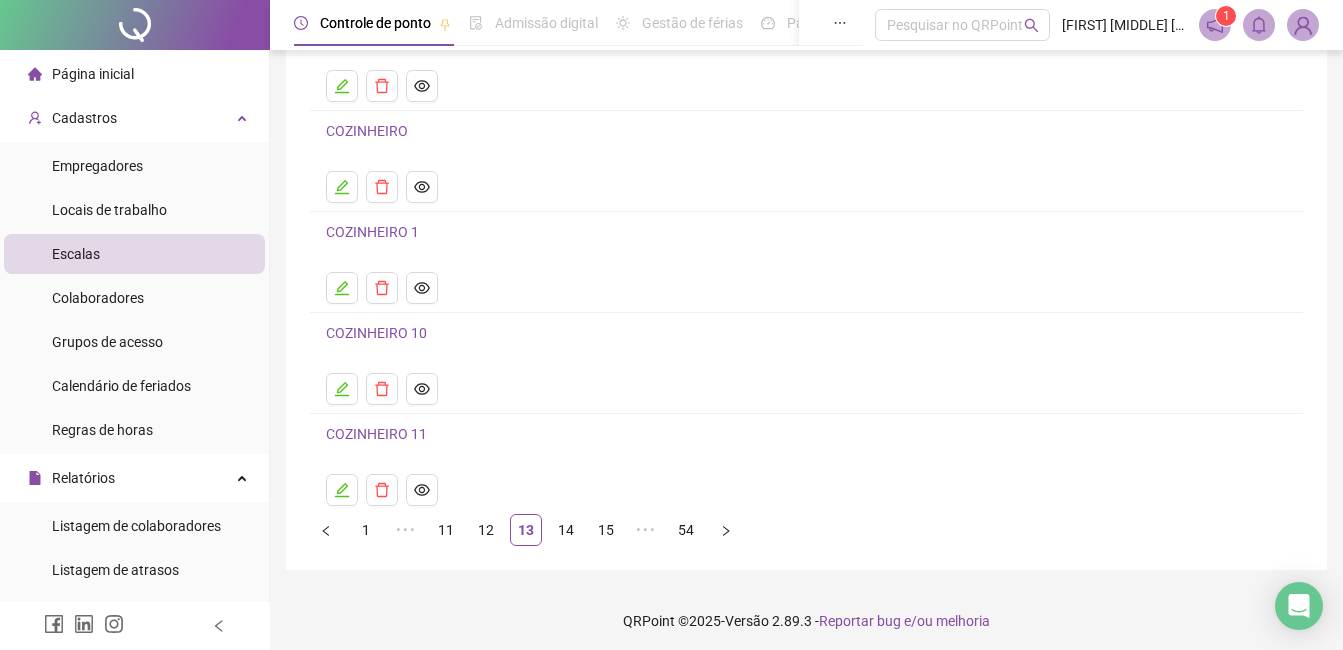 scroll, scrollTop: 207, scrollLeft: 0, axis: vertical 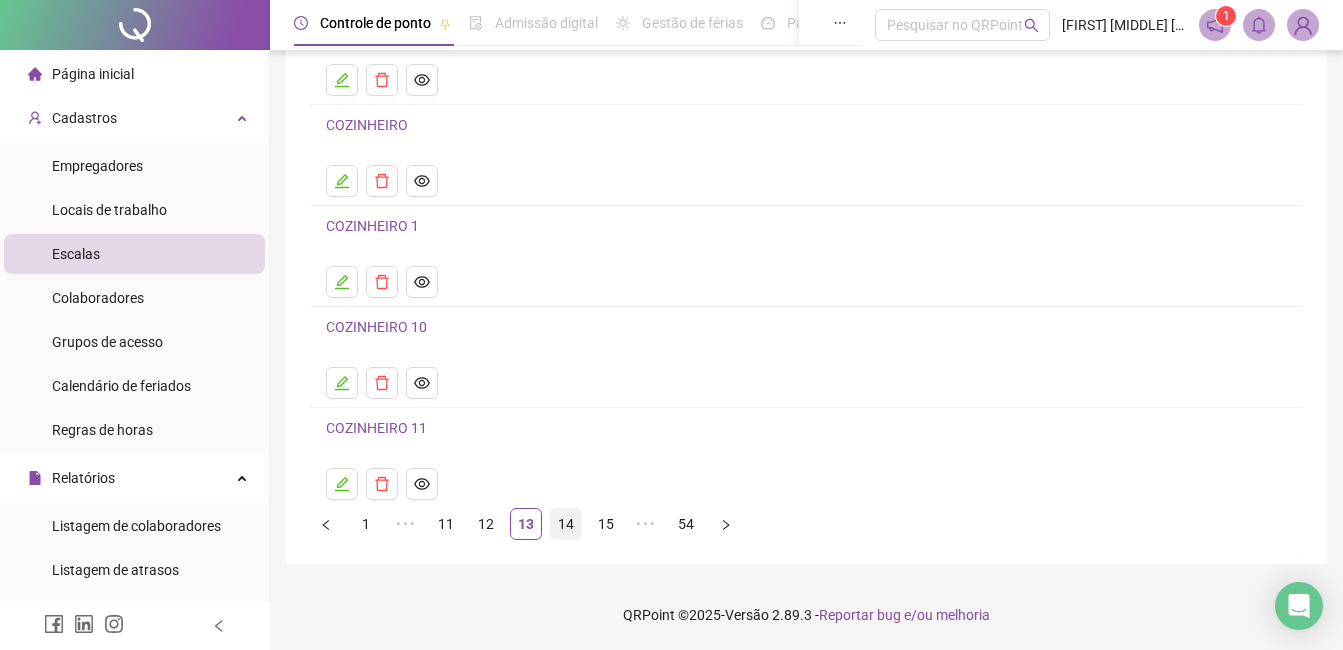 click on "14" at bounding box center (566, 524) 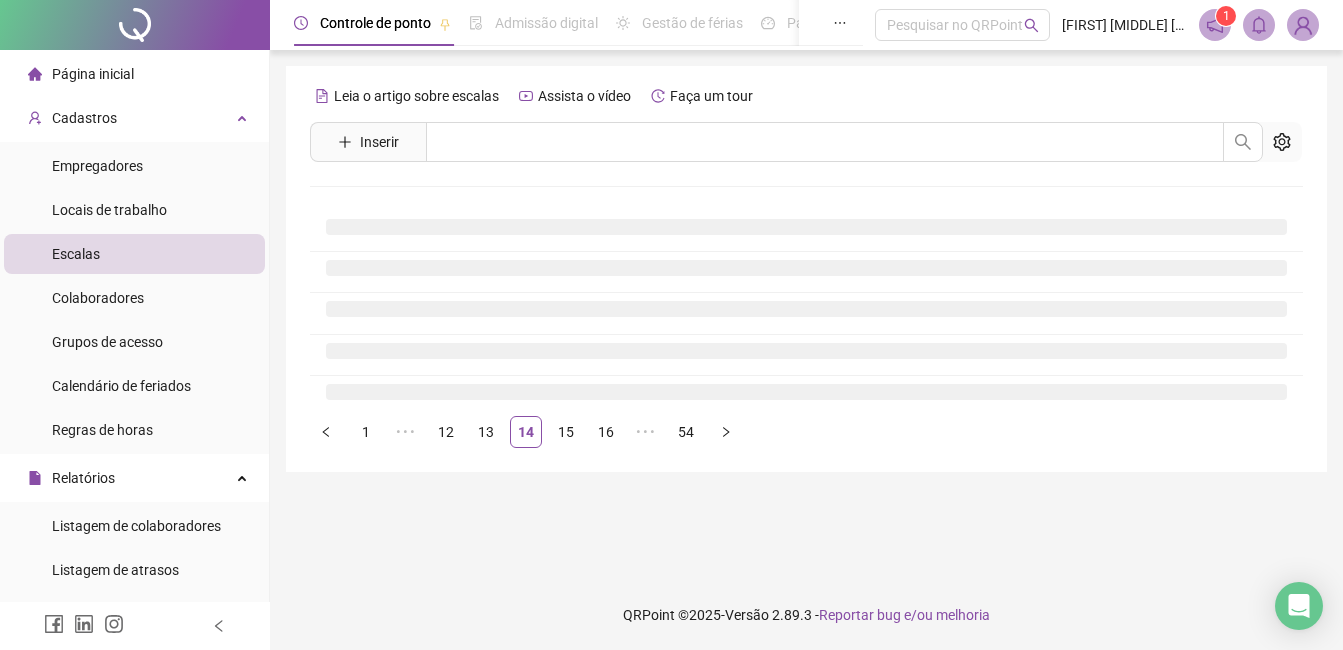 scroll, scrollTop: 0, scrollLeft: 0, axis: both 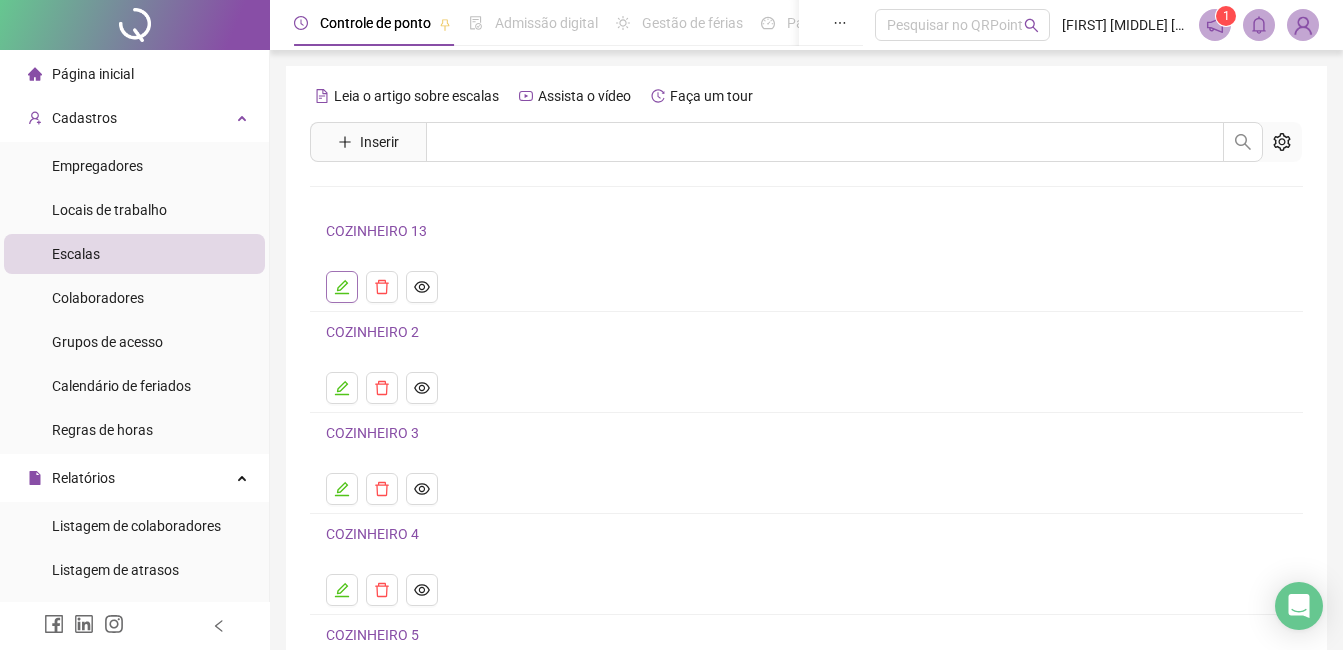 click 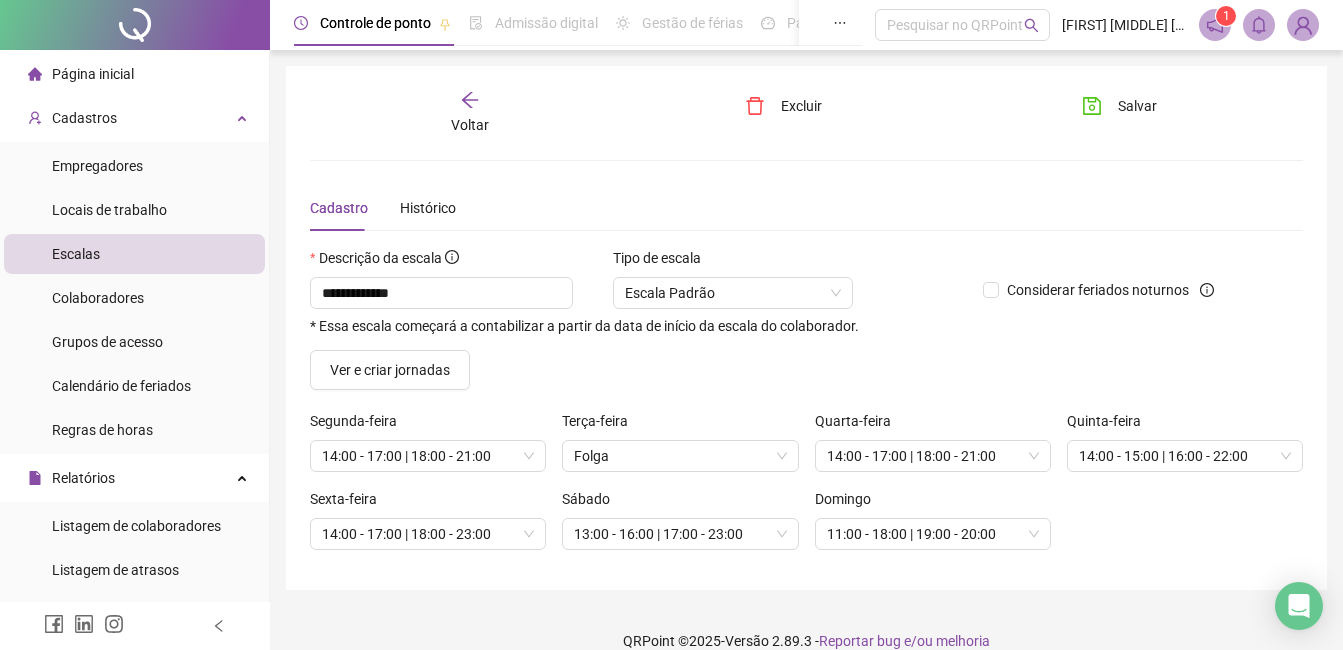 click on "**********" at bounding box center [806, 328] 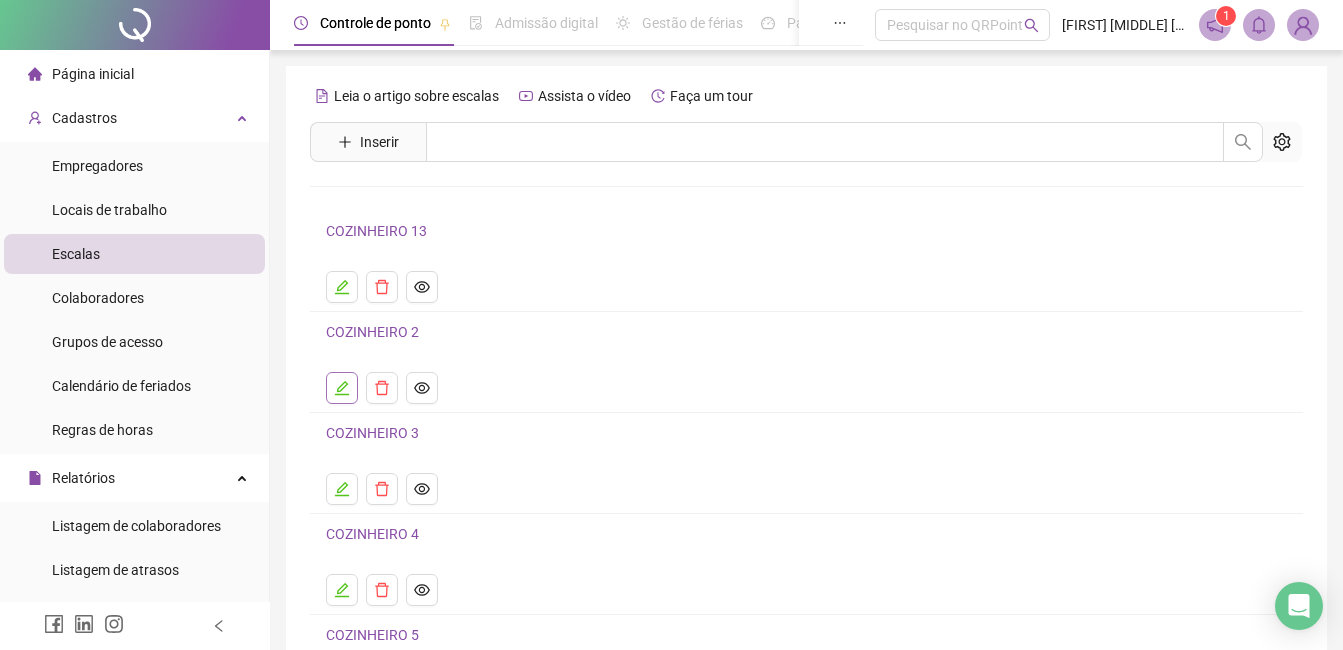 click 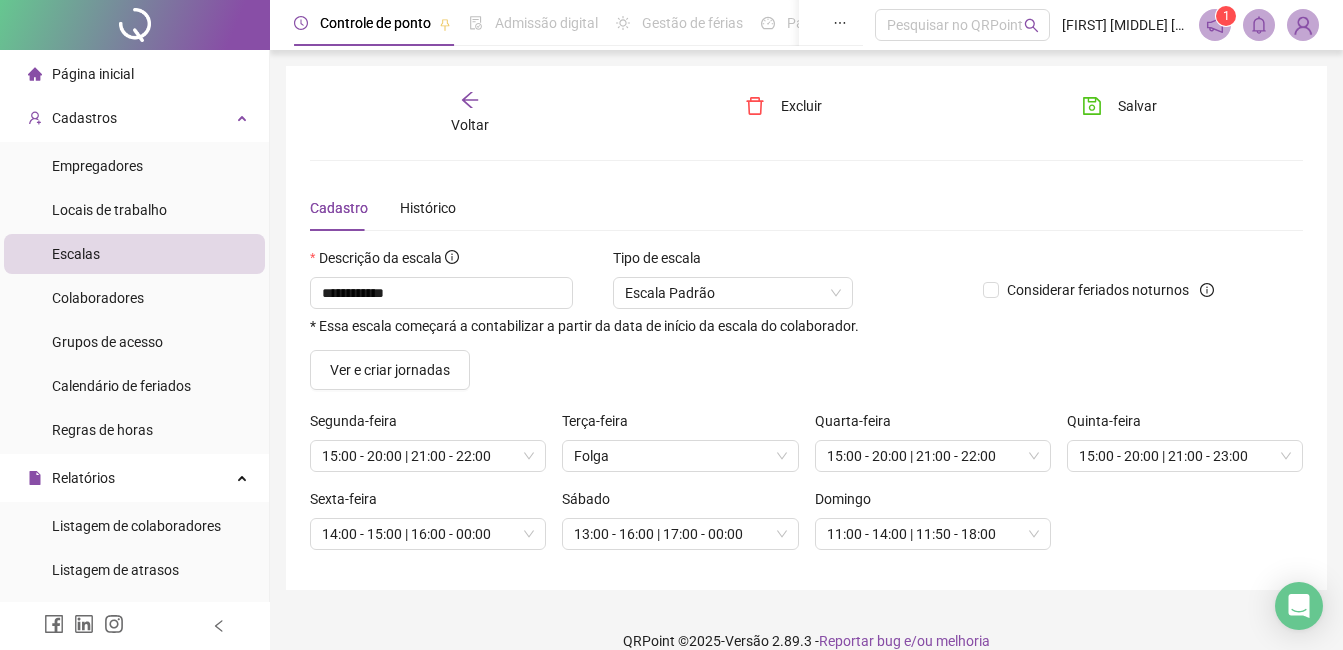 click on "Voltar" at bounding box center (470, 113) 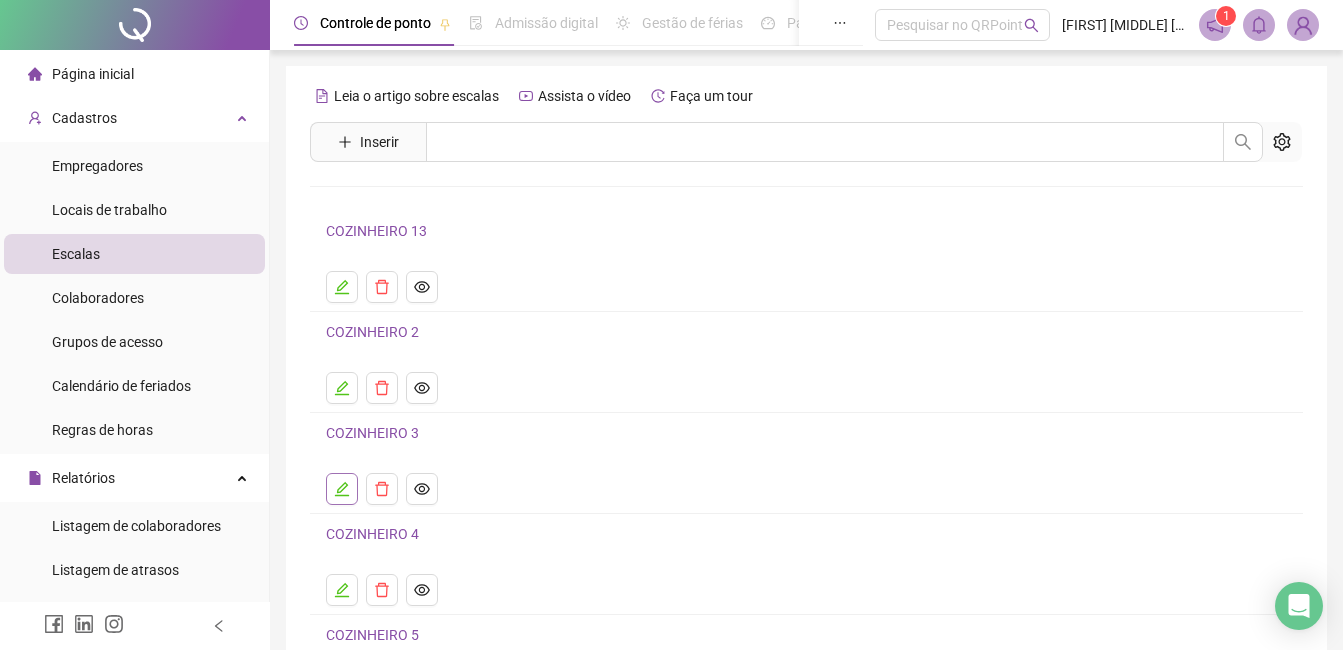 click 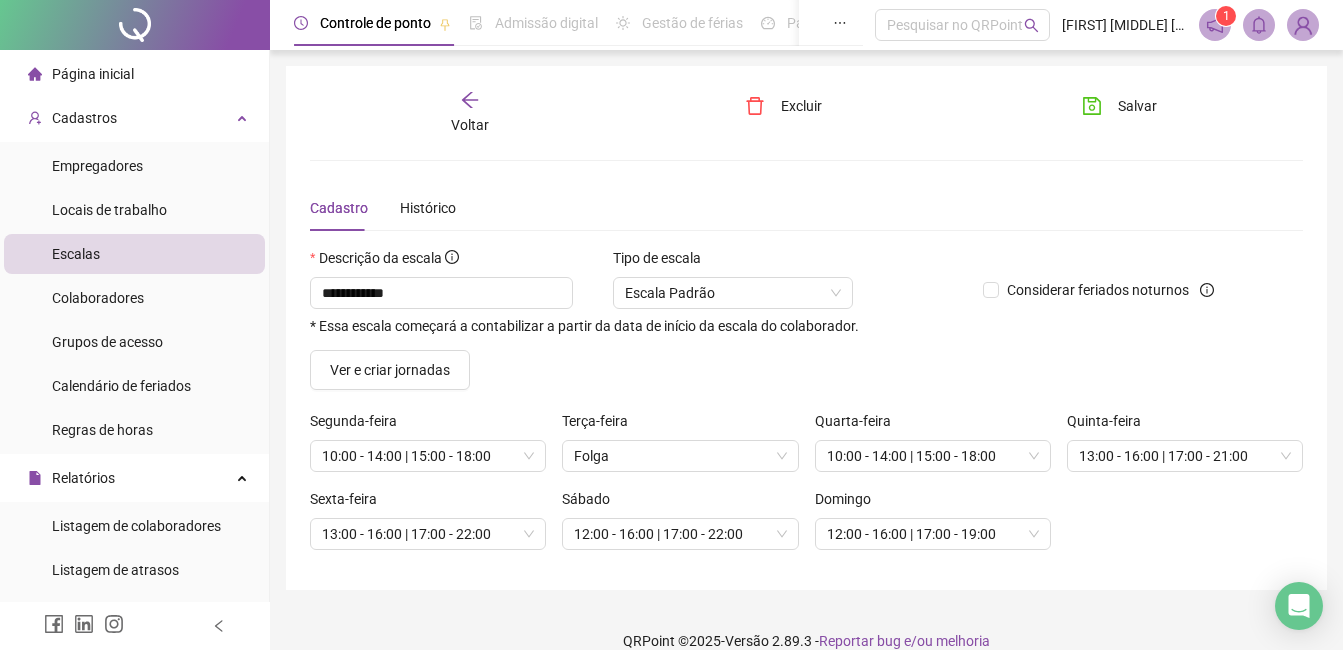 click 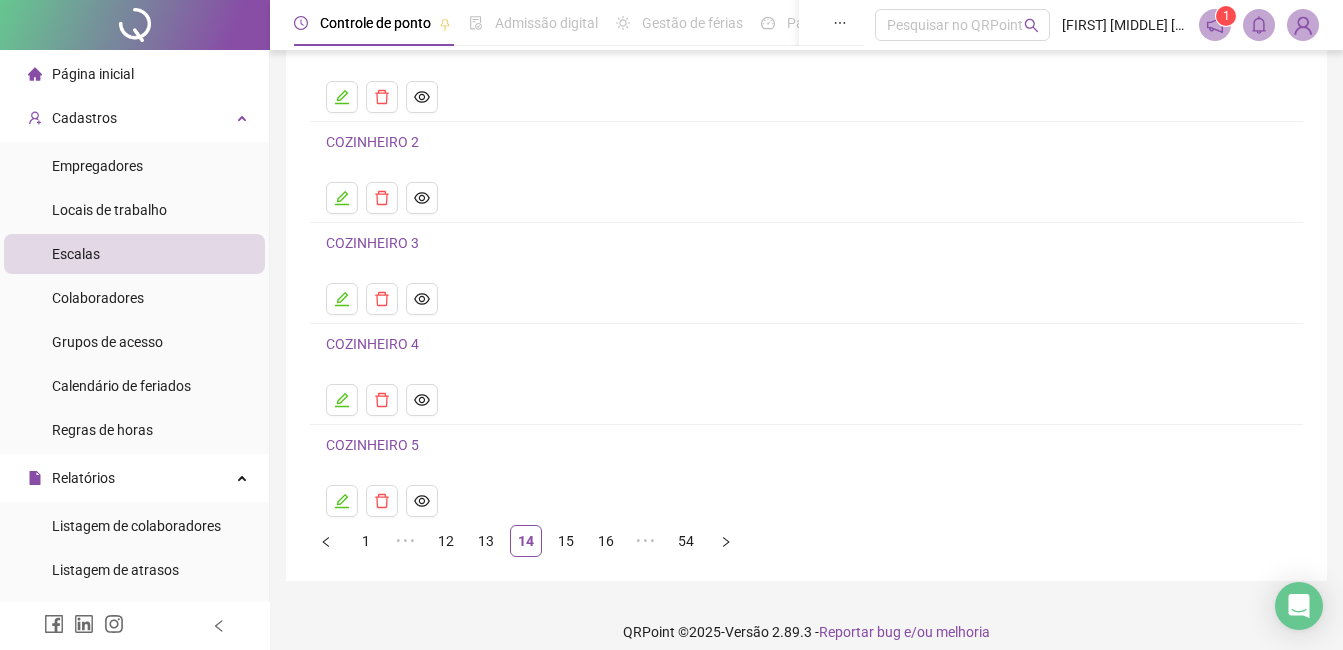 scroll, scrollTop: 200, scrollLeft: 0, axis: vertical 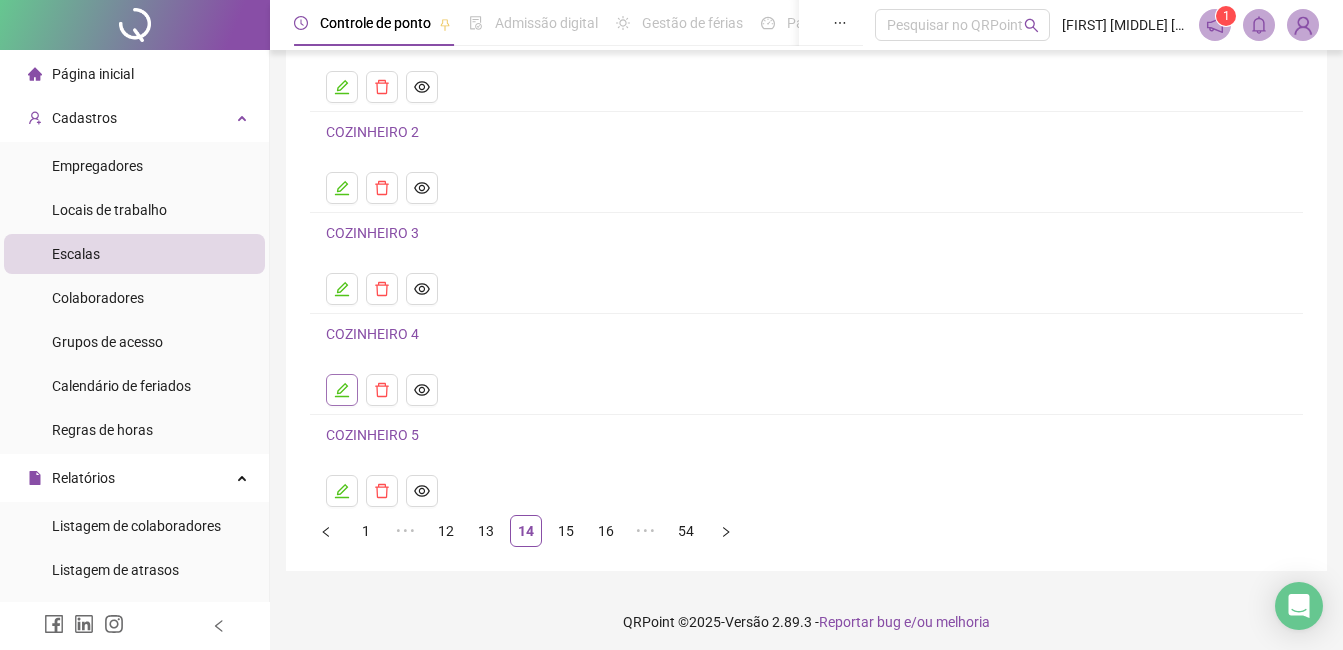click 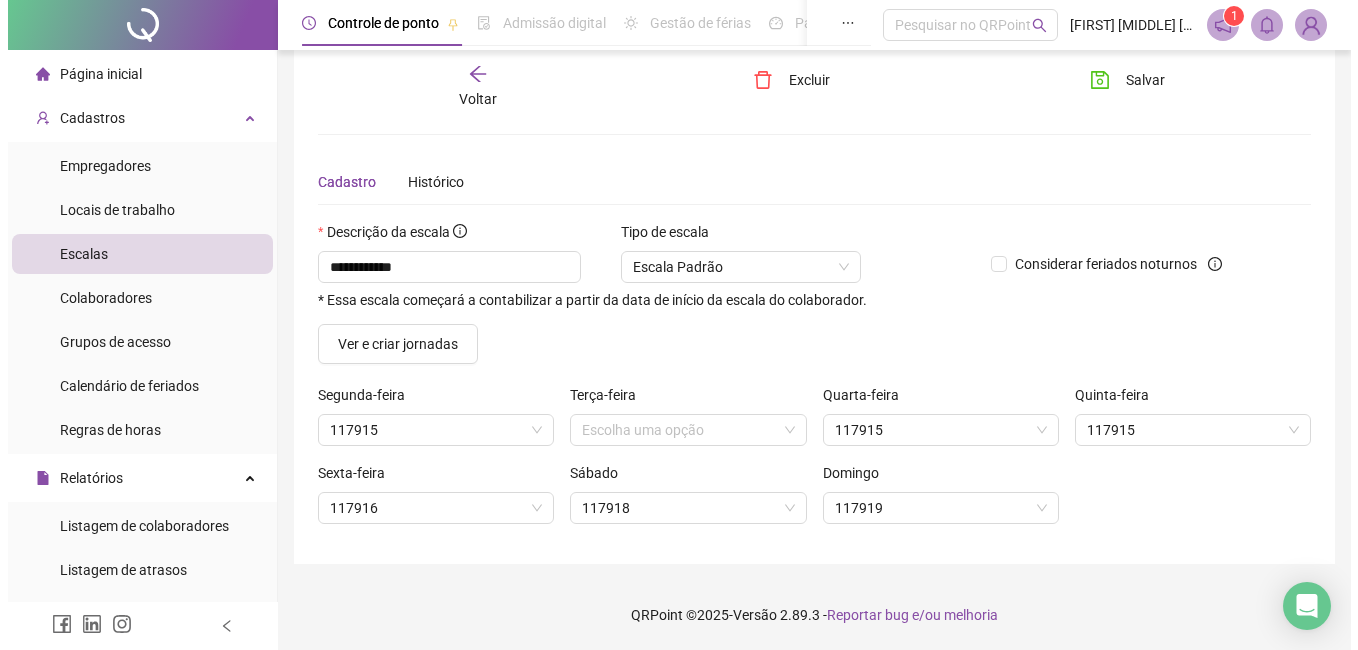 scroll, scrollTop: 26, scrollLeft: 0, axis: vertical 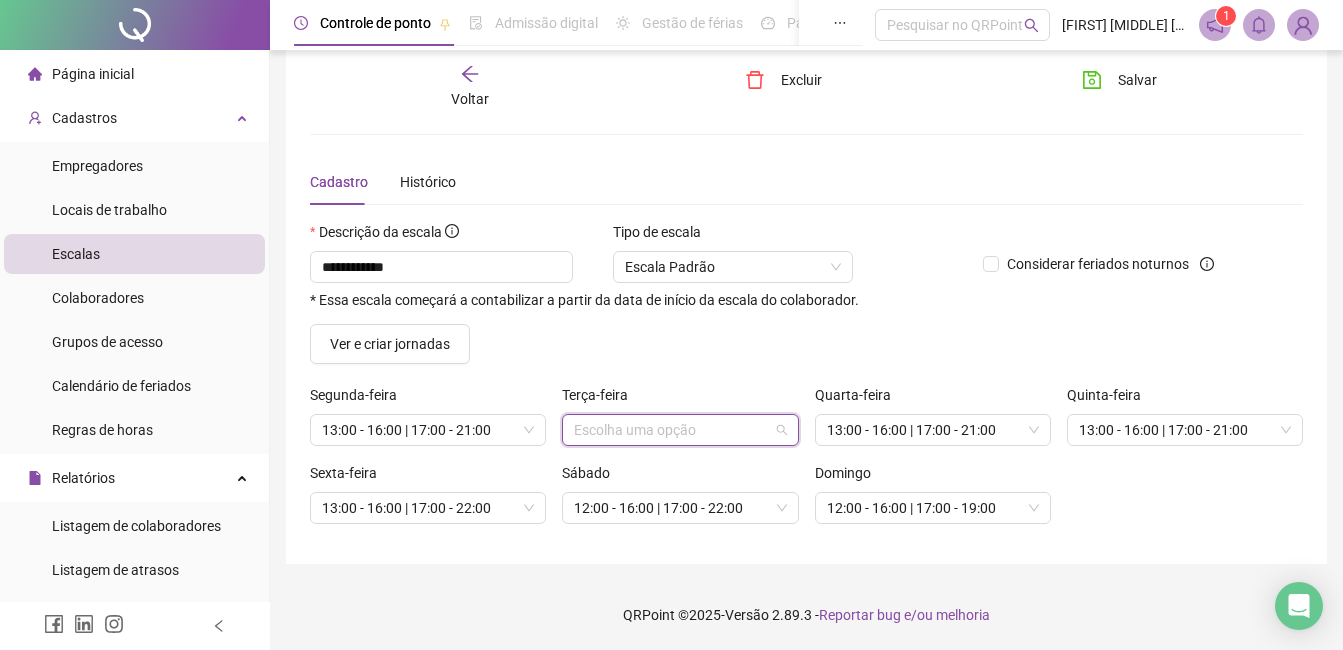 click at bounding box center (671, 430) 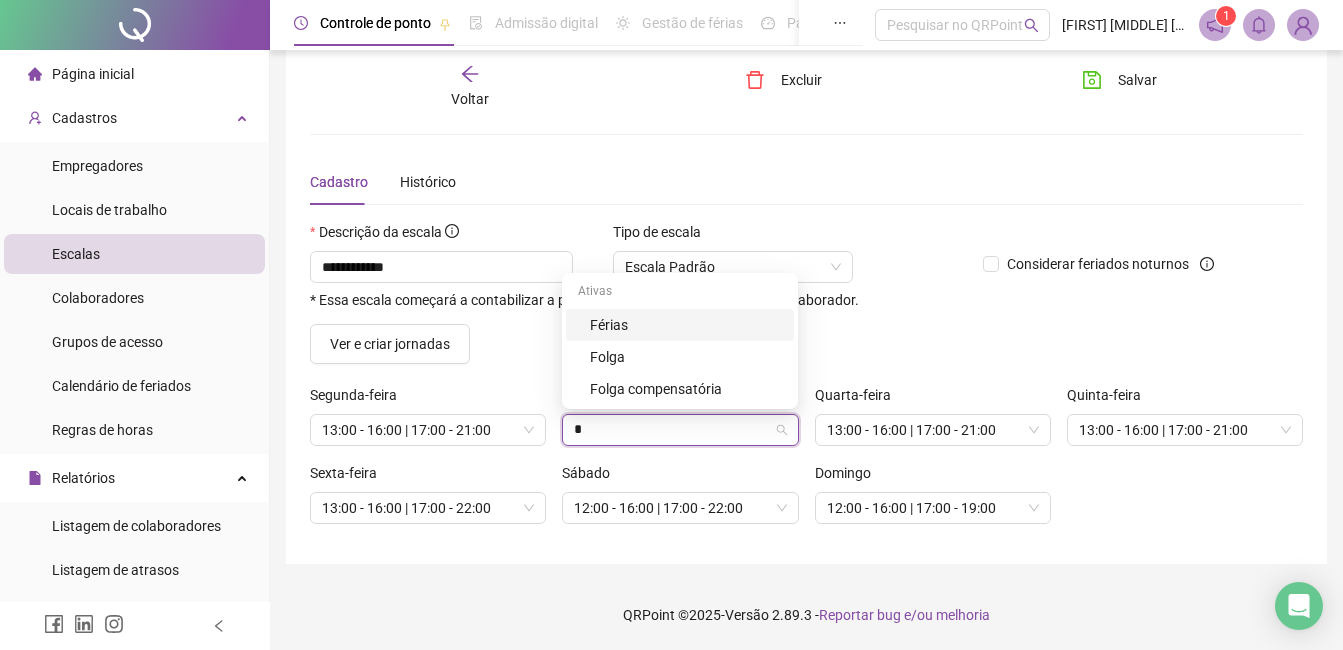 type on "**" 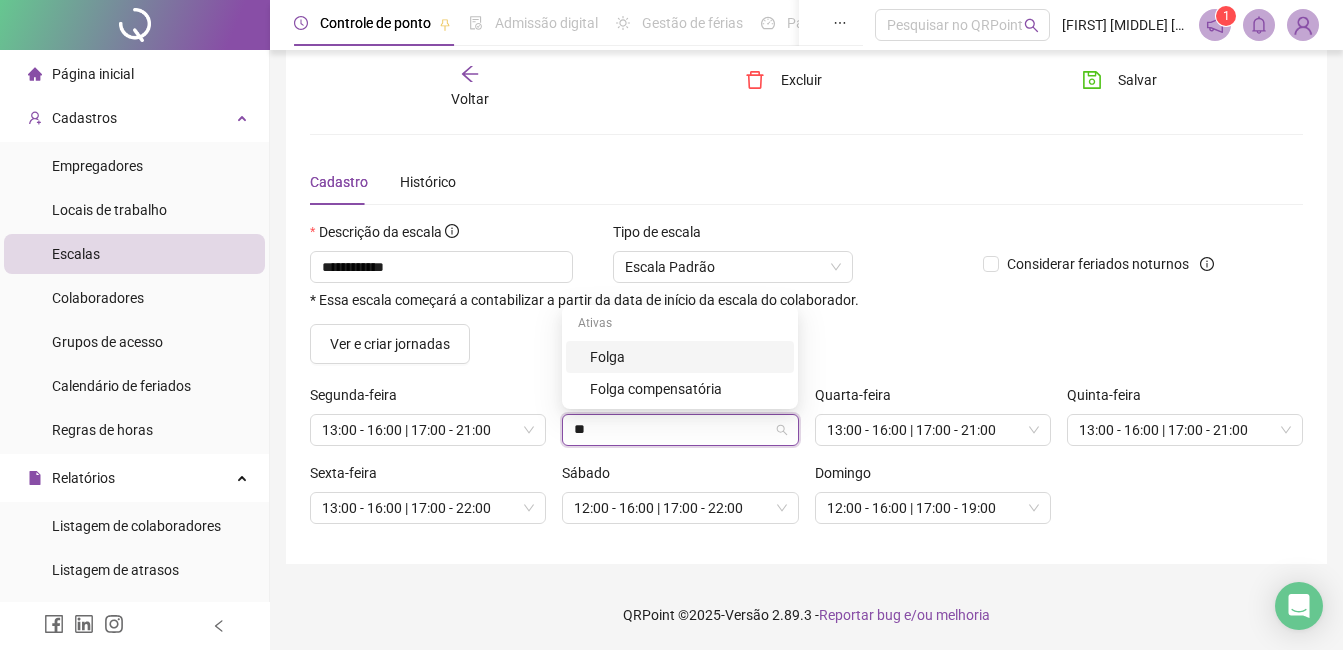 click on "Folga" at bounding box center (686, 357) 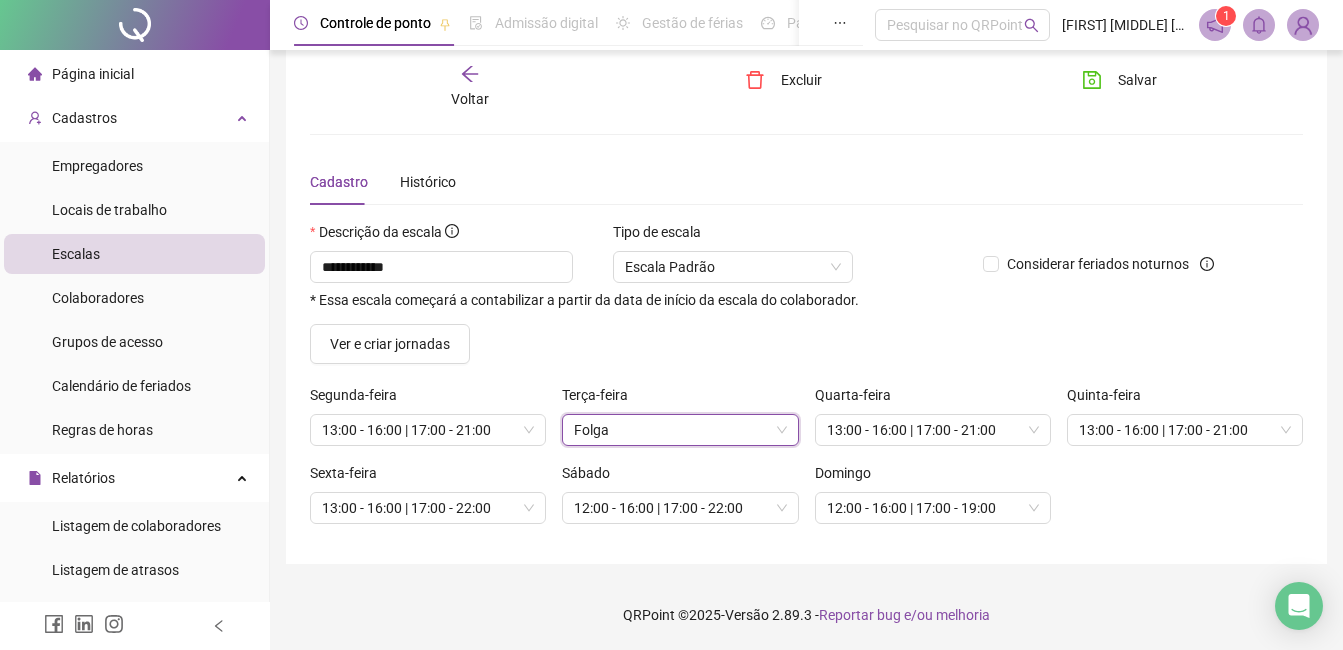 click at bounding box center (806, 134) 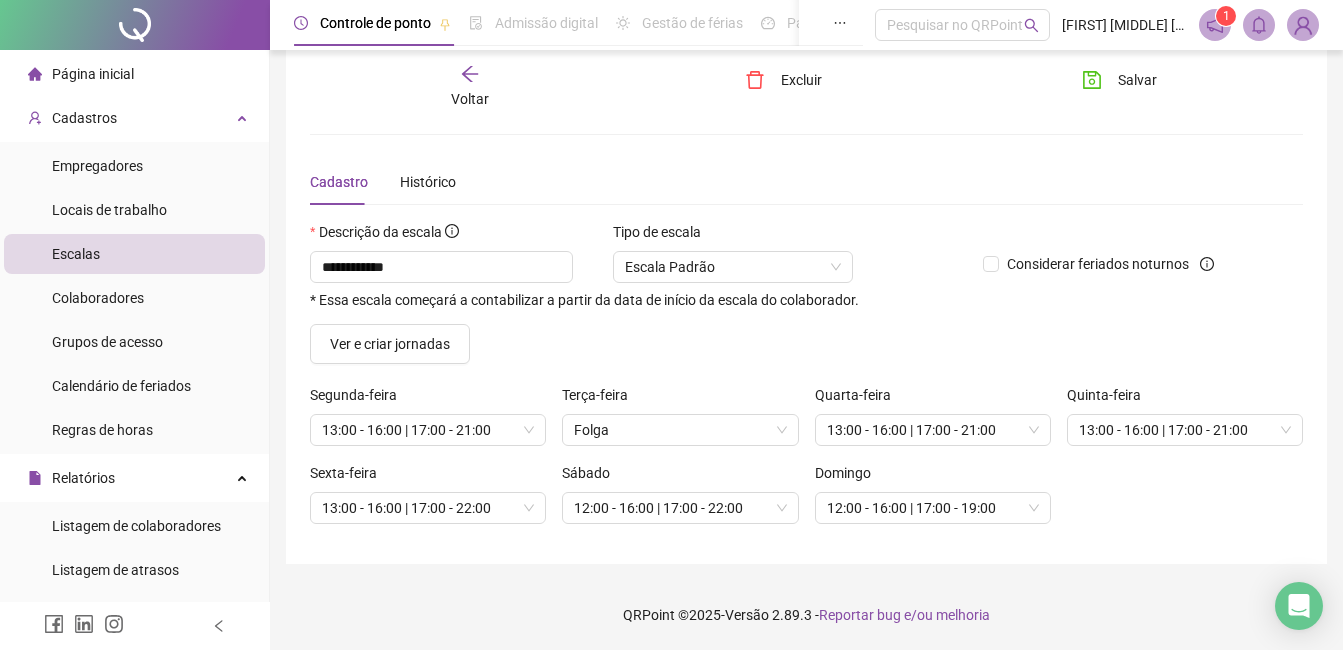 click 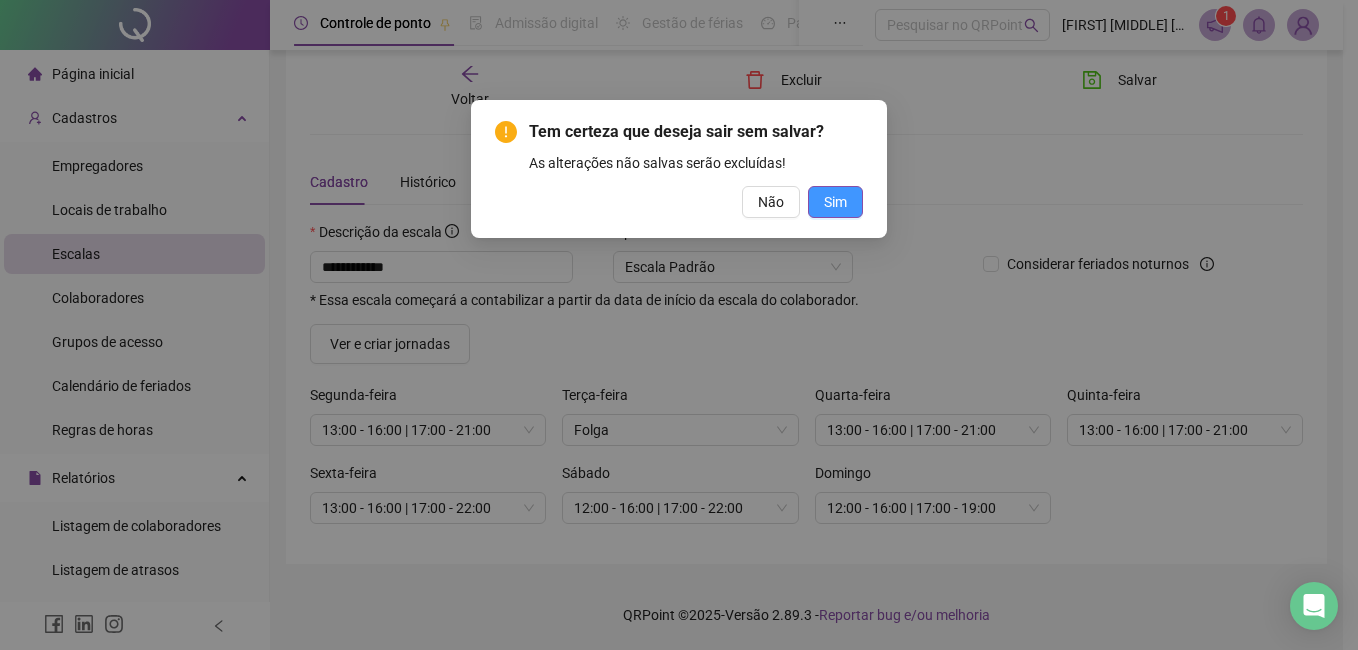 click on "Sim" at bounding box center [835, 202] 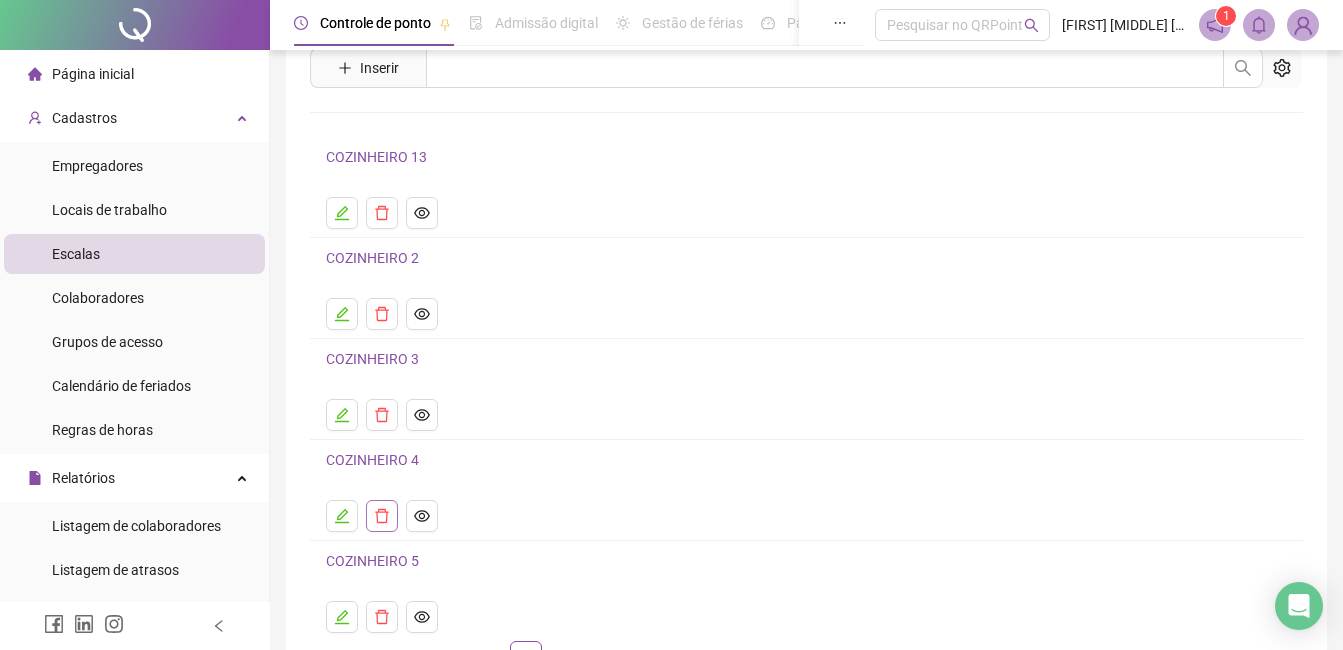 scroll, scrollTop: 200, scrollLeft: 0, axis: vertical 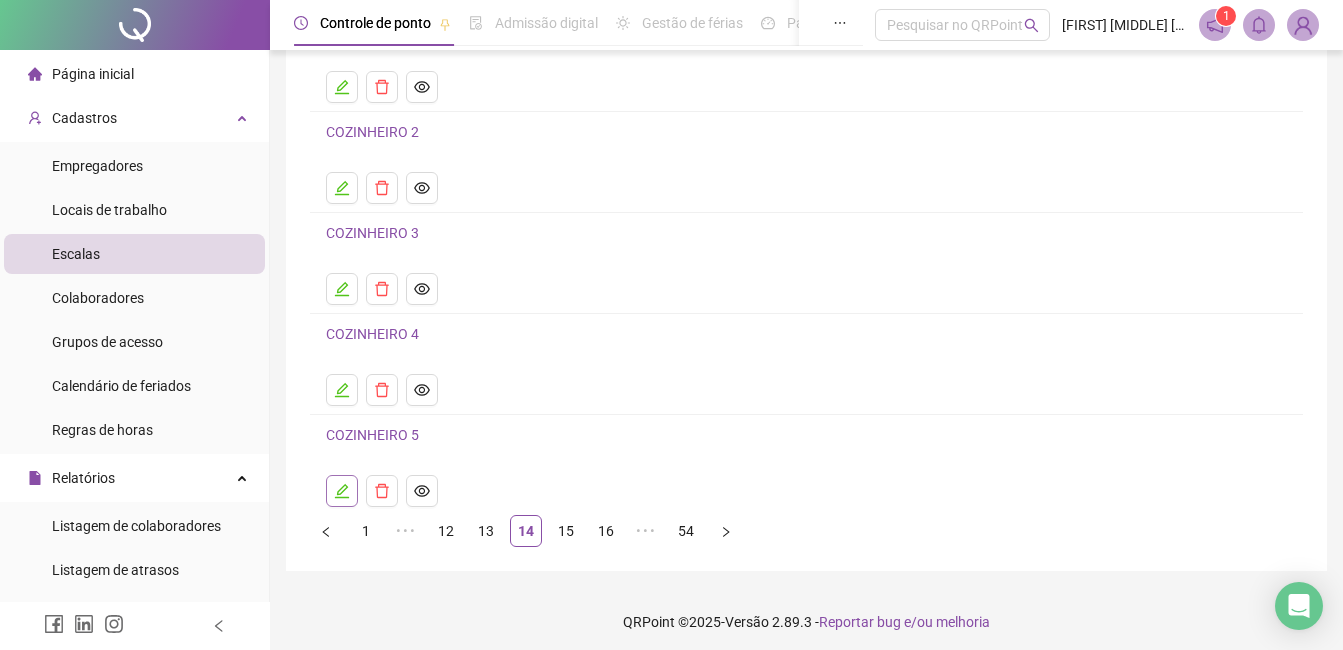 click 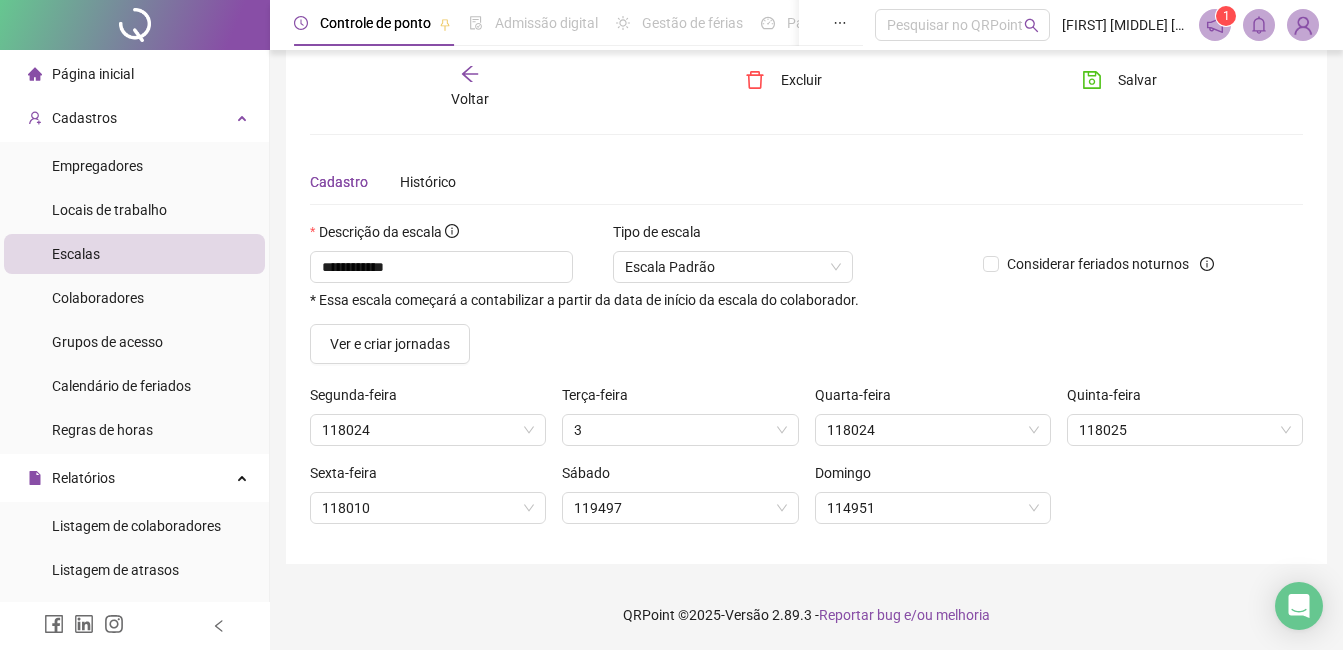 scroll, scrollTop: 26, scrollLeft: 0, axis: vertical 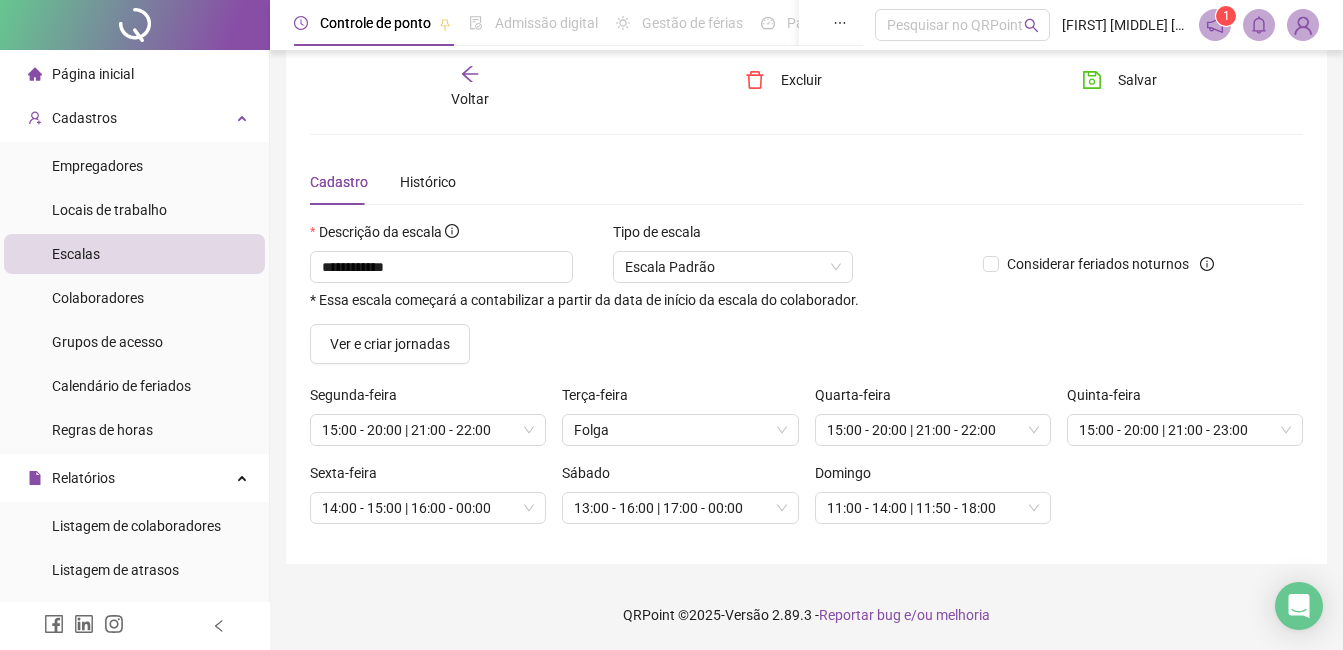 click on "Voltar" at bounding box center [470, 99] 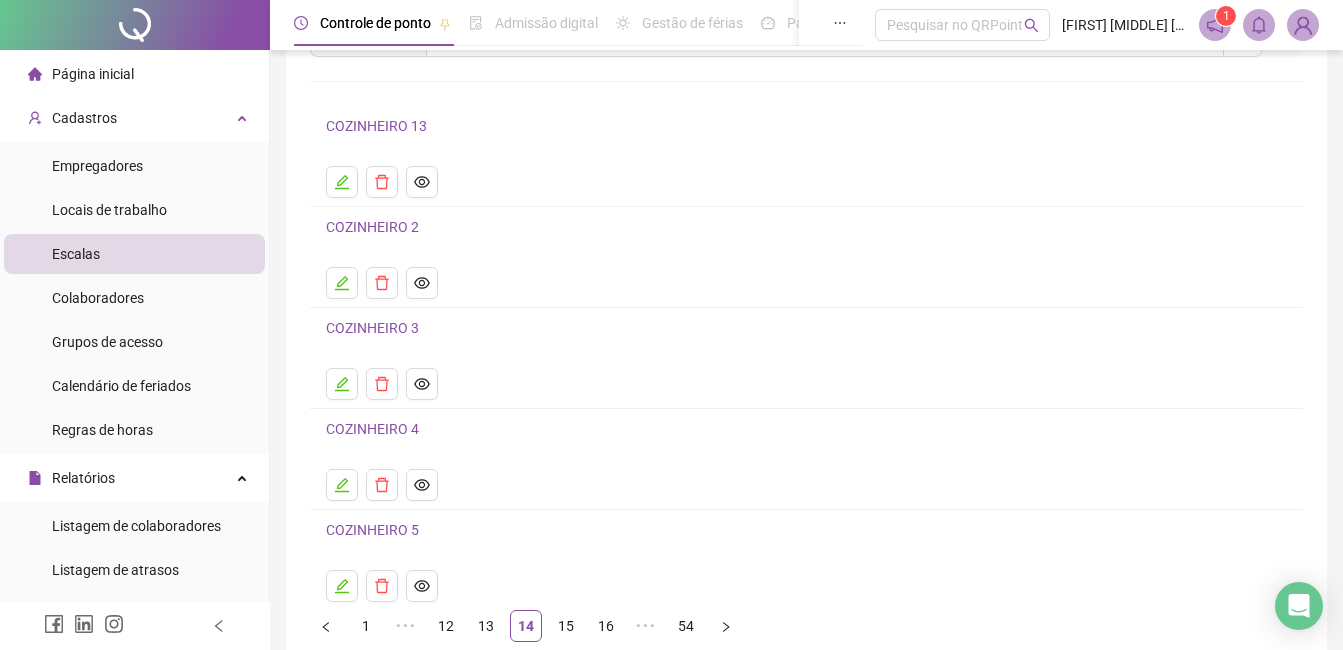 scroll, scrollTop: 207, scrollLeft: 0, axis: vertical 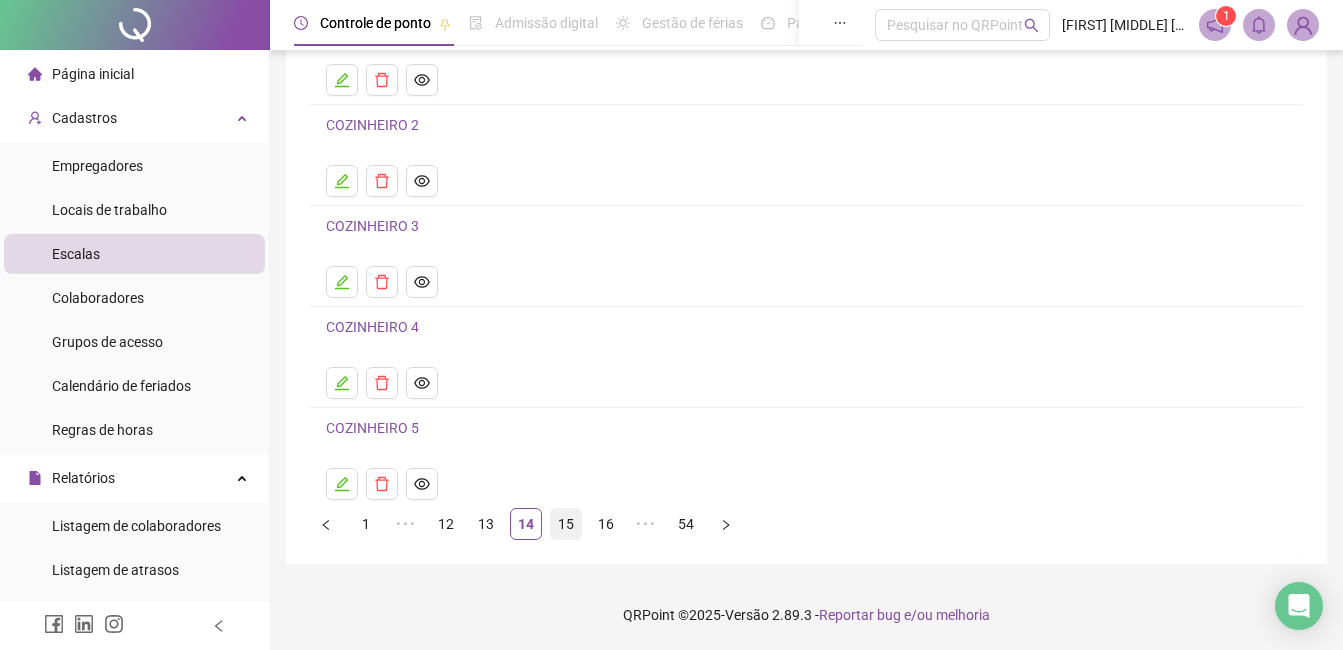 click on "15" at bounding box center (566, 524) 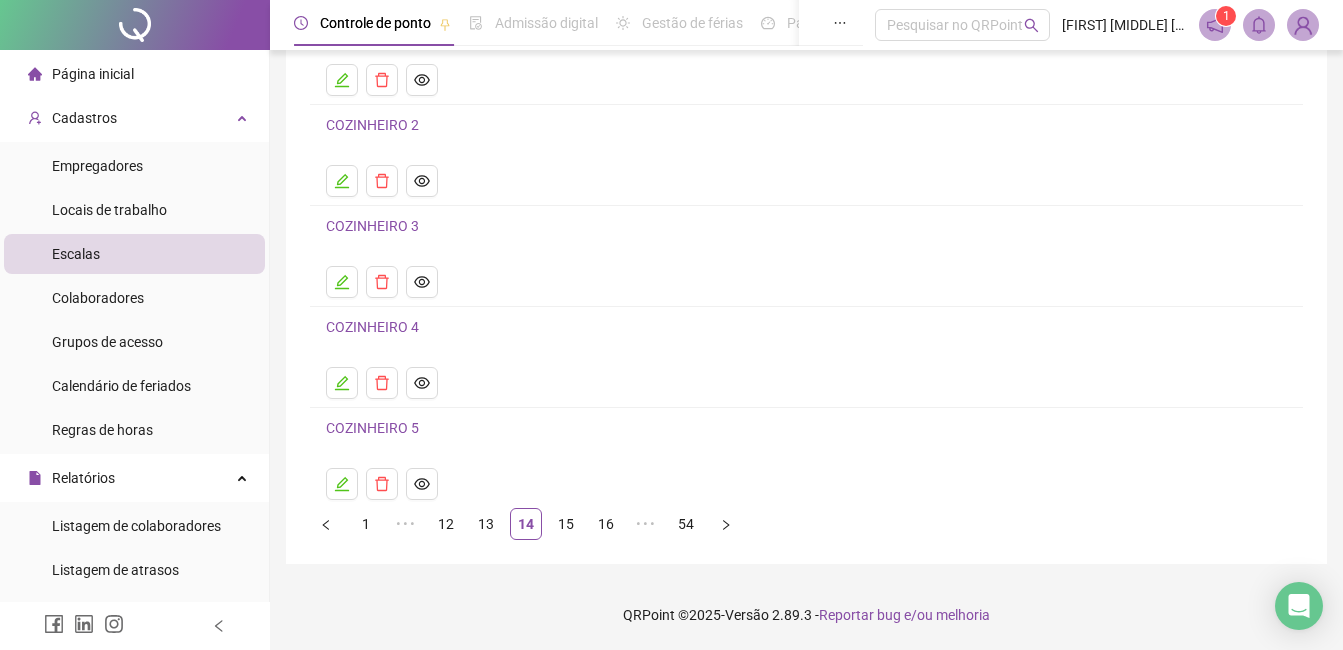 scroll, scrollTop: 0, scrollLeft: 0, axis: both 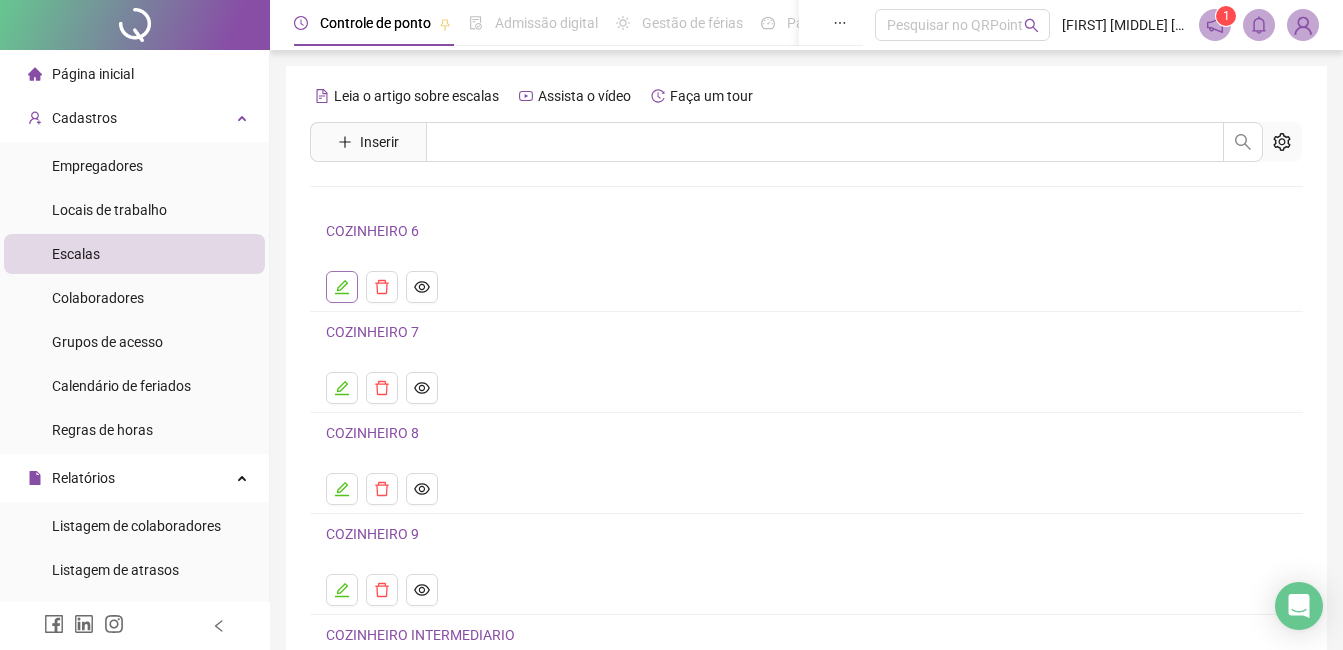 click 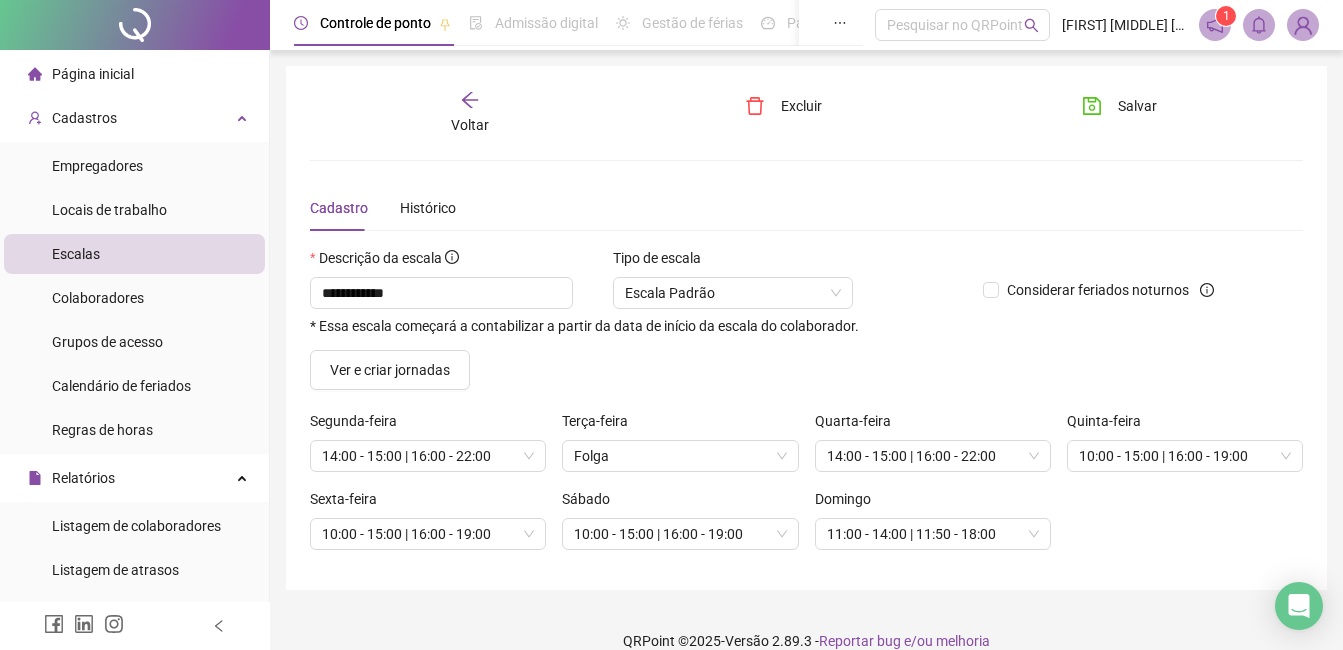 click on "Voltar" at bounding box center (470, 125) 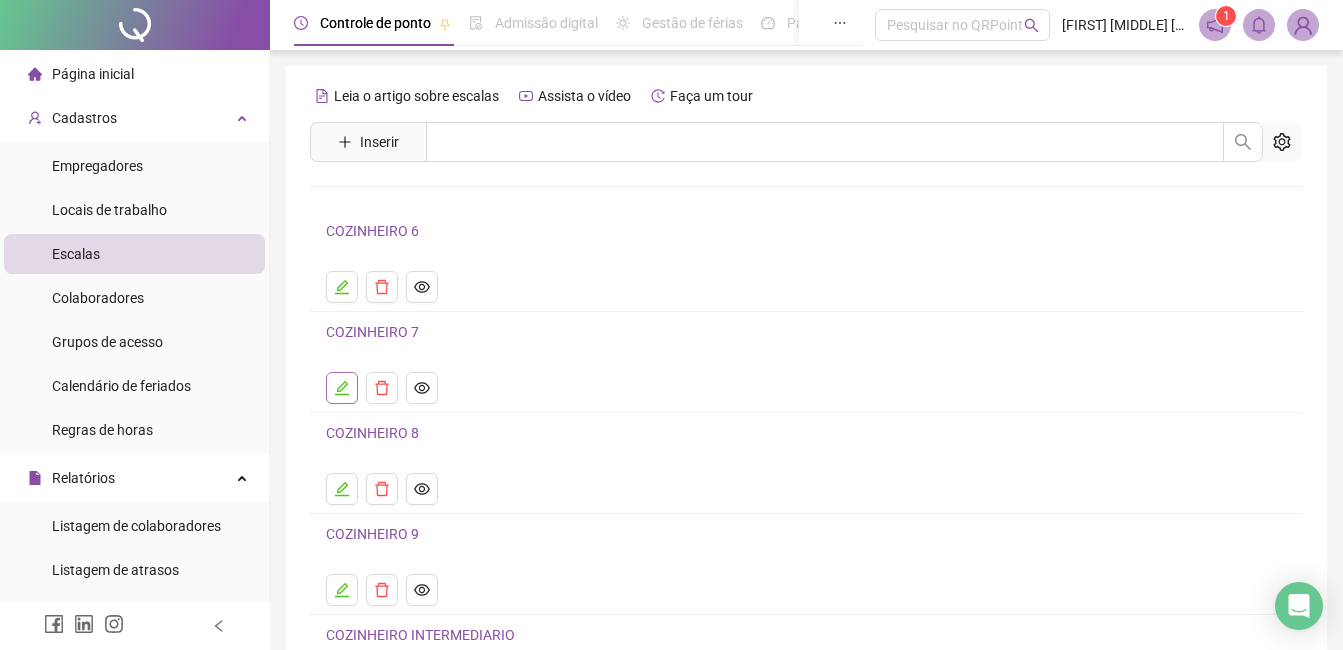 click 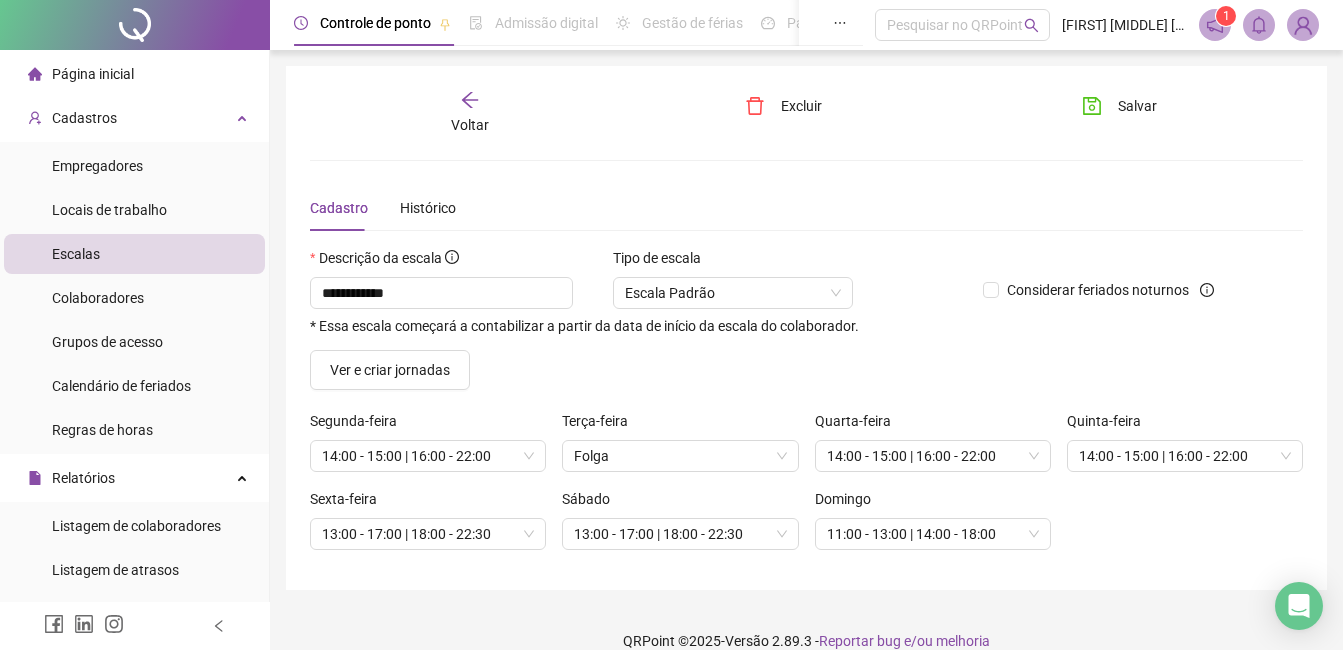 click 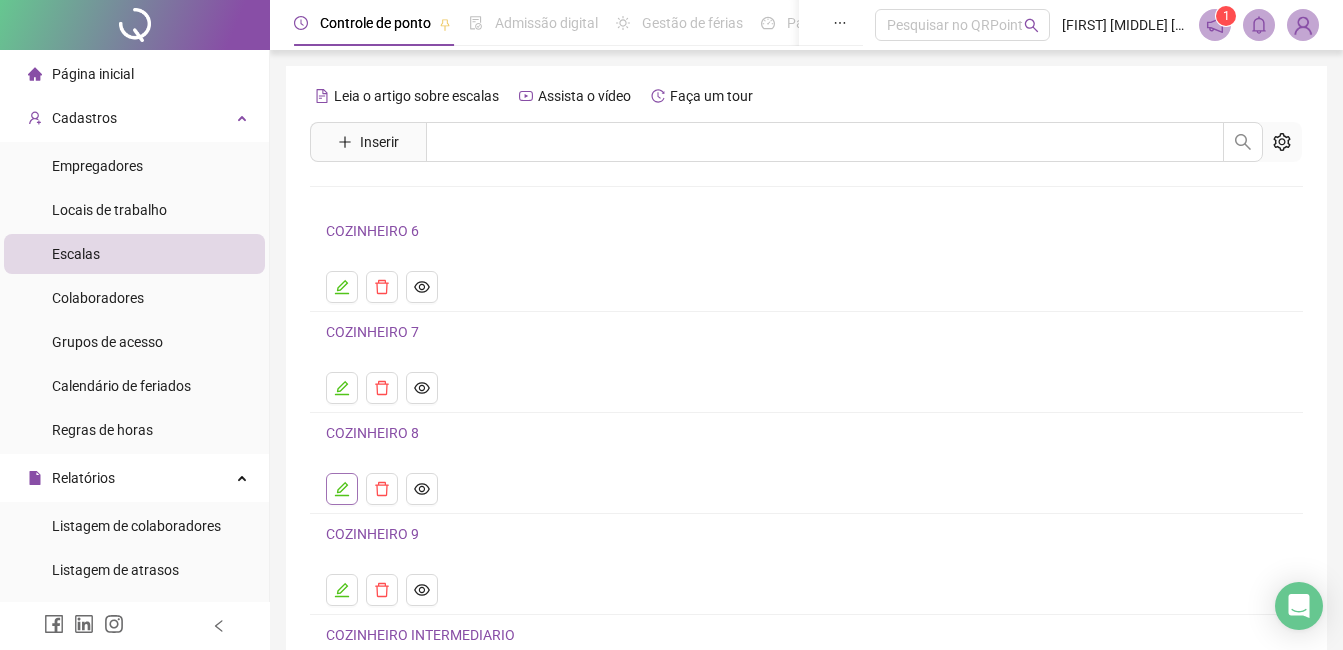 click at bounding box center (342, 489) 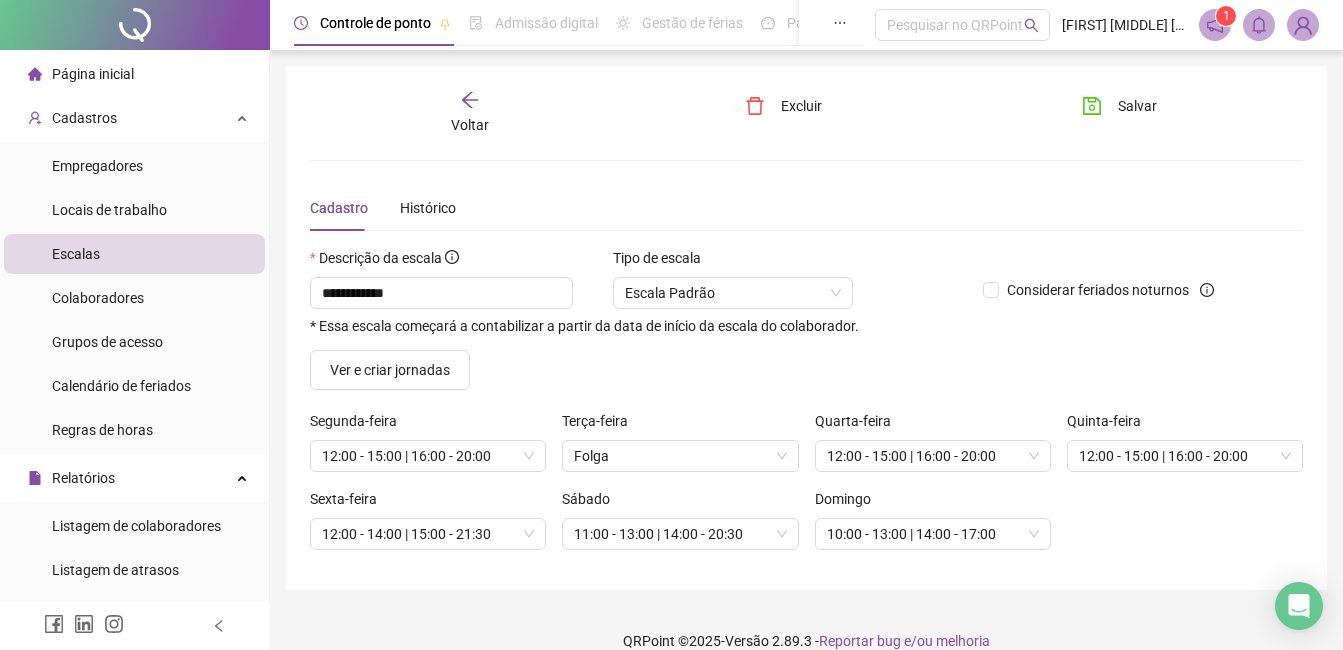 click on "Voltar" at bounding box center [470, 113] 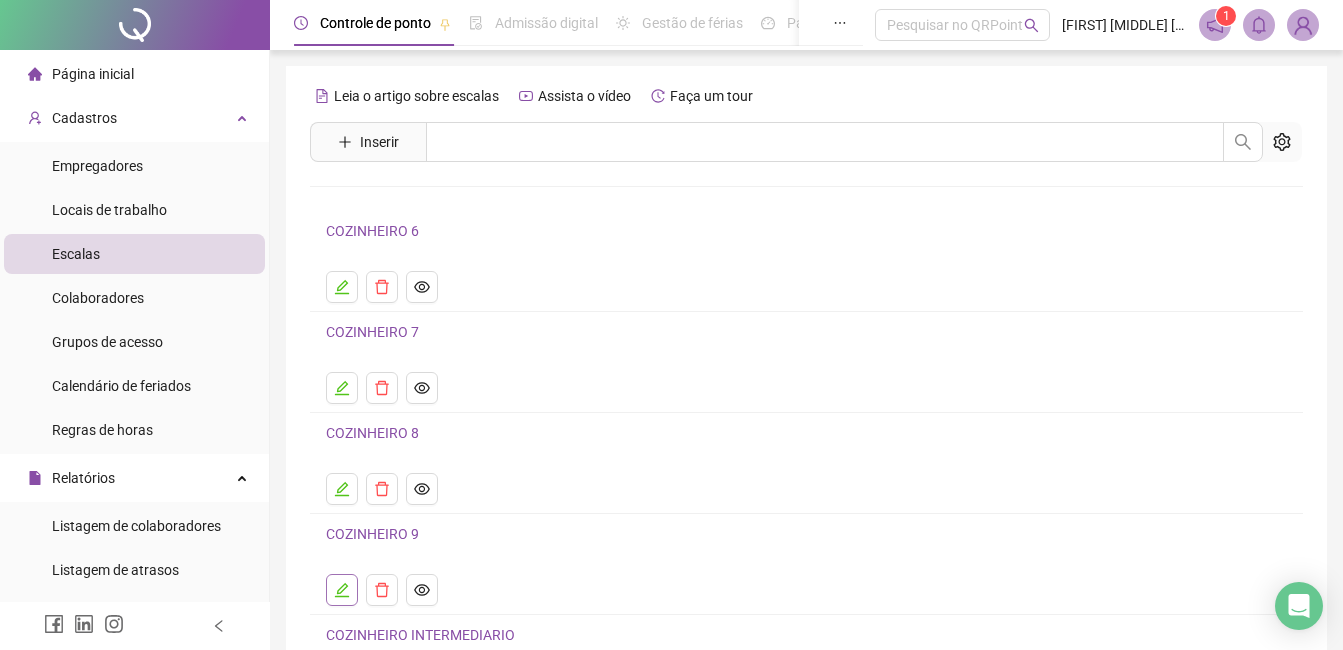 click 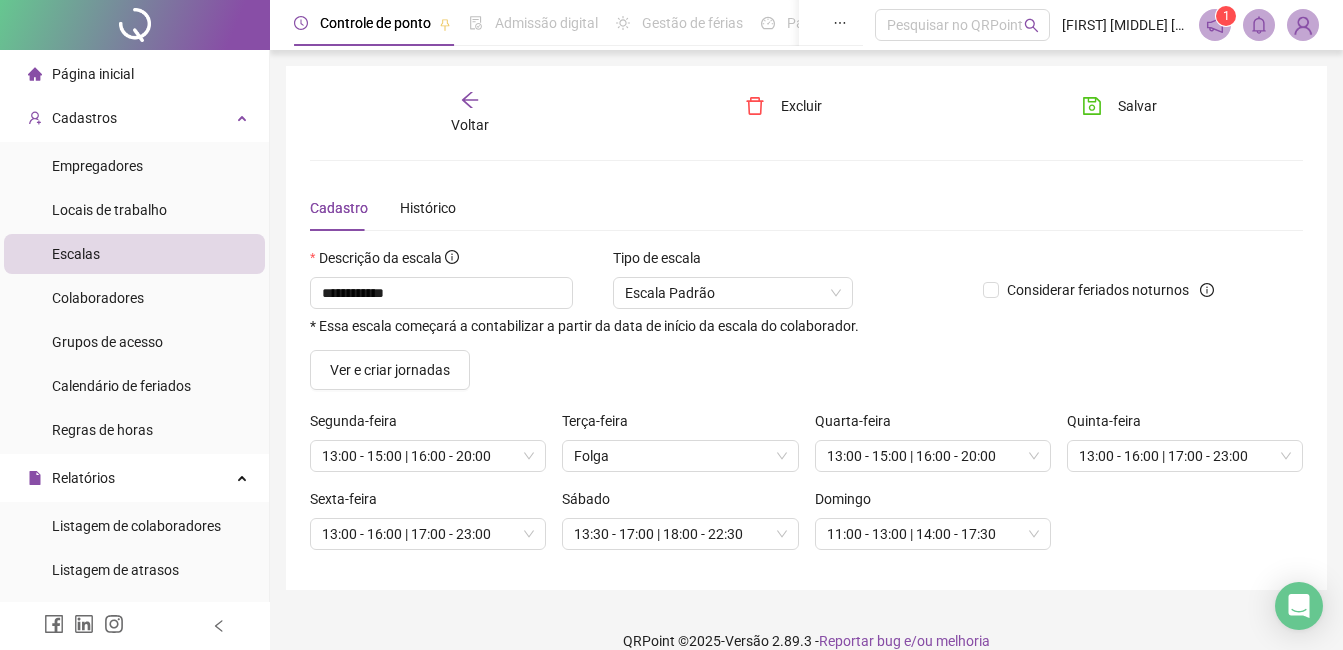 click 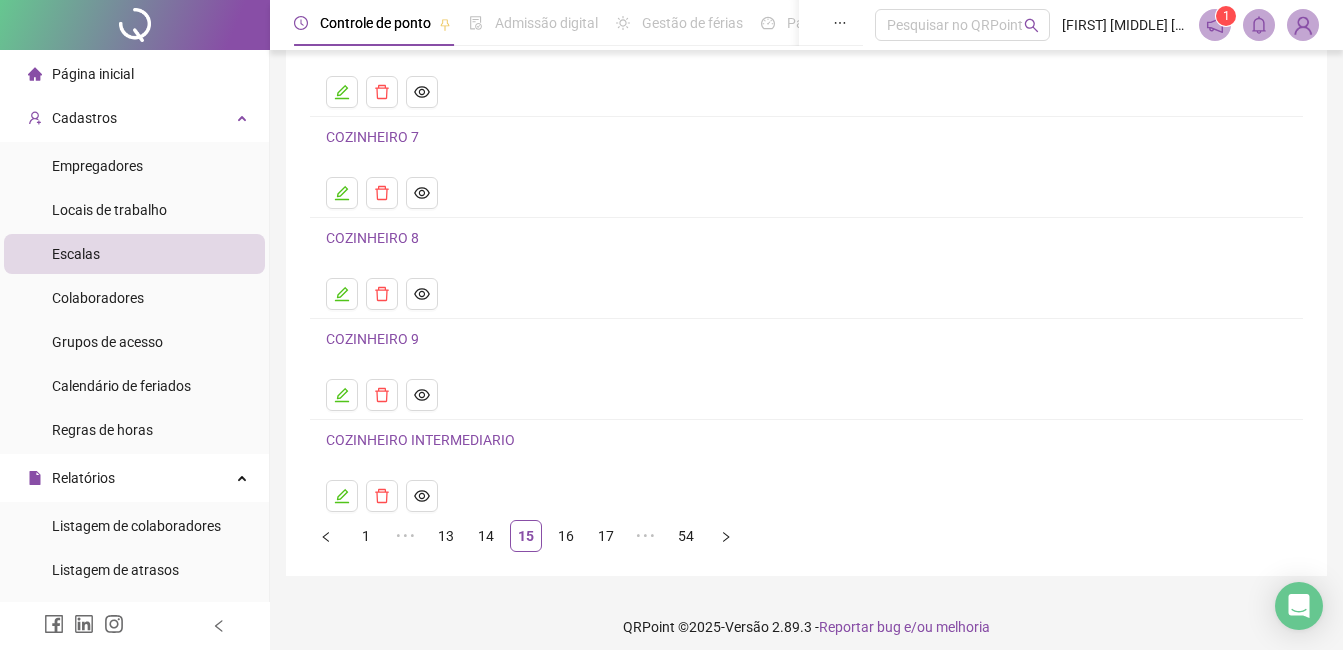 scroll, scrollTop: 207, scrollLeft: 0, axis: vertical 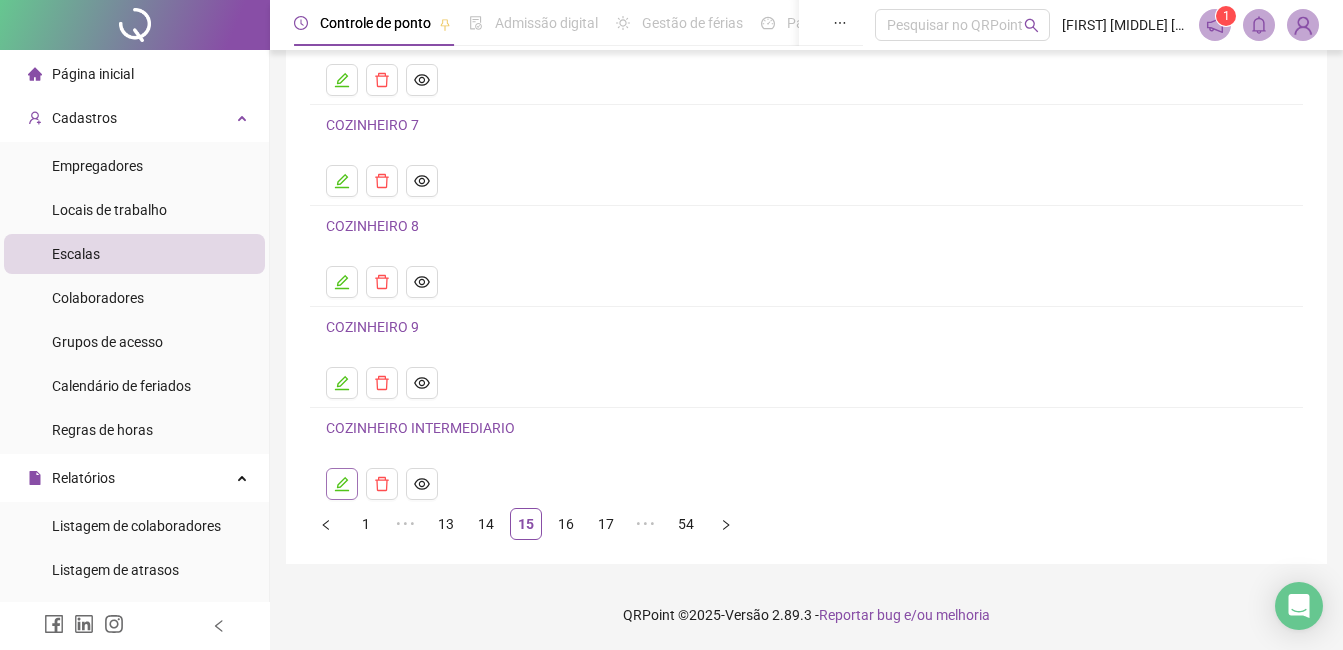 click 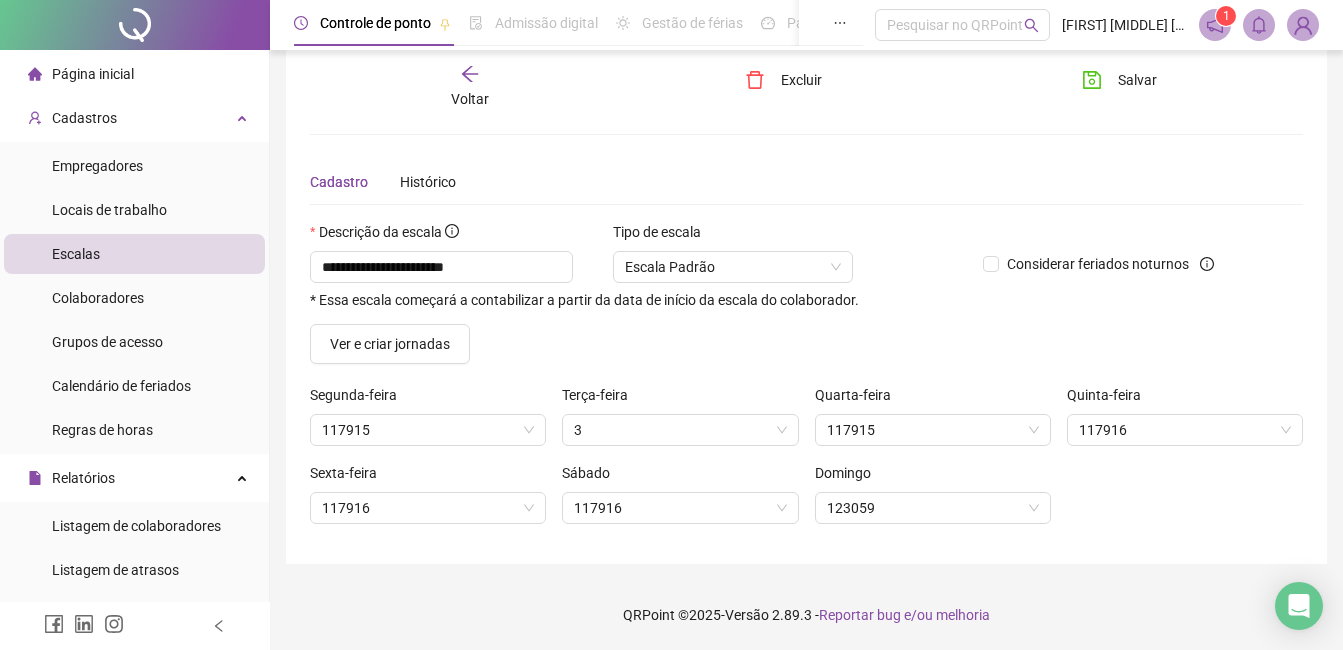 scroll, scrollTop: 26, scrollLeft: 0, axis: vertical 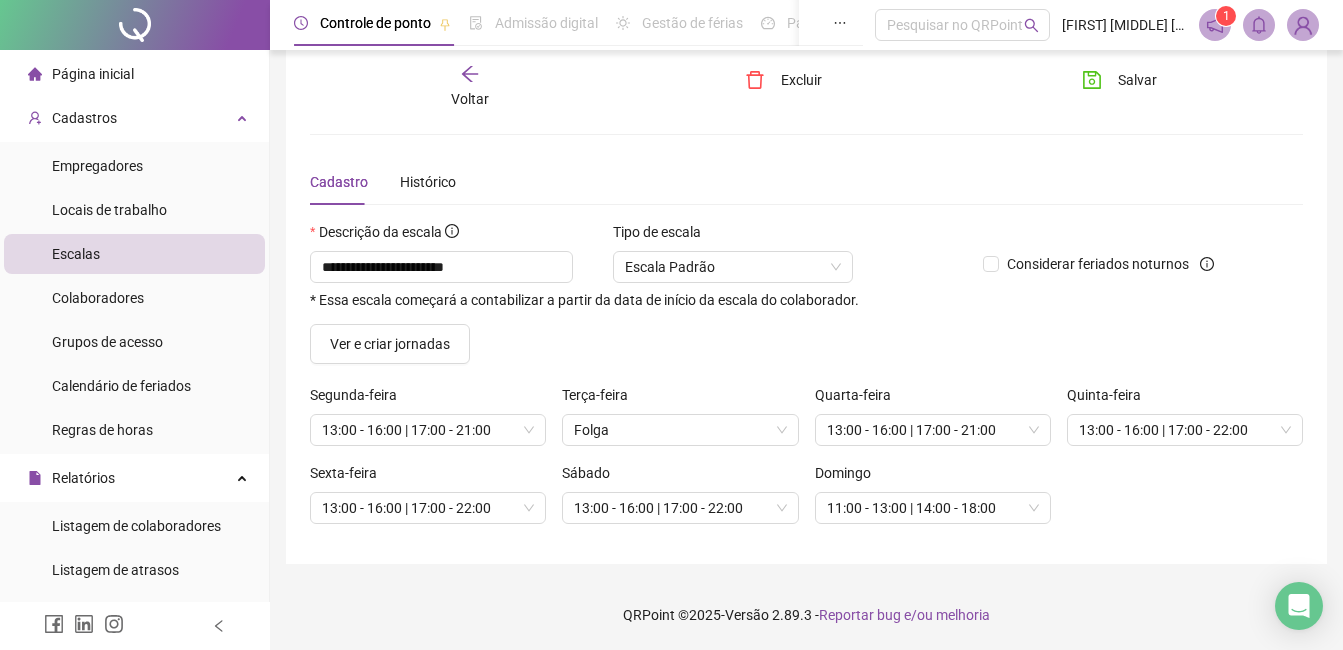 click 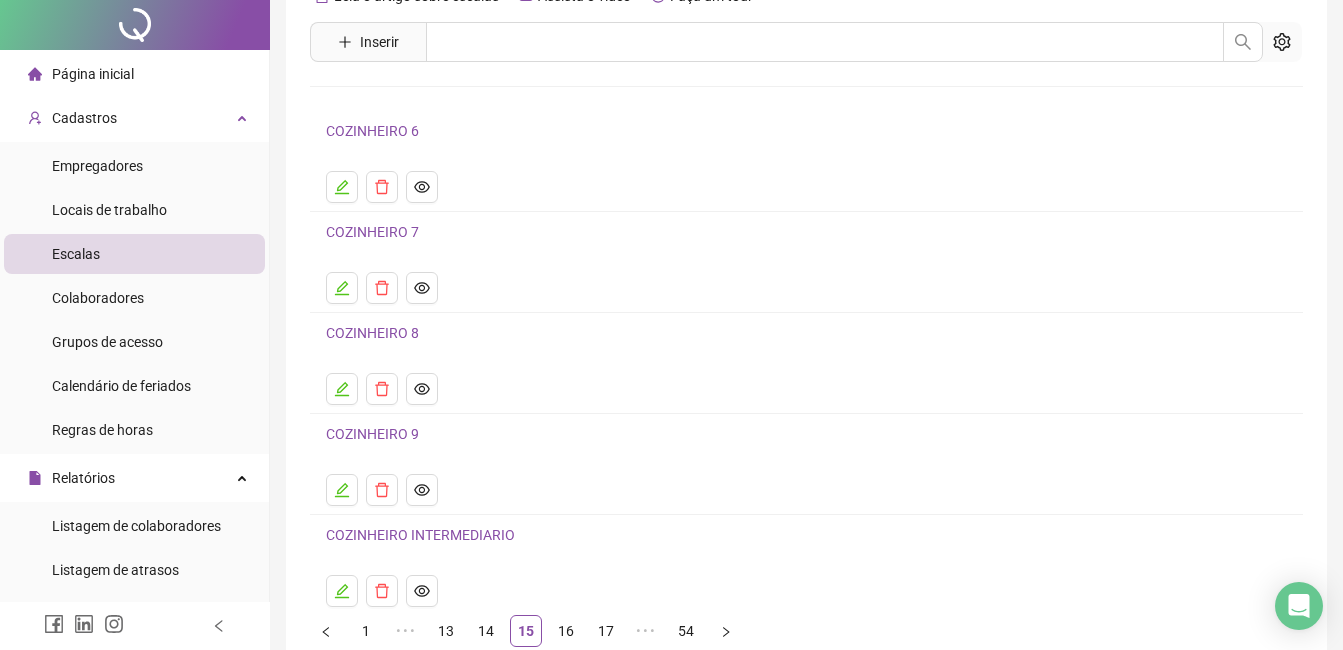 scroll, scrollTop: 207, scrollLeft: 0, axis: vertical 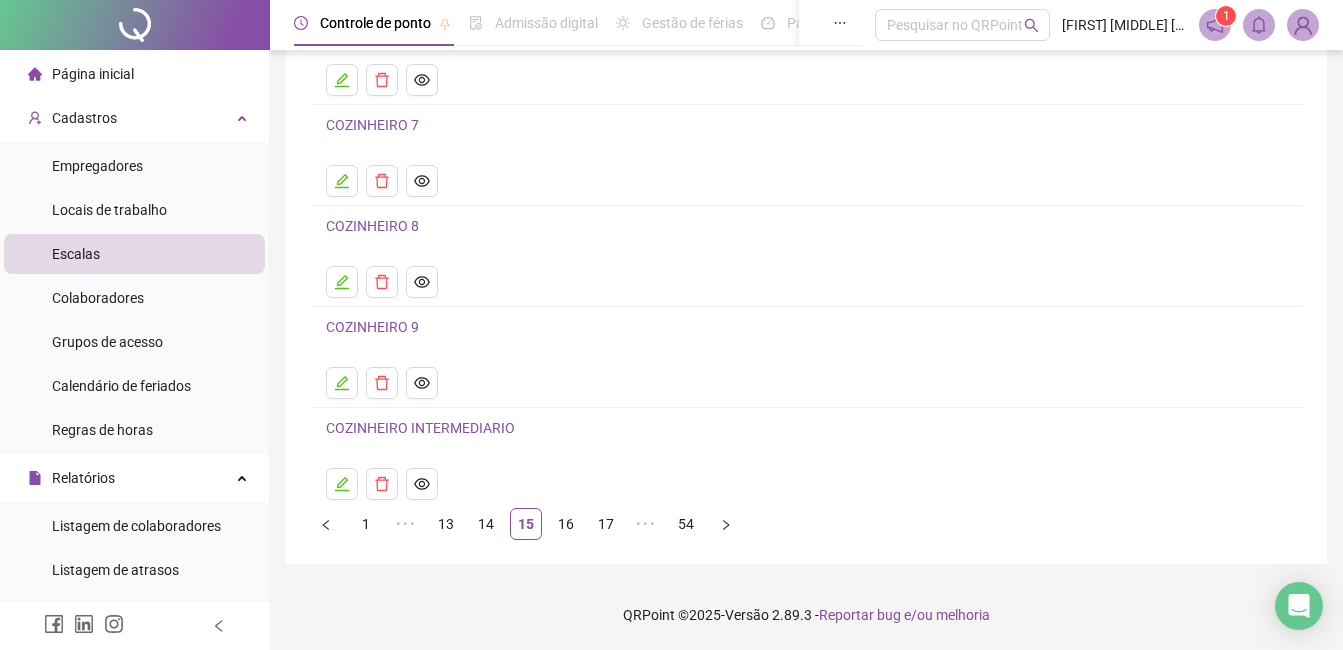 click on "16" at bounding box center (566, 524) 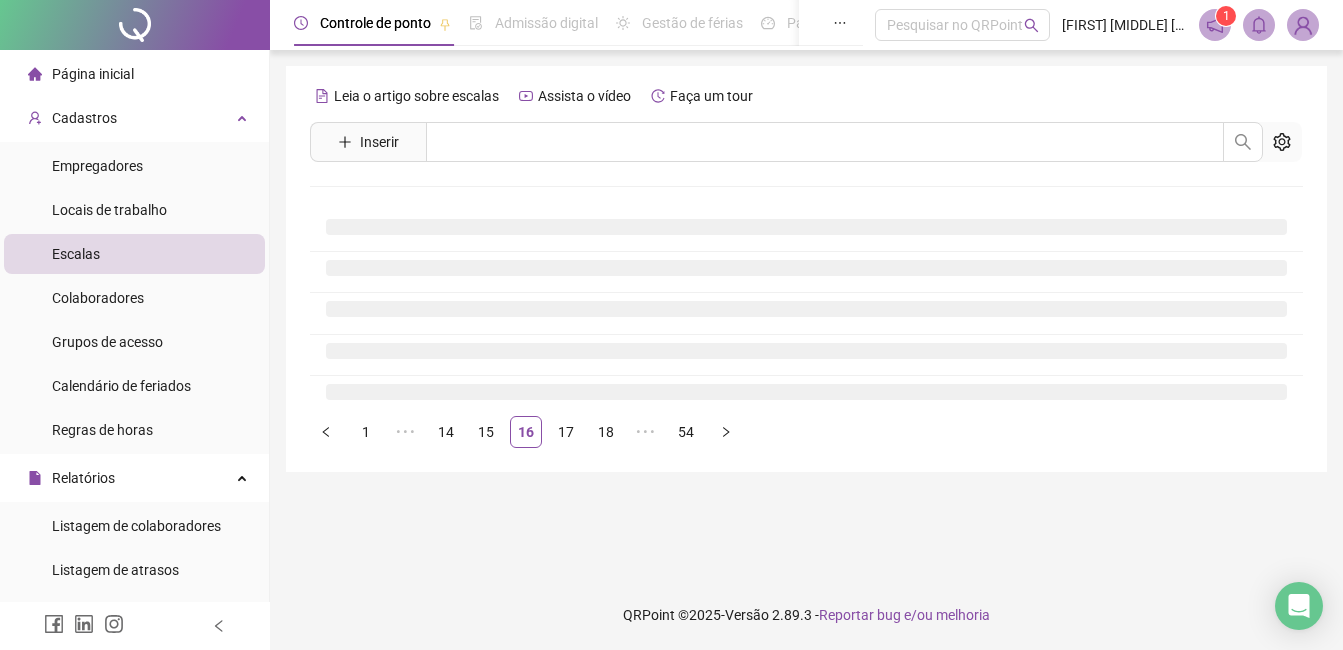 scroll, scrollTop: 0, scrollLeft: 0, axis: both 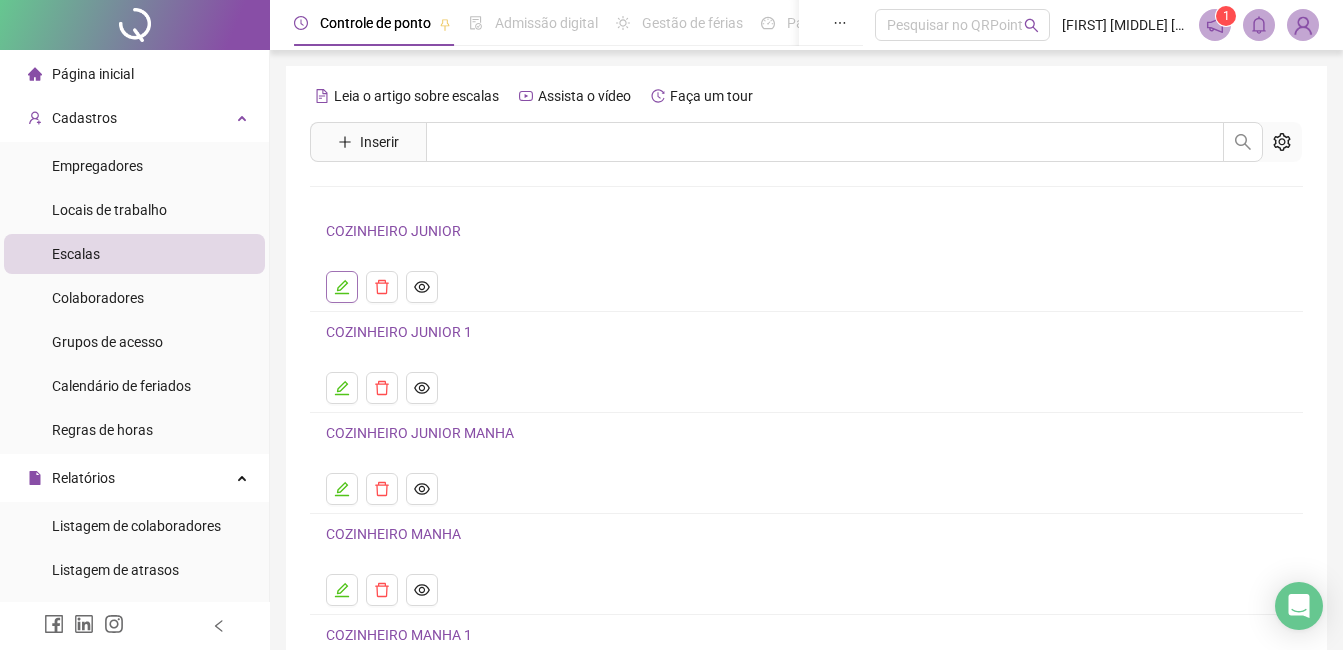 click 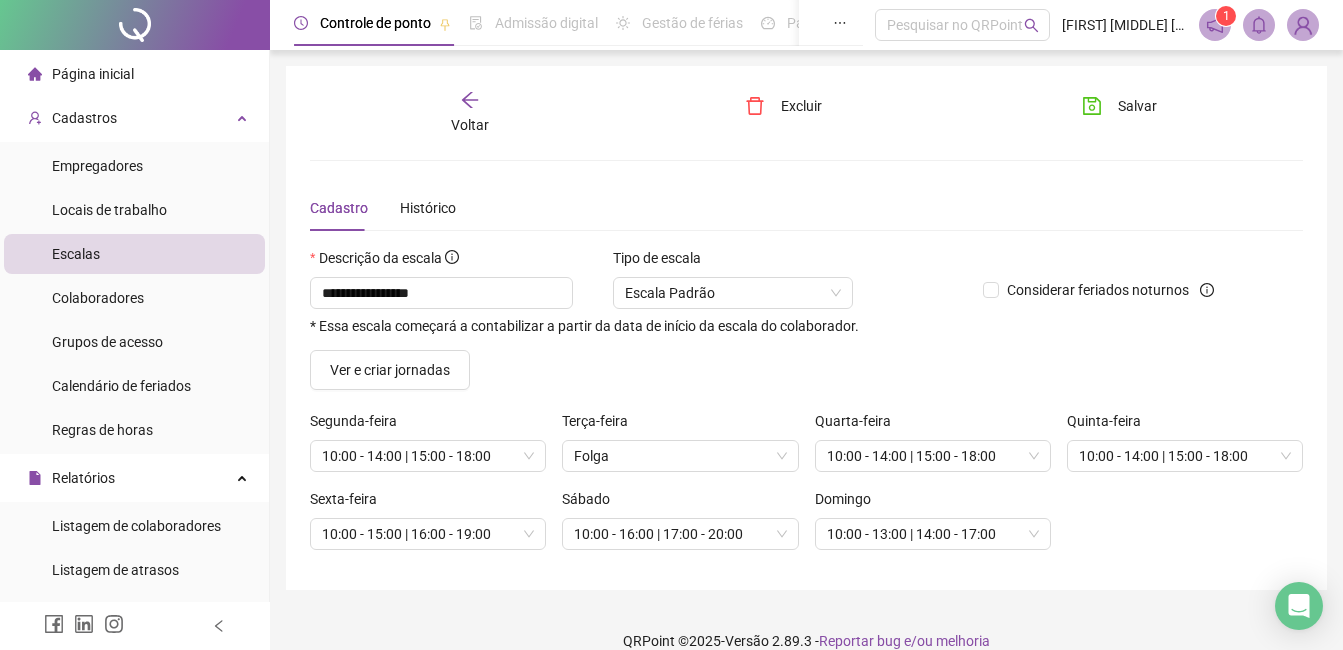 click on "Voltar" at bounding box center (470, 125) 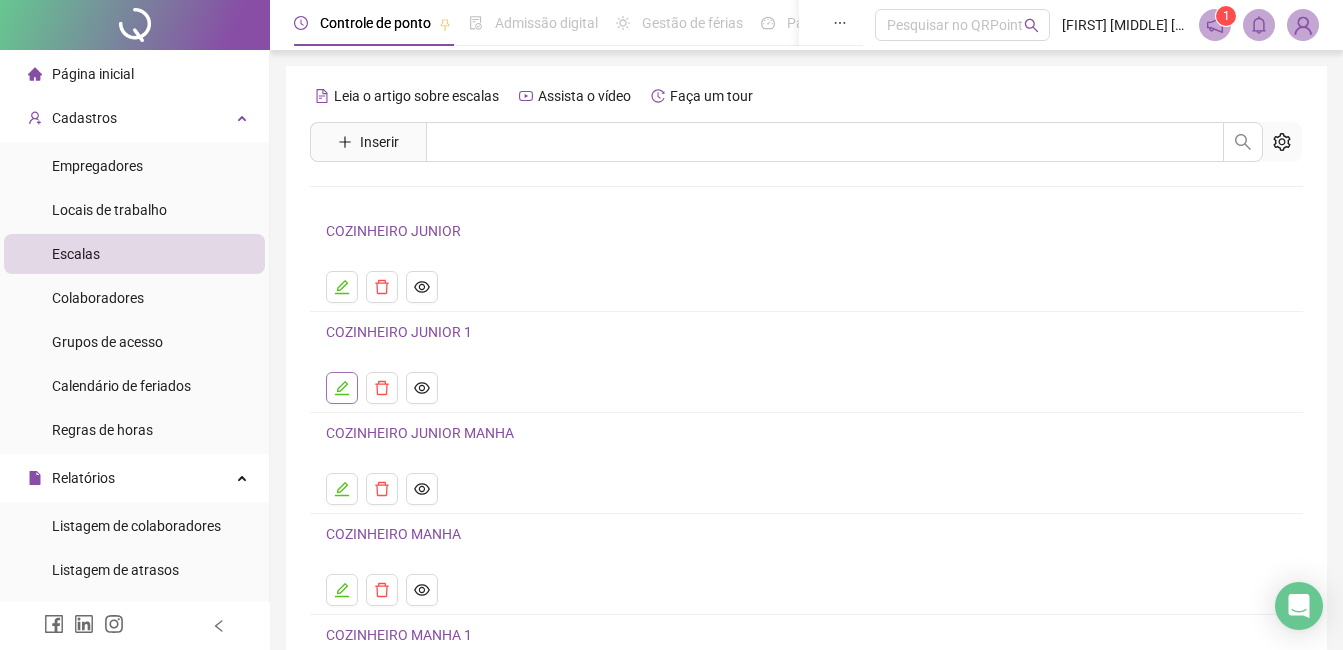 click at bounding box center [342, 388] 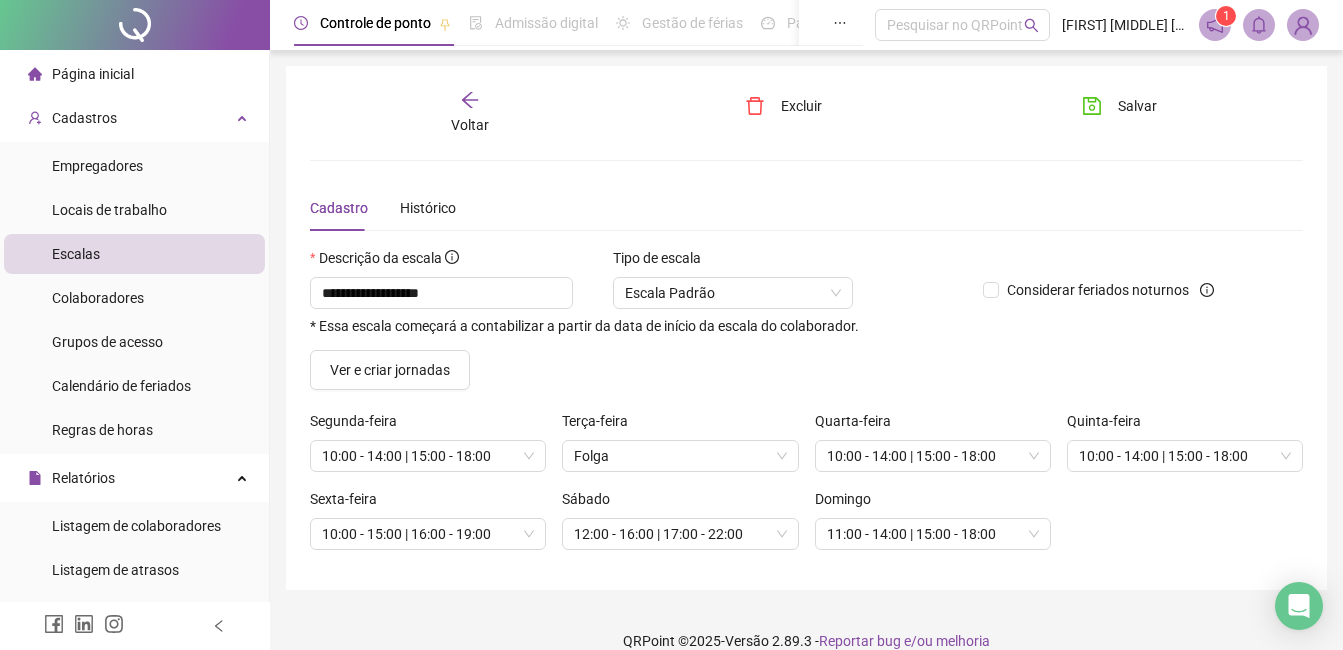 click on "Voltar" at bounding box center [470, 125] 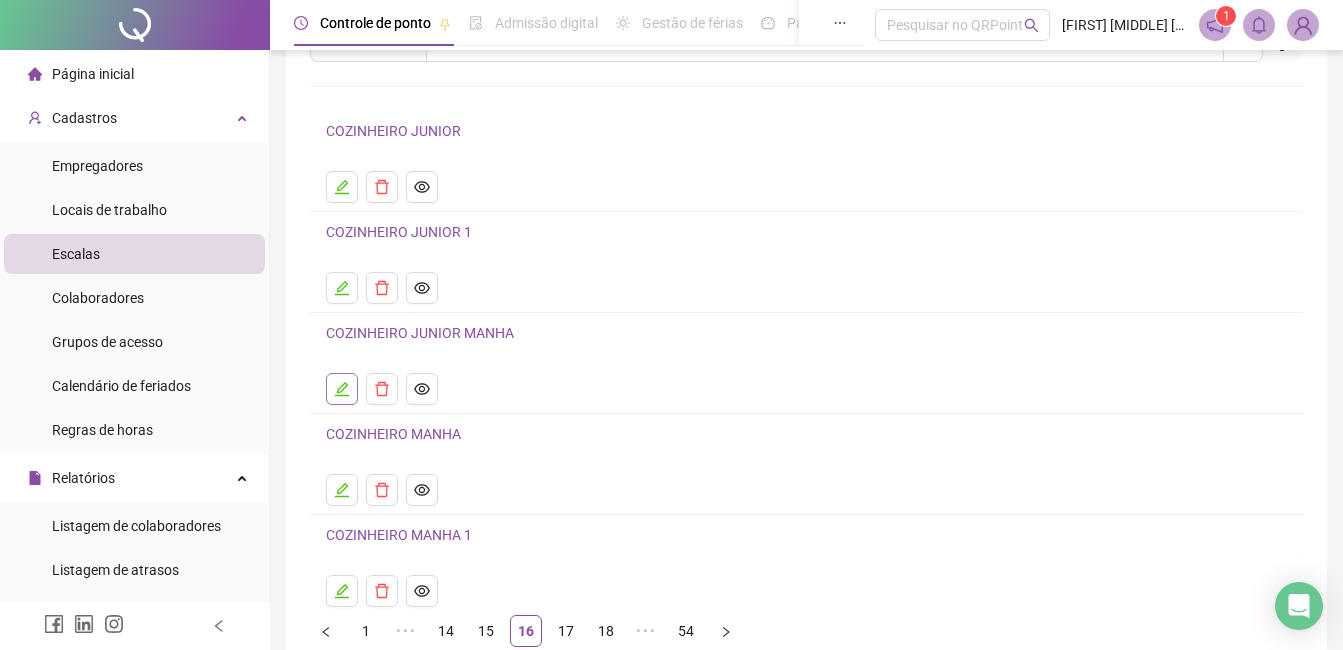 click 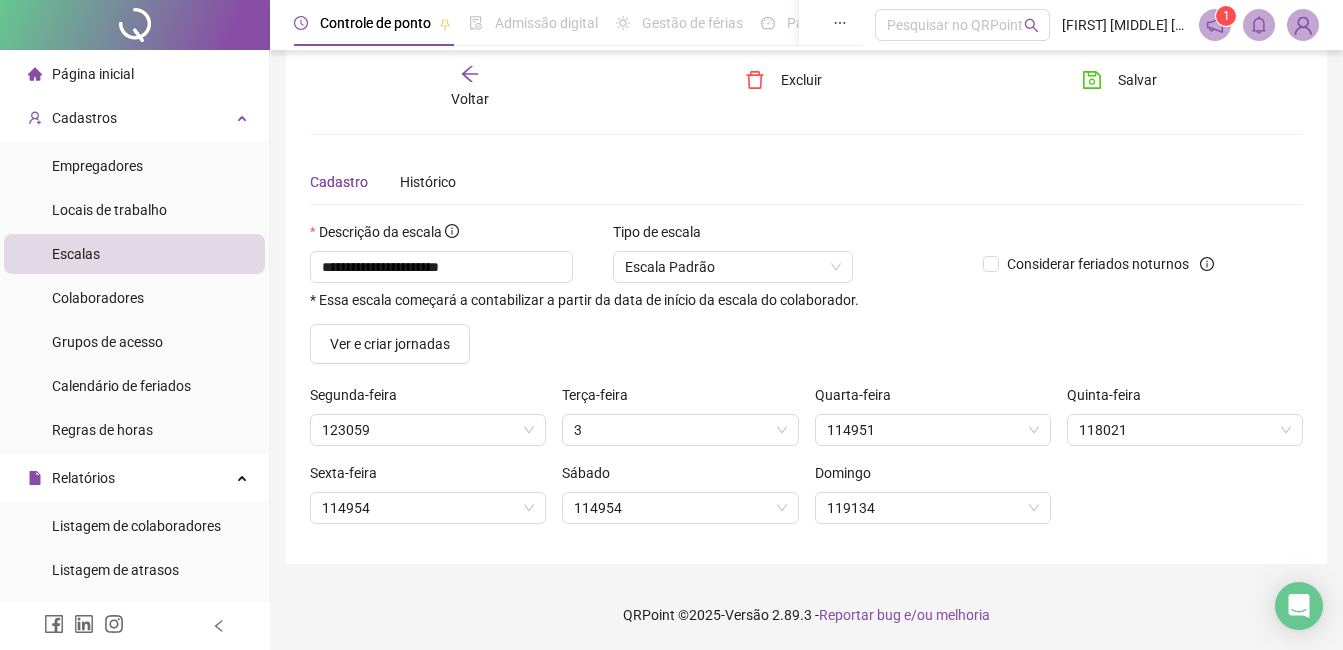 scroll, scrollTop: 26, scrollLeft: 0, axis: vertical 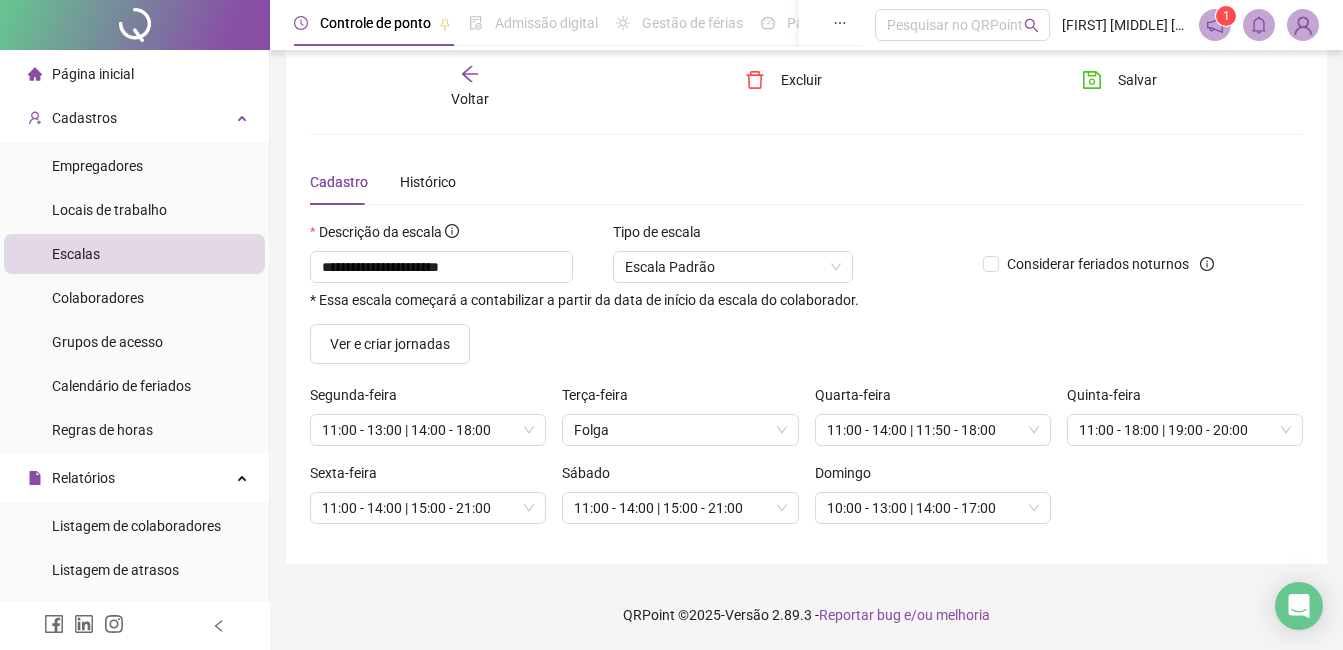 click on "Voltar" at bounding box center (470, 99) 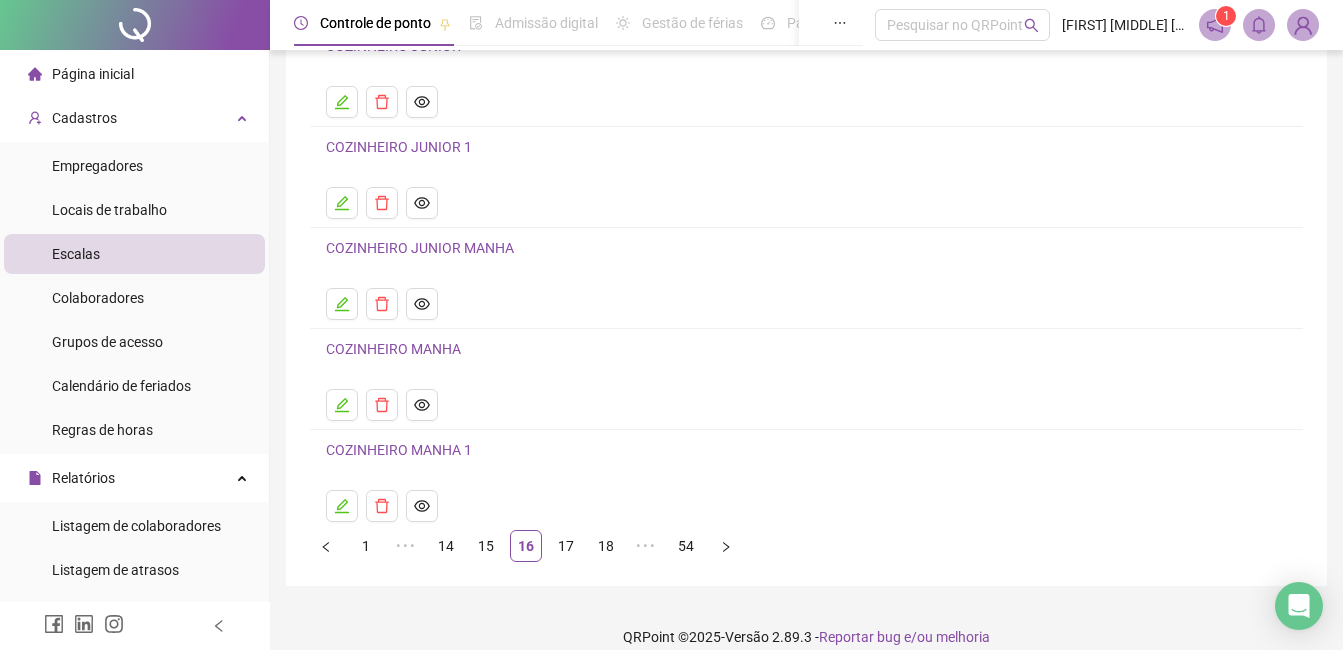 scroll, scrollTop: 200, scrollLeft: 0, axis: vertical 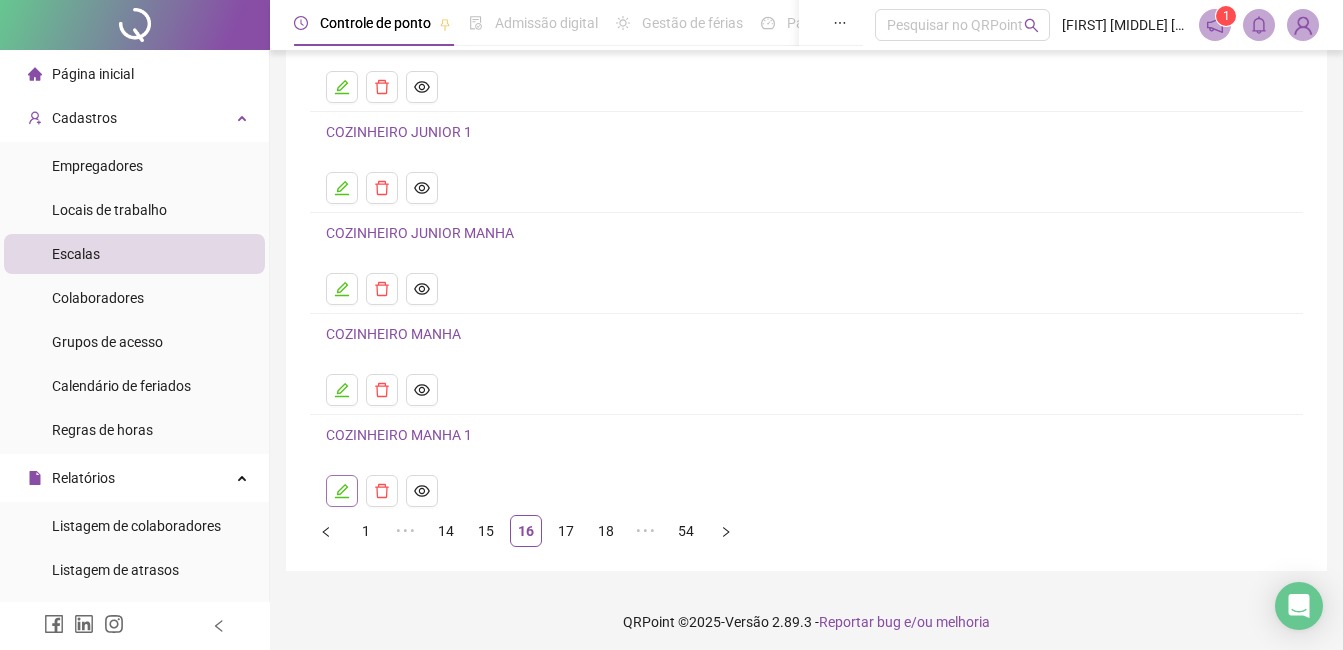 click 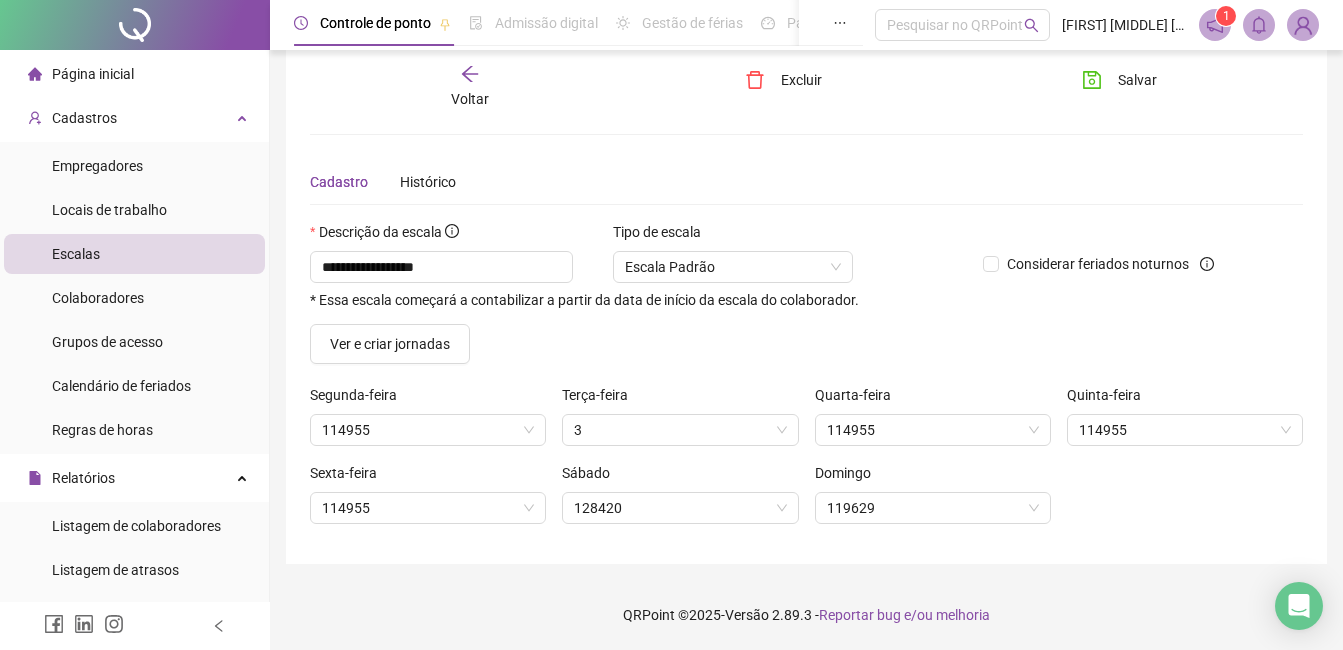 scroll, scrollTop: 26, scrollLeft: 0, axis: vertical 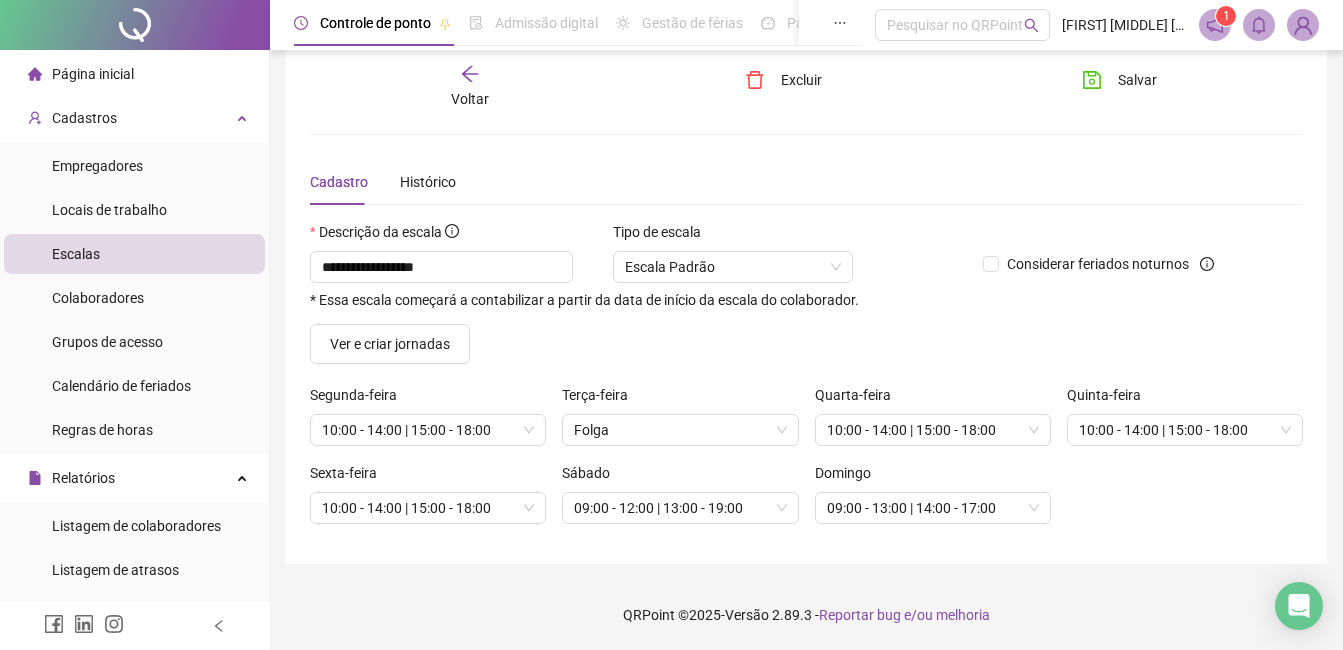 click on "Voltar" at bounding box center [470, 99] 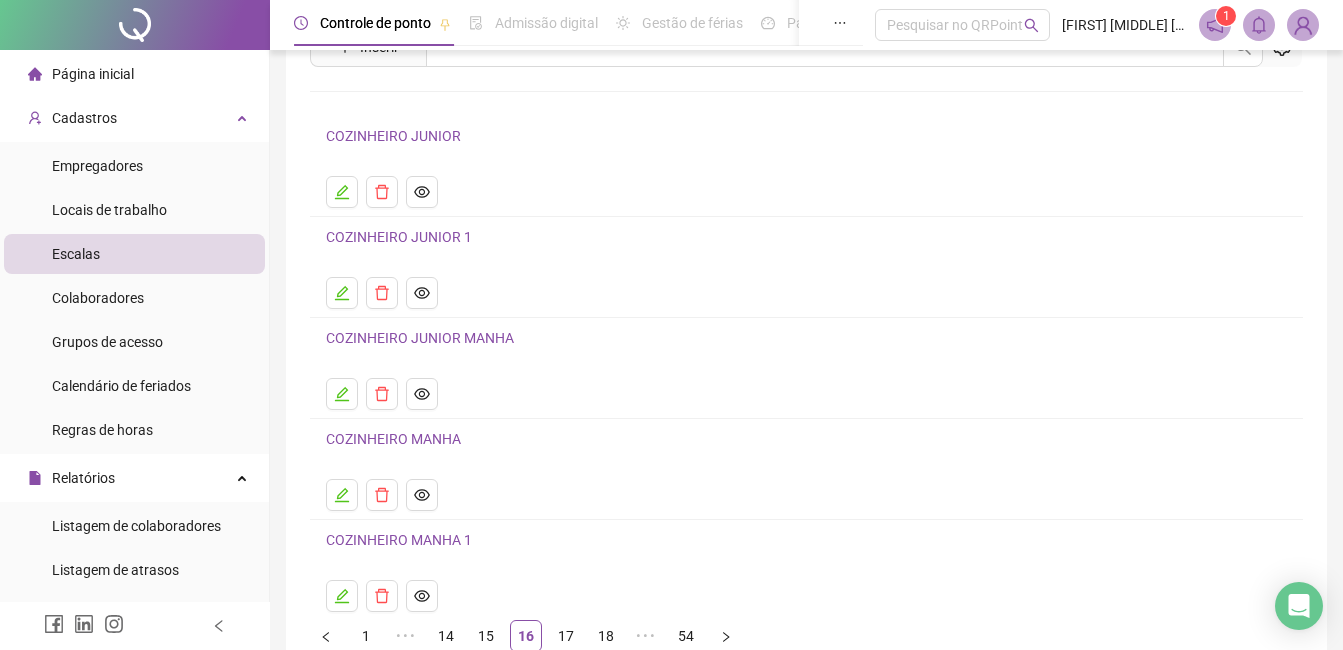 scroll, scrollTop: 207, scrollLeft: 0, axis: vertical 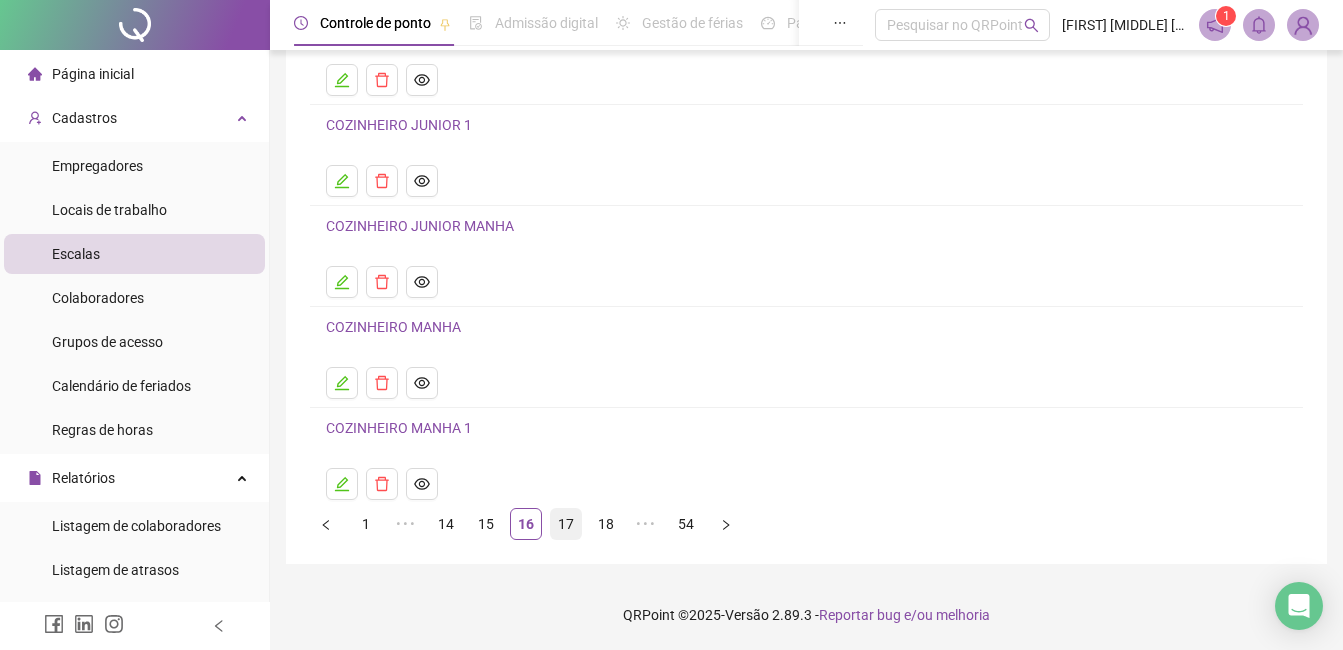 click on "17" at bounding box center (566, 524) 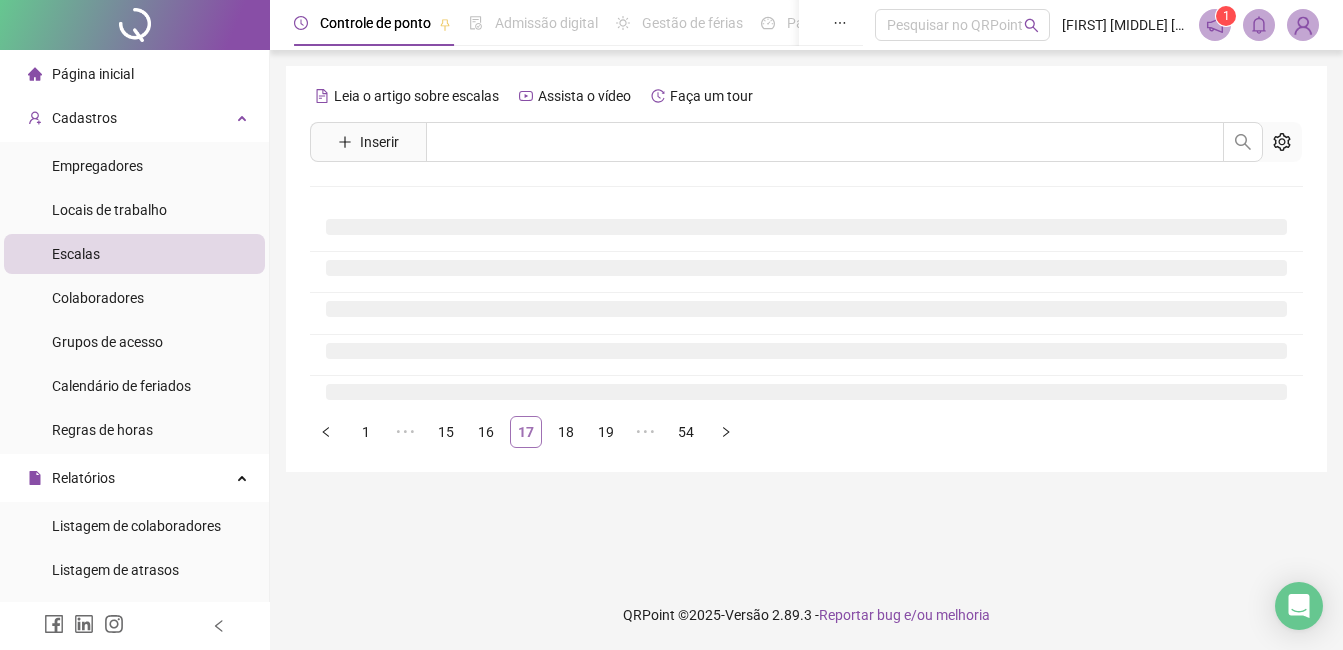 scroll, scrollTop: 0, scrollLeft: 0, axis: both 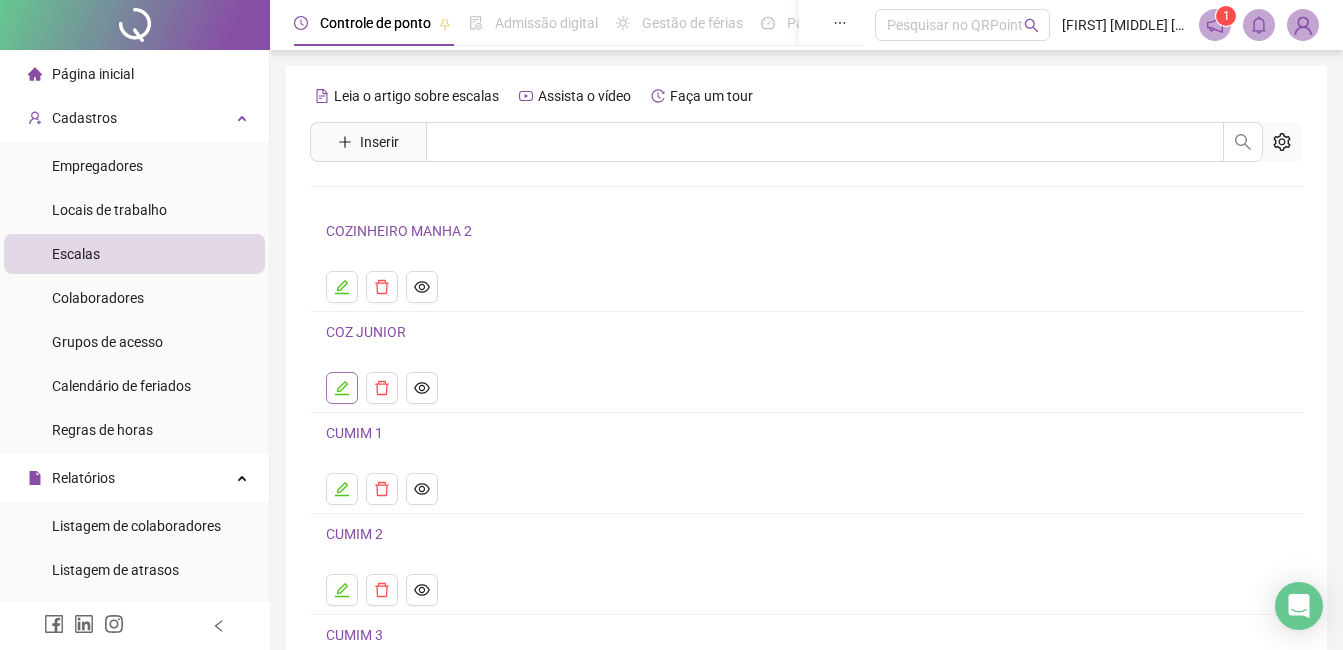 click 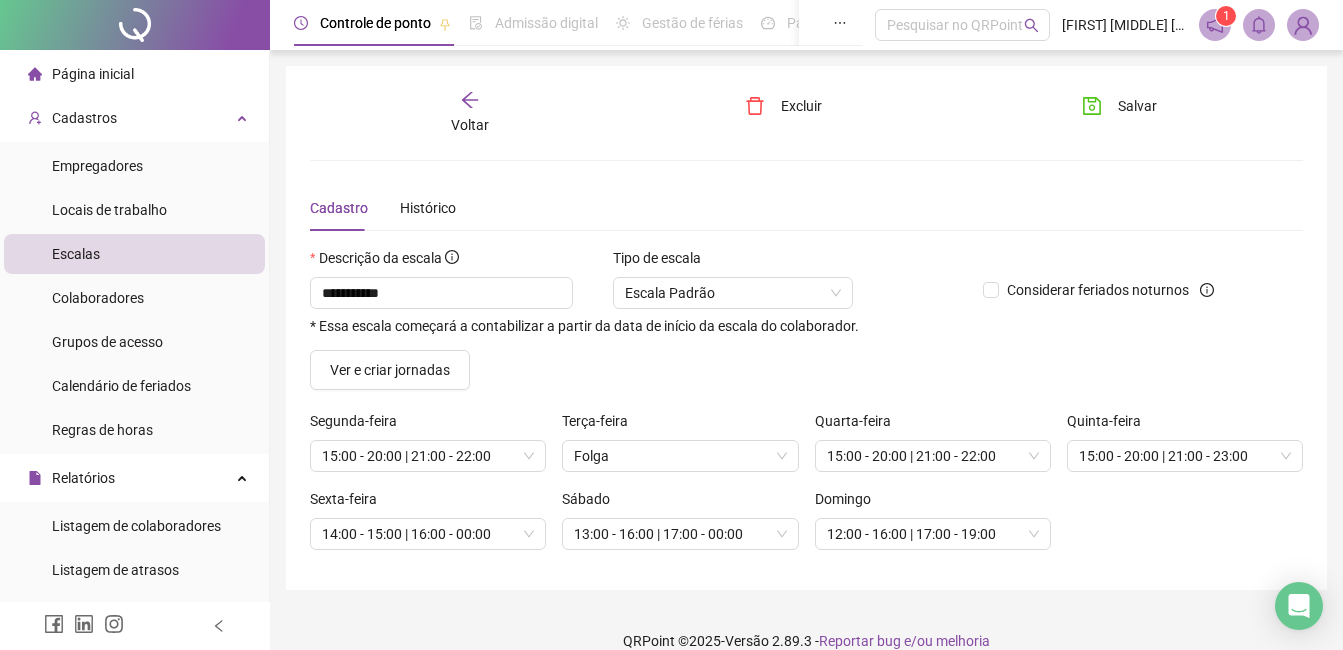 click 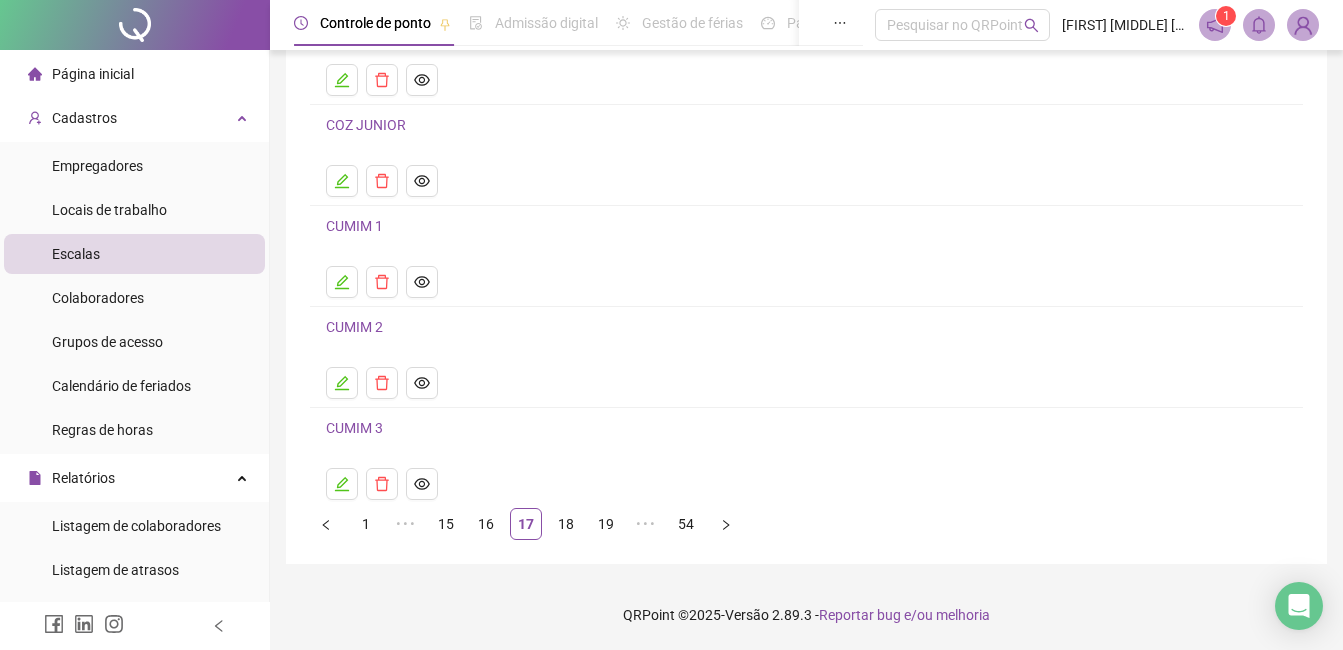 scroll, scrollTop: 0, scrollLeft: 0, axis: both 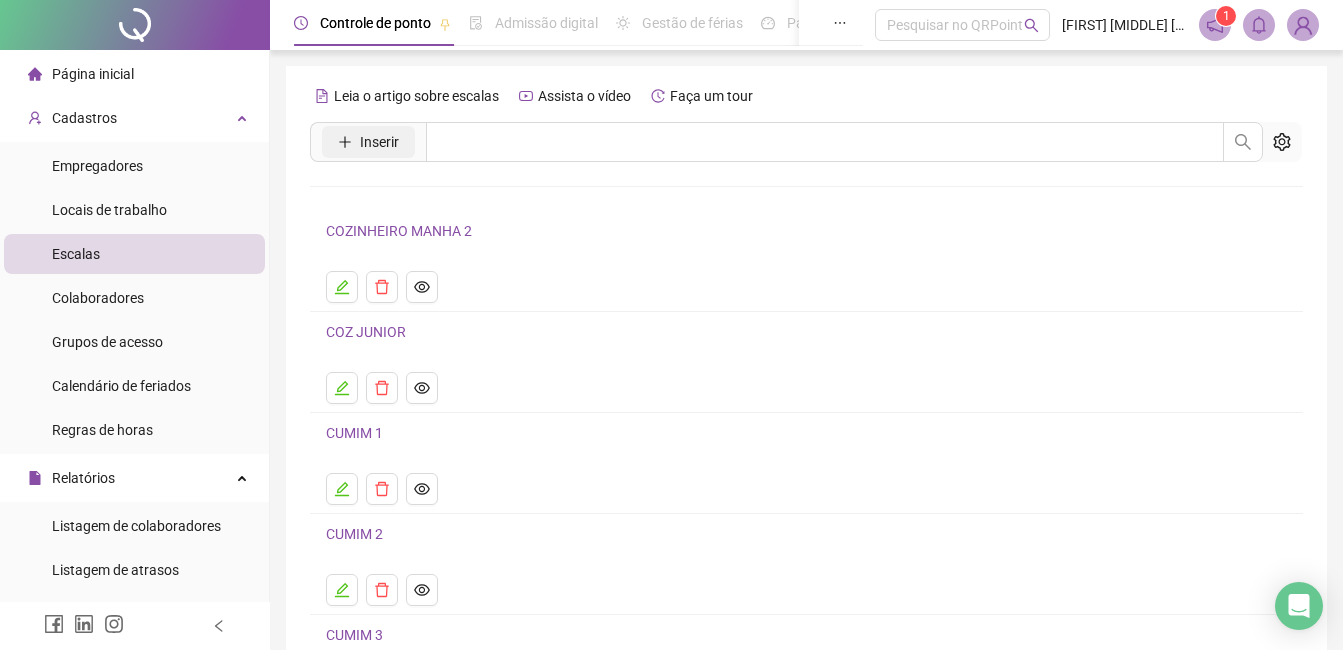 click on "Inserir" at bounding box center (379, 142) 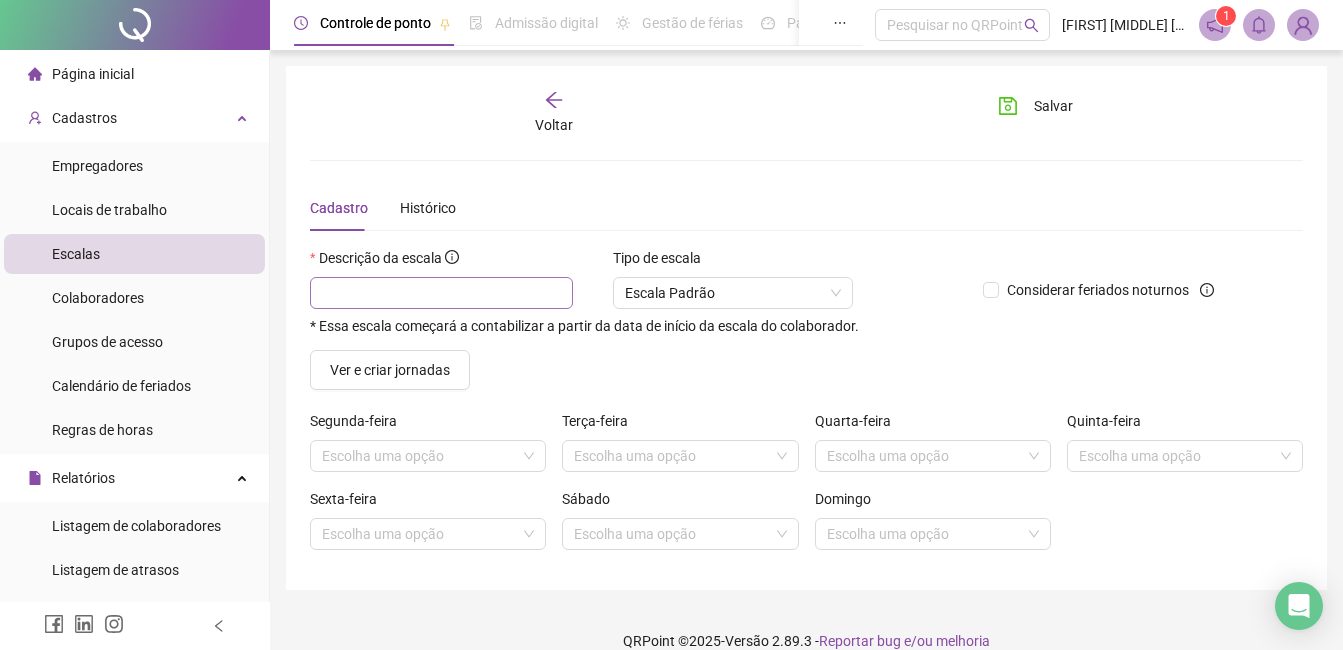 click on "* Essa escala começará a contabilizar a partir da data de início da escala do colaborador." at bounding box center [638, 305] 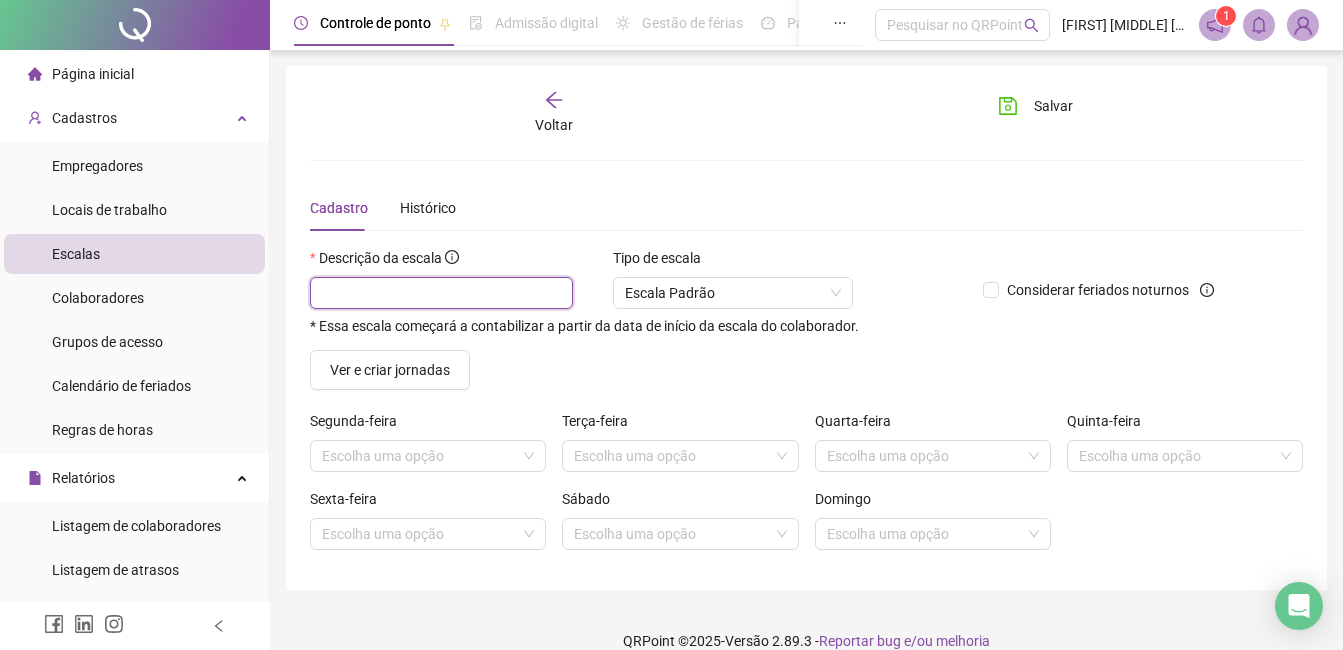 click at bounding box center (441, 293) 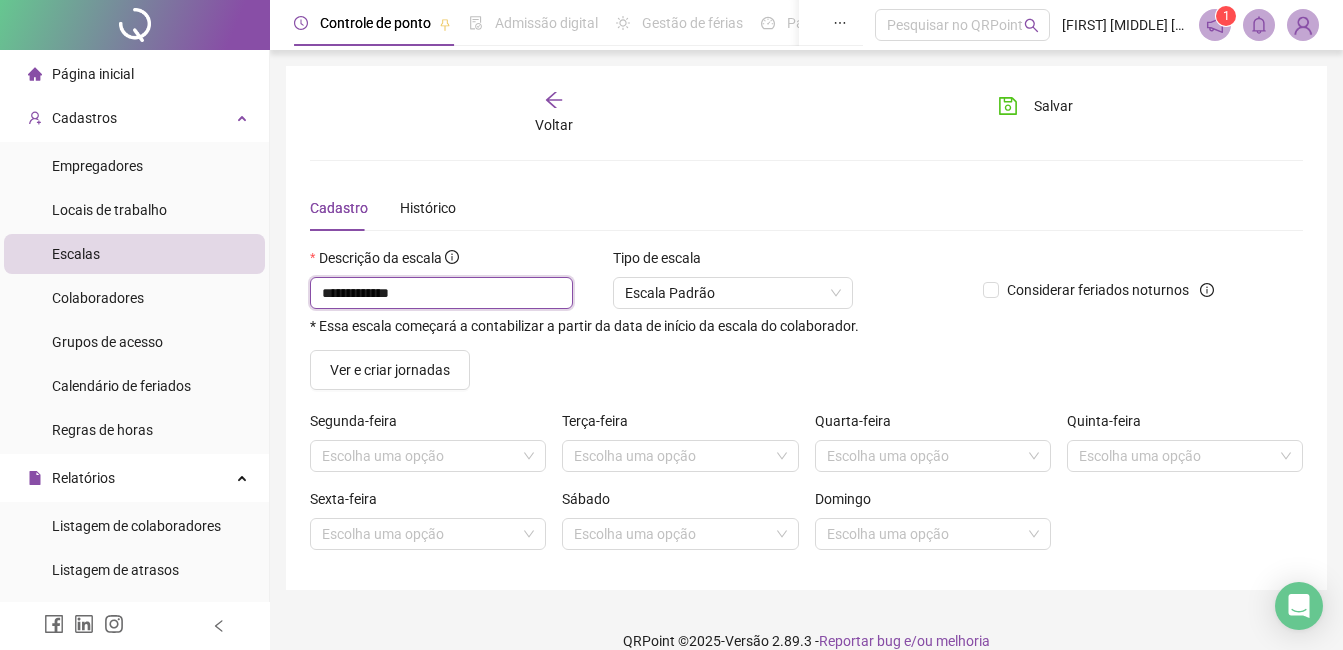 type on "**********" 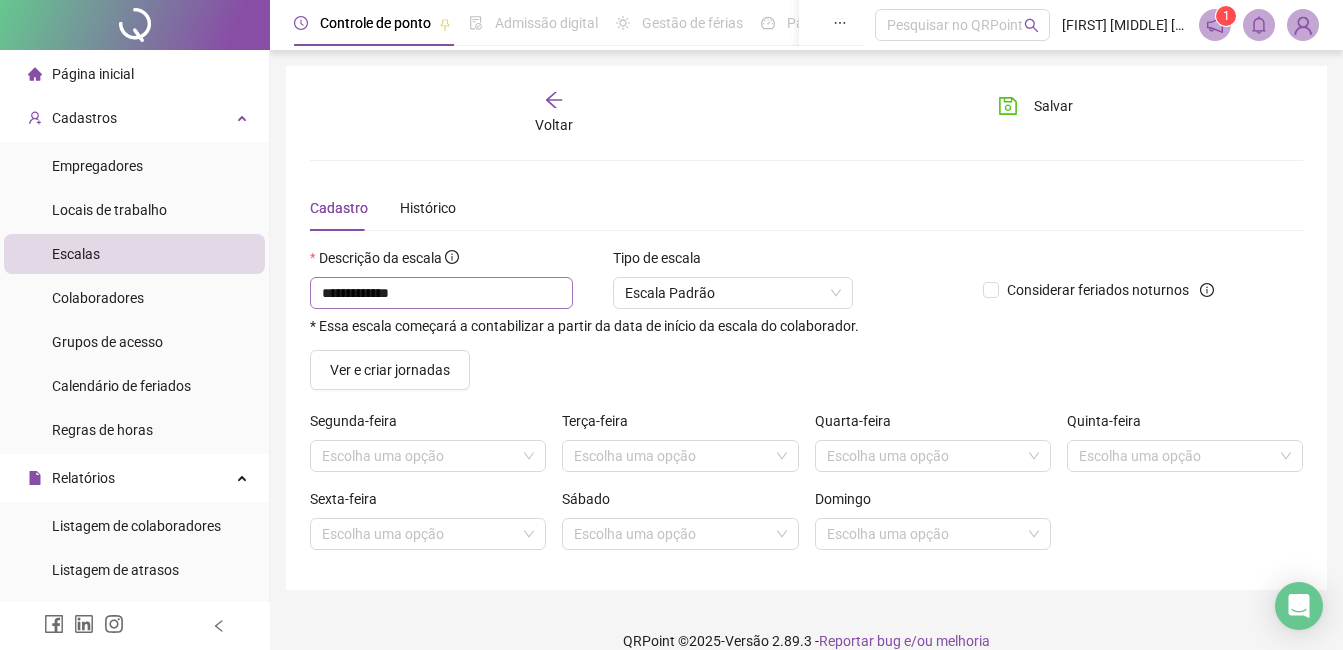 type 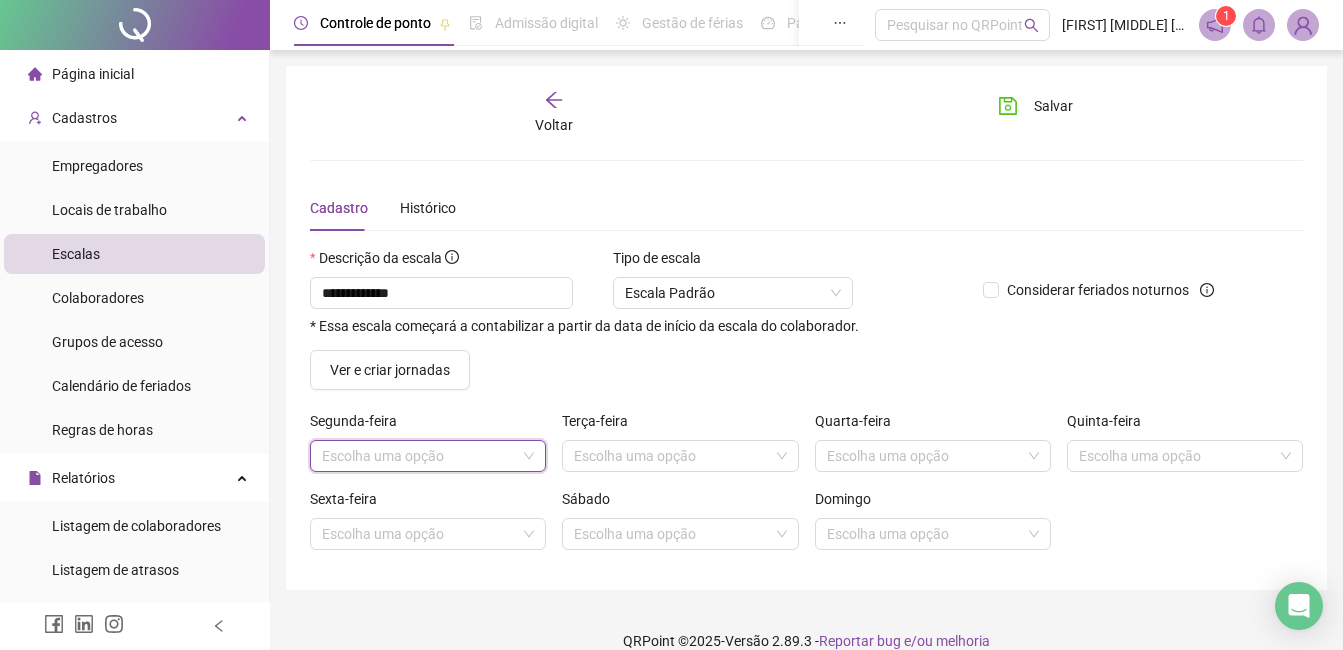 click at bounding box center [419, 456] 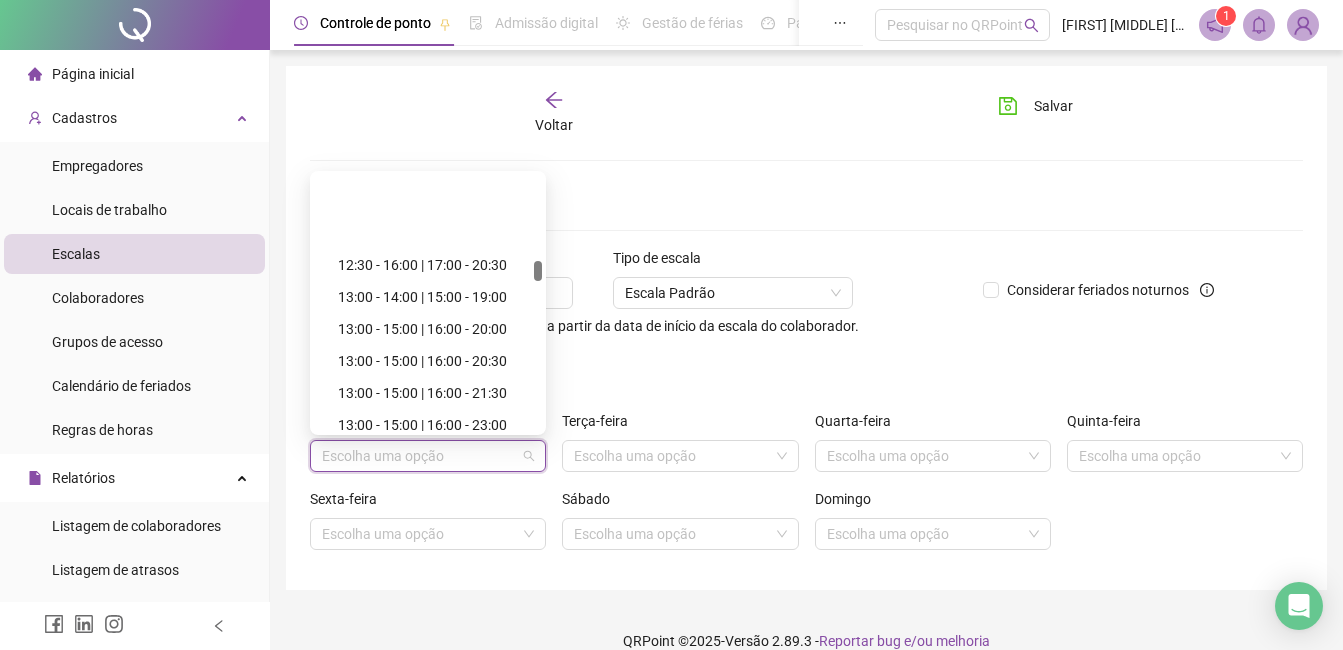 scroll, scrollTop: 1700, scrollLeft: 0, axis: vertical 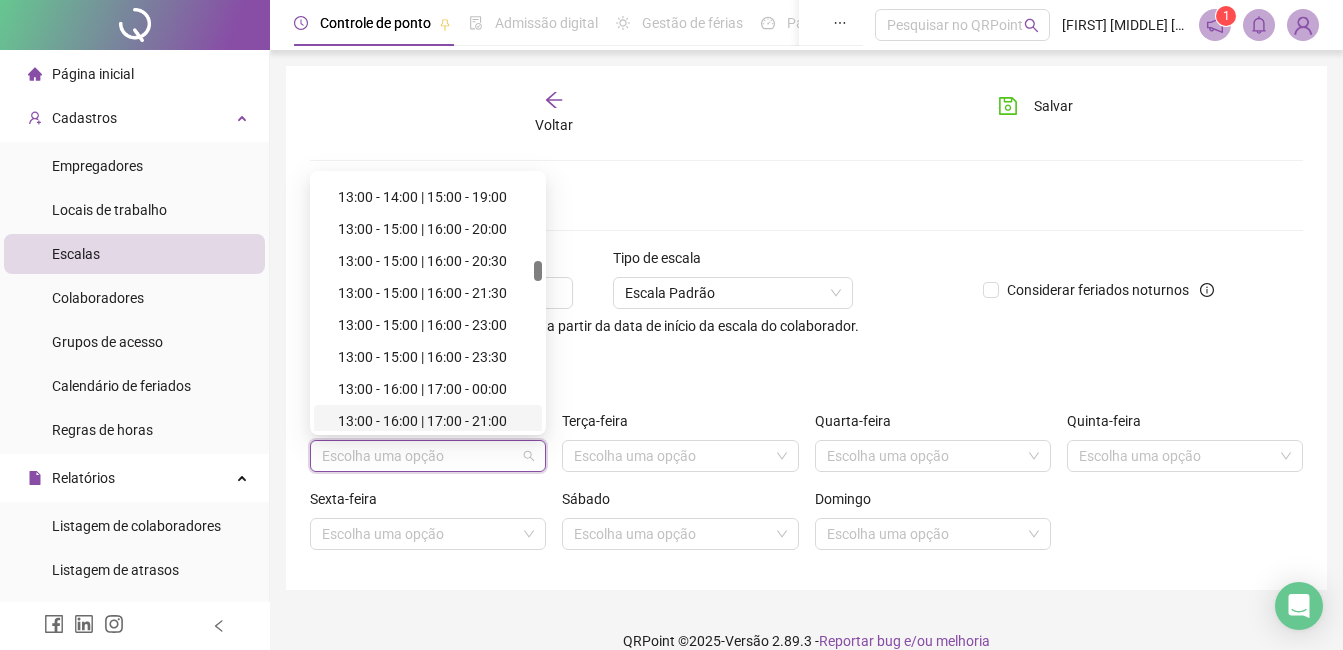 click on "13:00 - 16:00 | 17:00 - 21:00" at bounding box center (434, 421) 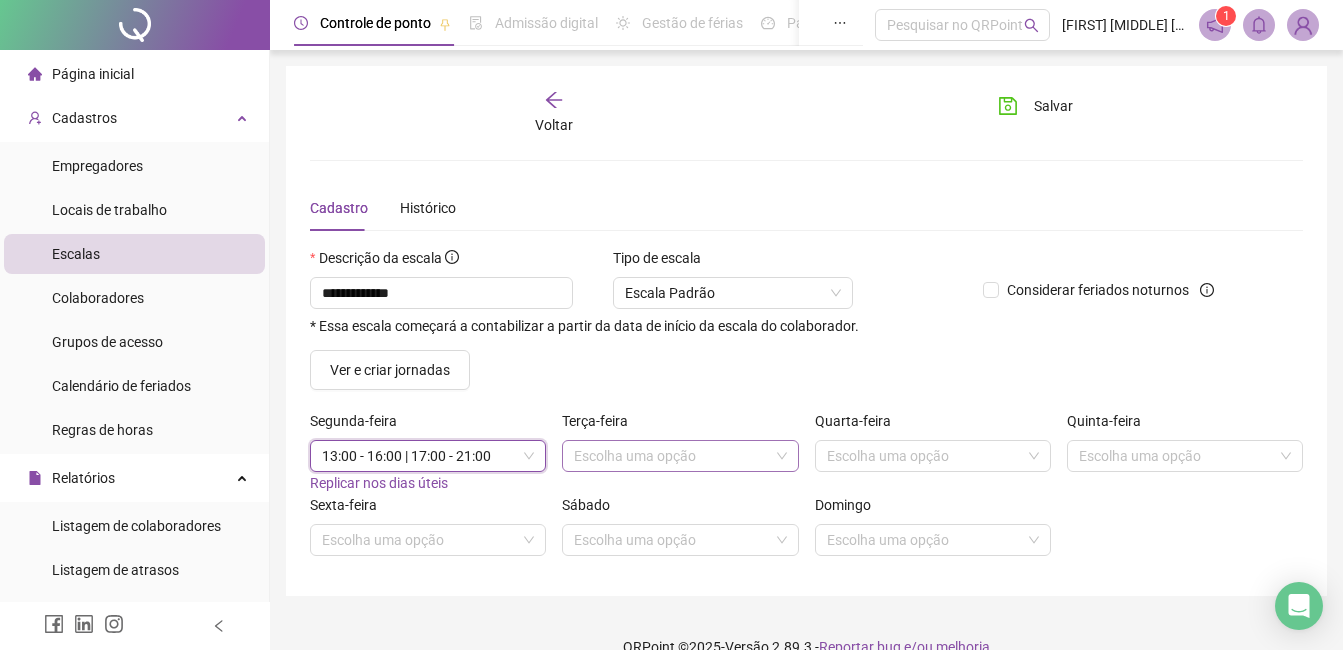 click at bounding box center (671, 456) 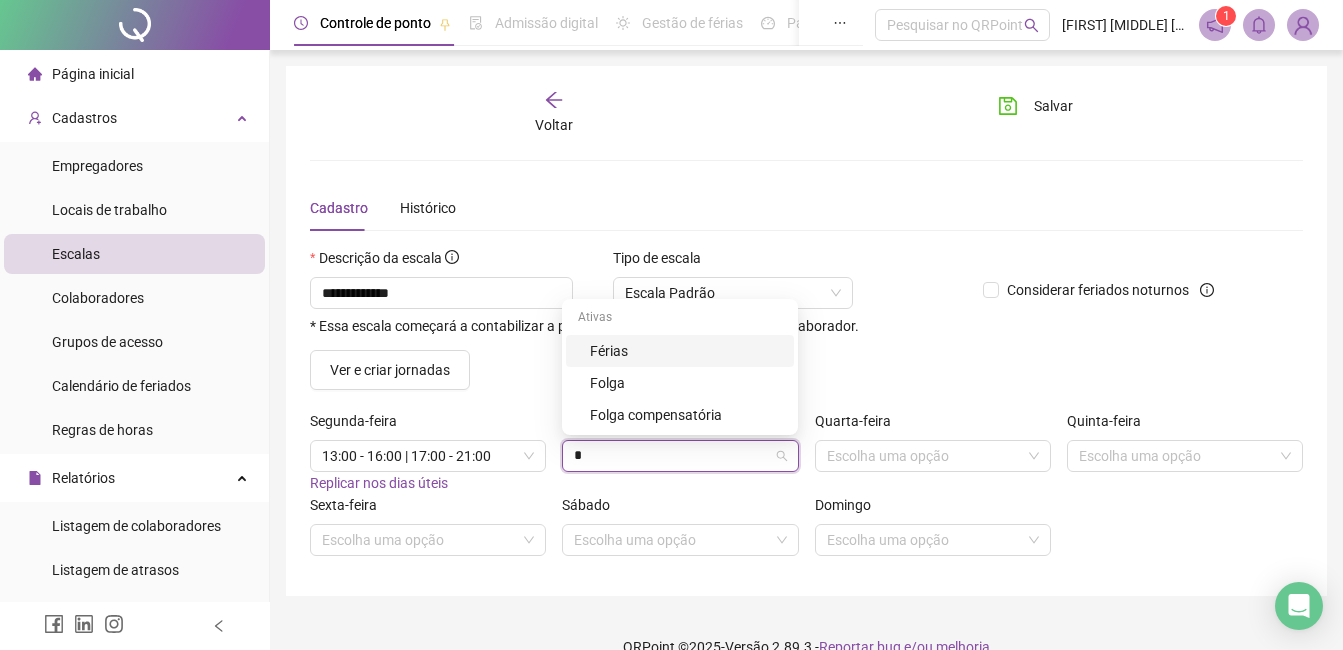 type on "**" 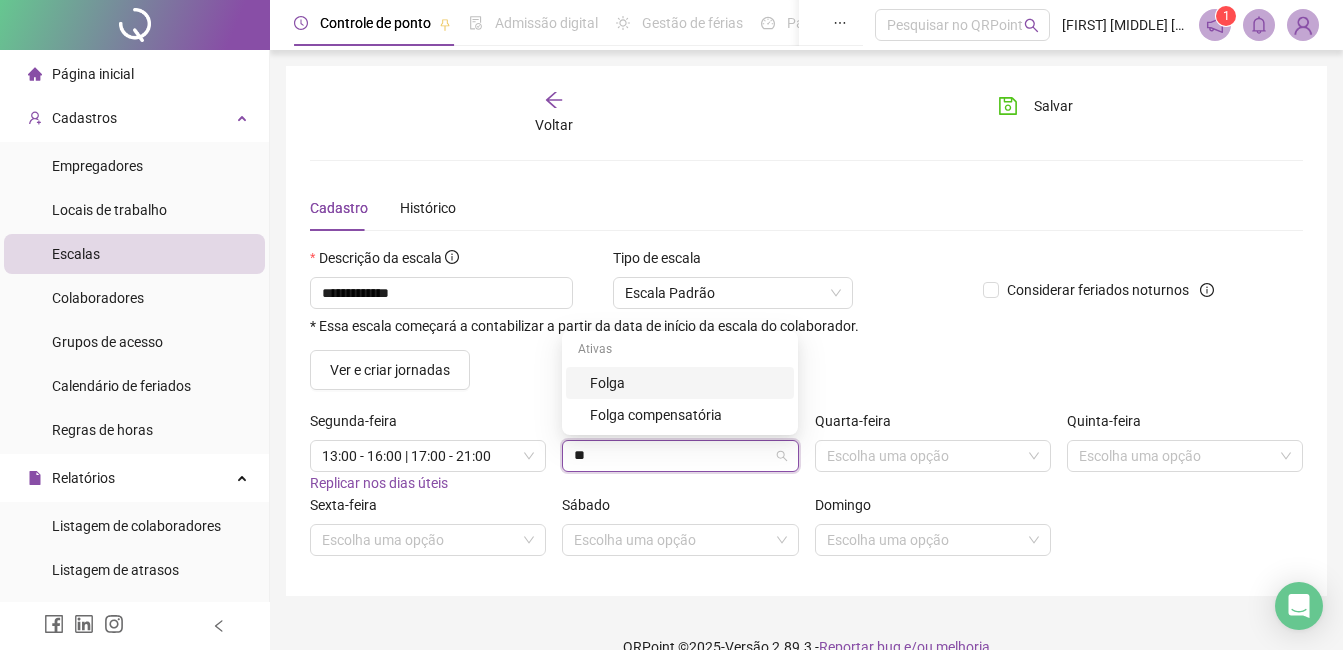 click on "Folga" at bounding box center (686, 383) 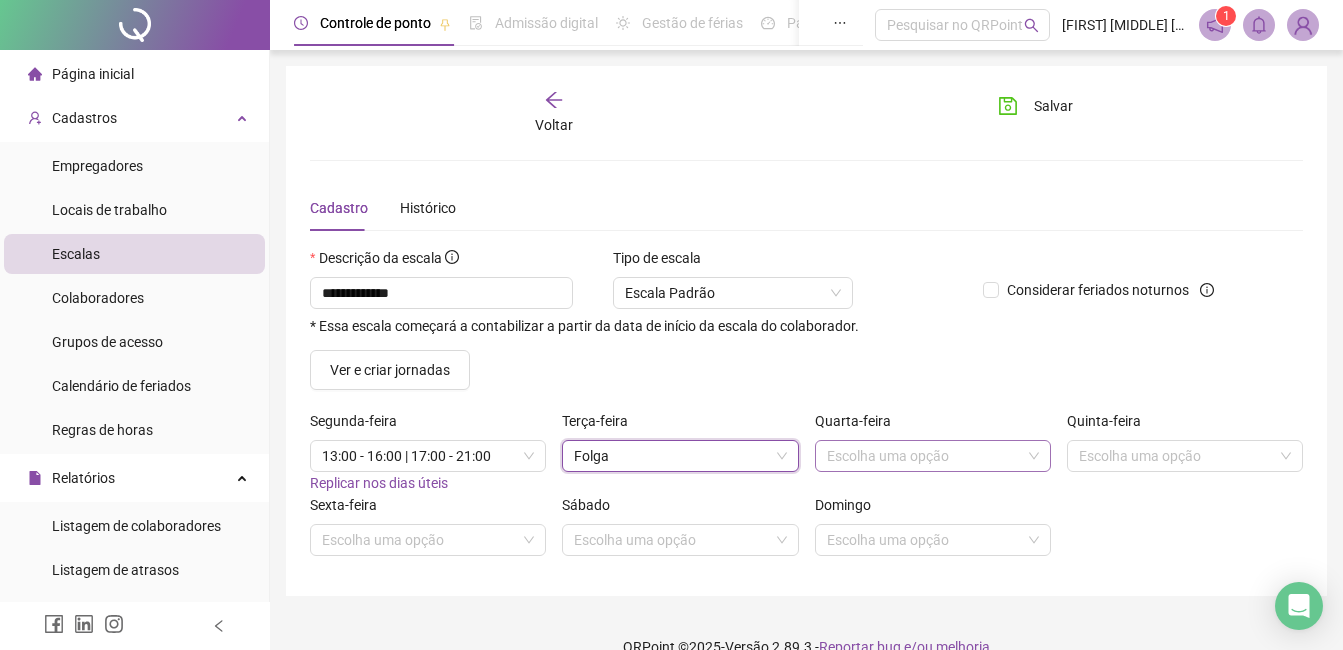 click at bounding box center [924, 456] 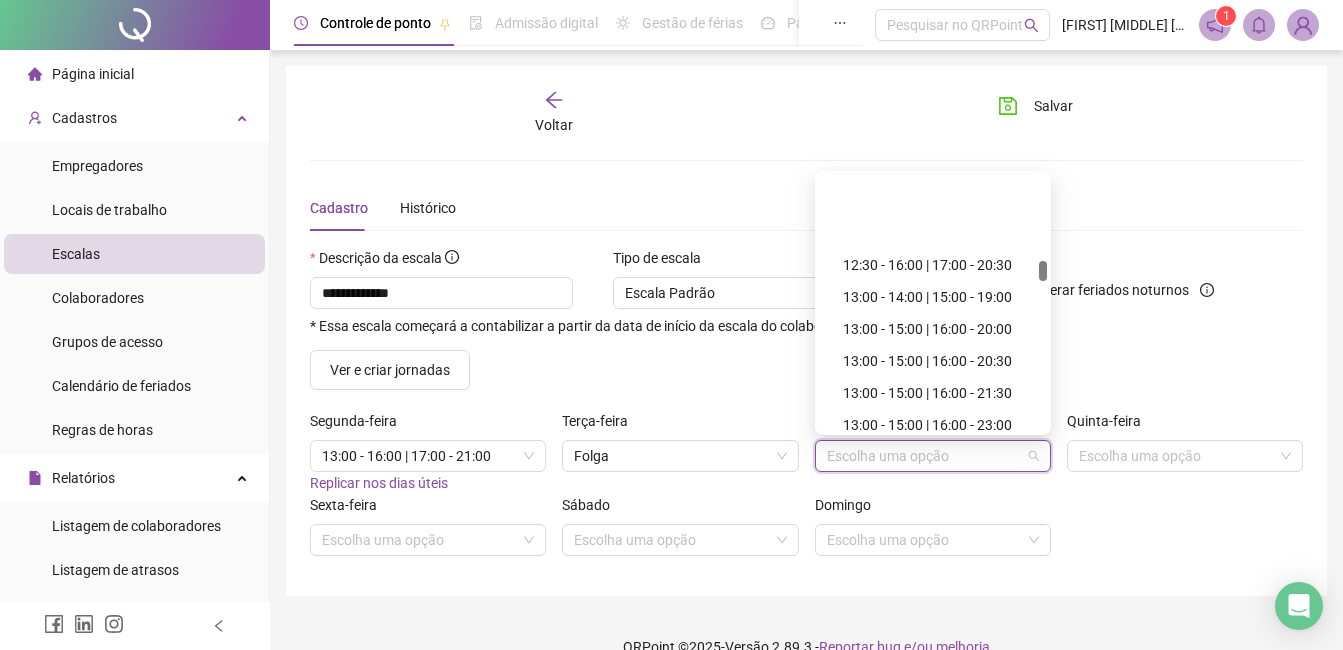 scroll, scrollTop: 1700, scrollLeft: 0, axis: vertical 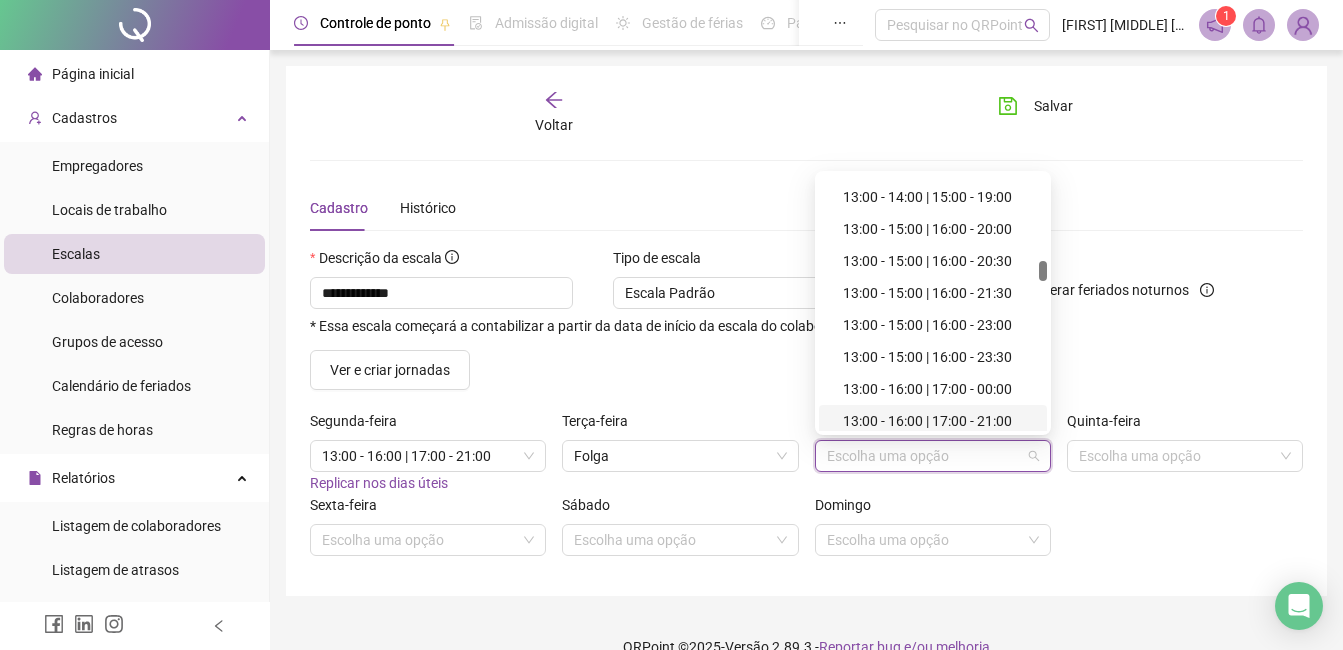 click on "13:00 - 16:00 | 17:00 - 21:00" at bounding box center [939, 421] 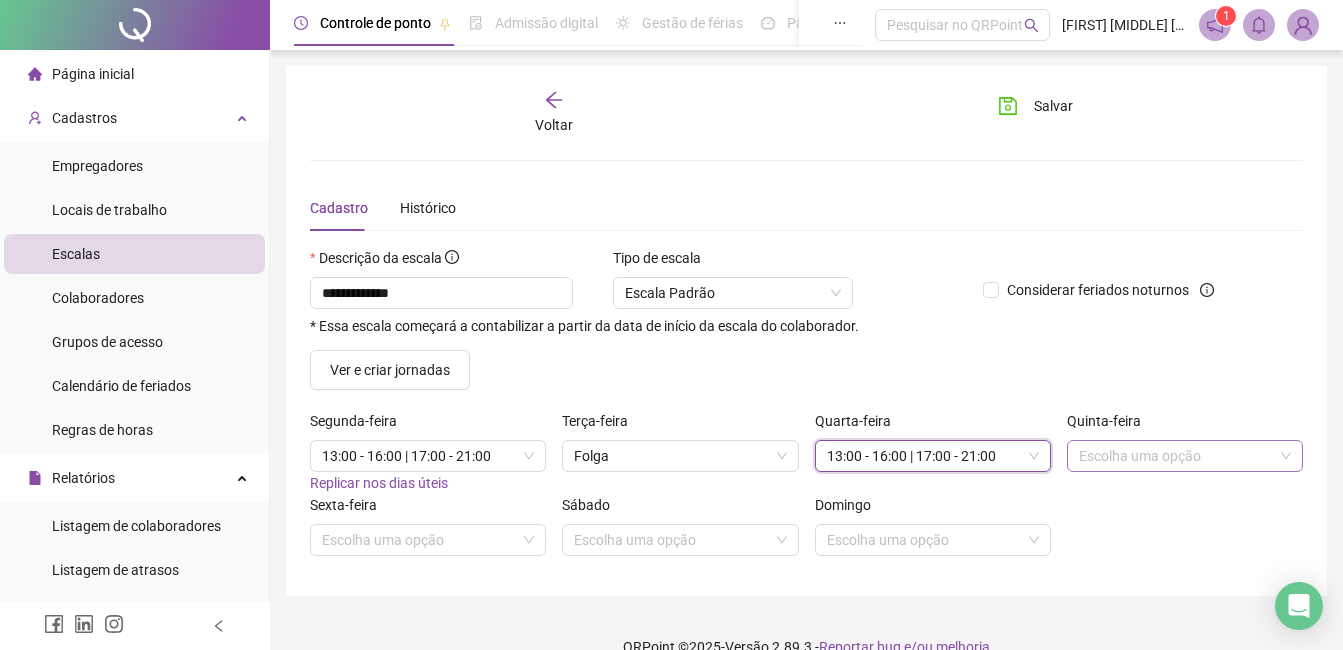 click at bounding box center (1176, 456) 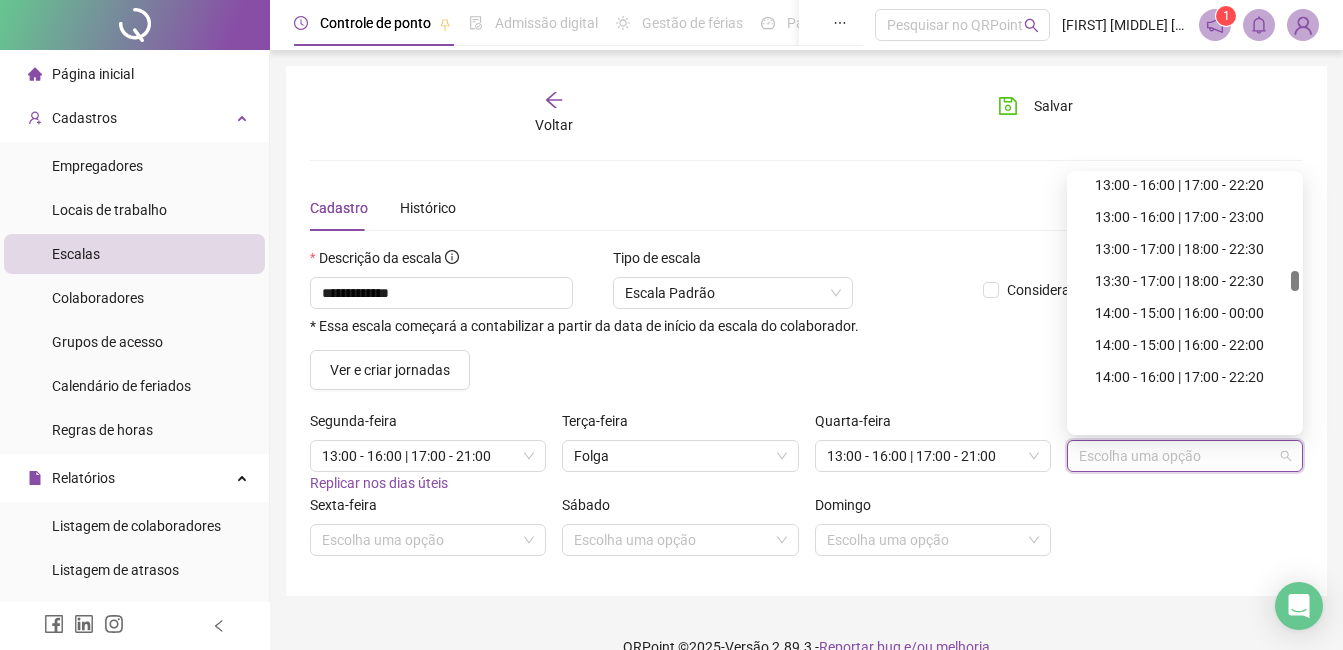 scroll, scrollTop: 1900, scrollLeft: 0, axis: vertical 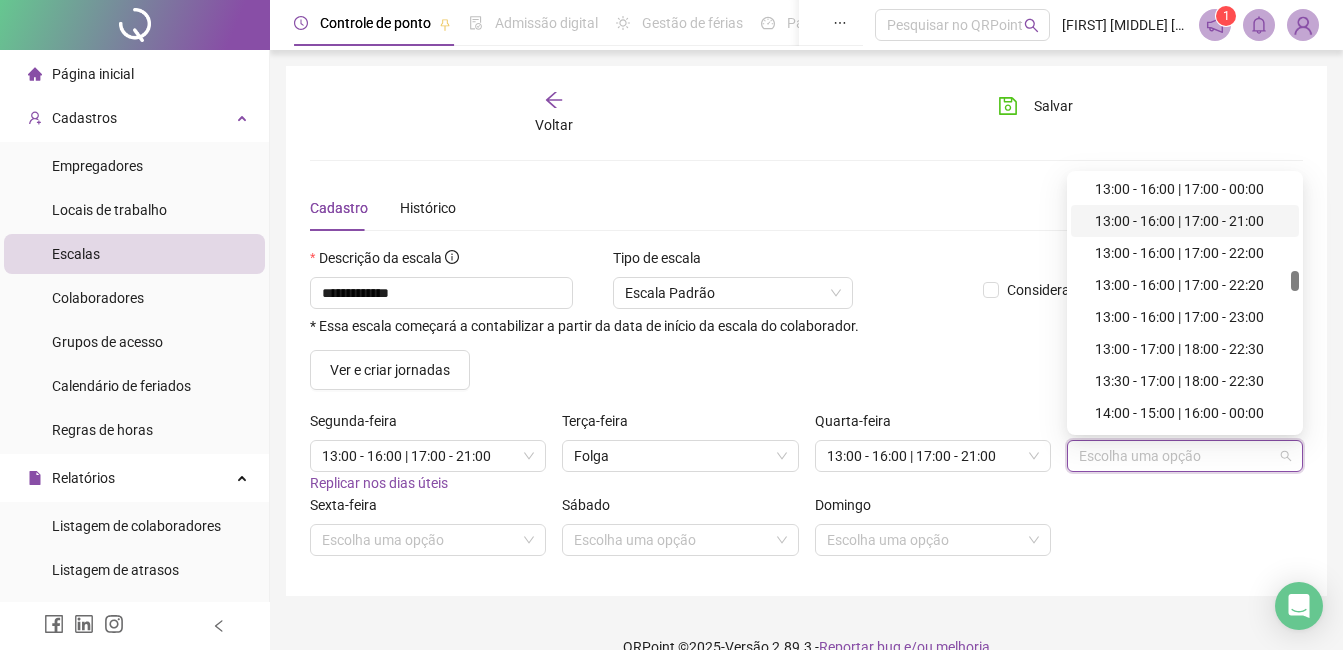 click on "13:00 - 16:00 | 17:00 - 21:00" at bounding box center [1191, 221] 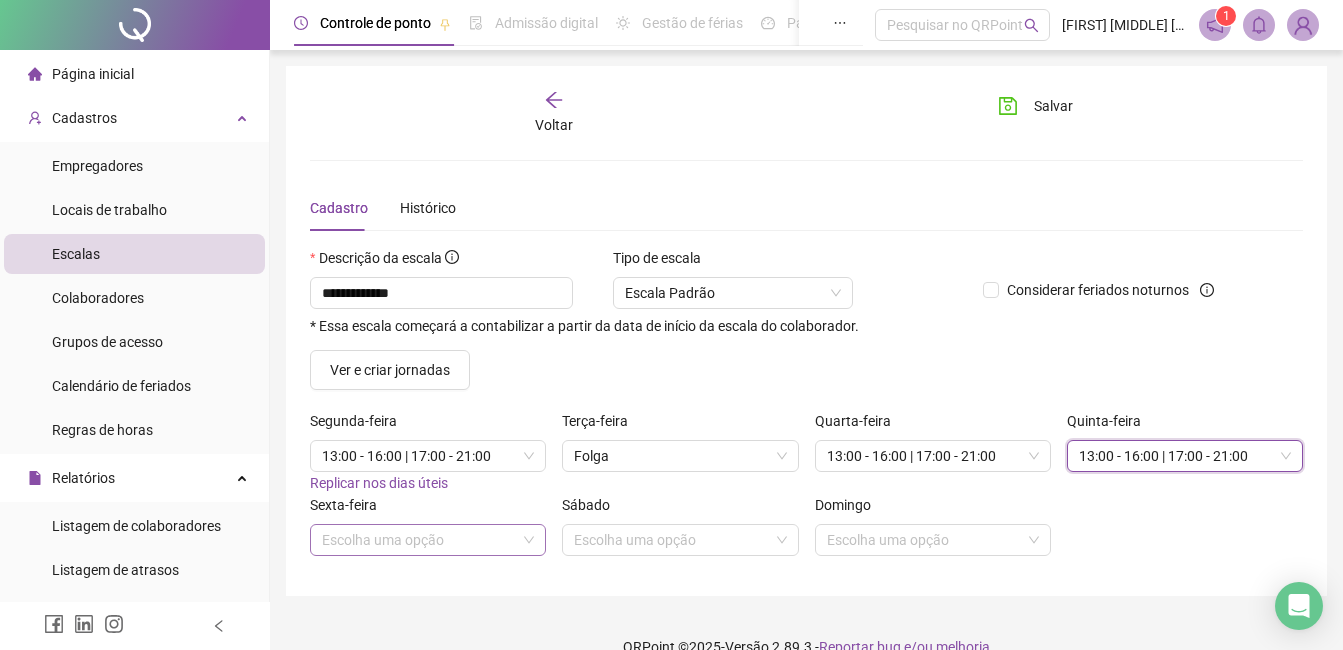 click at bounding box center (419, 540) 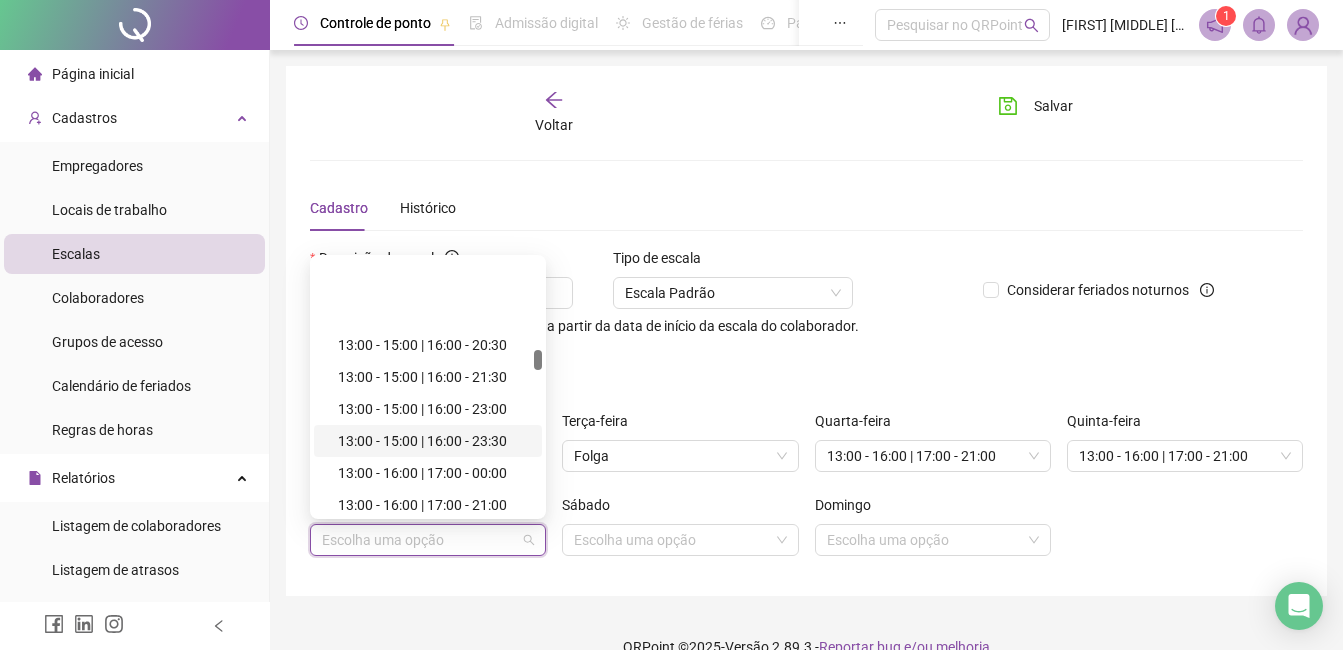 scroll, scrollTop: 1800, scrollLeft: 0, axis: vertical 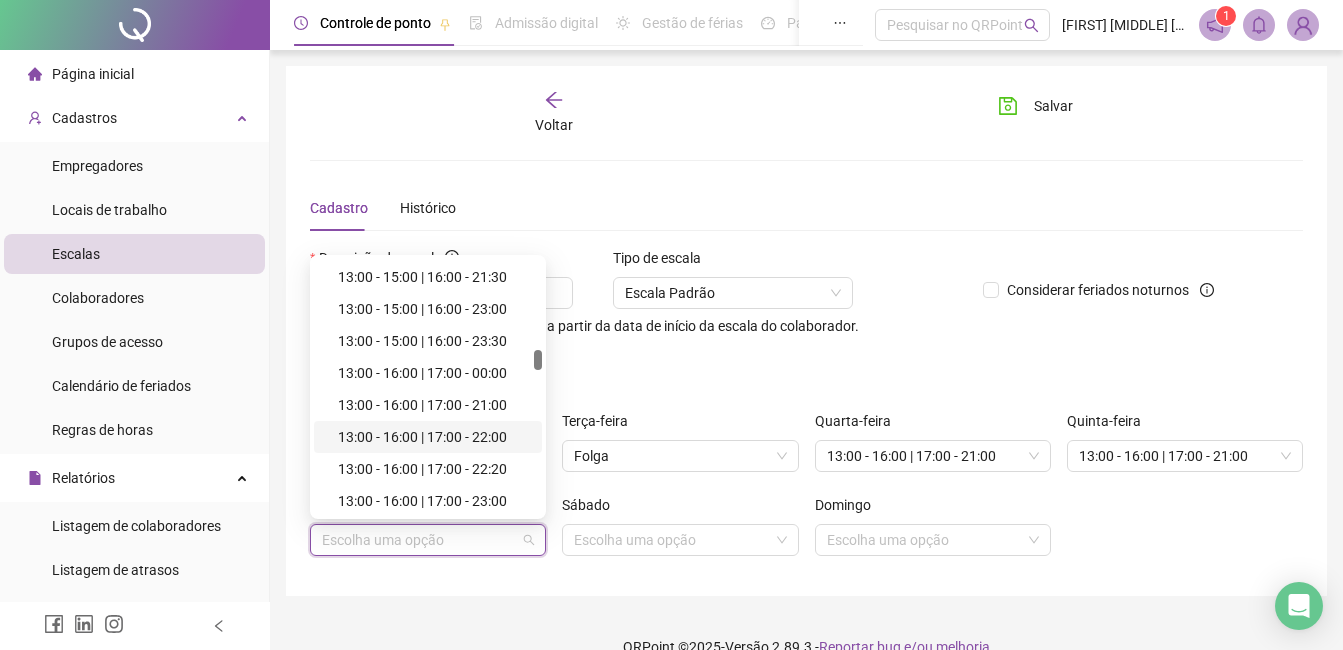 click on "13:00 - 16:00 | 17:00 - 22:00" at bounding box center [434, 437] 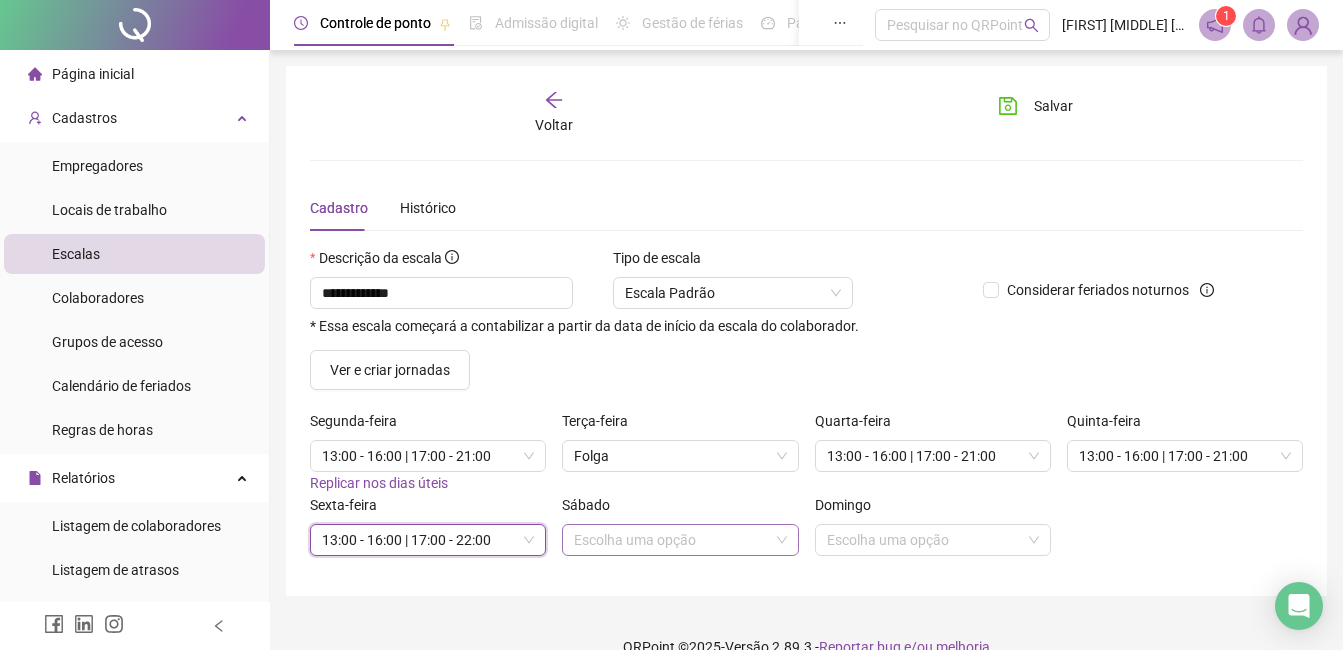 click at bounding box center [671, 540] 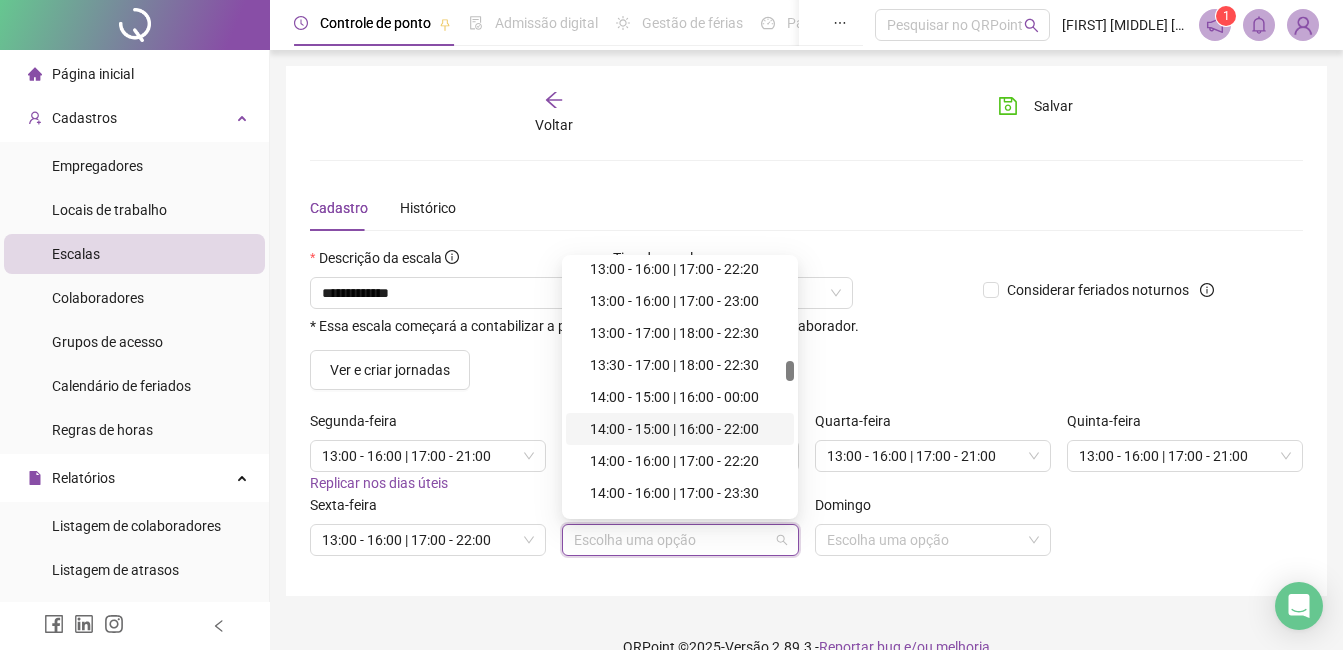 scroll, scrollTop: 1900, scrollLeft: 0, axis: vertical 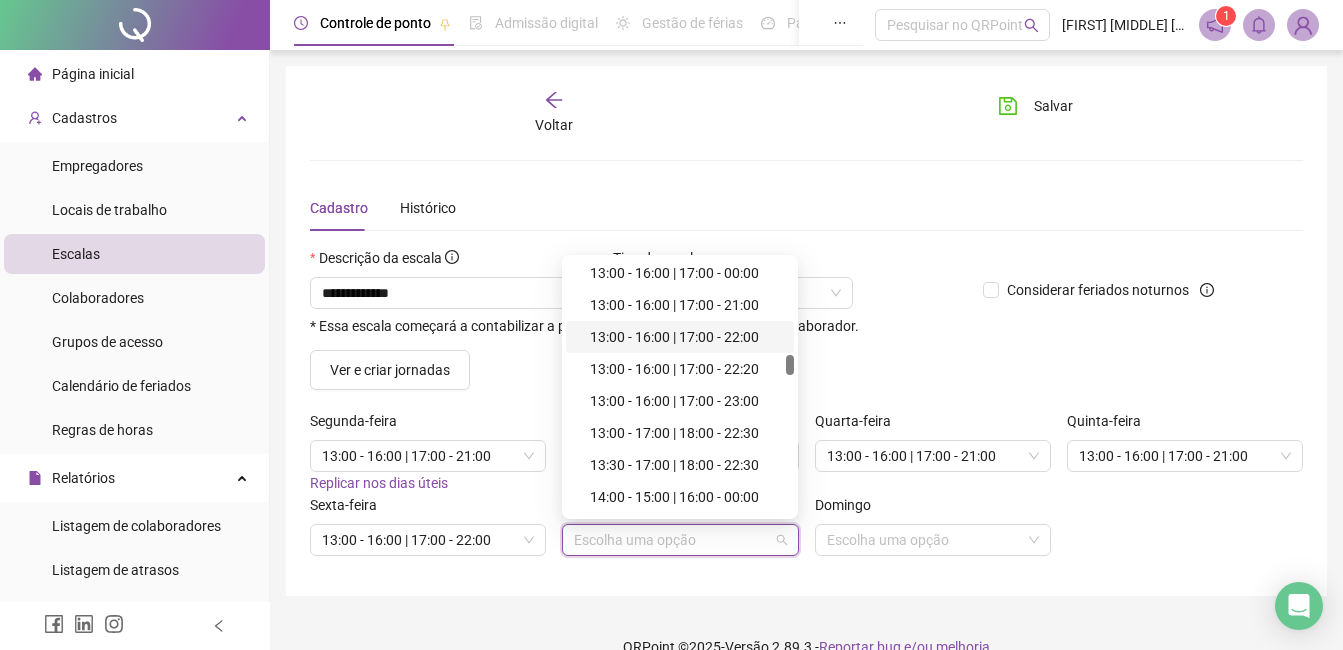 click on "13:00 - 16:00 | 17:00 - 22:00" at bounding box center (686, 337) 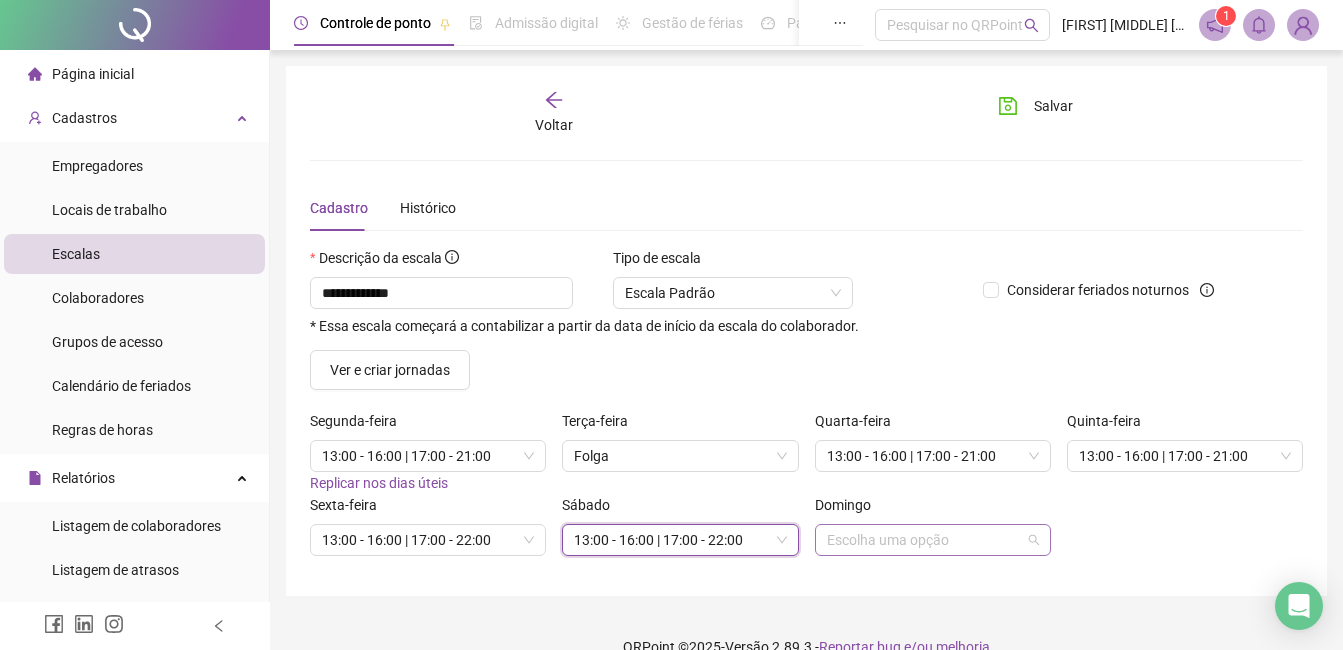 click at bounding box center [924, 540] 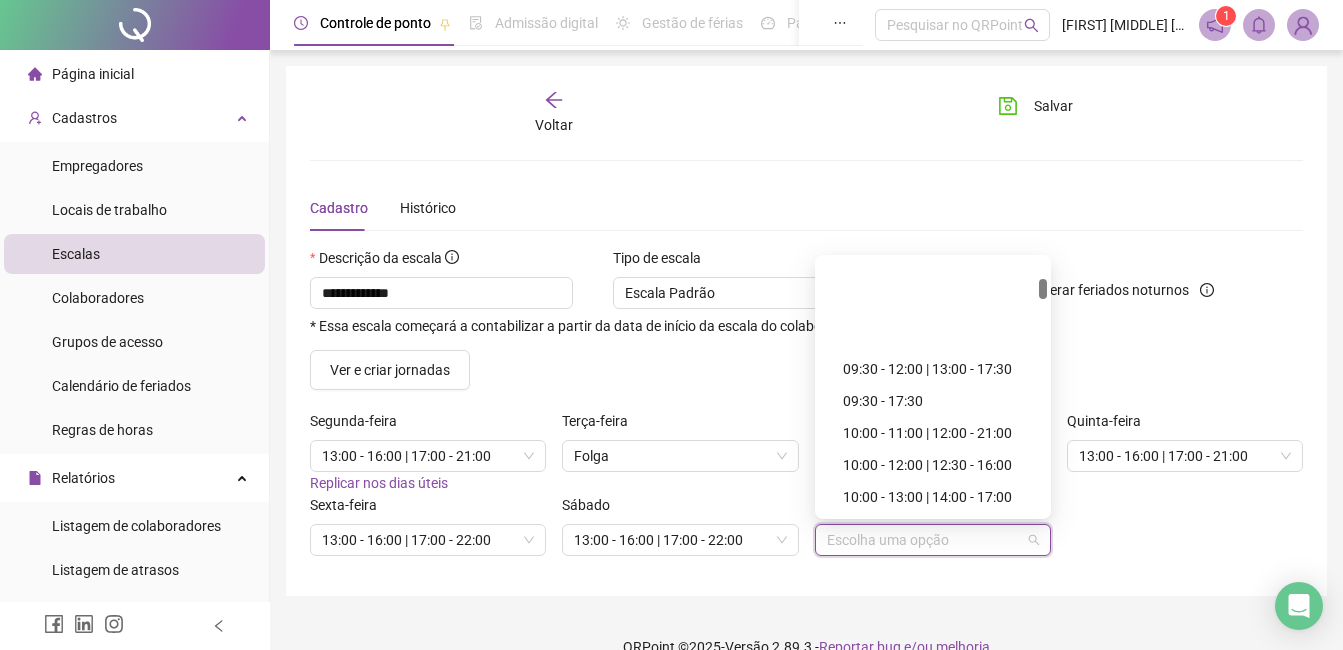 scroll, scrollTop: 600, scrollLeft: 0, axis: vertical 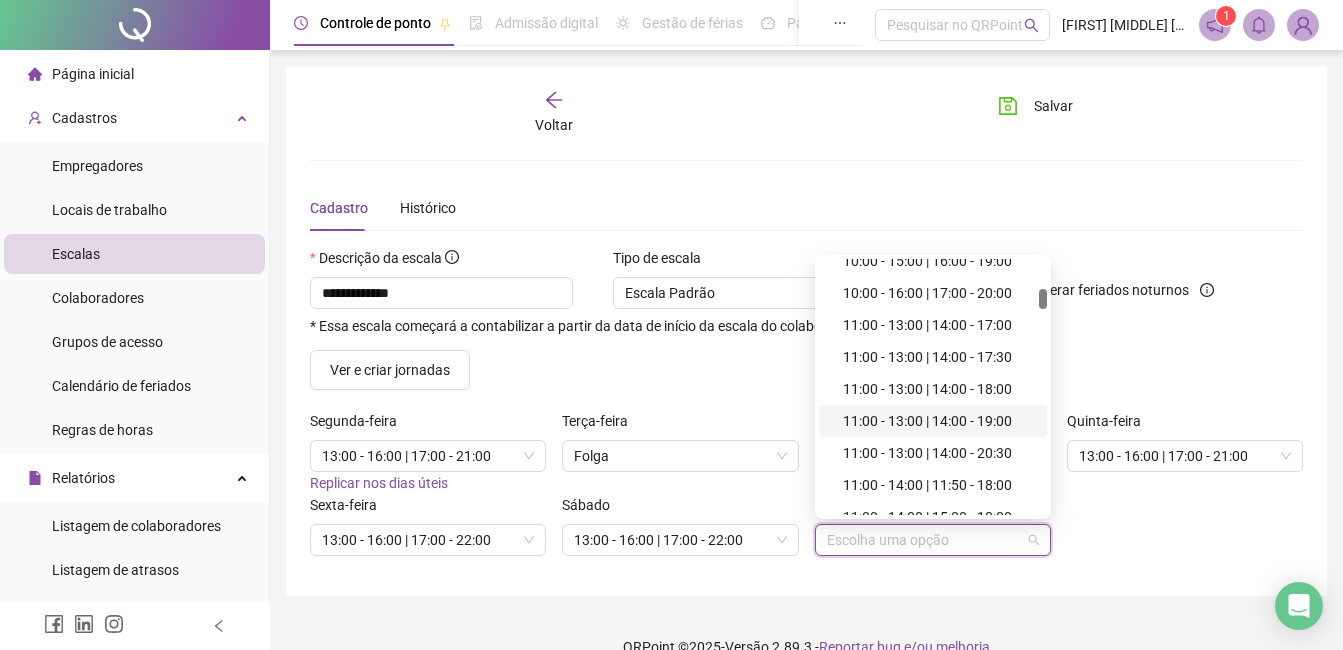 click on "11:00 - 13:00 | 14:00 - 19:00" at bounding box center [939, 421] 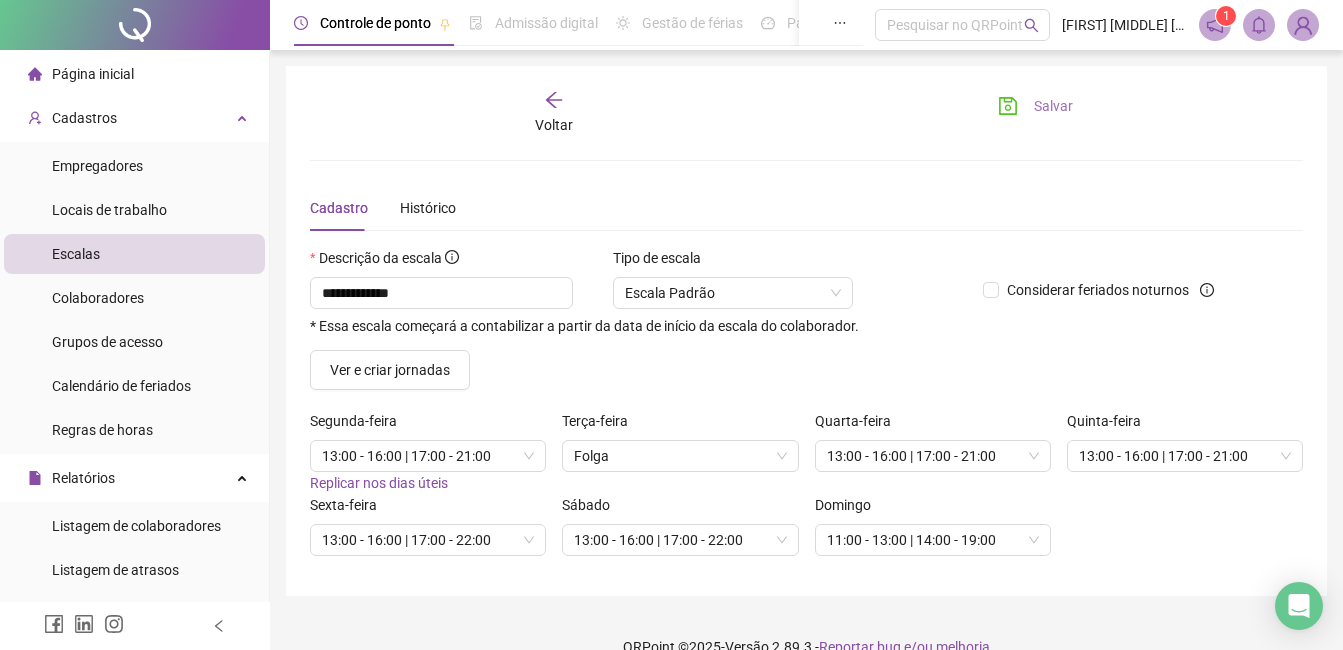 click on "Salvar" at bounding box center (1053, 106) 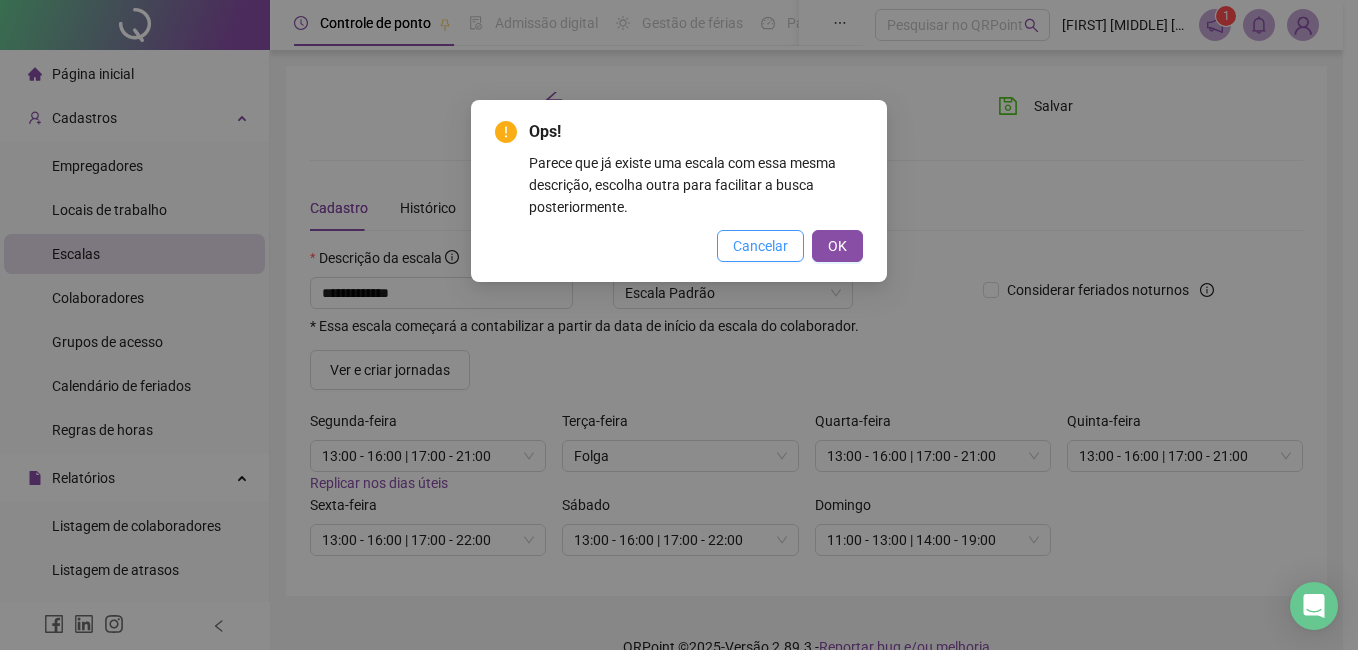 click on "Cancelar" at bounding box center (760, 246) 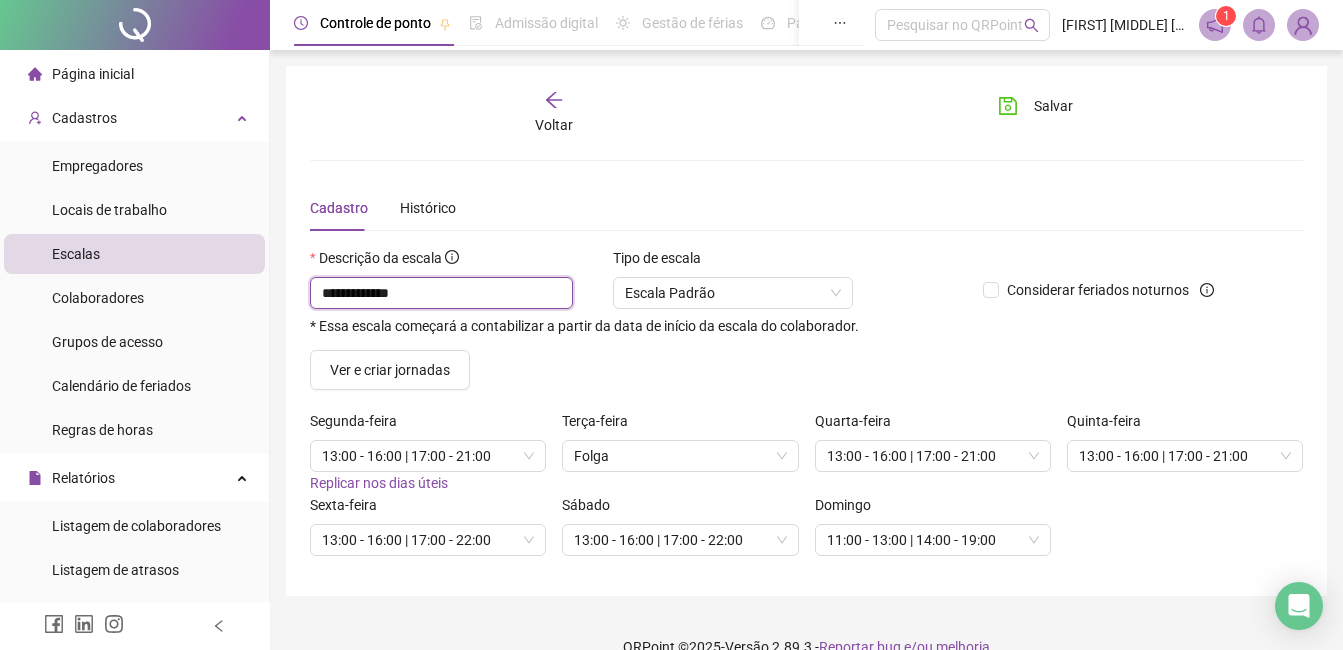 click on "**********" at bounding box center (441, 293) 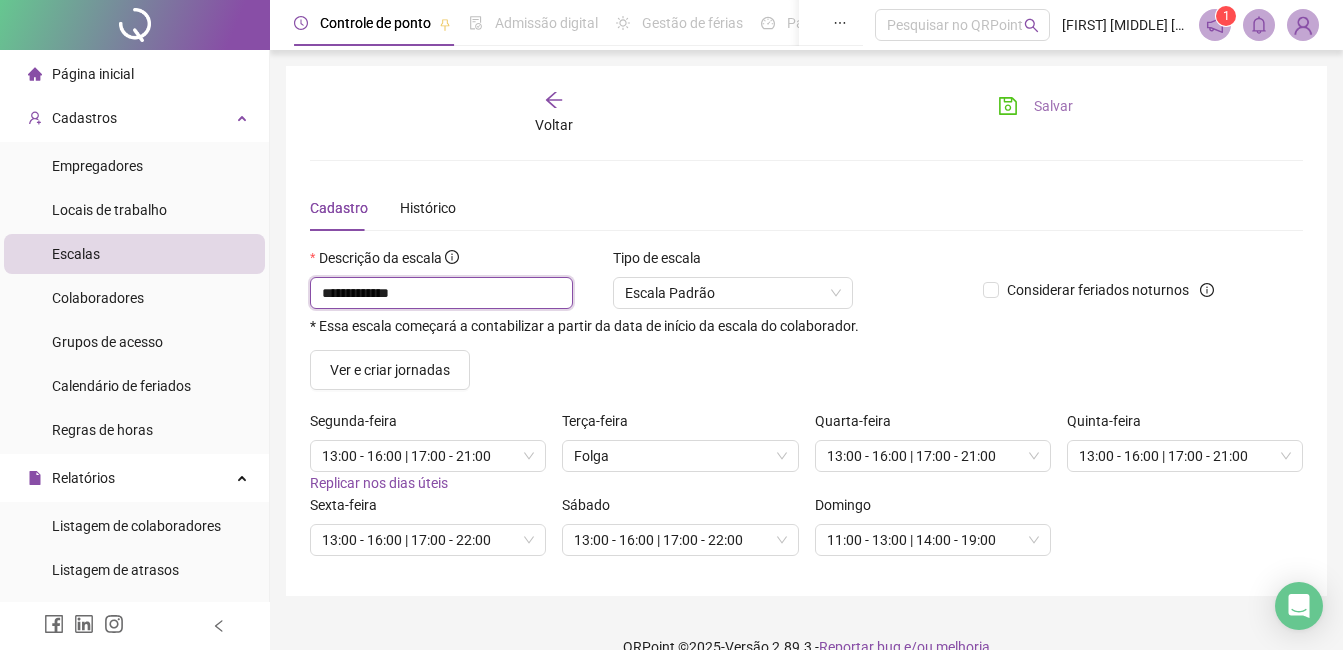 type on "**********" 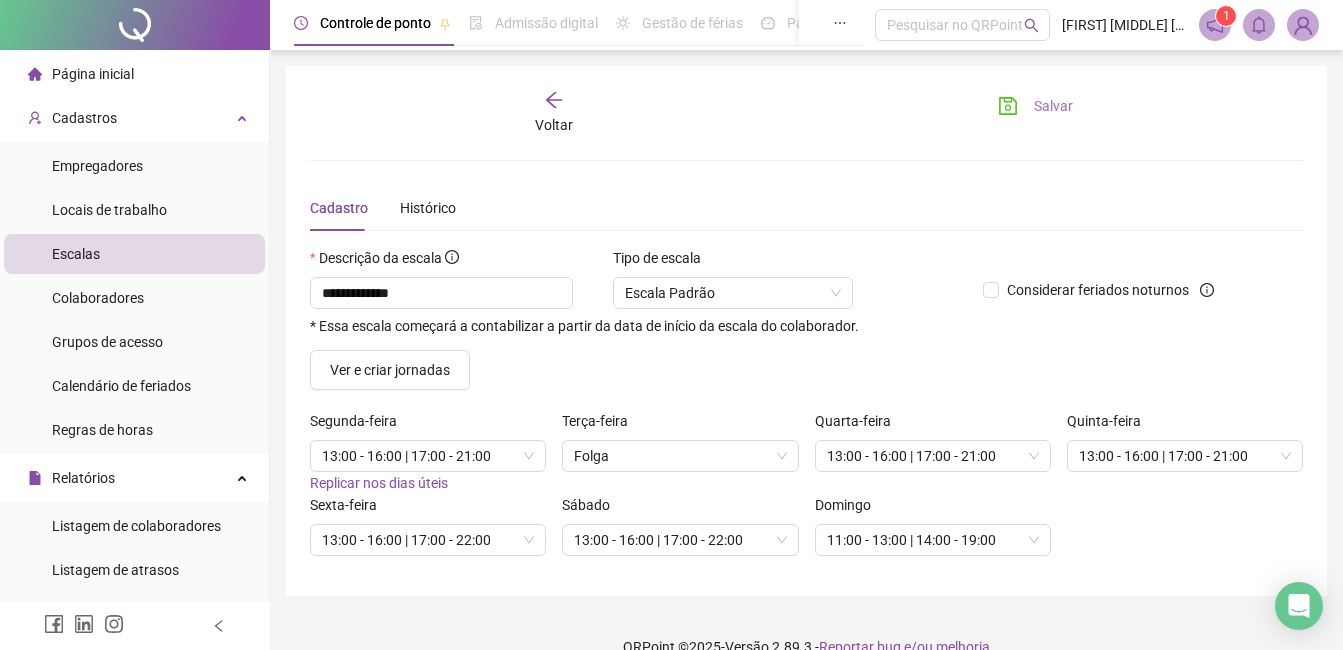 click on "Salvar" at bounding box center [1053, 106] 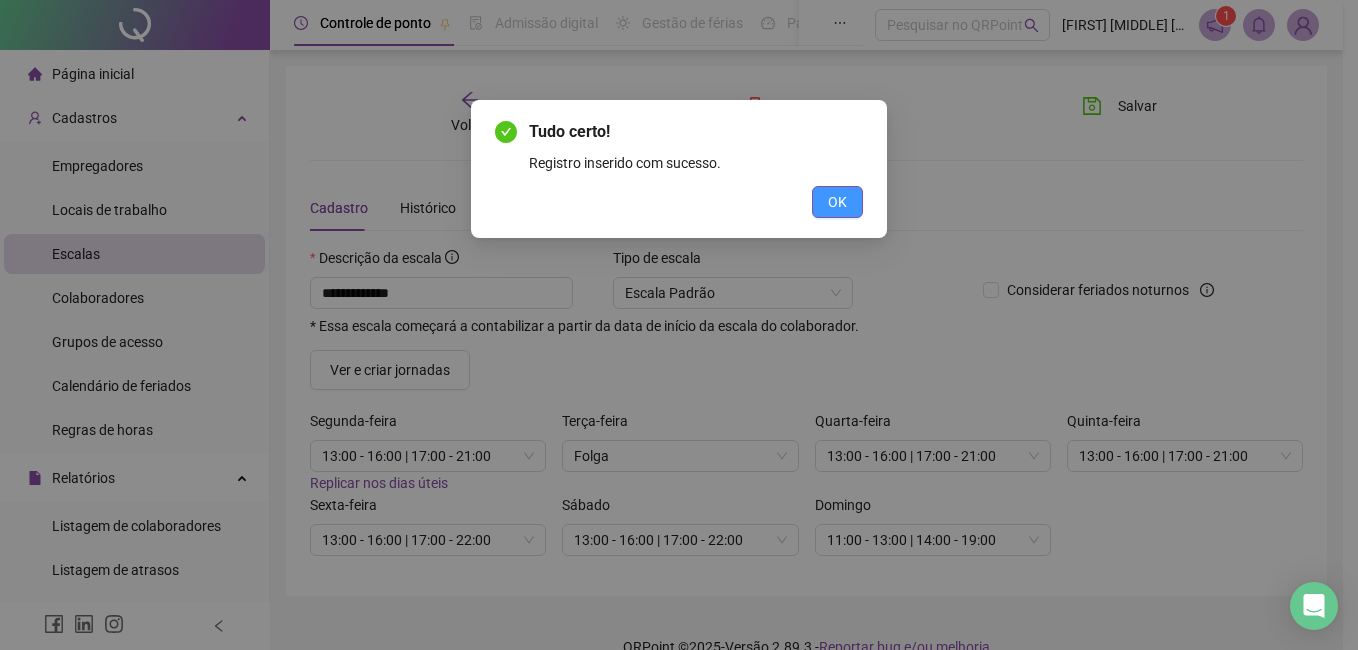 click on "OK" at bounding box center (837, 202) 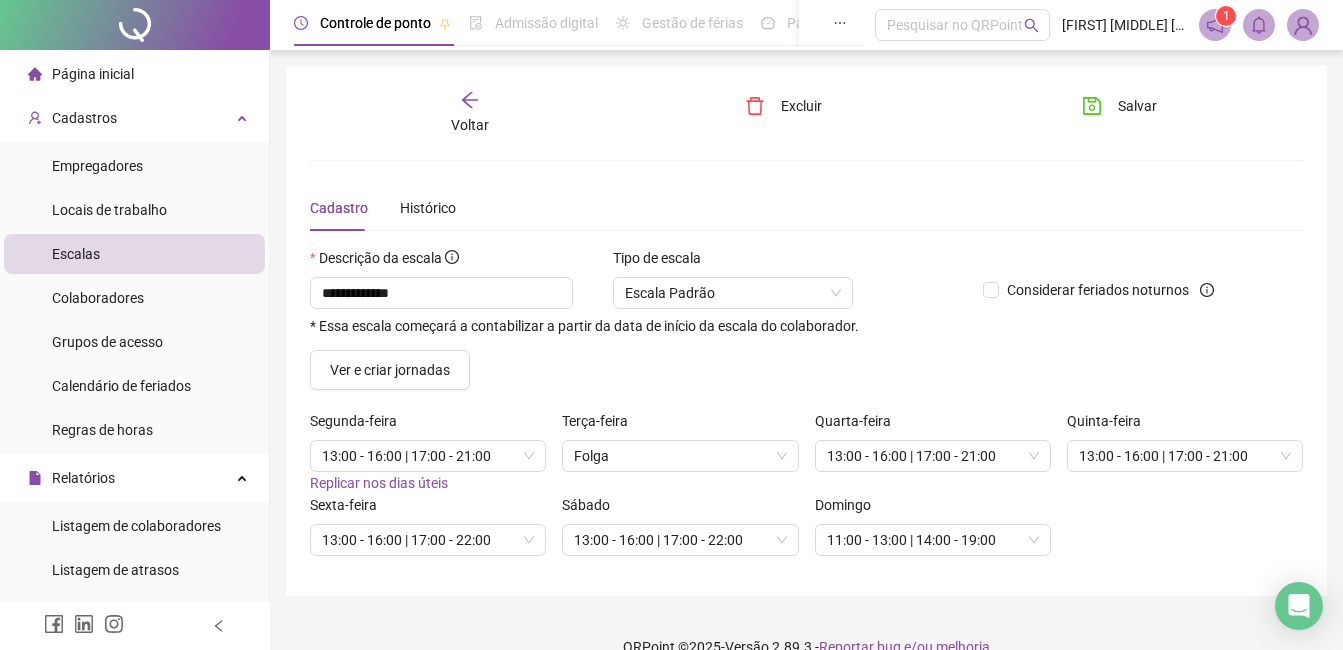 click on "Voltar" at bounding box center [470, 113] 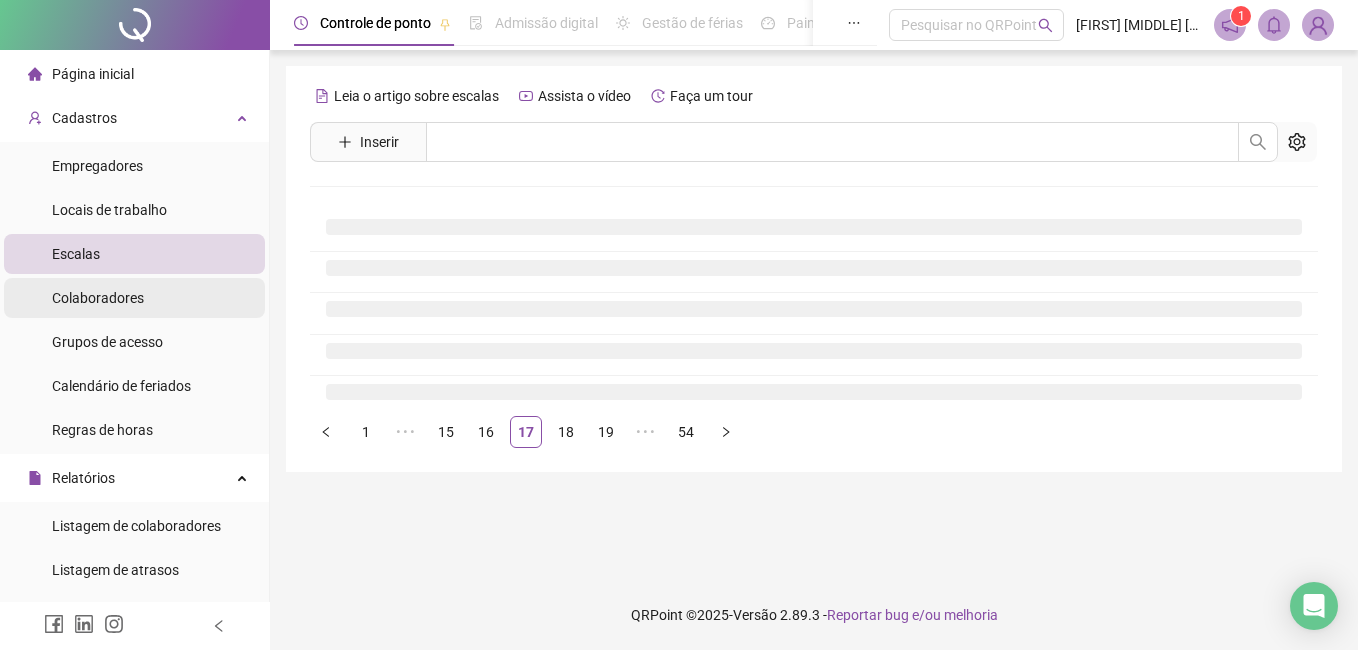 click on "Colaboradores" at bounding box center (98, 298) 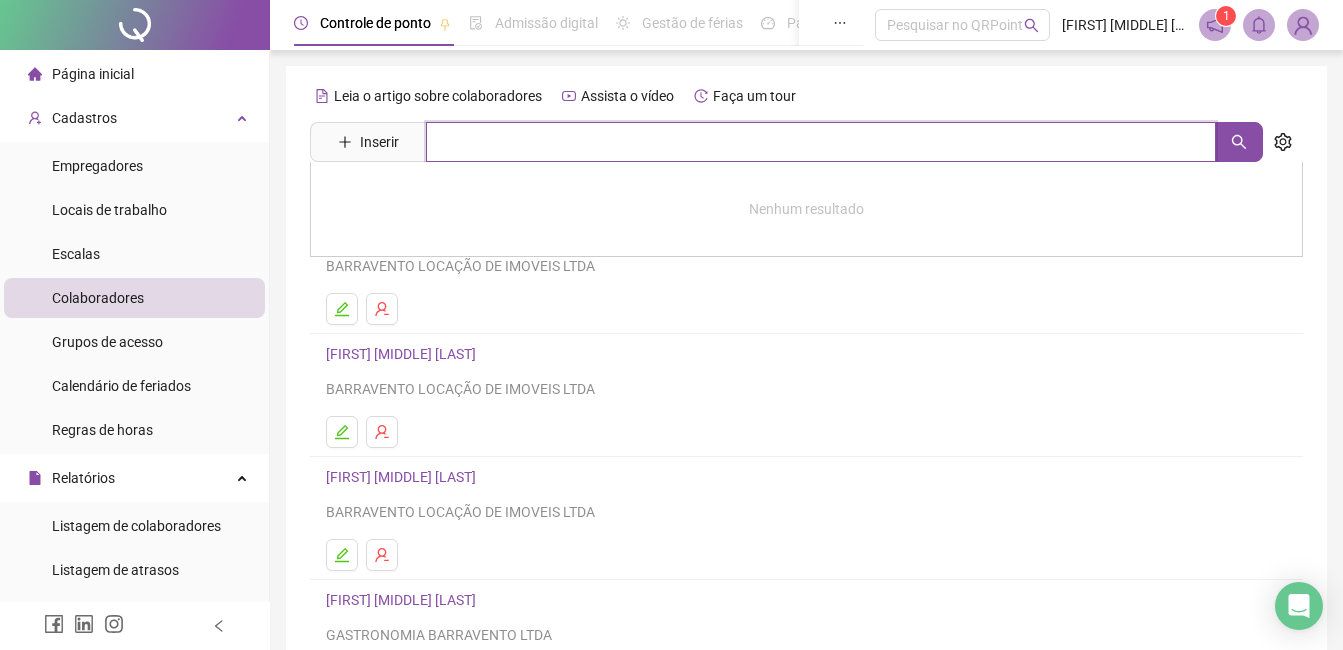 click at bounding box center [821, 142] 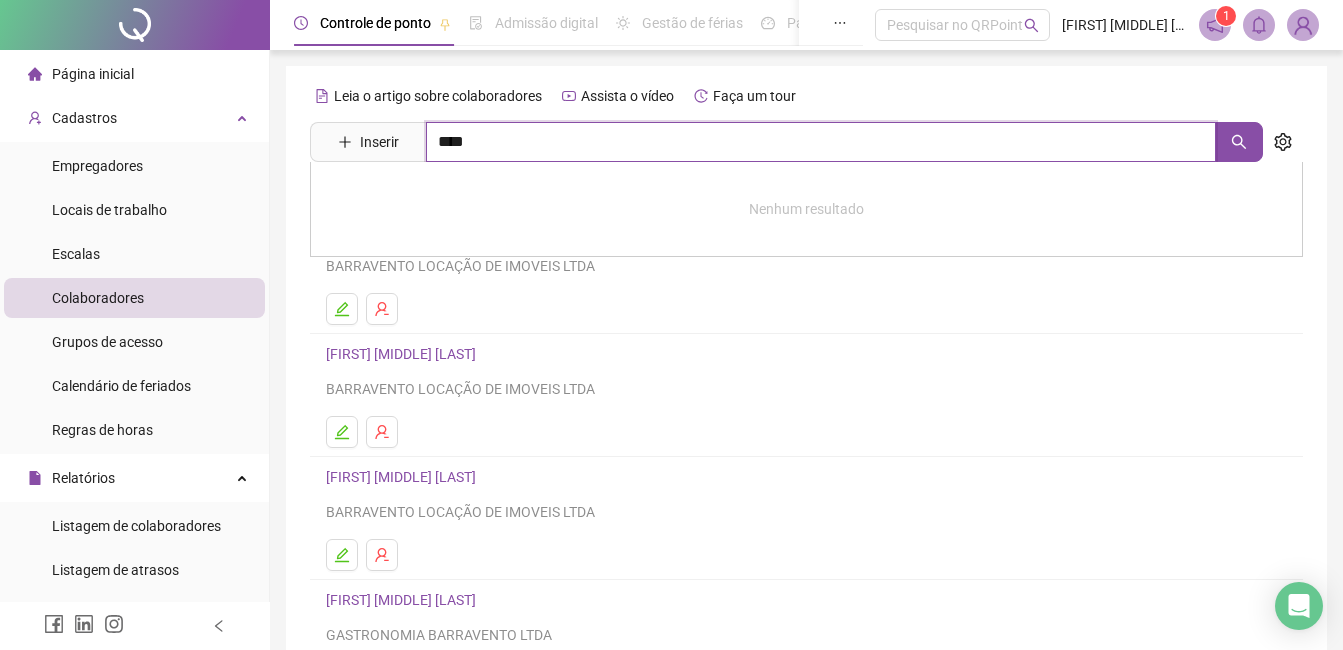 type on "****" 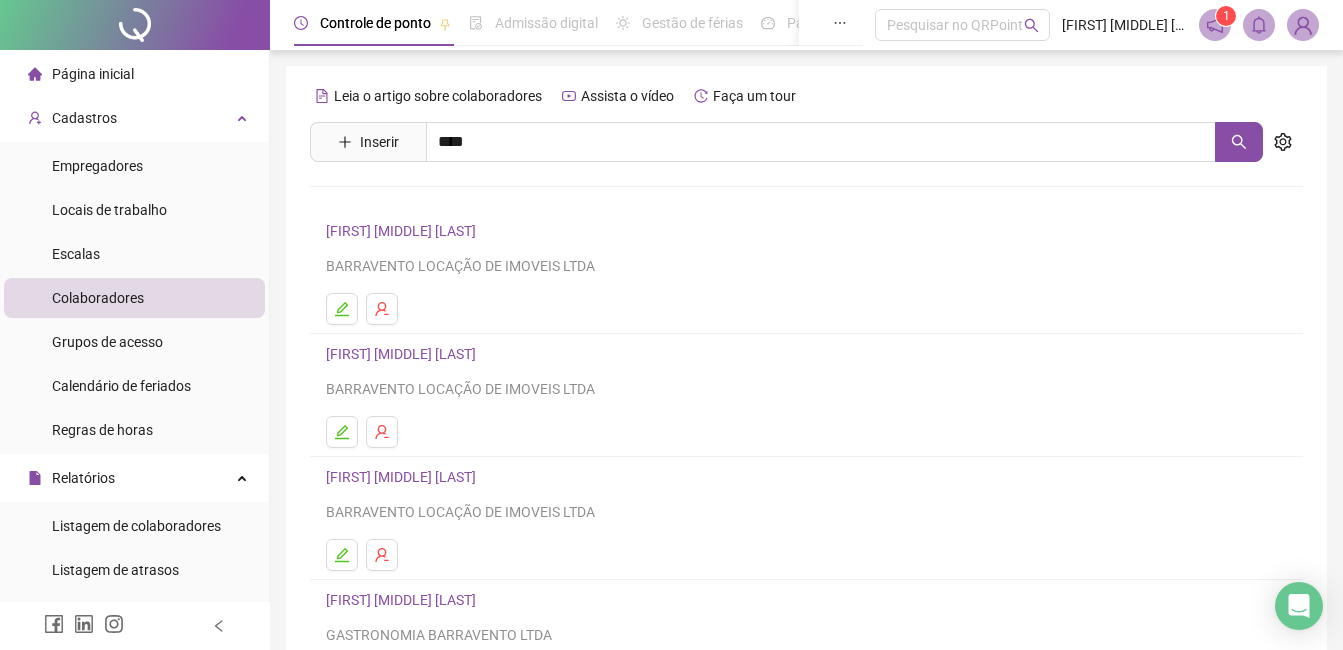 click on "[FIRST] [LAST]" at bounding box center [391, 201] 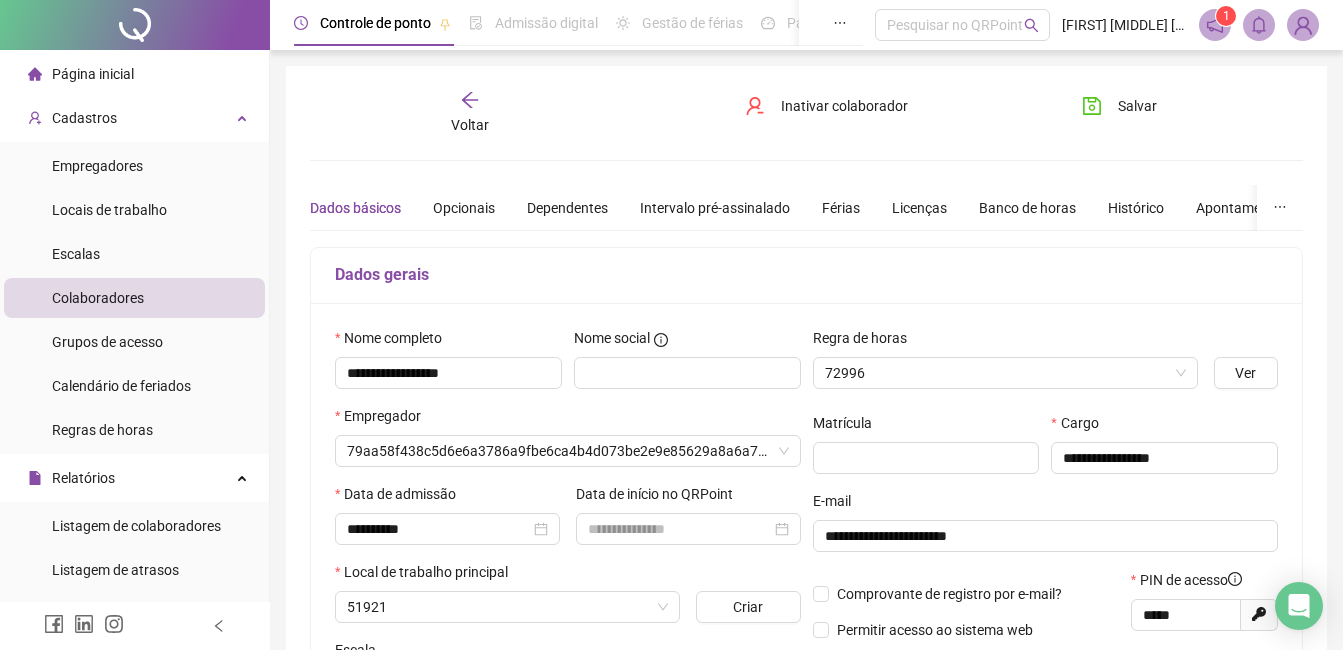 type on "*********" 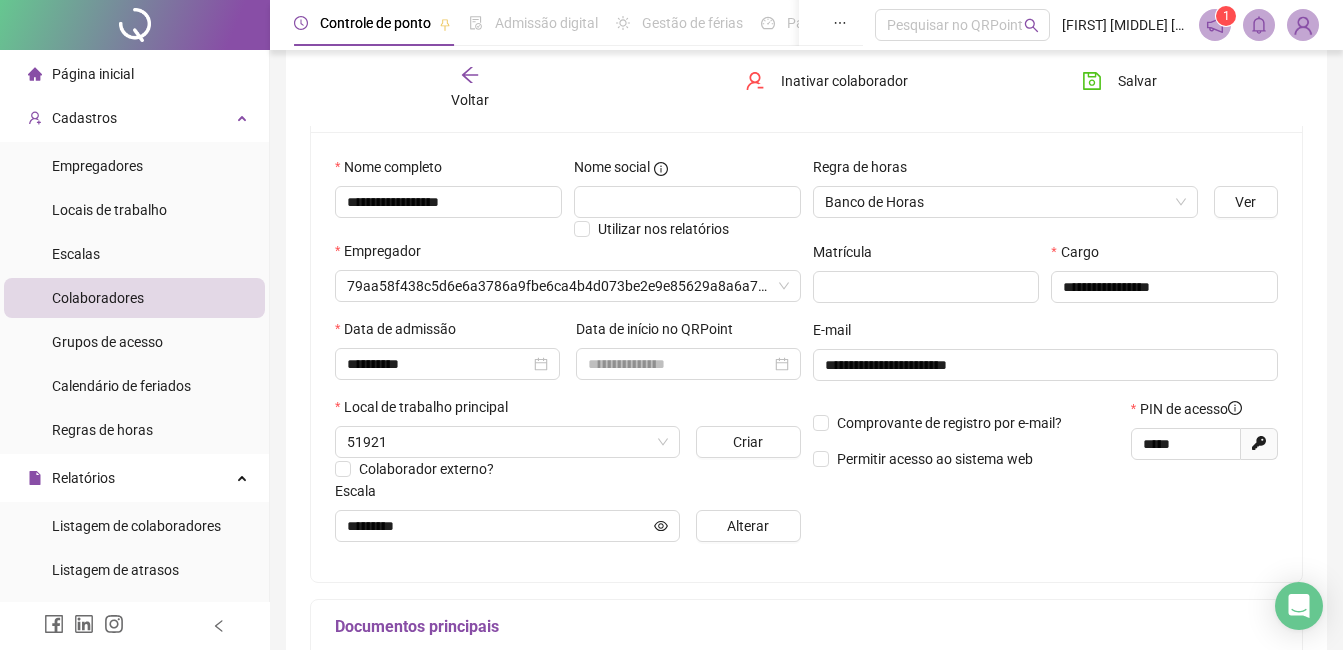 scroll, scrollTop: 400, scrollLeft: 0, axis: vertical 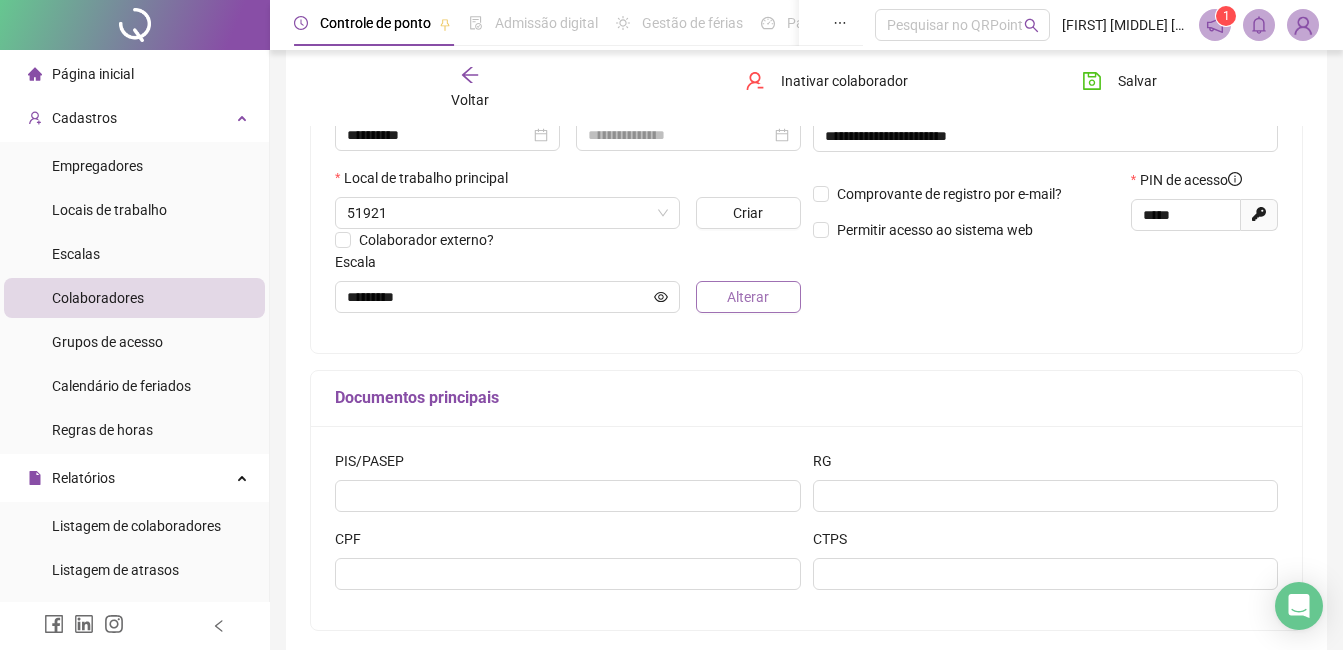 click on "Alterar" at bounding box center [748, 297] 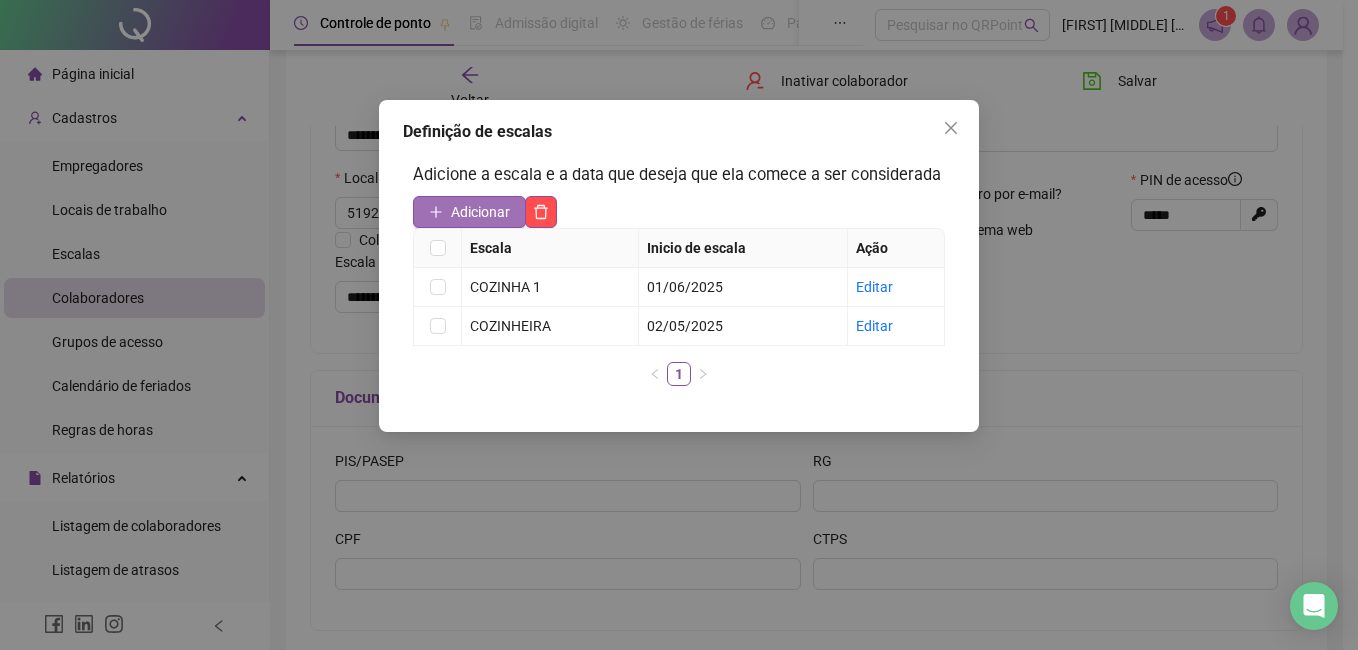 click on "Adicionar" at bounding box center [480, 212] 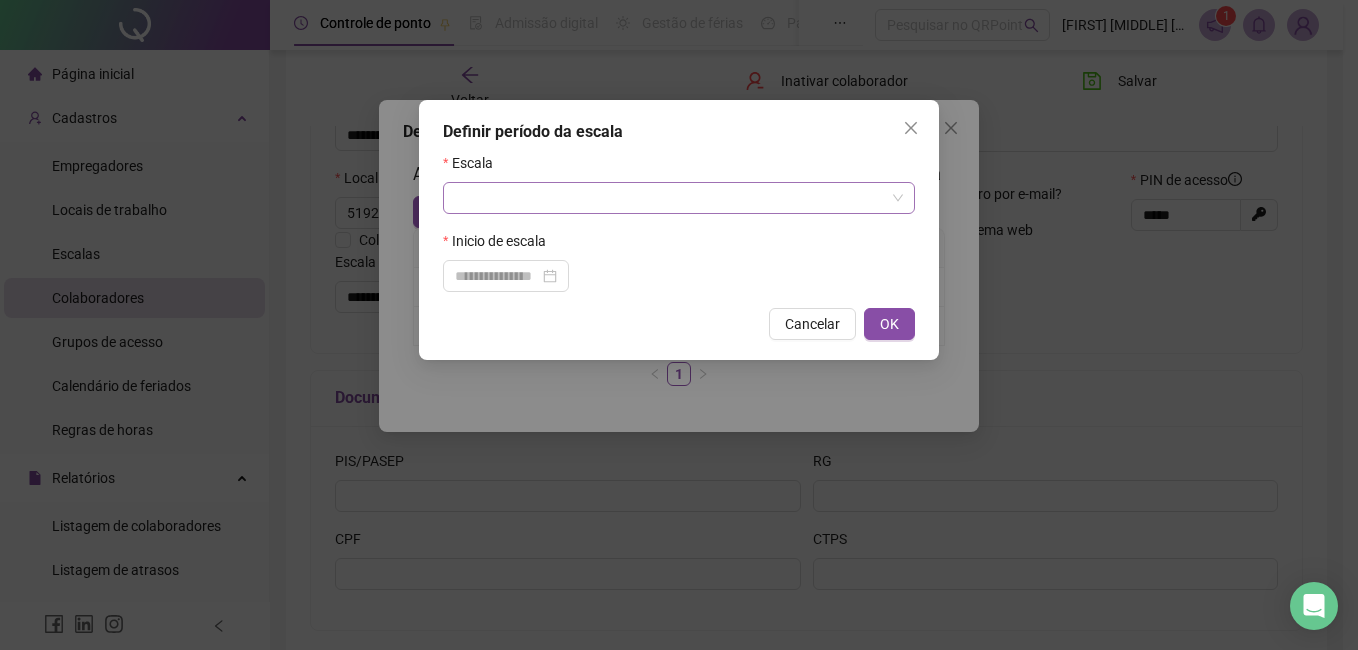 click at bounding box center [670, 198] 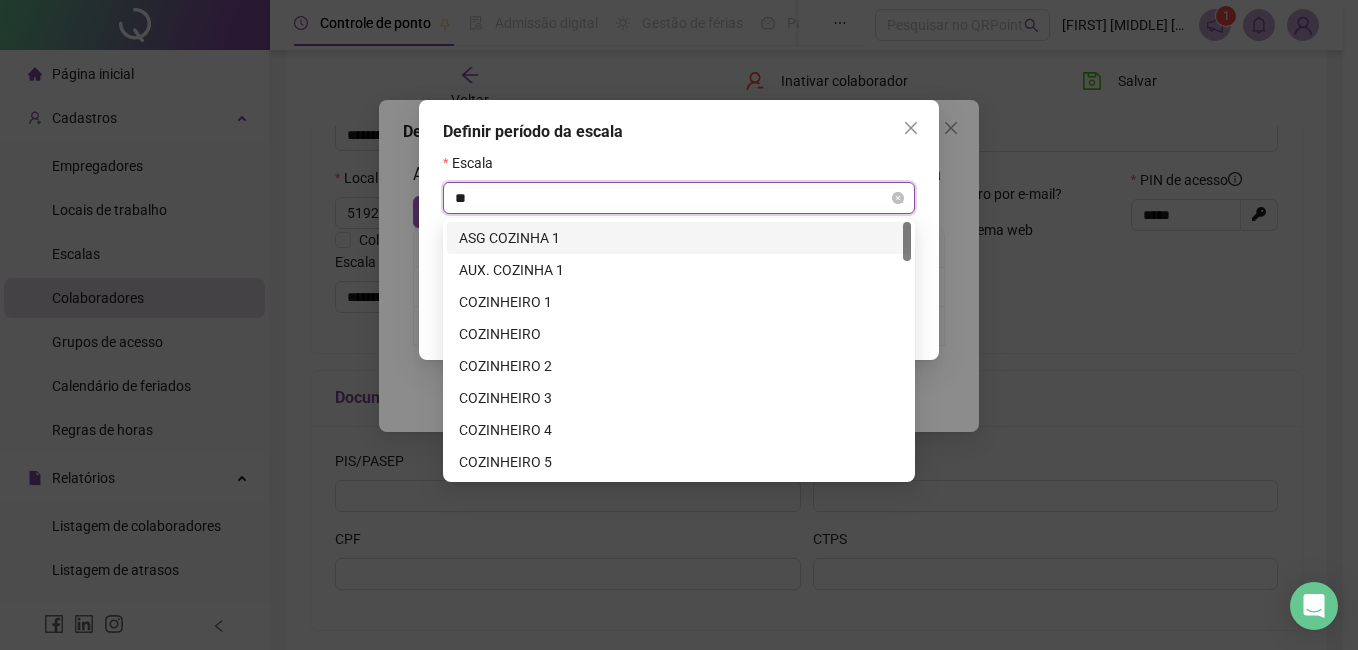 type on "*" 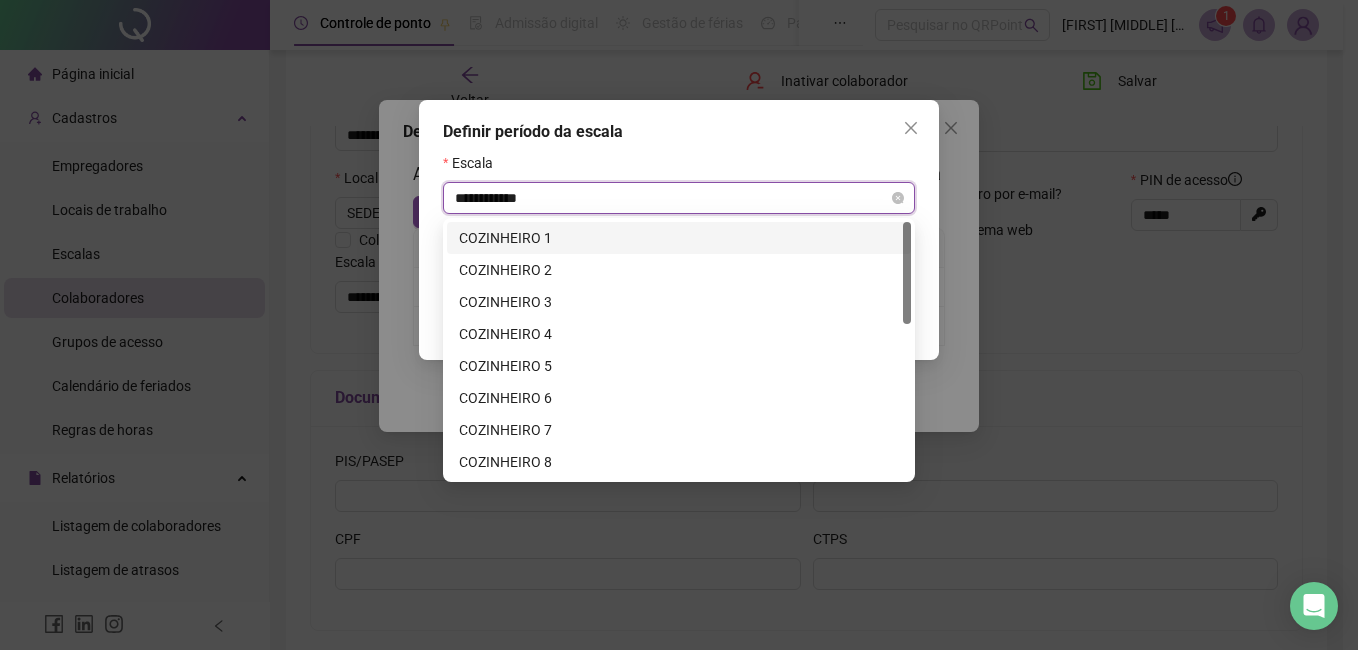 type on "**********" 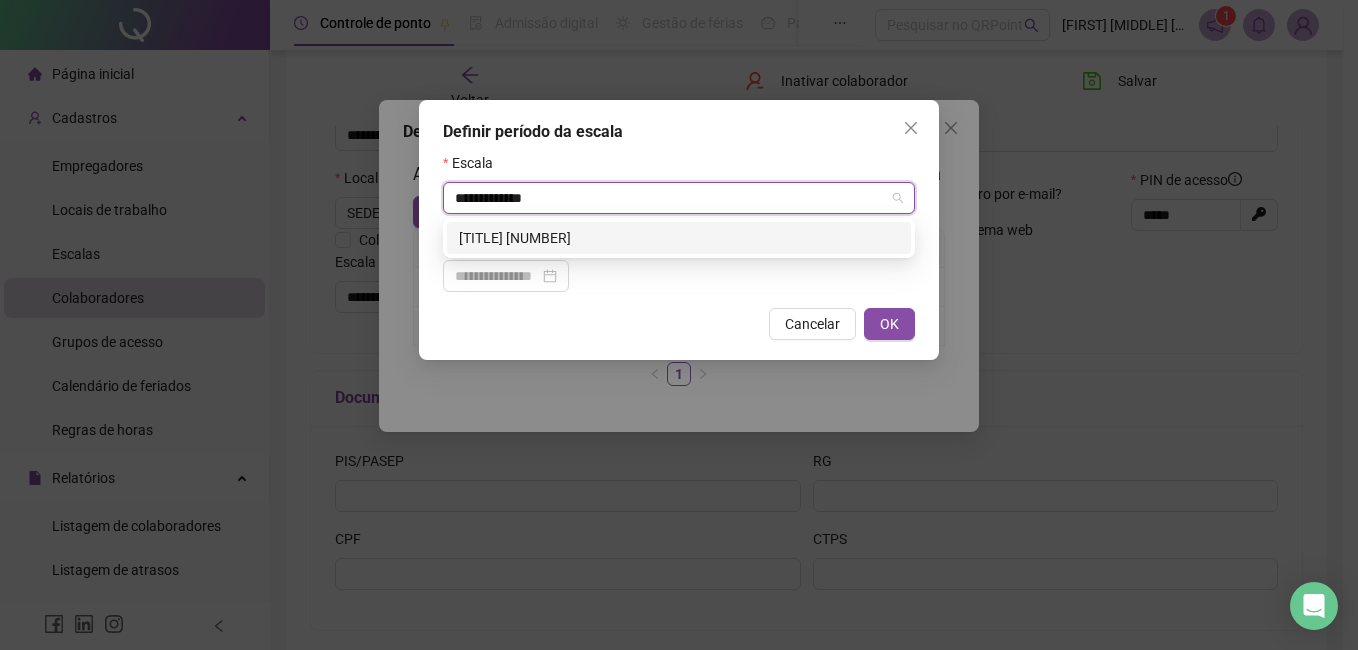 click on "[TITLE] [NUMBER]" at bounding box center (679, 238) 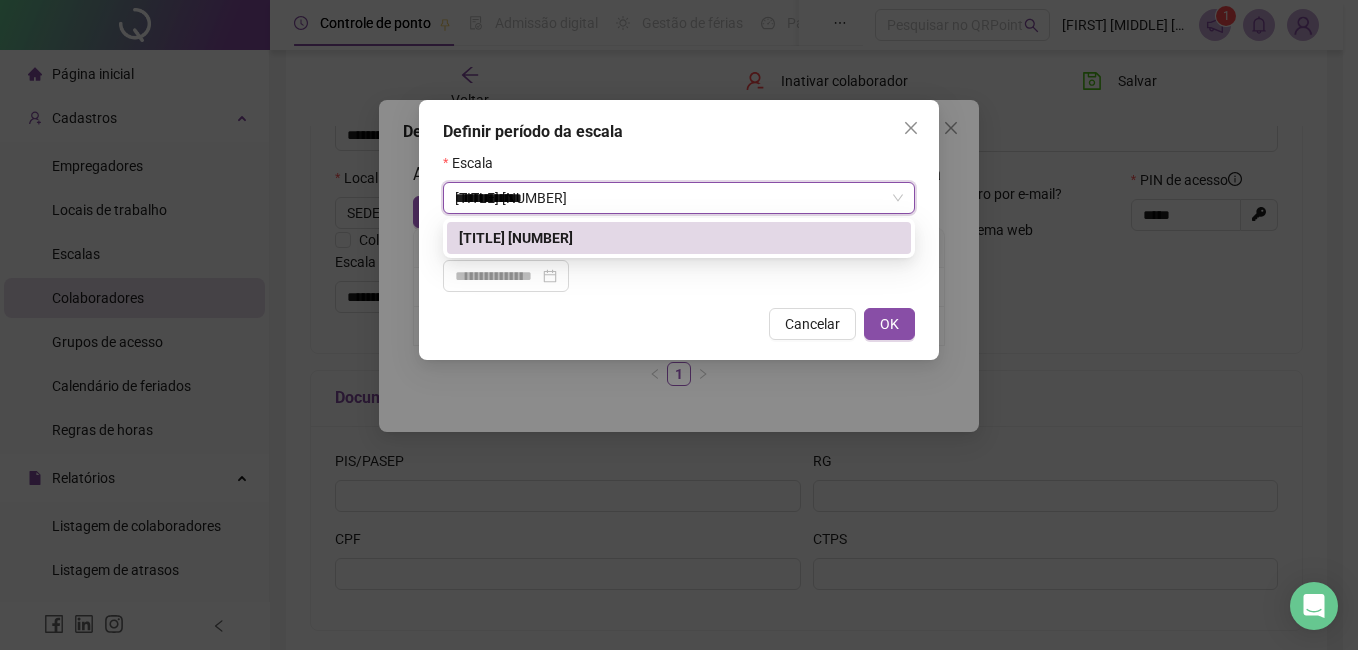 type 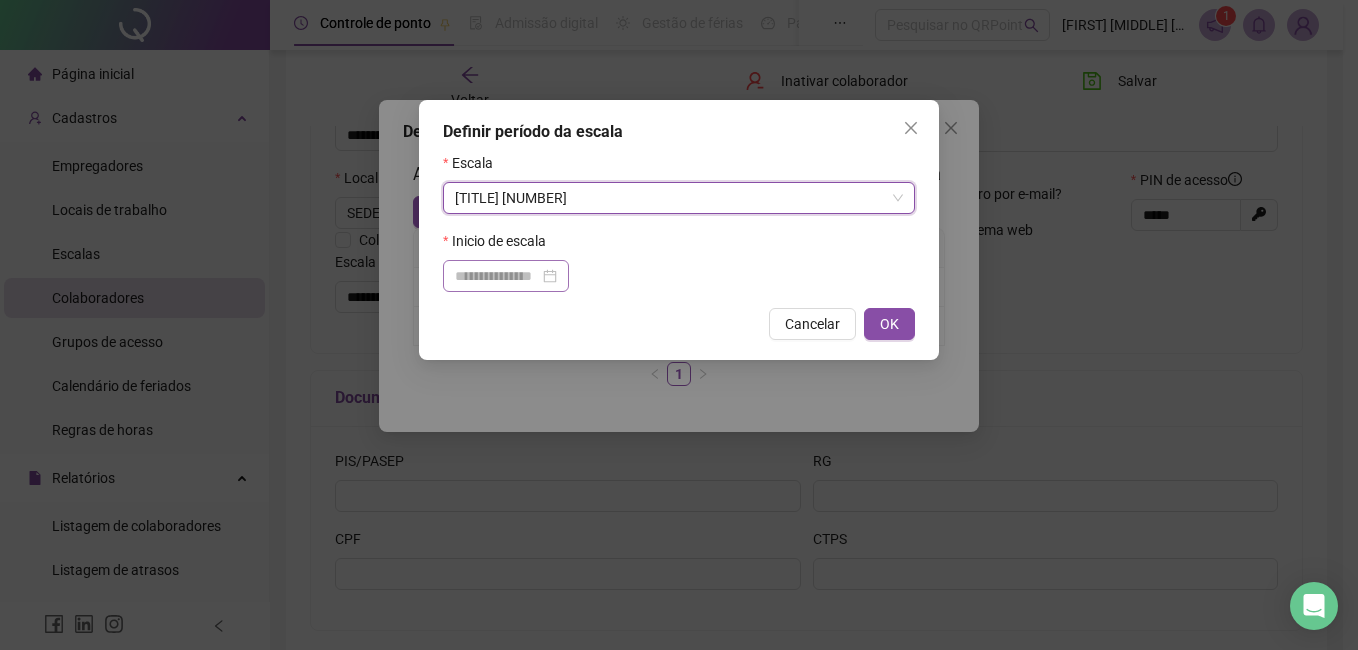 click at bounding box center (506, 276) 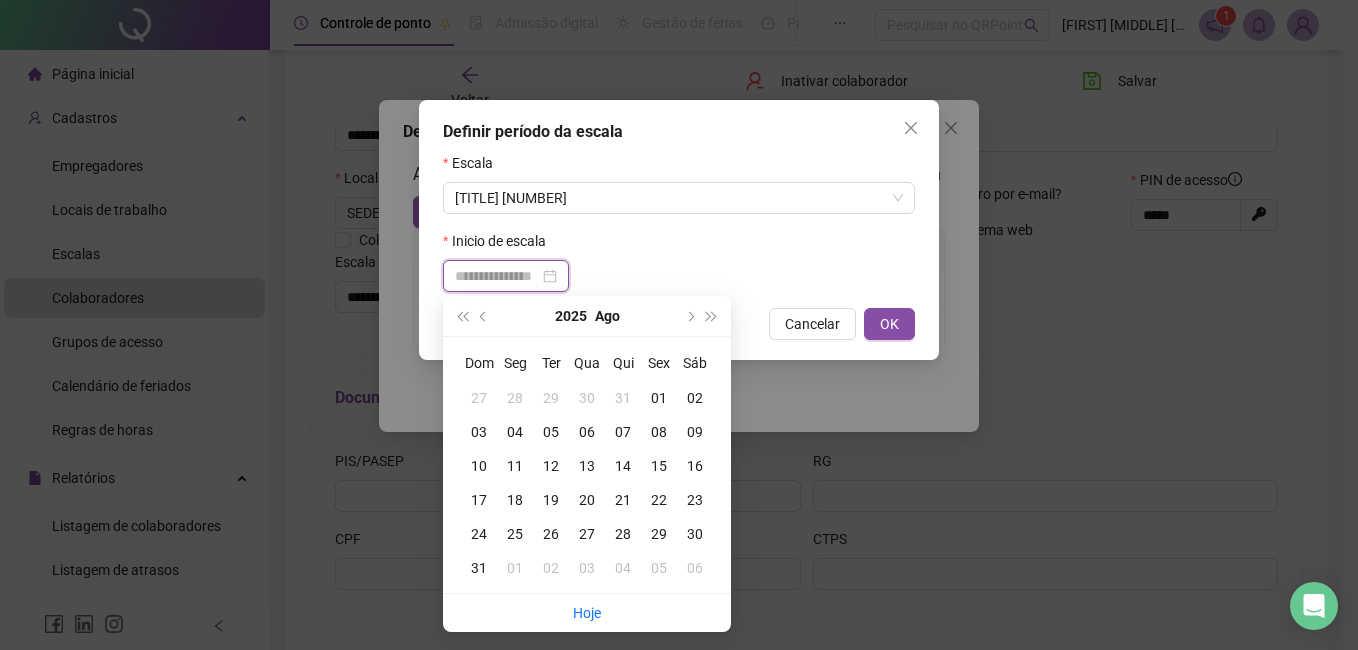 type on "**********" 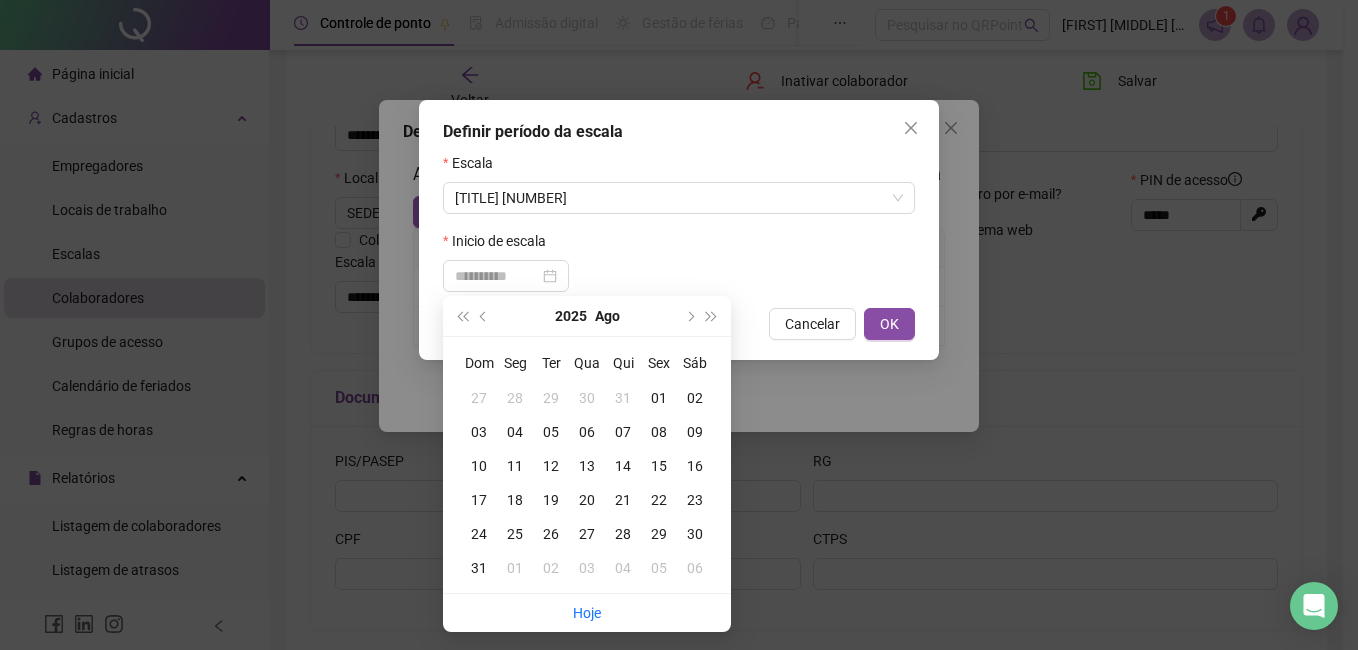 click on "01" at bounding box center [659, 398] 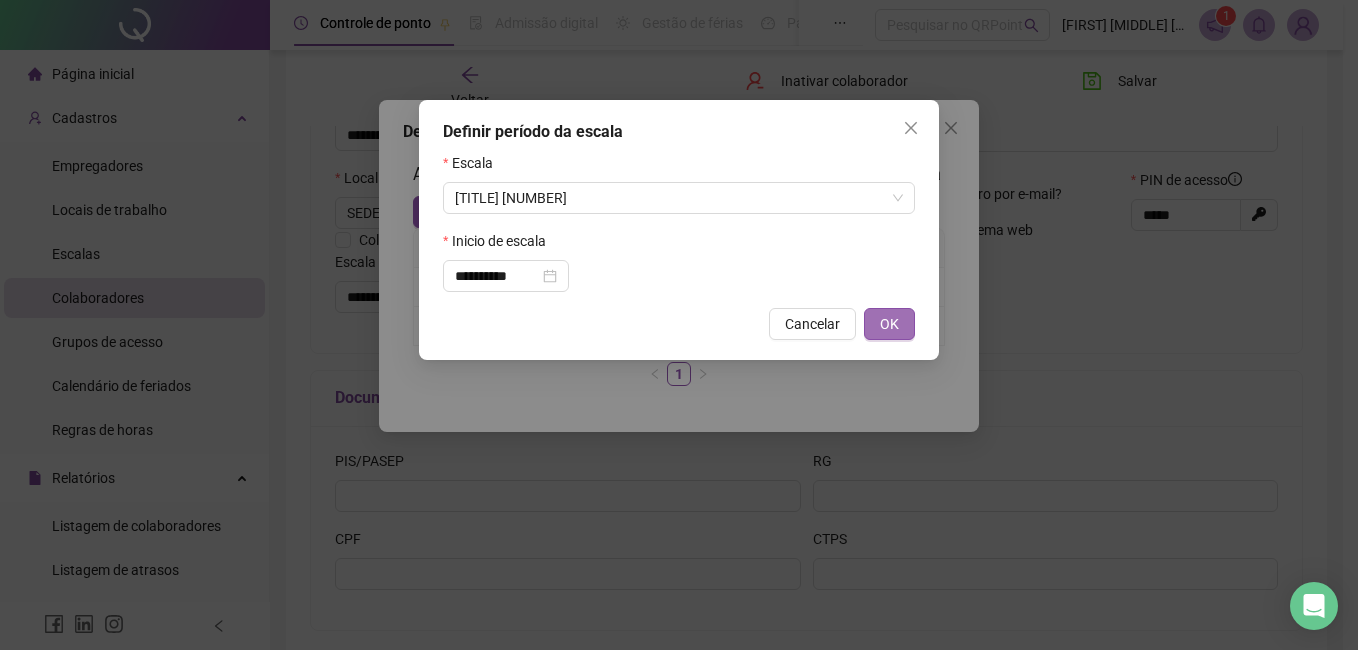 click on "OK" at bounding box center [889, 324] 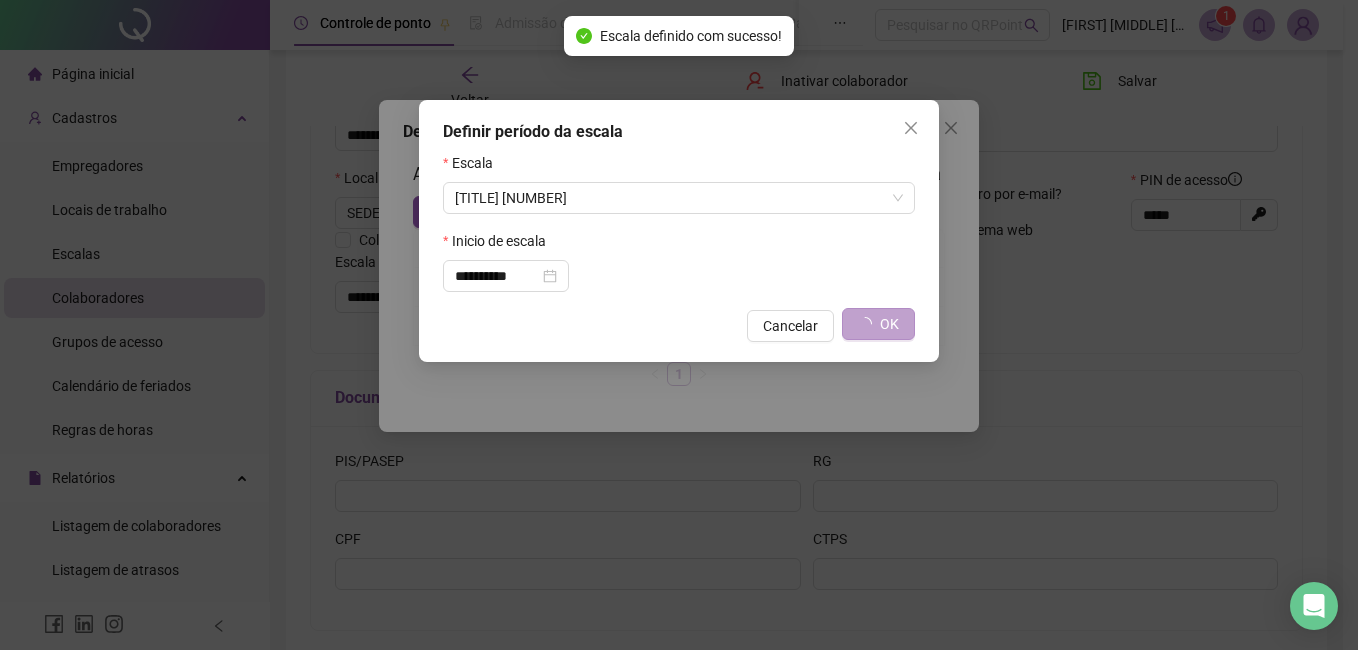 type on "**********" 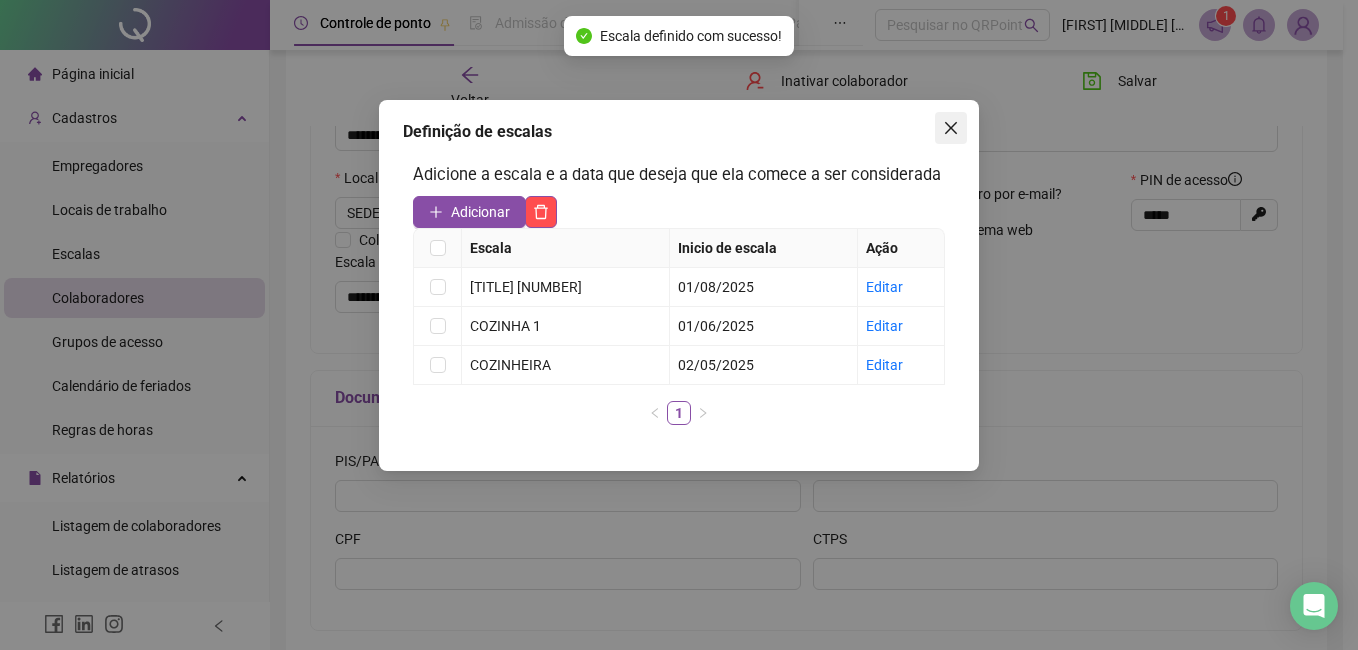 click 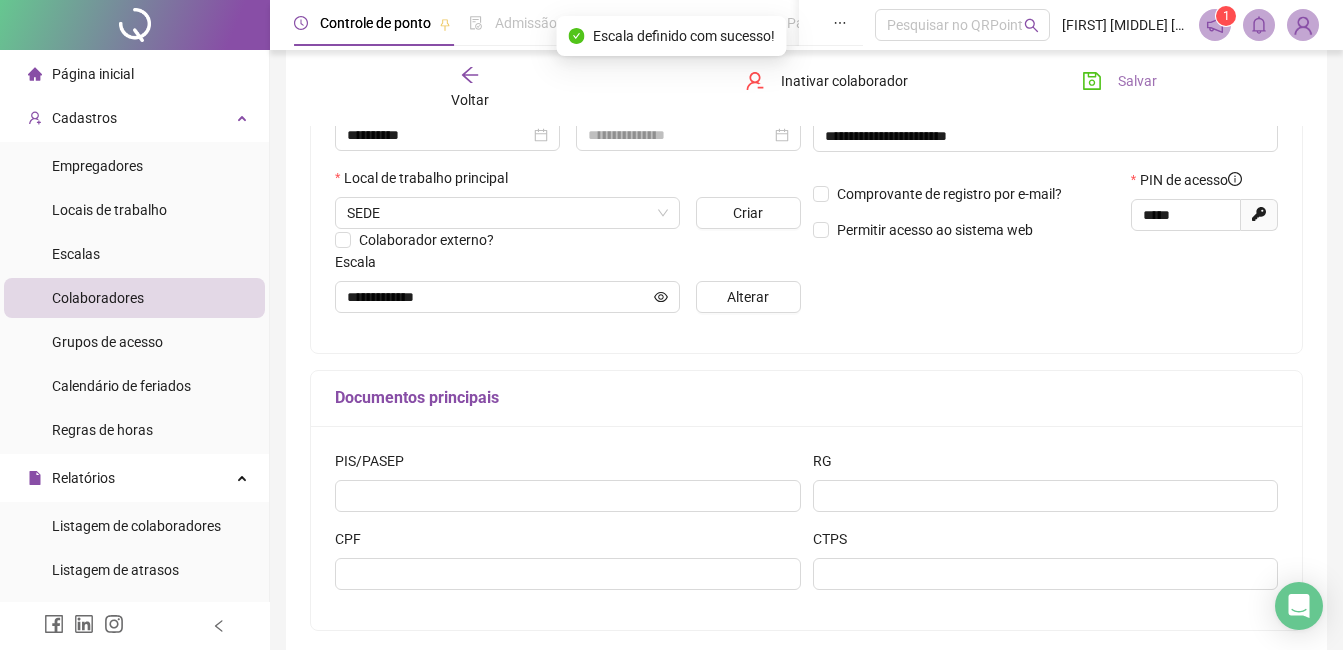 click on "Salvar" at bounding box center [1137, 81] 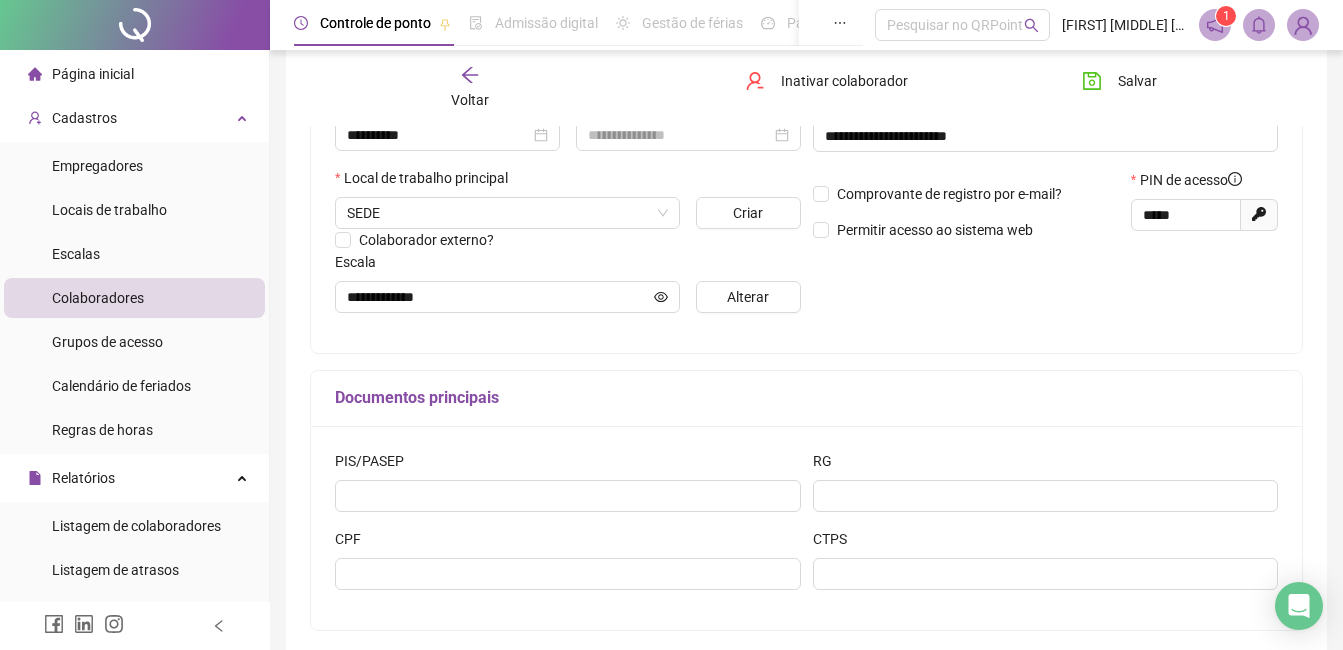 click 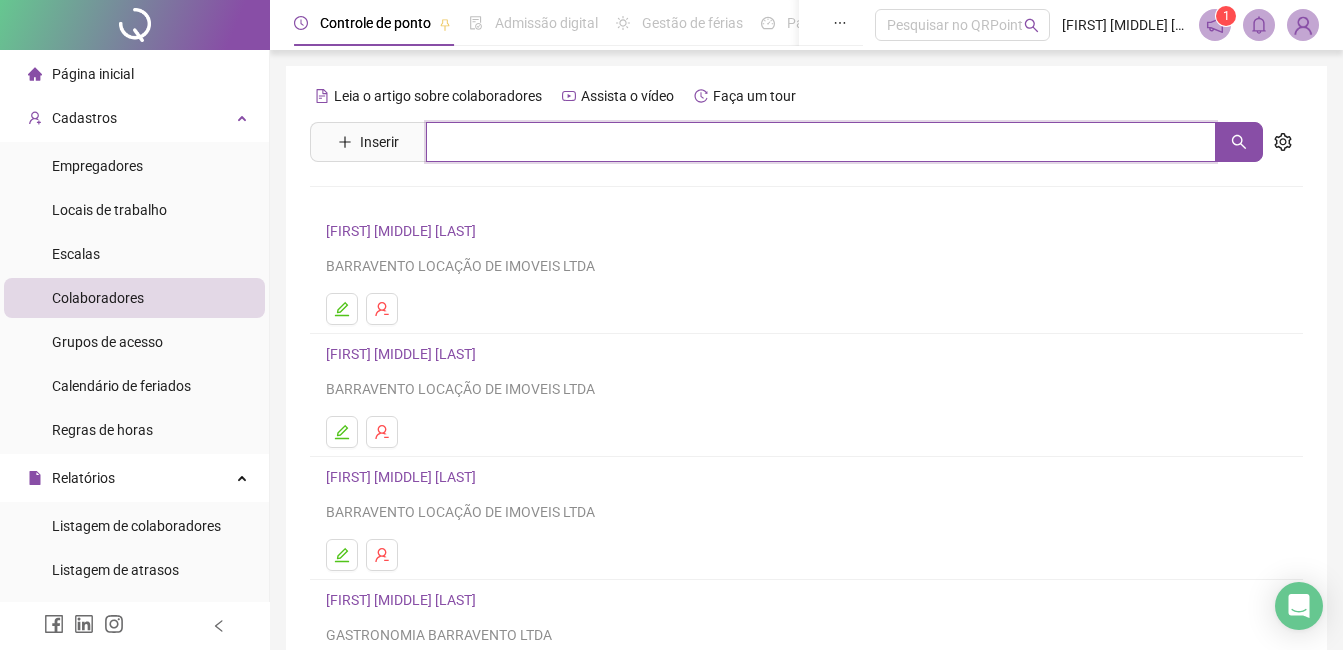 click at bounding box center (821, 142) 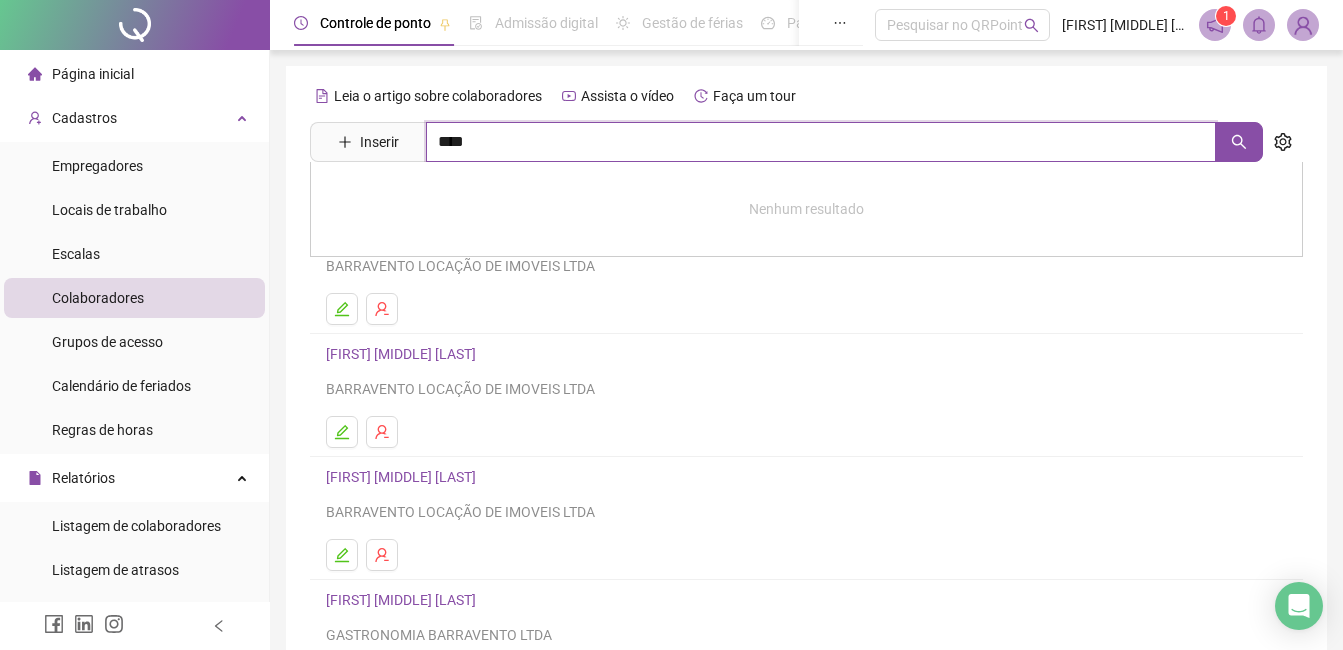 type on "****" 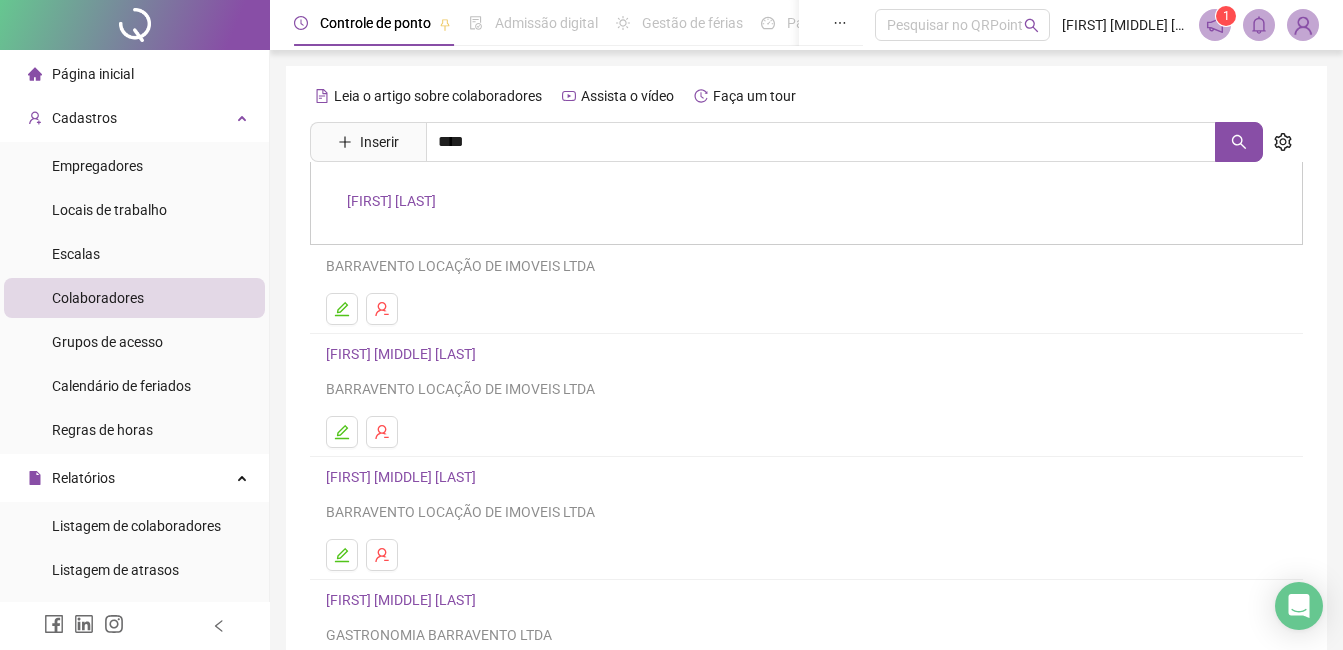 click on "[FIRST] [LAST]" at bounding box center (391, 201) 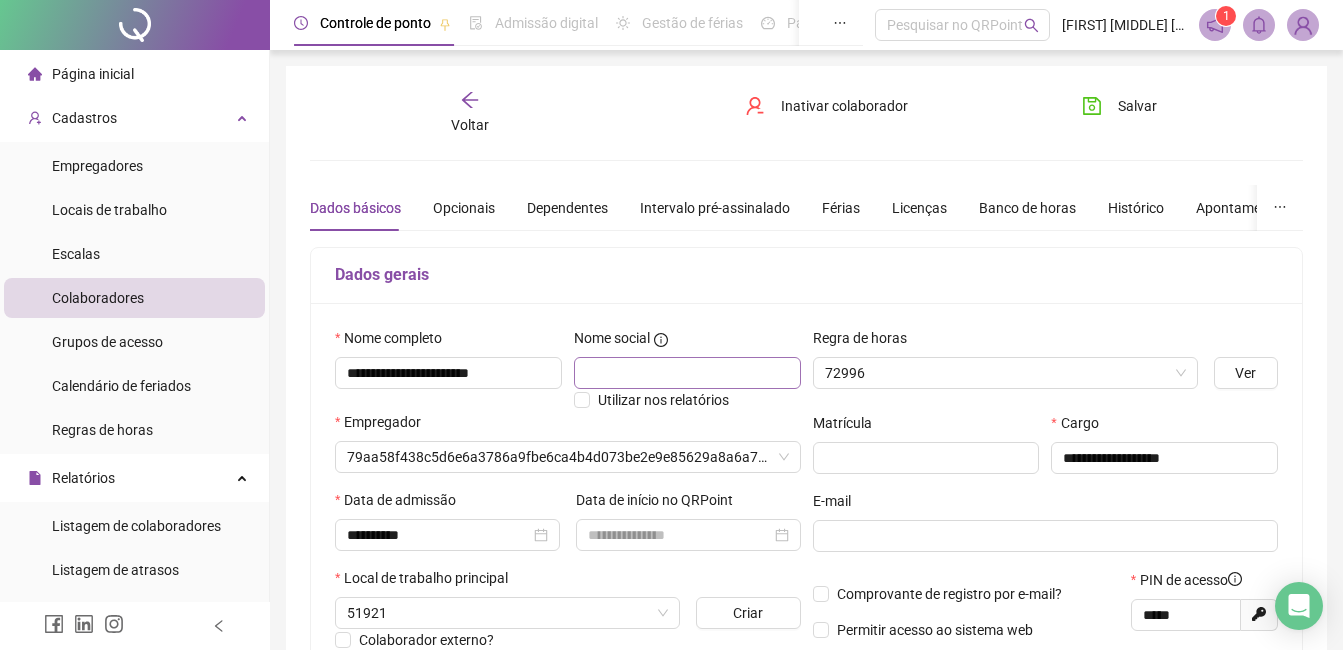 type on "**********" 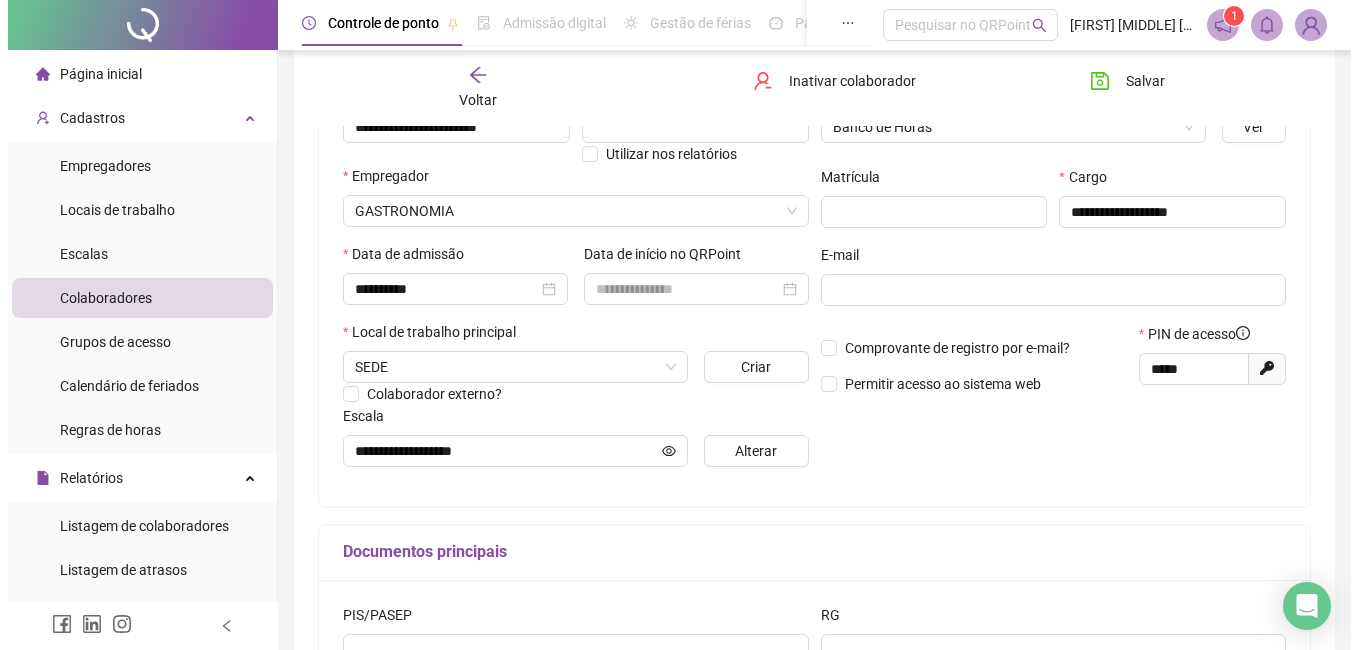scroll, scrollTop: 300, scrollLeft: 0, axis: vertical 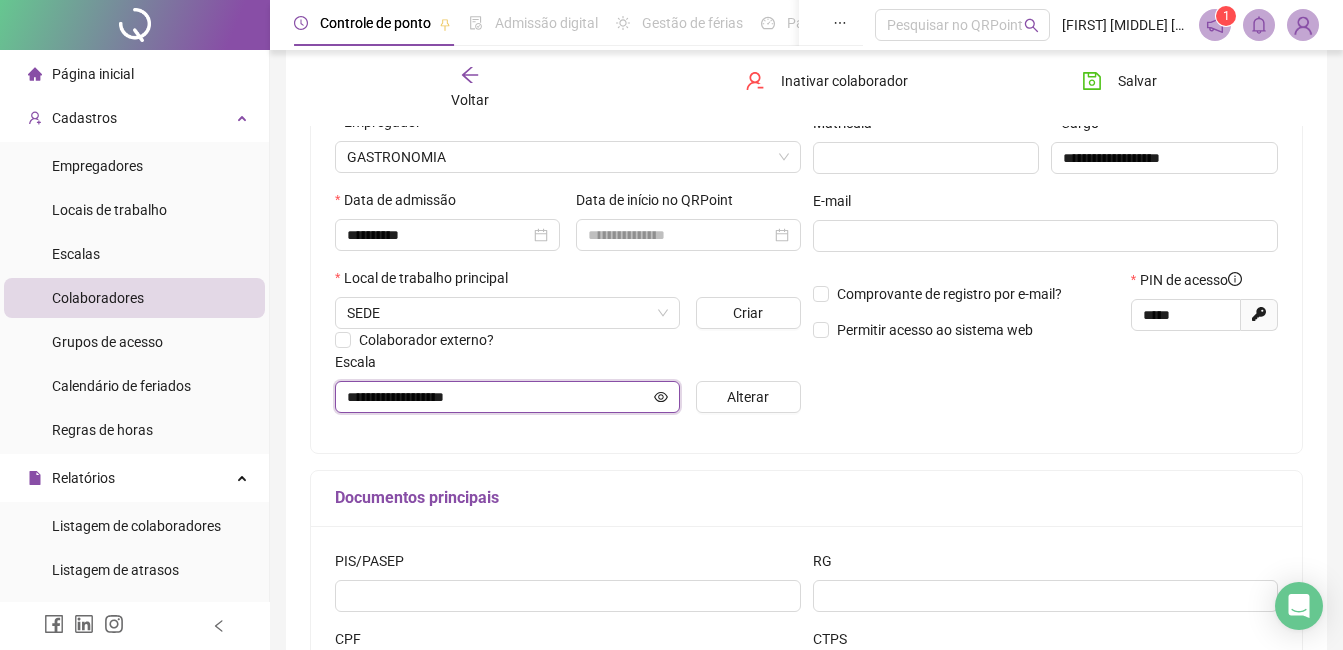 click 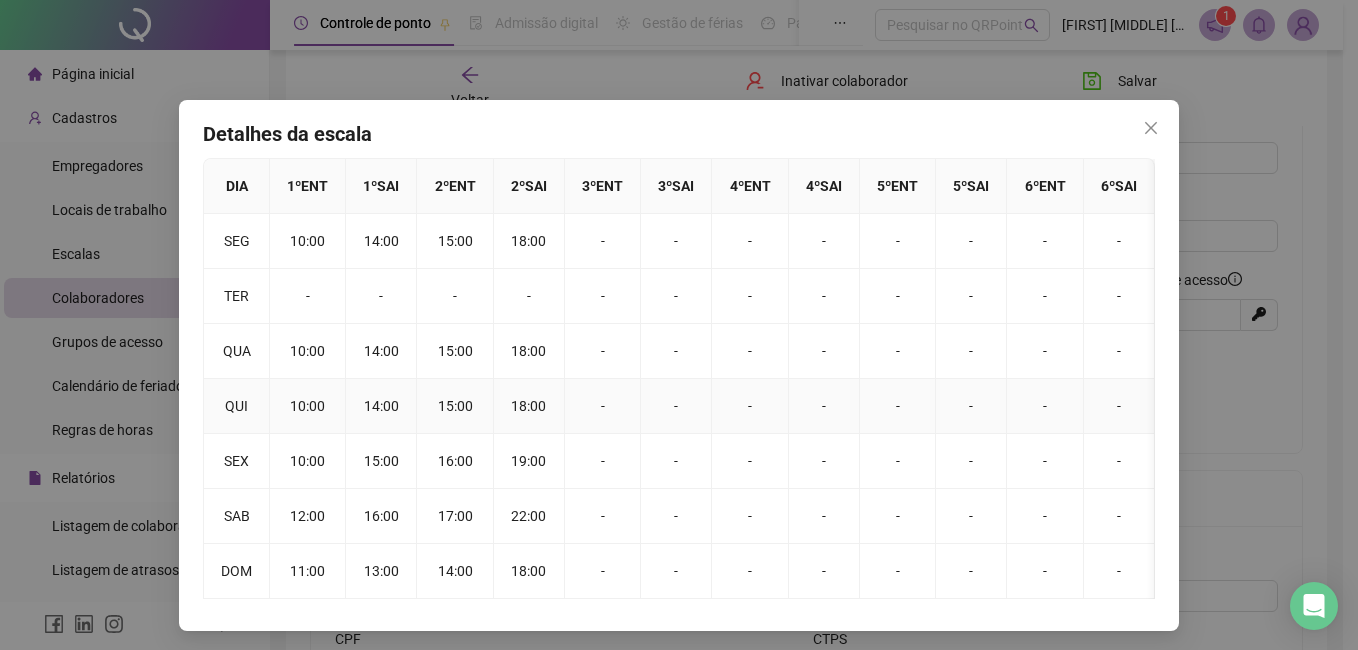 scroll, scrollTop: 20, scrollLeft: 0, axis: vertical 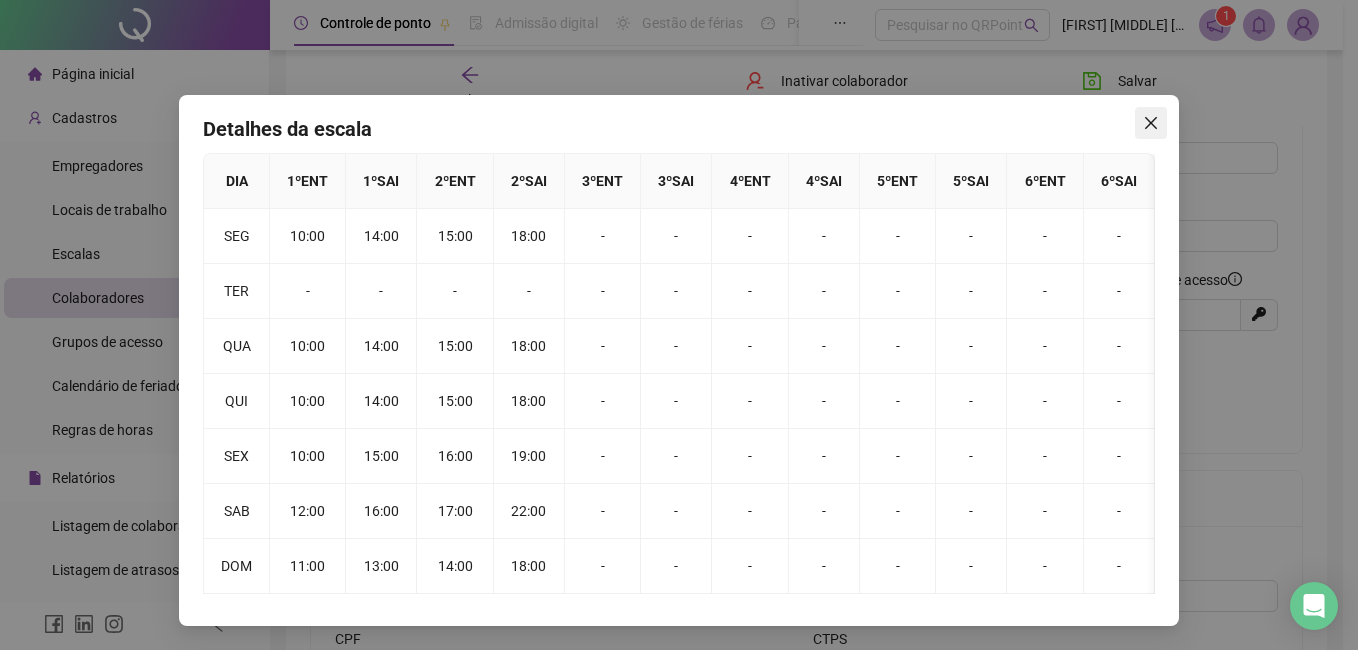 click 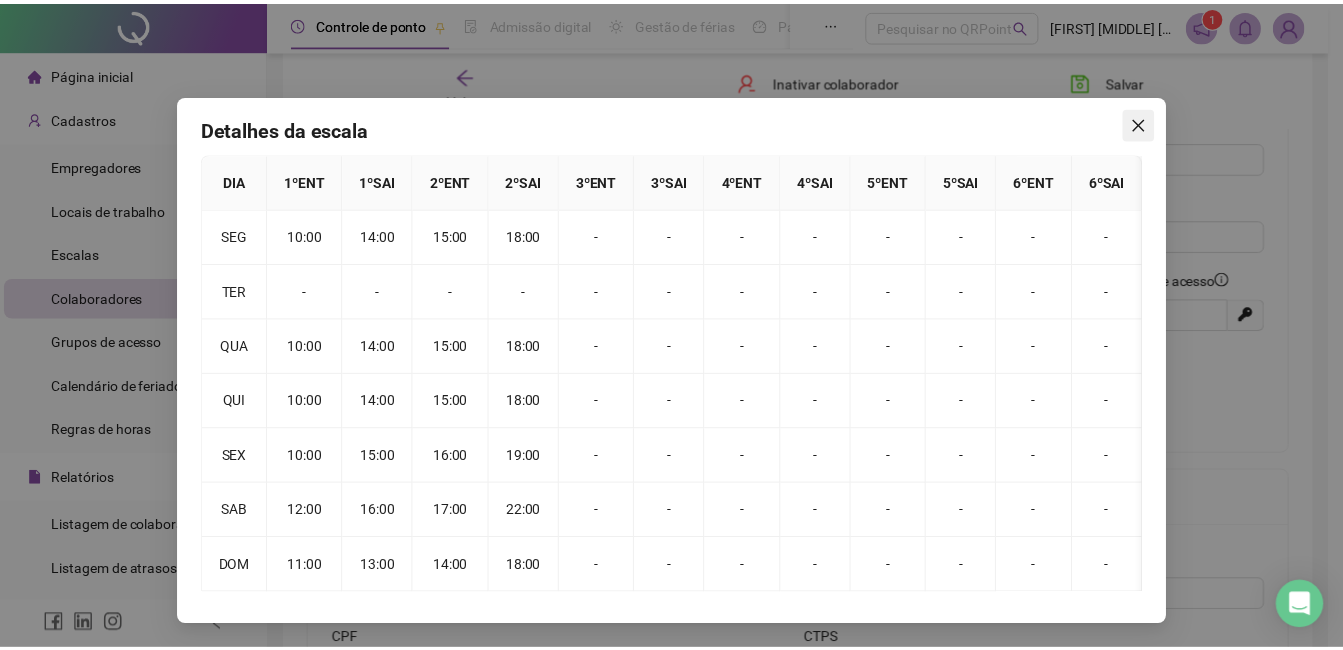 scroll, scrollTop: 0, scrollLeft: 0, axis: both 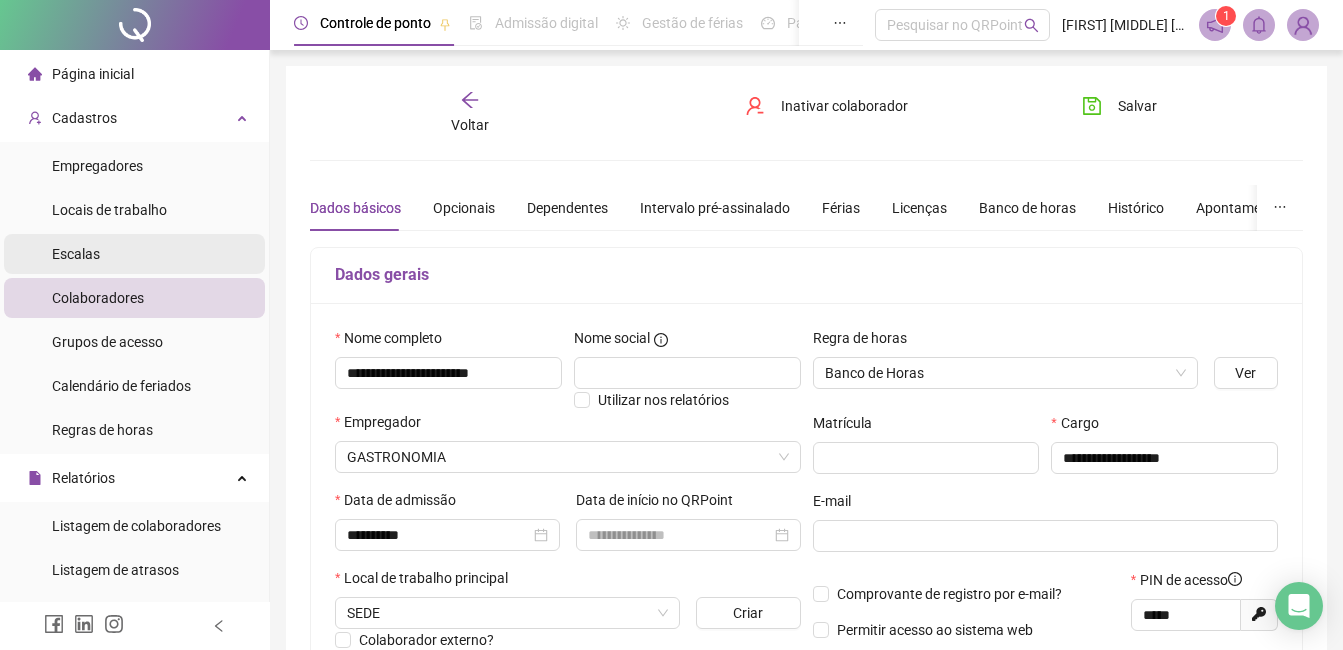 click on "Escalas" at bounding box center [134, 254] 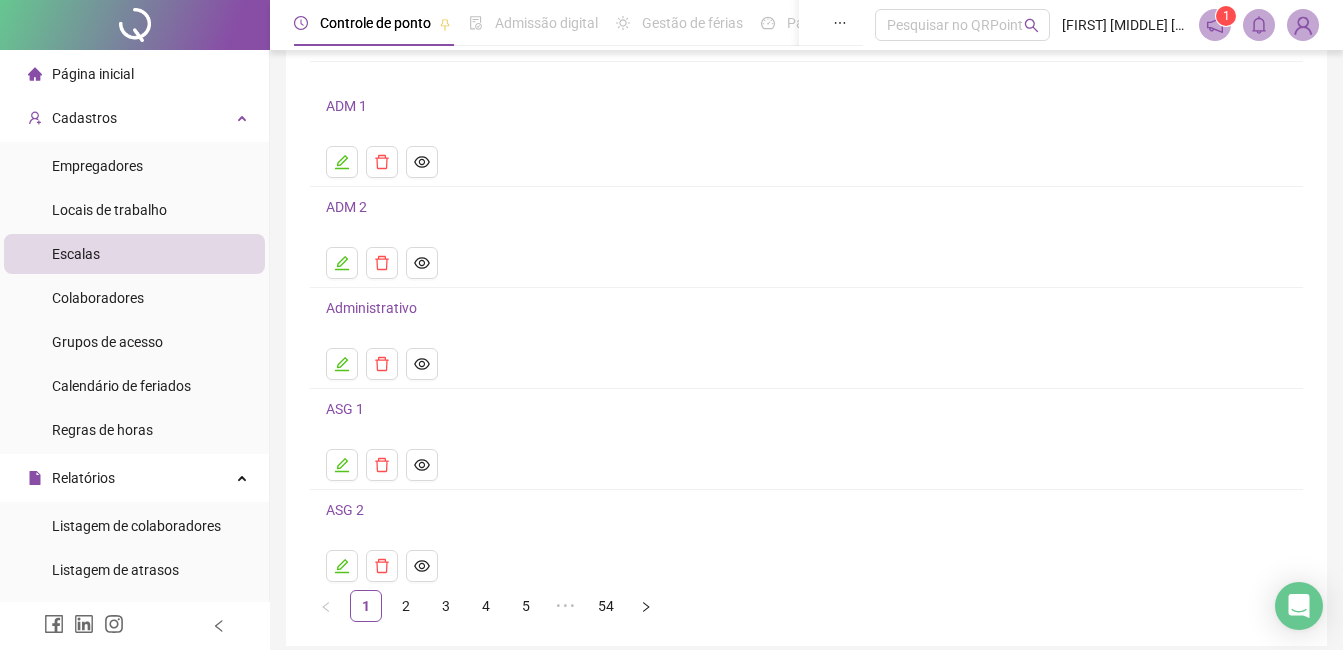 scroll, scrollTop: 207, scrollLeft: 0, axis: vertical 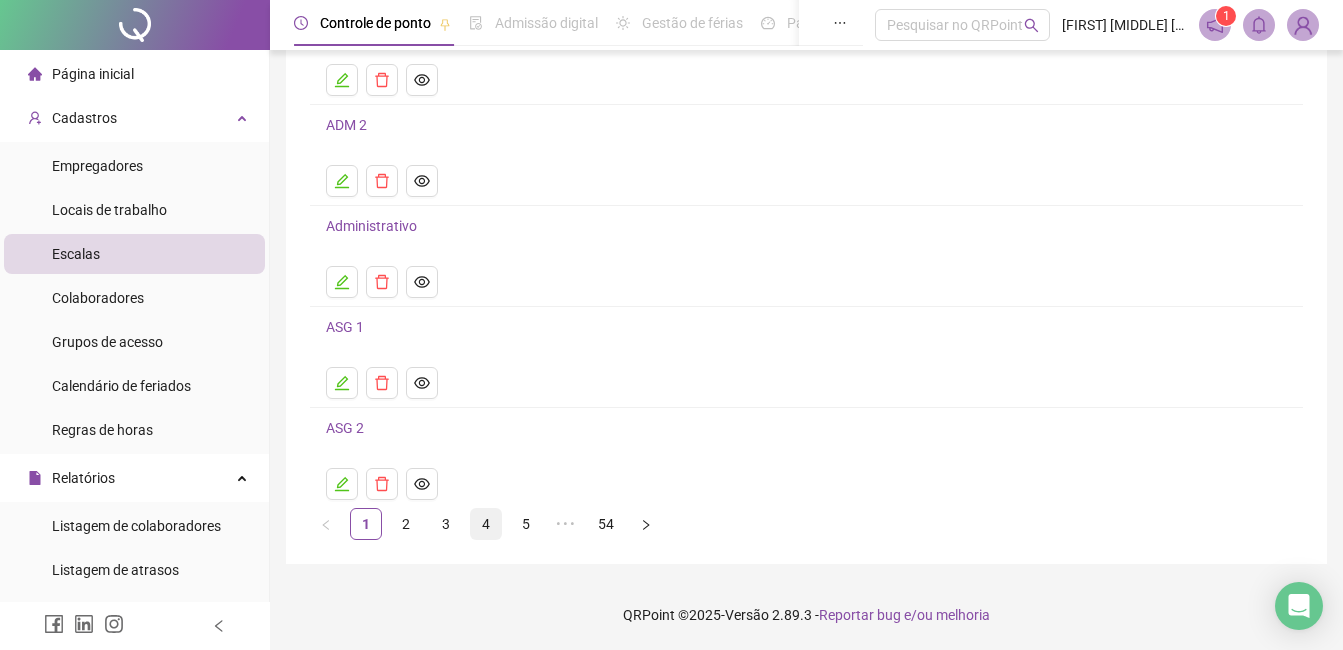 click on "4" at bounding box center [486, 524] 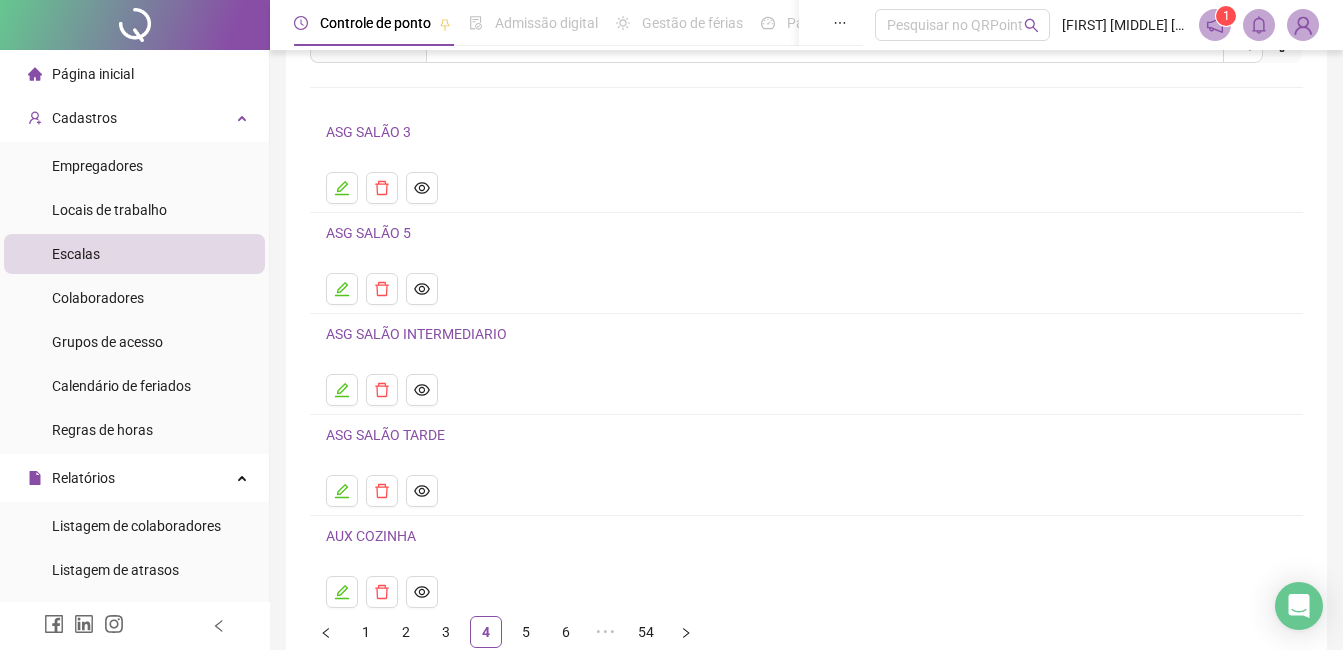 scroll, scrollTop: 207, scrollLeft: 0, axis: vertical 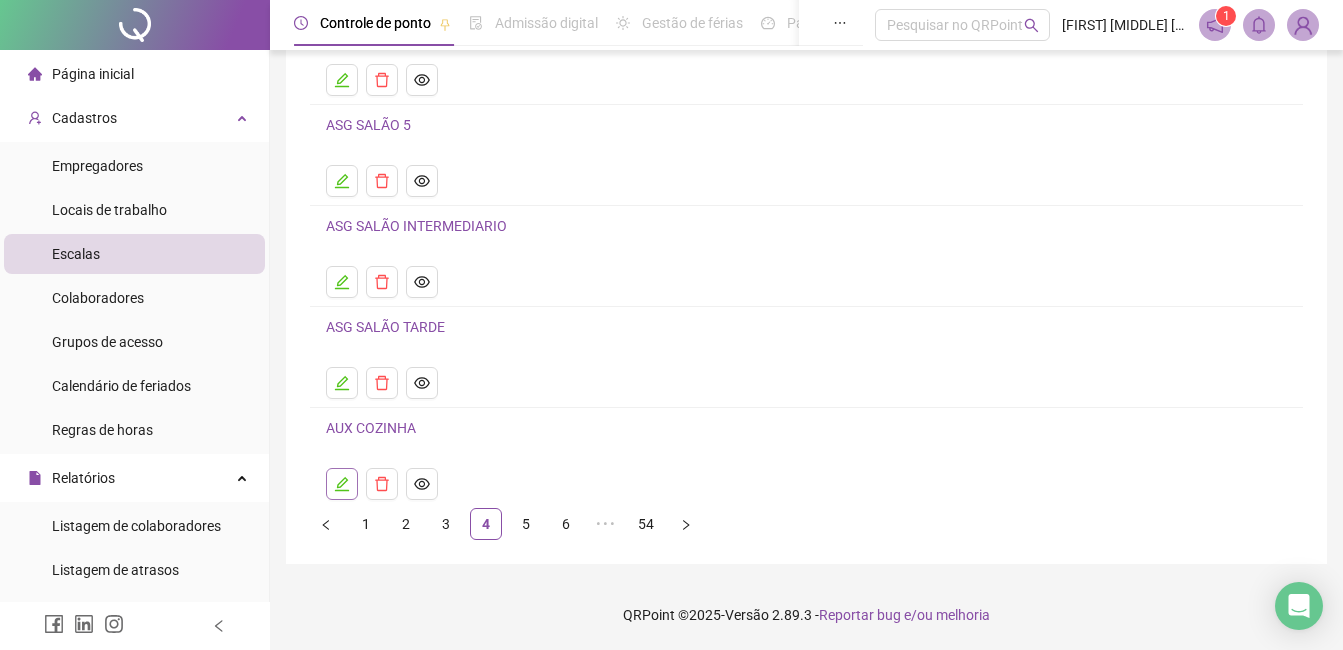click 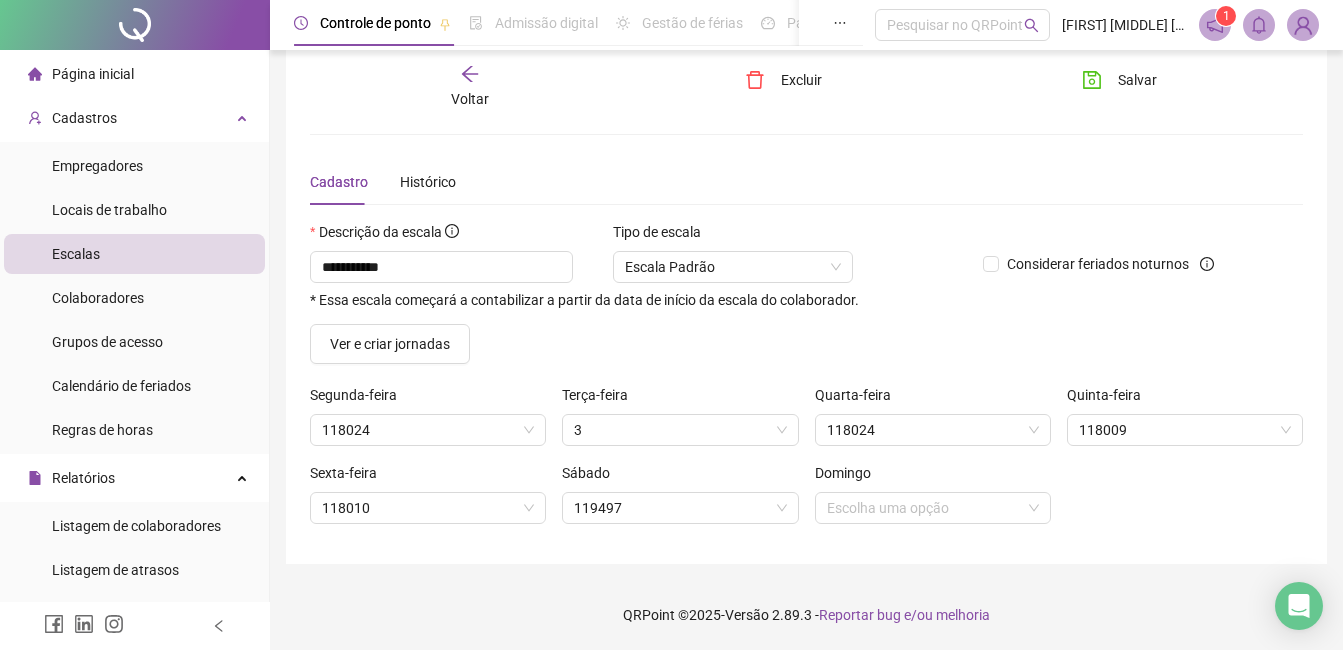 scroll, scrollTop: 26, scrollLeft: 0, axis: vertical 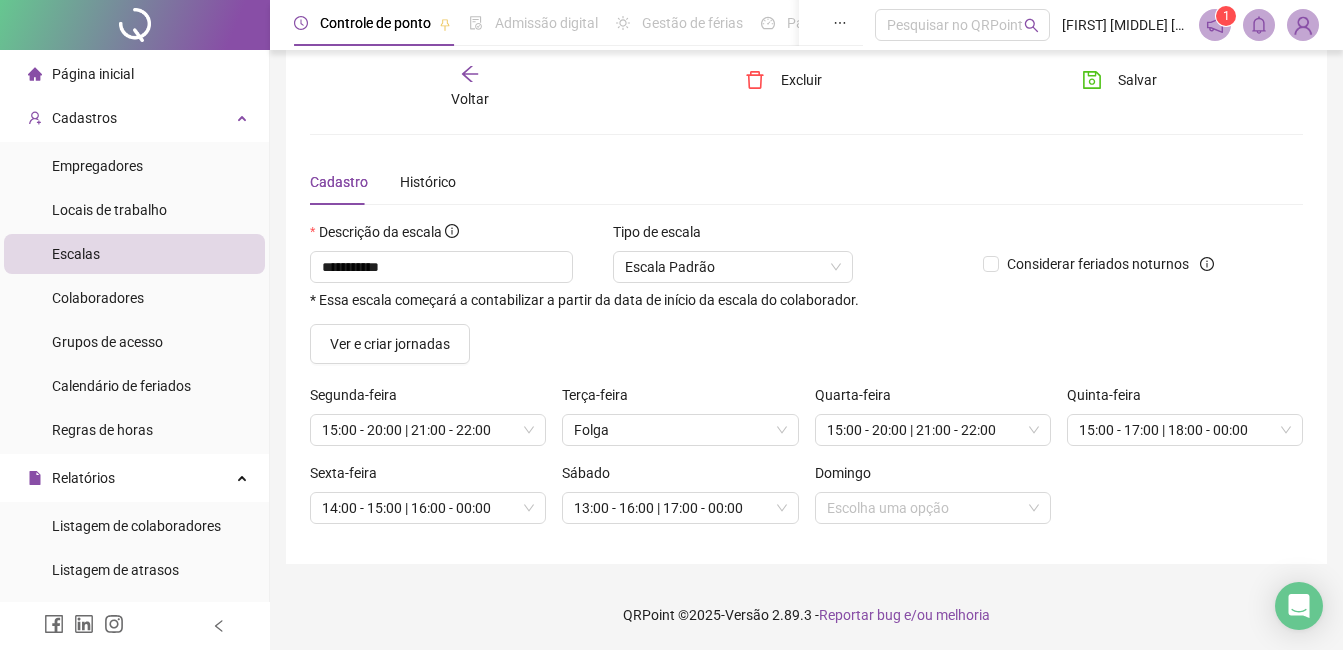 click 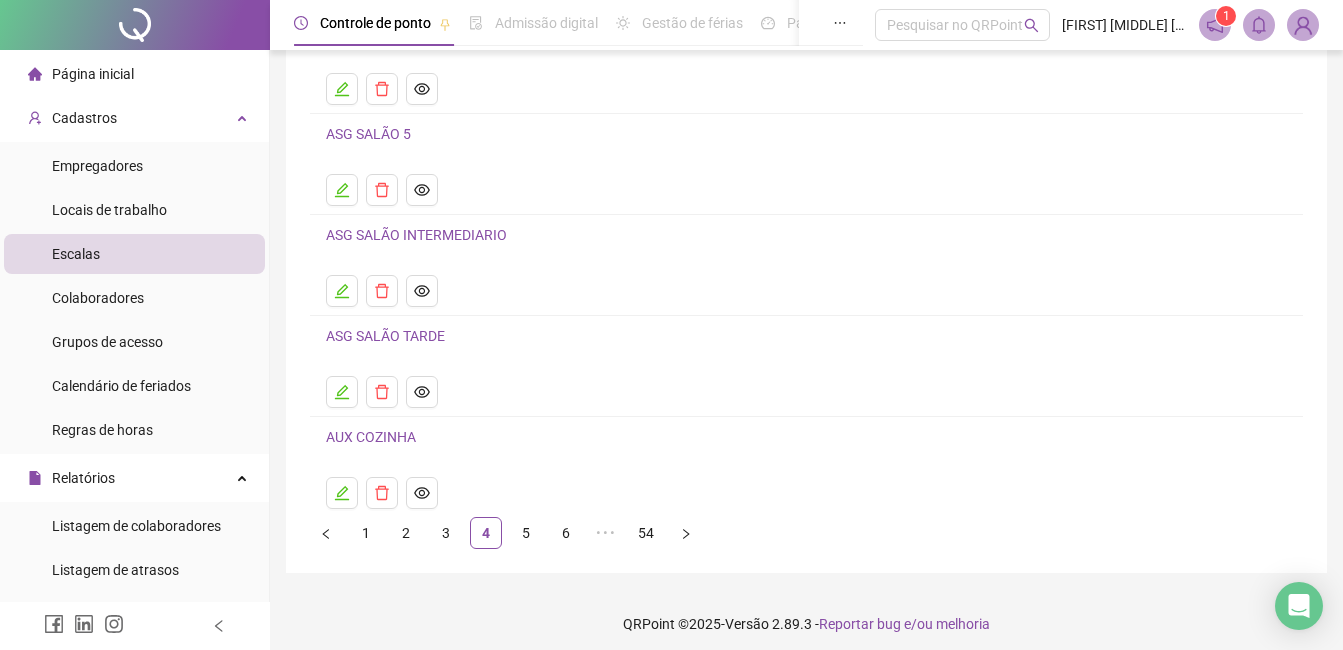 scroll, scrollTop: 207, scrollLeft: 0, axis: vertical 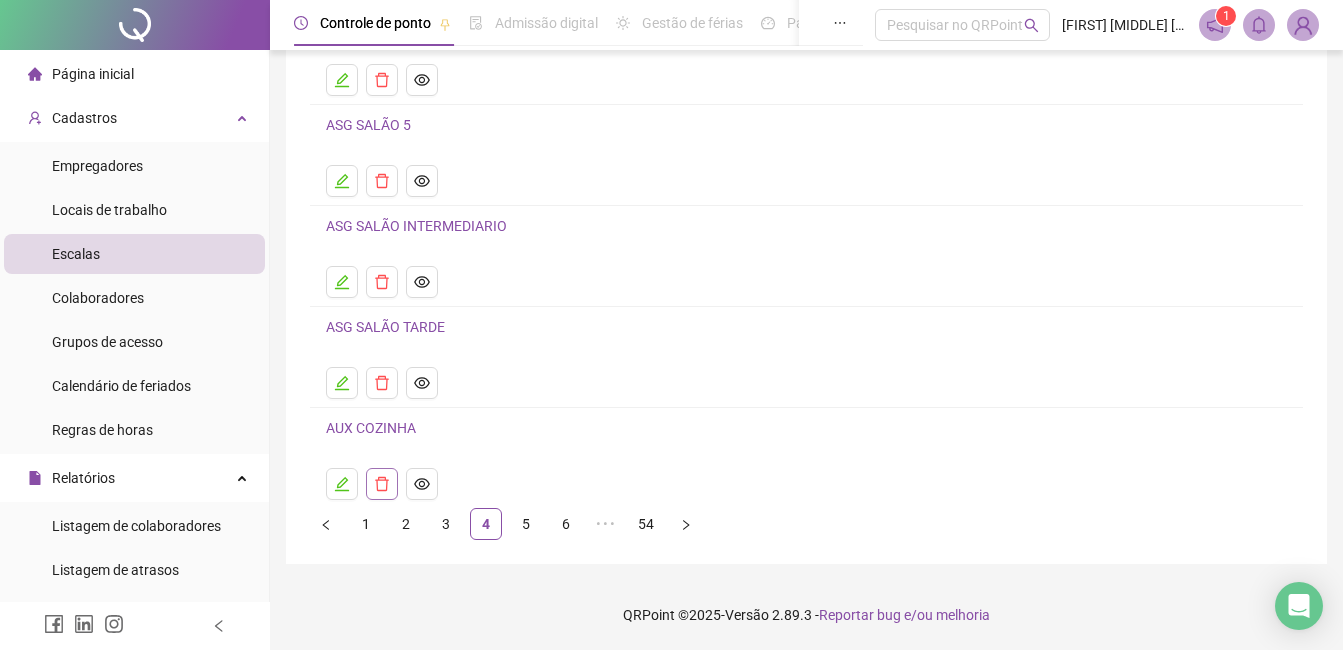 click 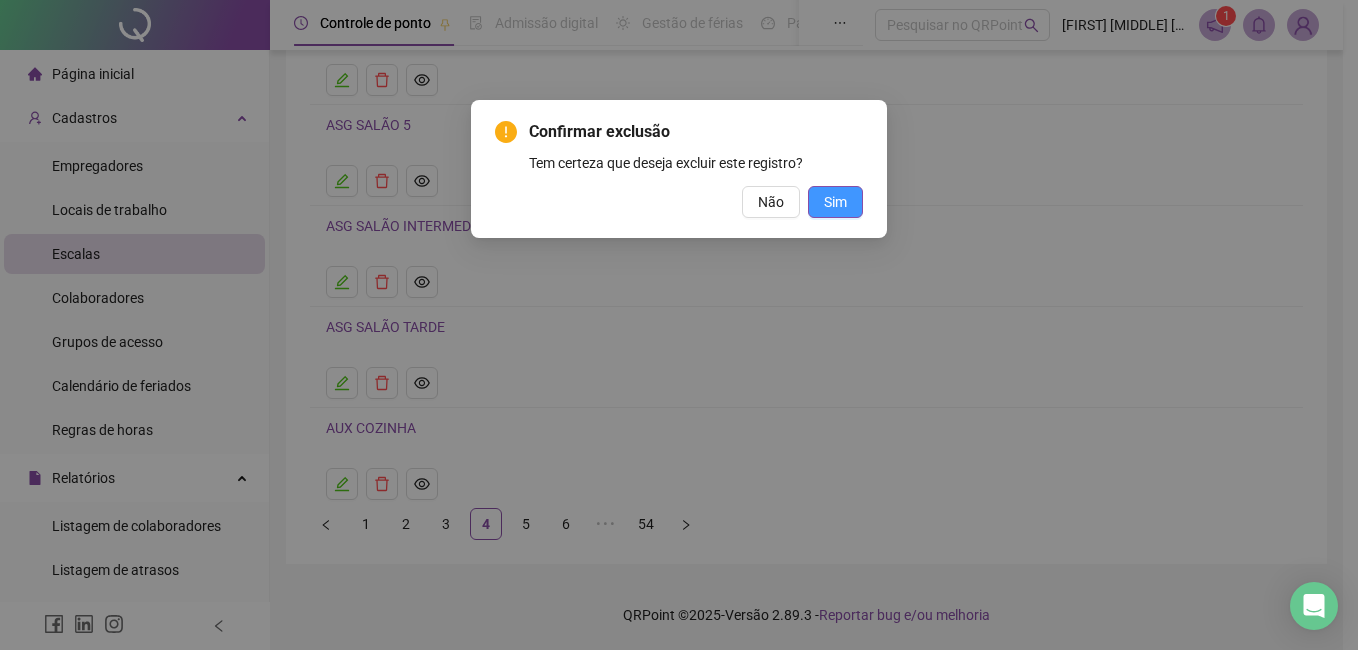 click on "Sim" at bounding box center [835, 202] 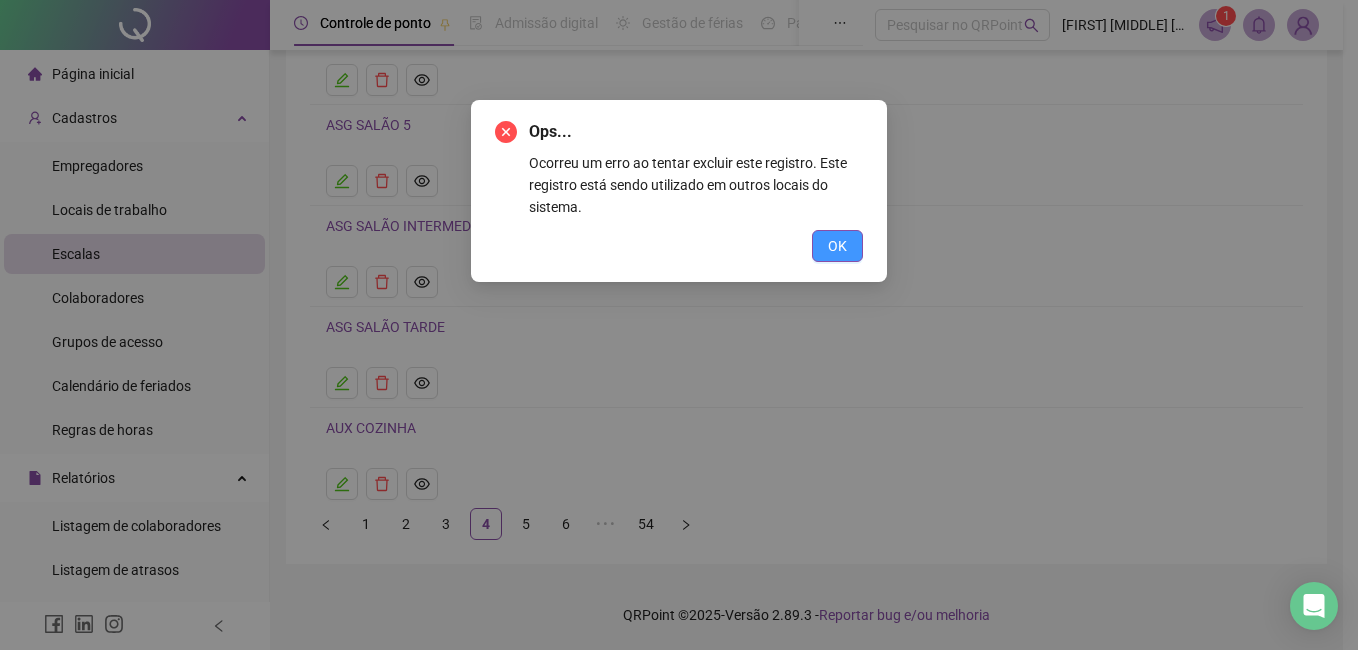 click on "OK" at bounding box center [837, 246] 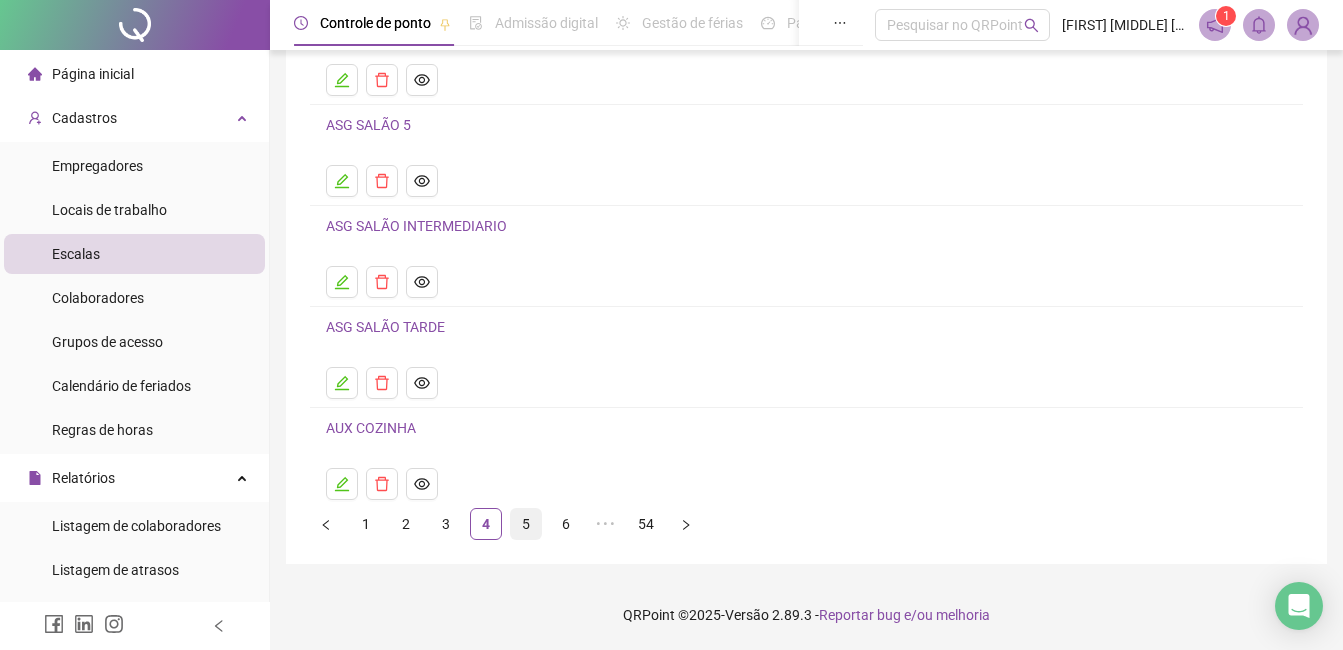 click on "5" at bounding box center [526, 524] 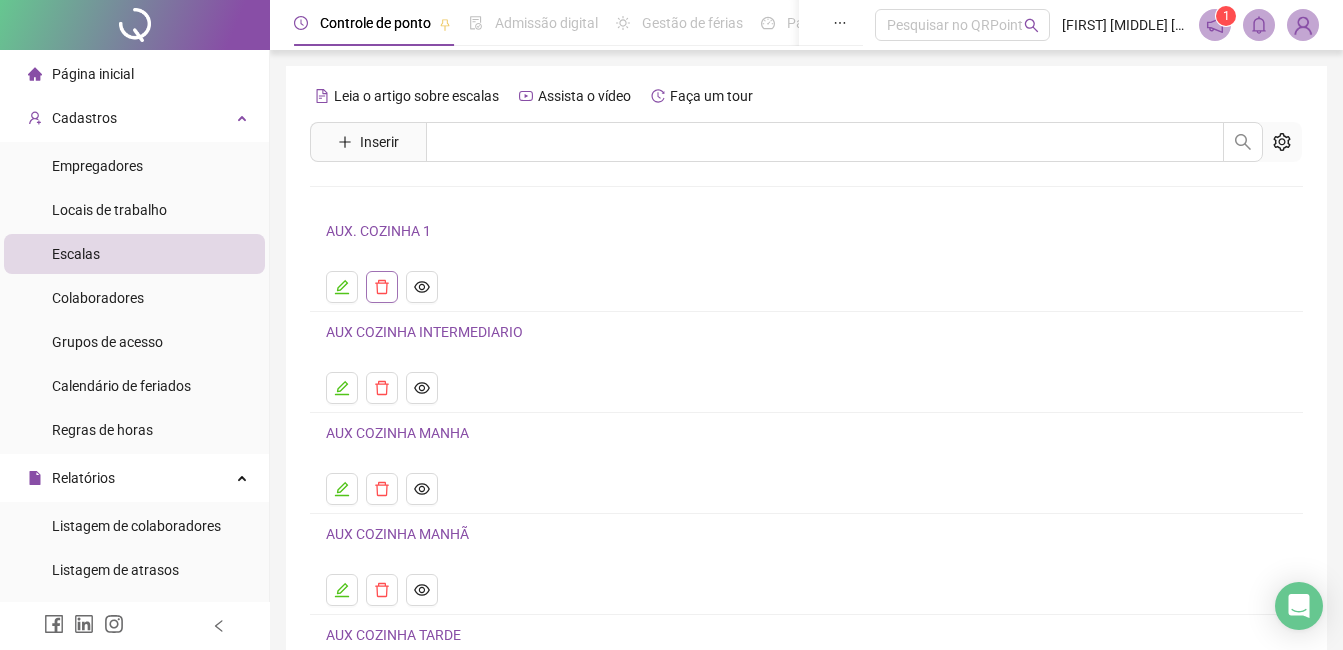click at bounding box center [382, 287] 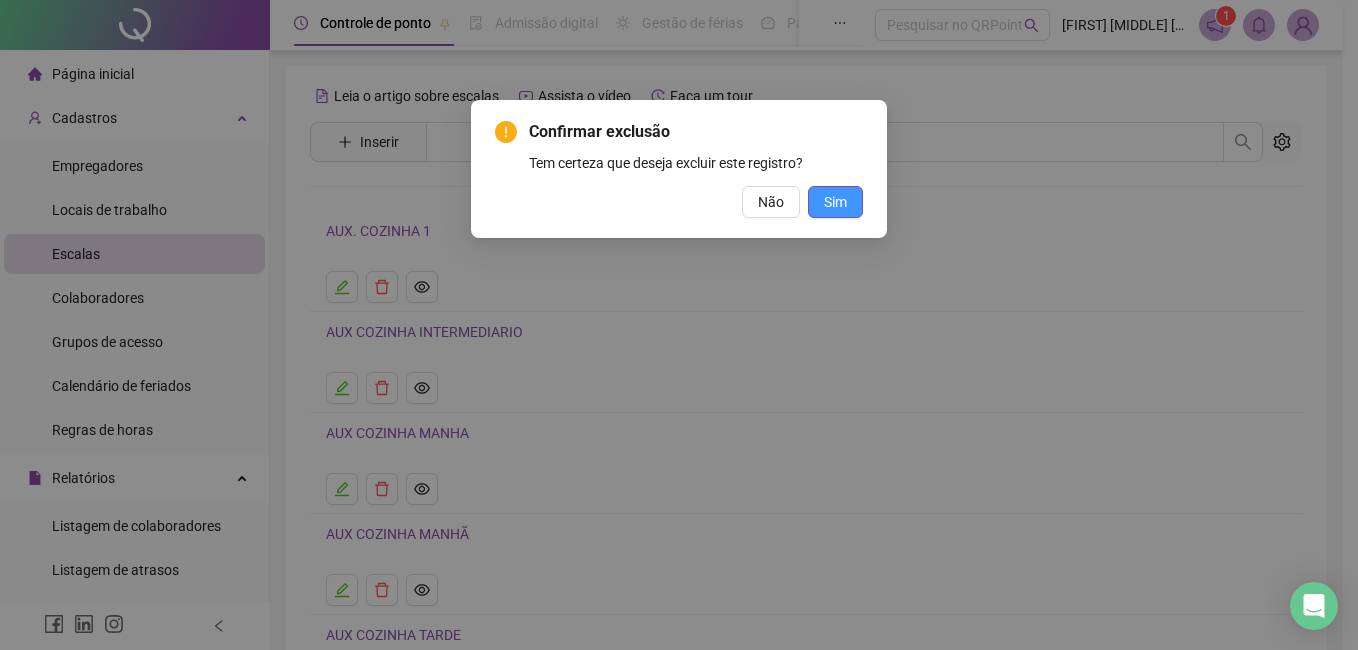 click on "Sim" at bounding box center [835, 202] 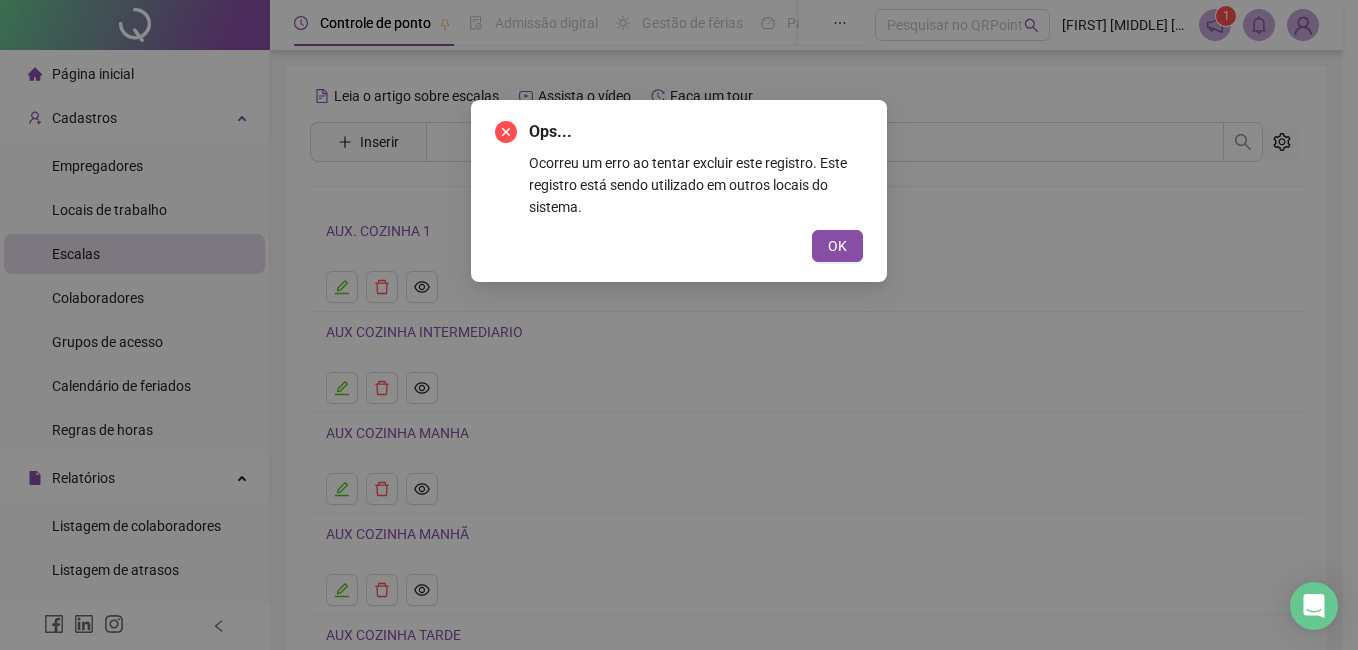 click on "OK" at bounding box center (679, 246) 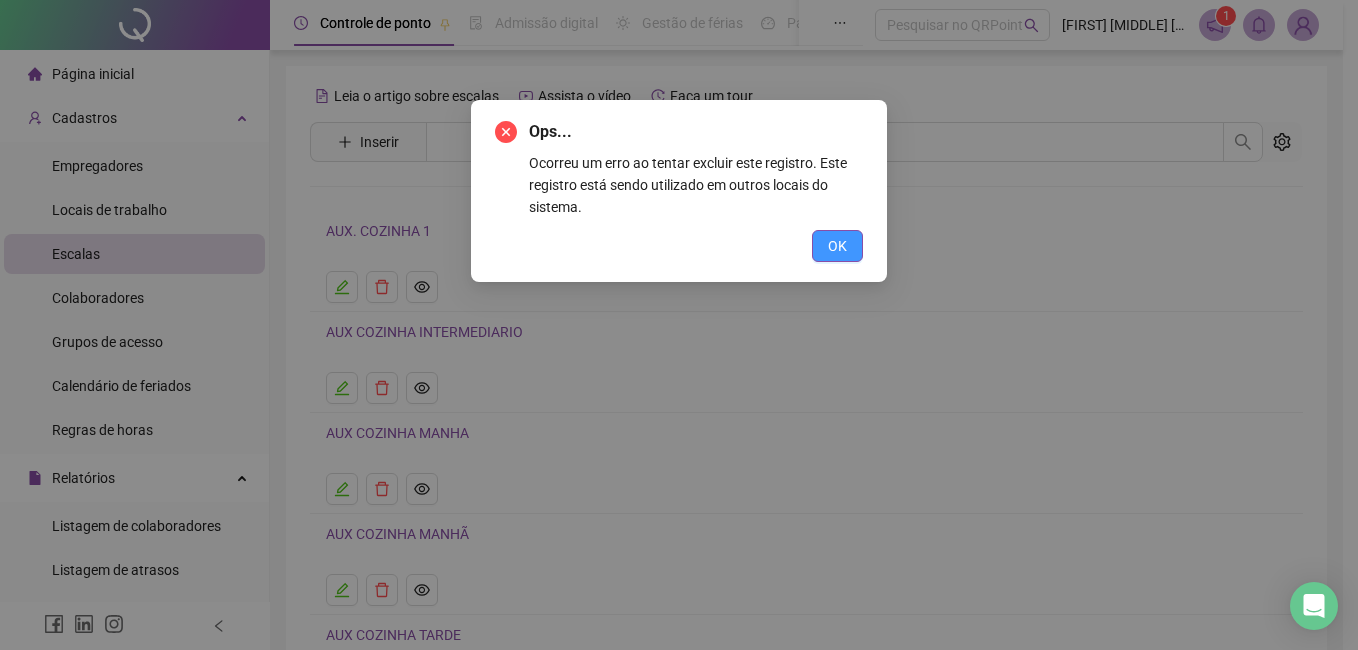 click on "OK" at bounding box center (837, 246) 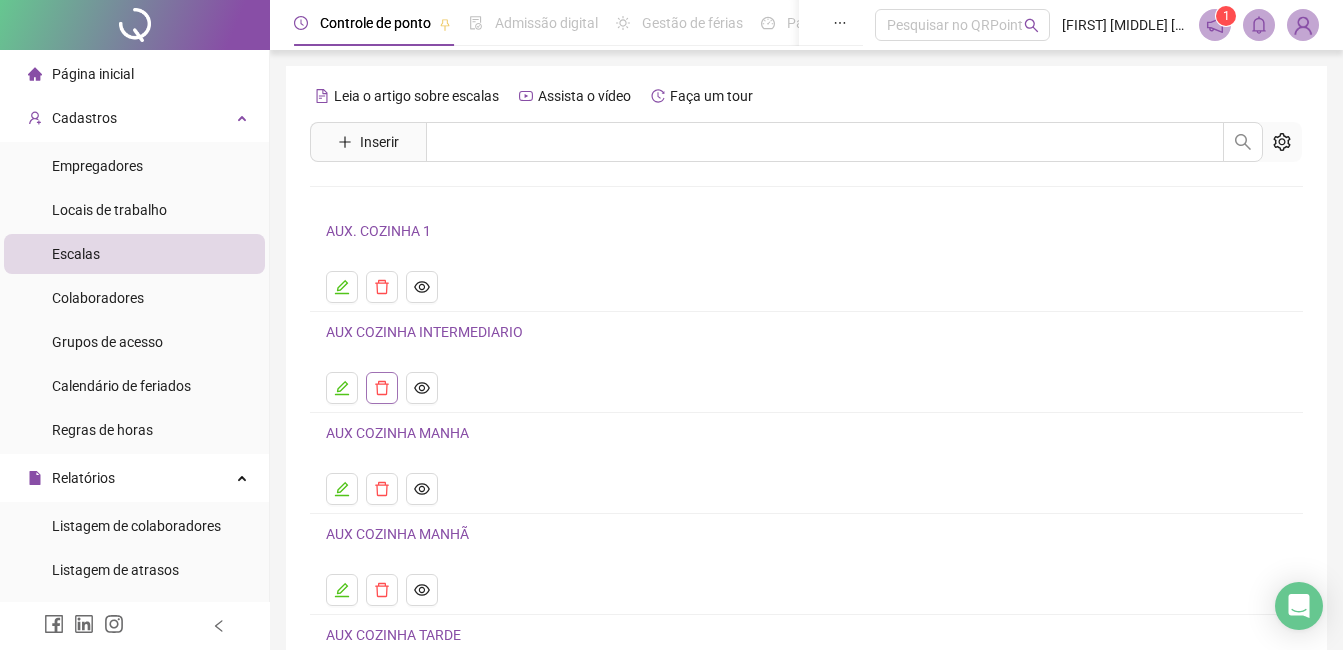 click 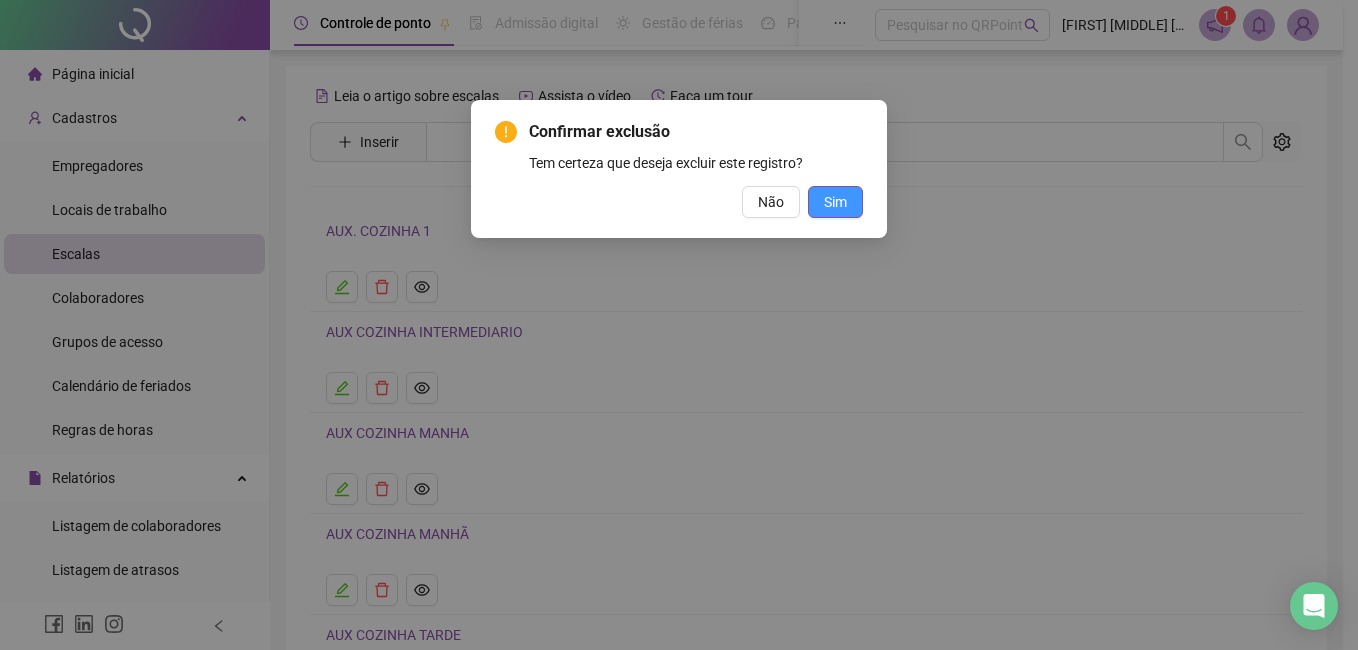 click on "Sim" at bounding box center [835, 202] 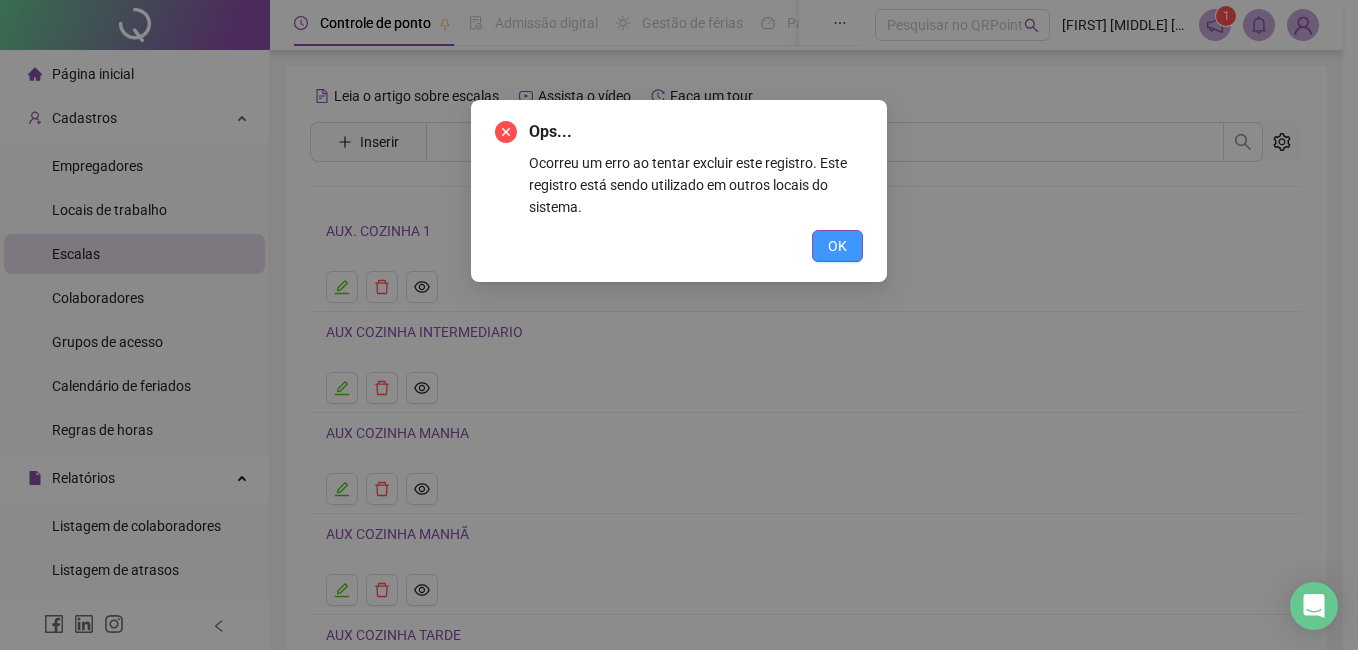 click on "OK" at bounding box center [837, 246] 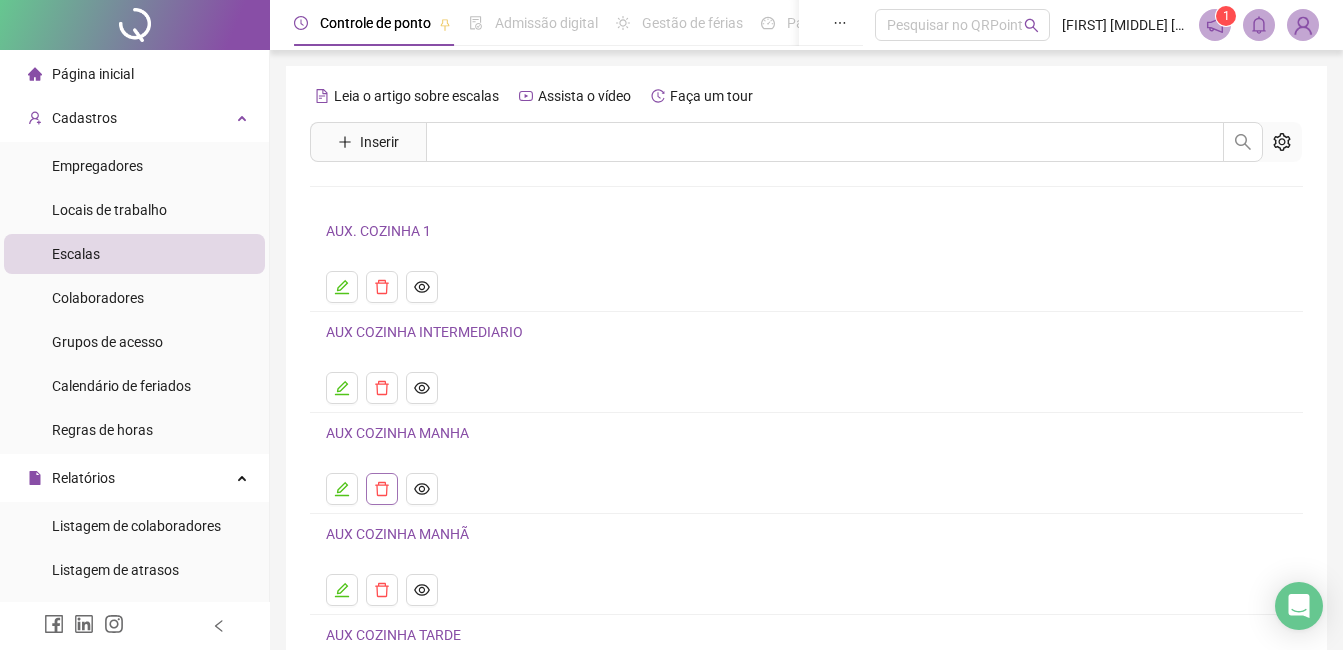 click at bounding box center (382, 489) 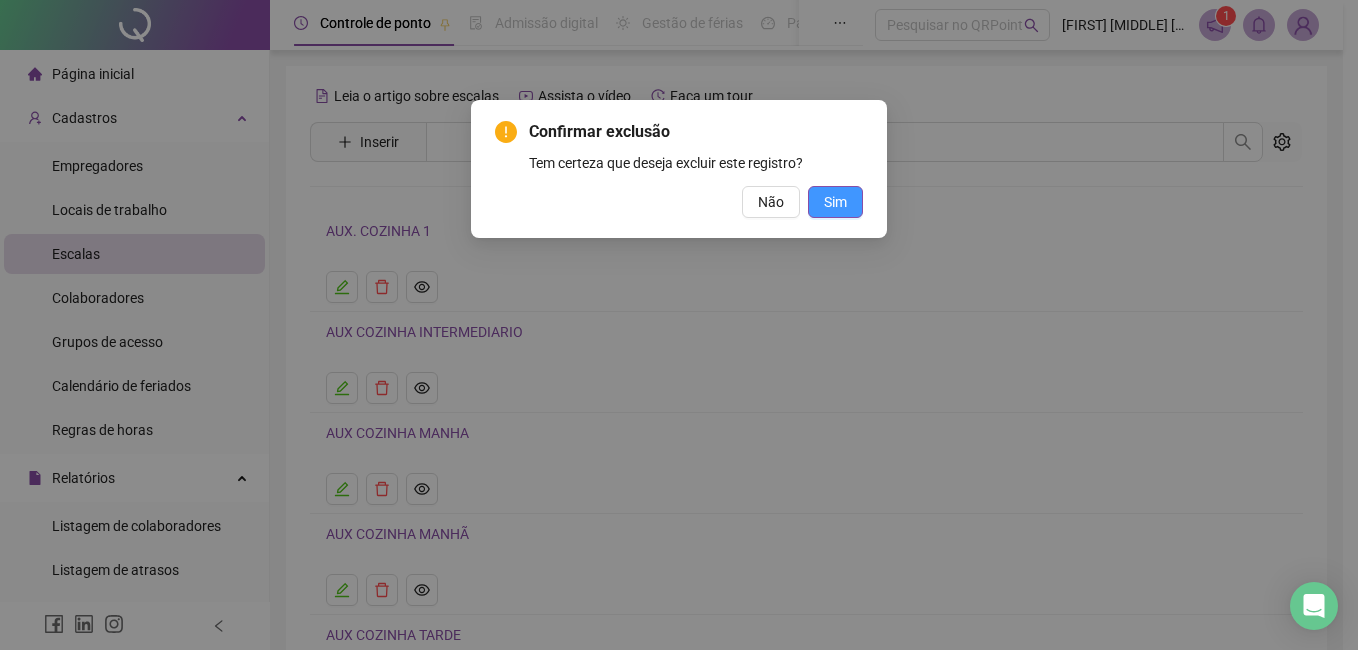 click on "Sim" at bounding box center (835, 202) 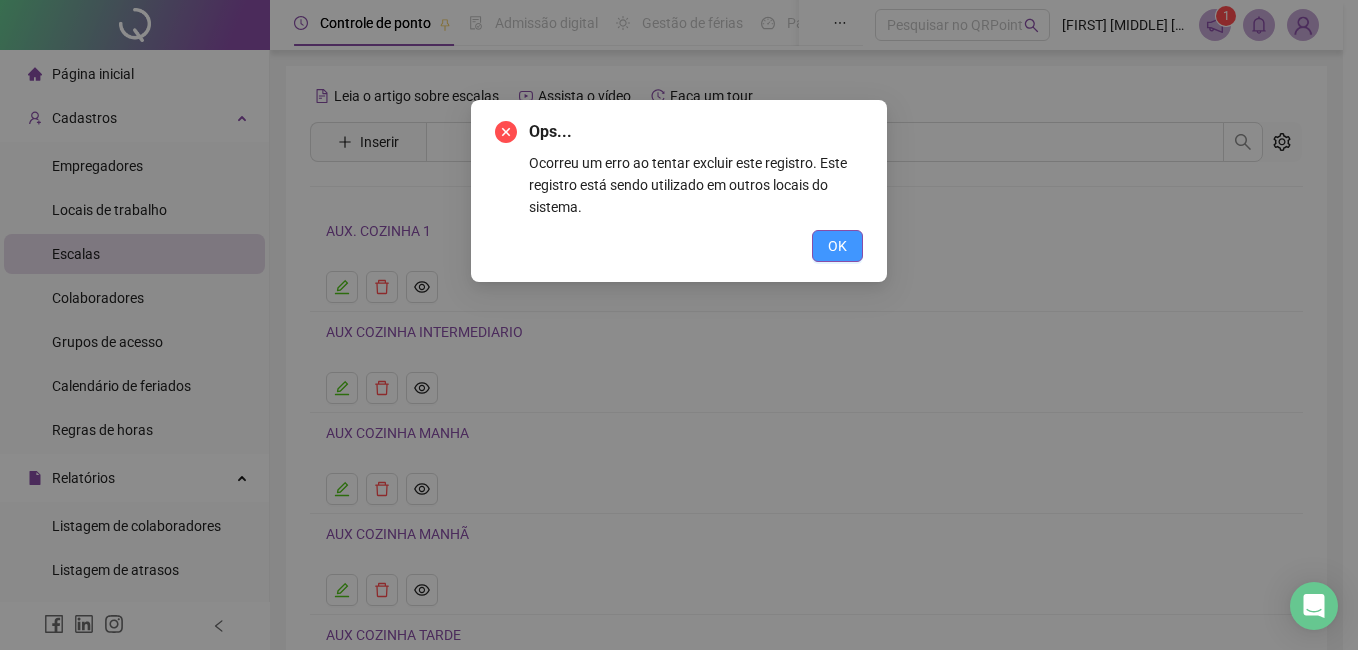 click on "OK" at bounding box center (837, 246) 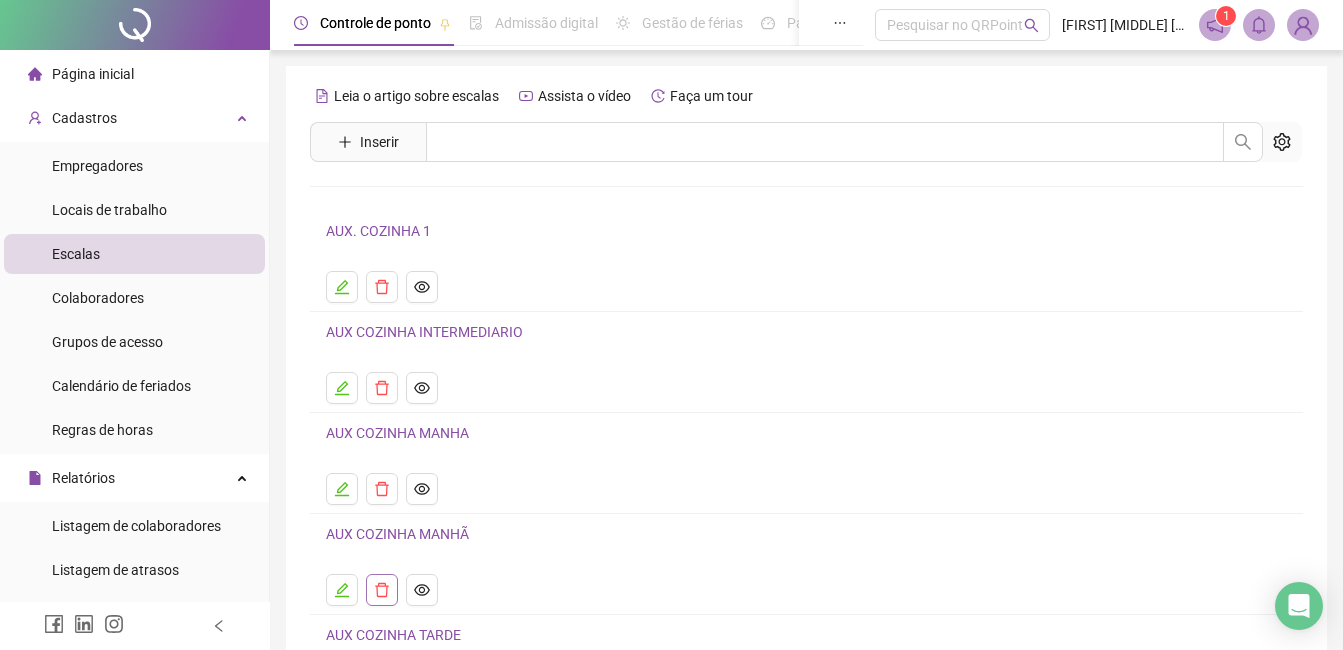 click 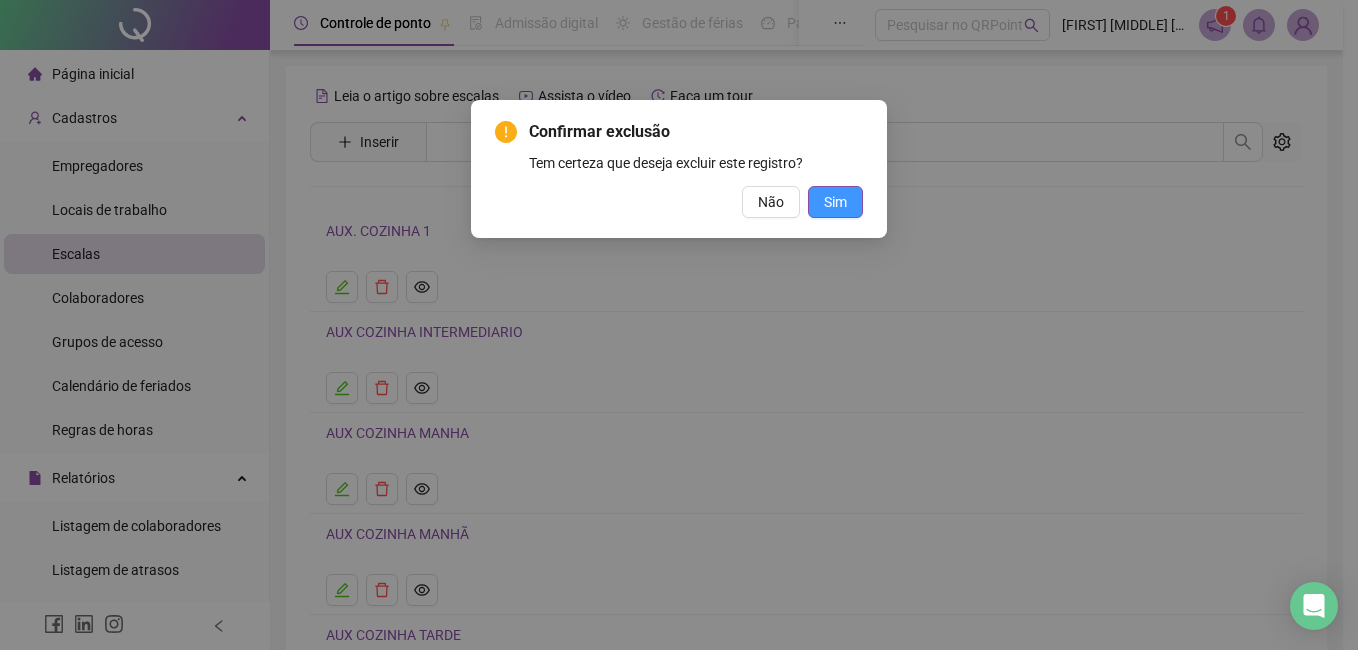 click on "Sim" at bounding box center [835, 202] 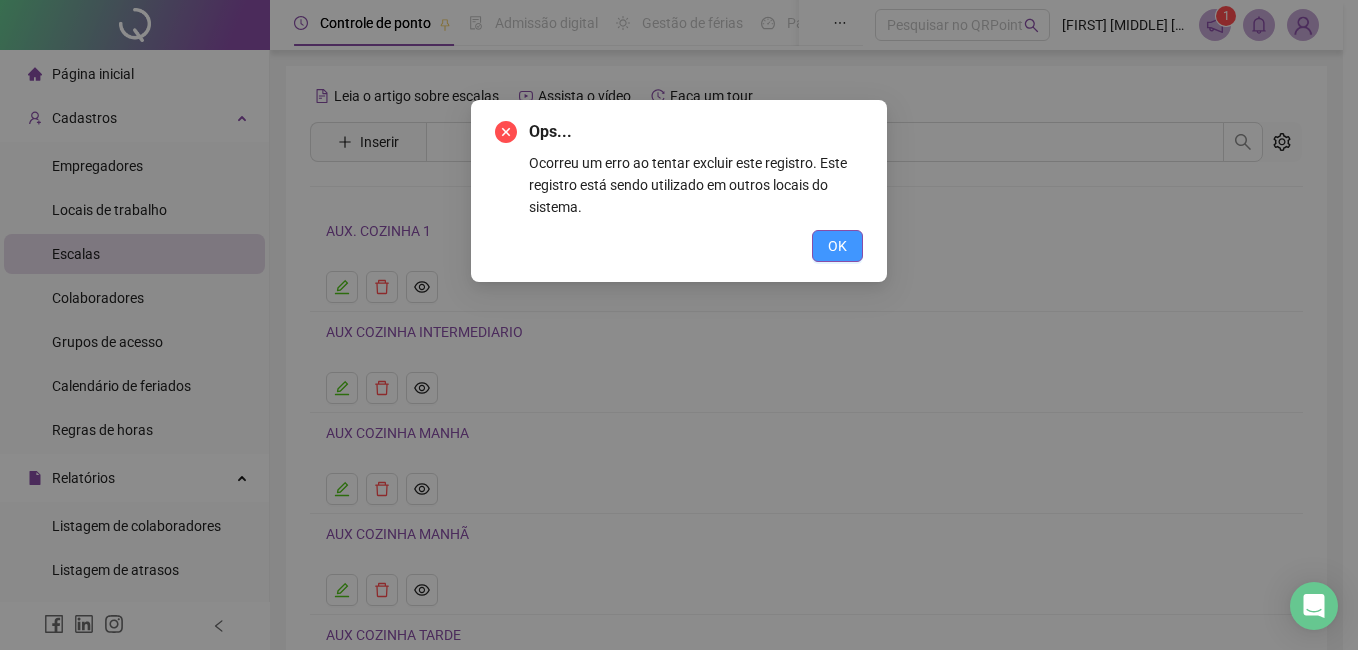 click on "OK" at bounding box center [837, 246] 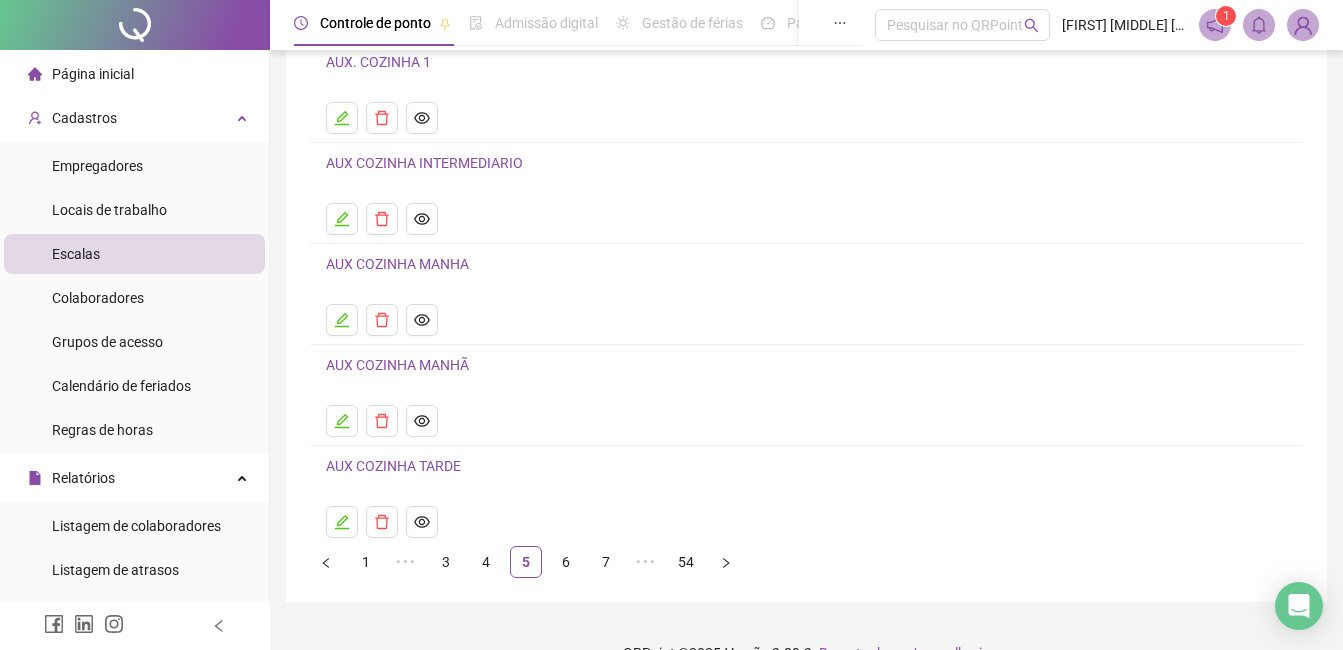 scroll, scrollTop: 200, scrollLeft: 0, axis: vertical 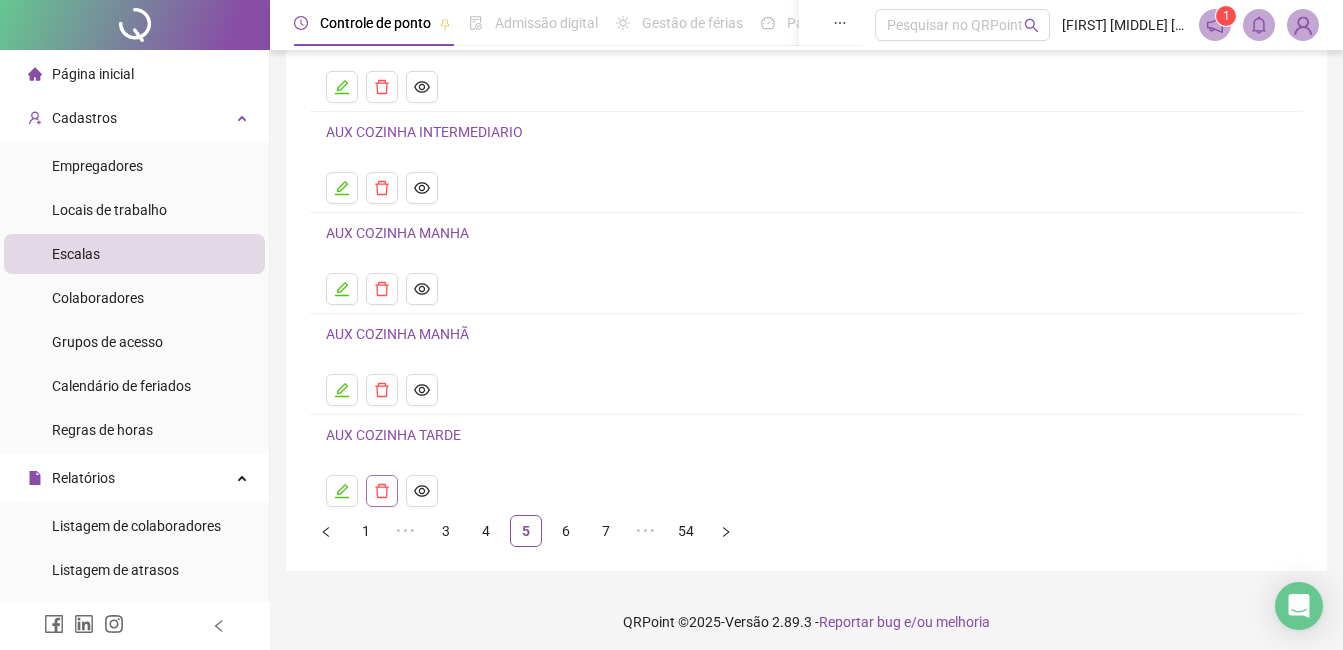 click 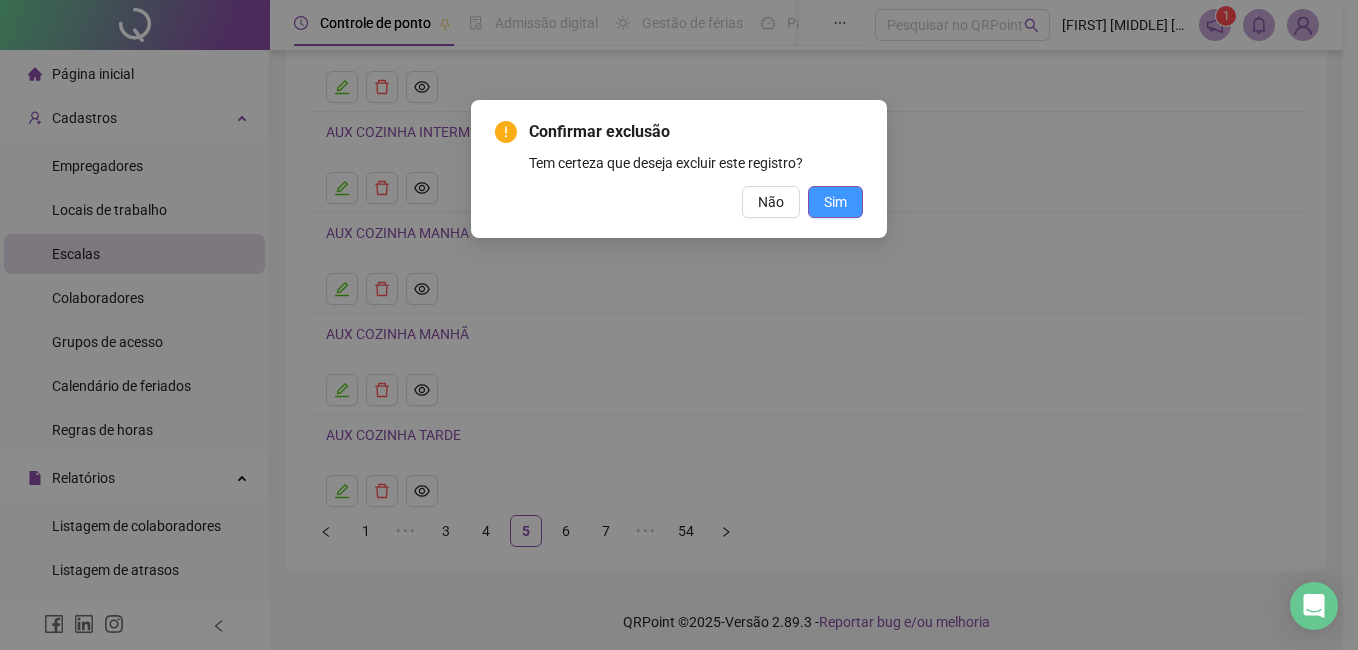 click on "Sim" at bounding box center [835, 202] 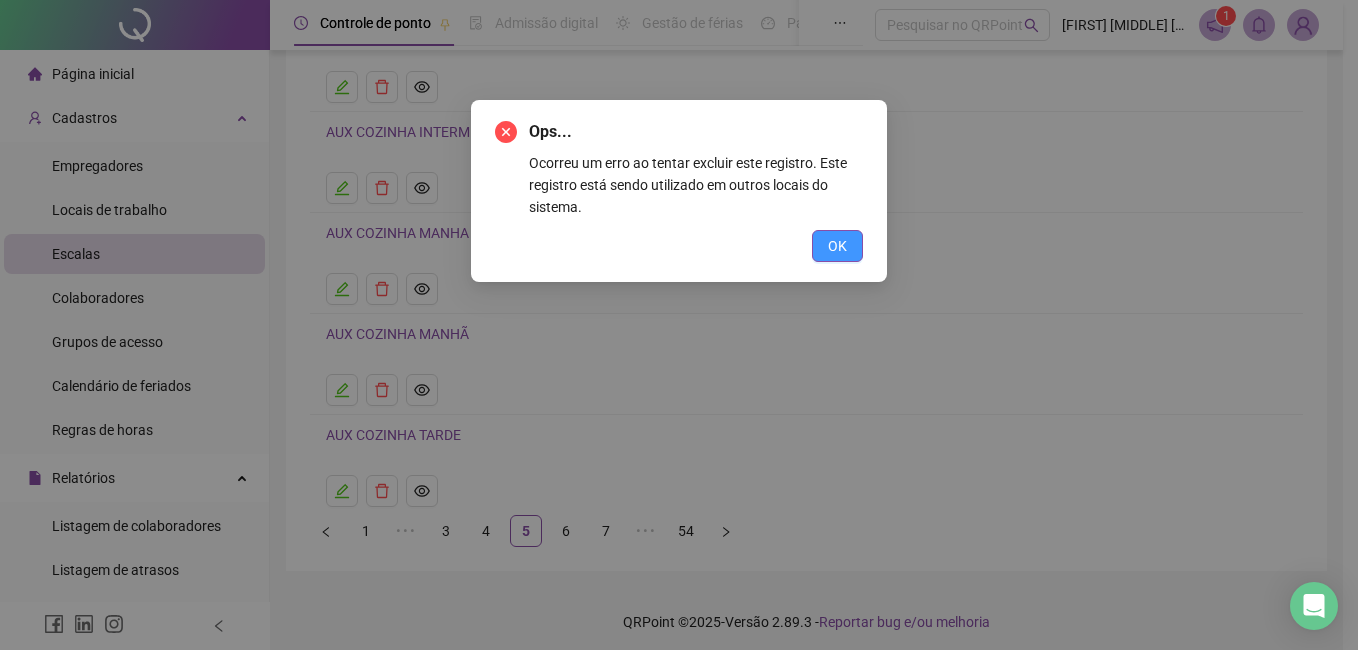 click on "OK" at bounding box center [837, 246] 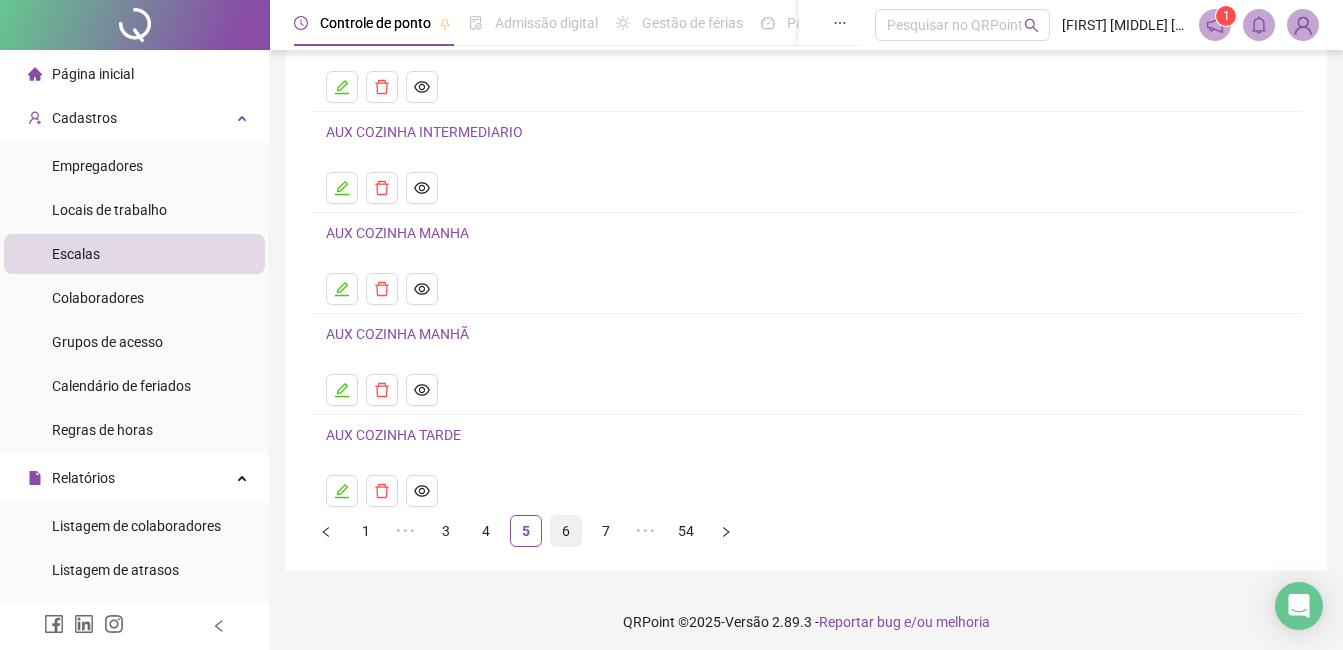 click on "6" at bounding box center [566, 531] 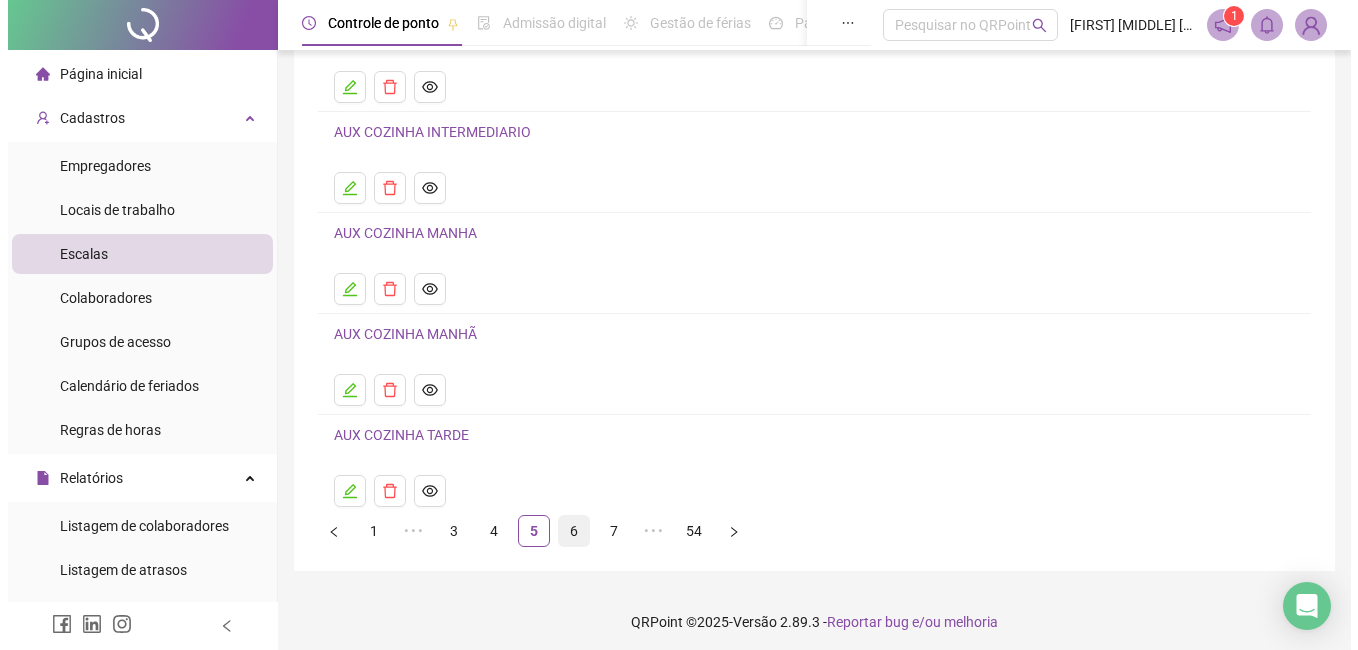 scroll, scrollTop: 0, scrollLeft: 0, axis: both 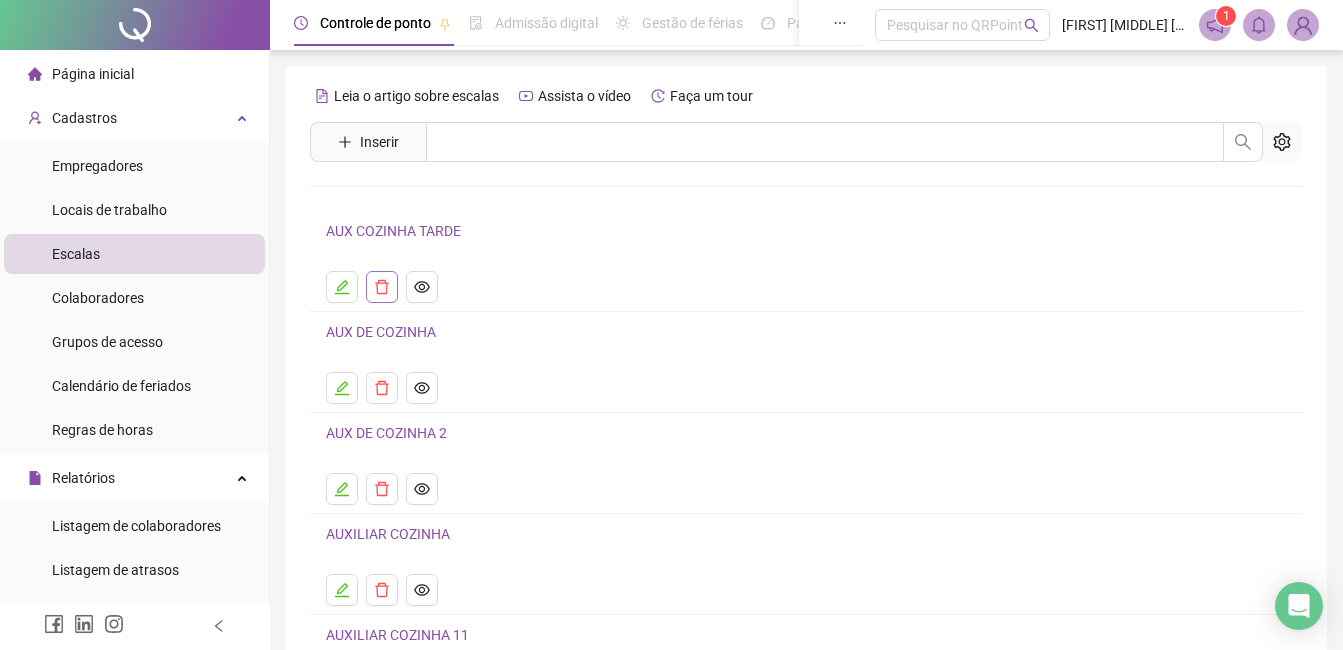 click 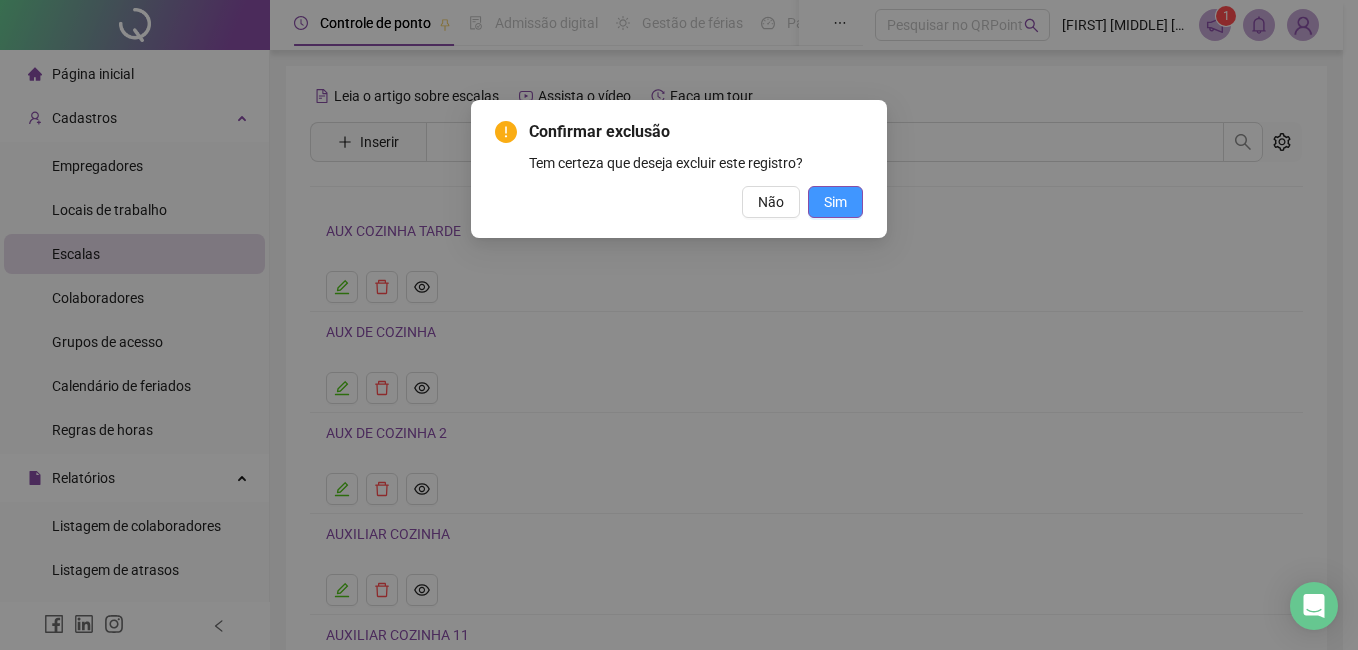 click on "Sim" at bounding box center [835, 202] 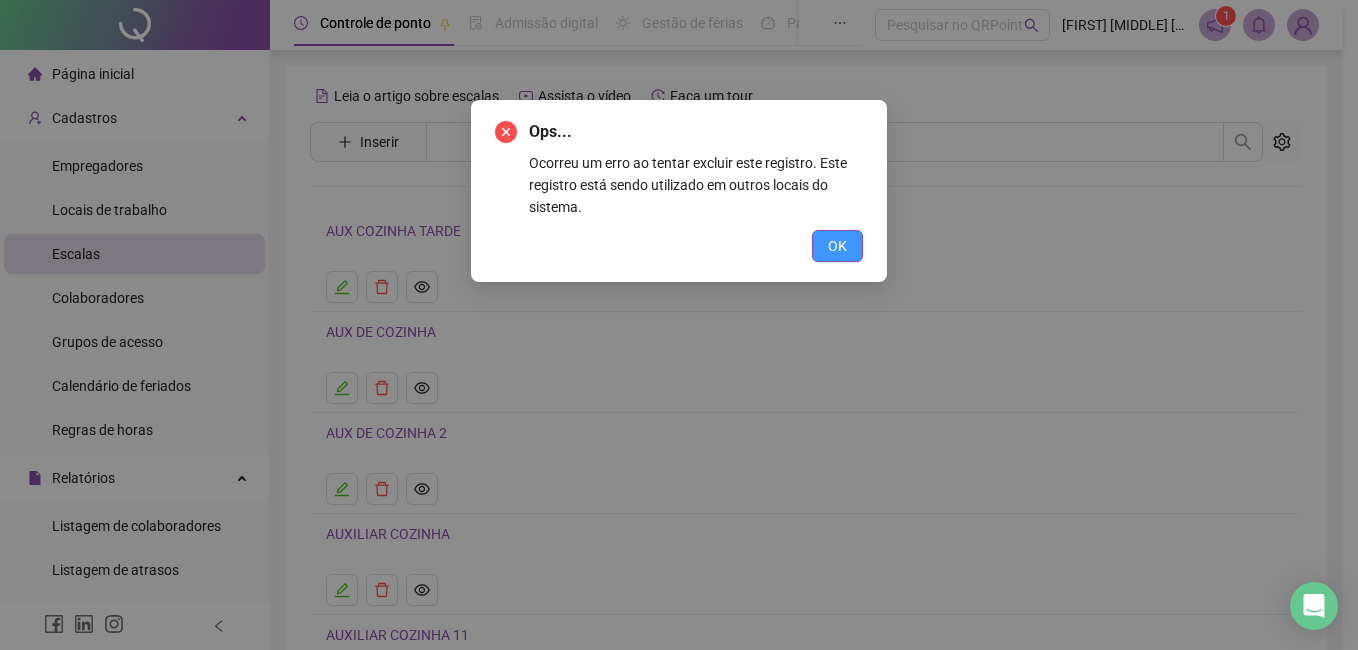 click on "OK" at bounding box center [837, 246] 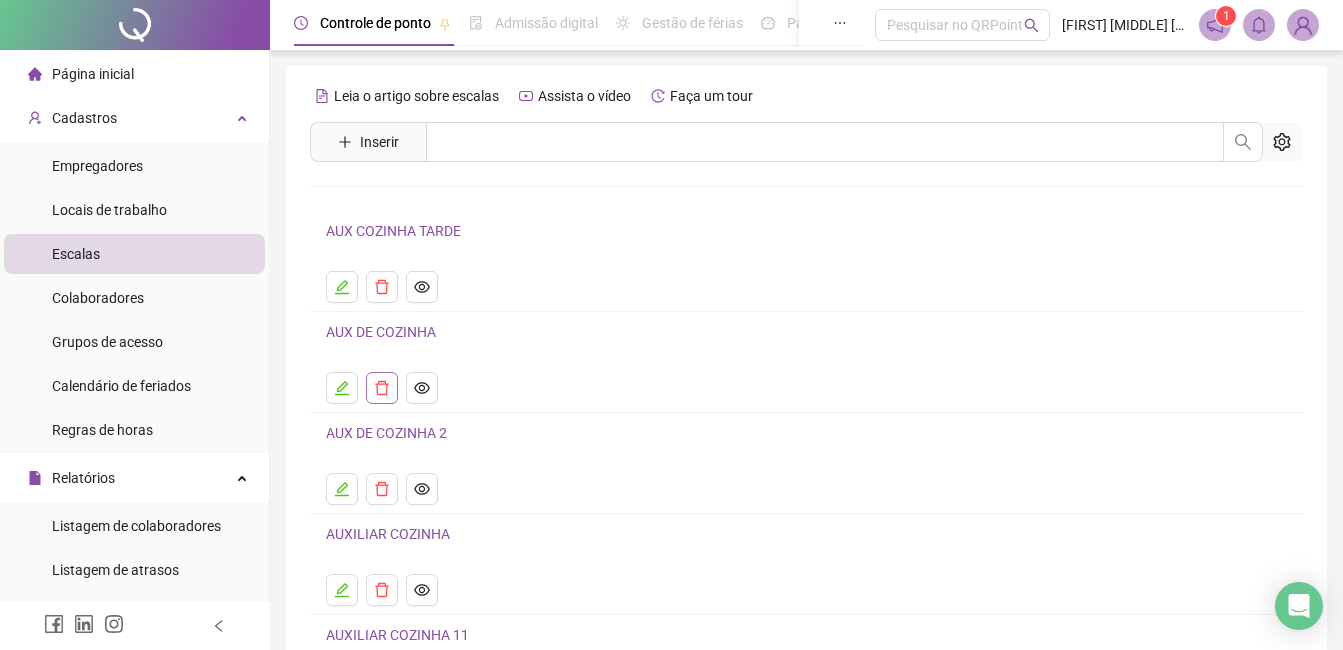click 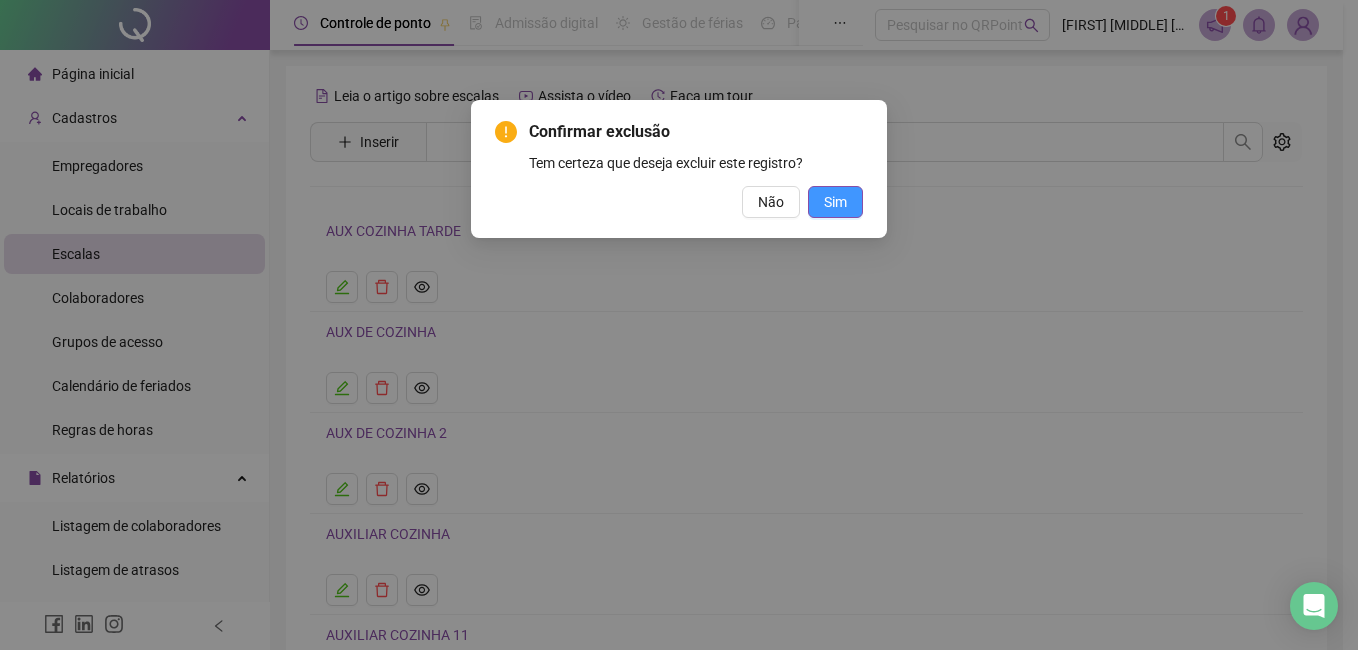 click on "Sim" at bounding box center [835, 202] 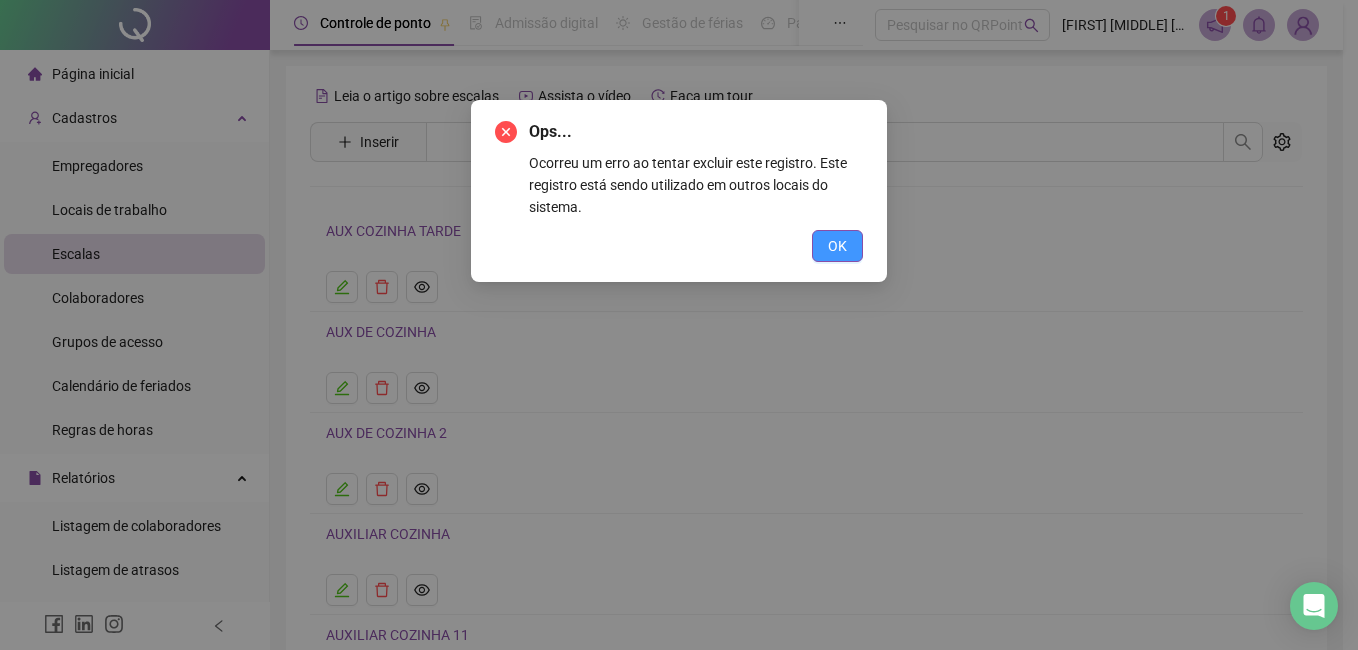 click on "OK" at bounding box center [837, 246] 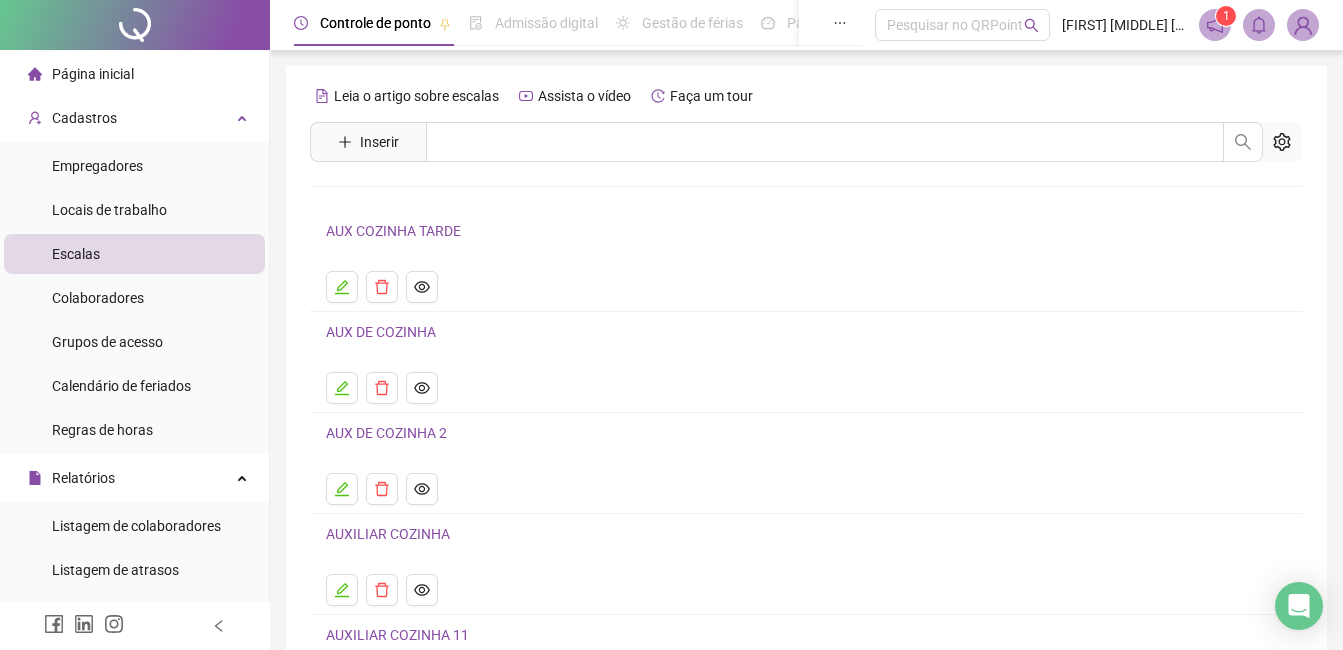 click at bounding box center [390, 489] 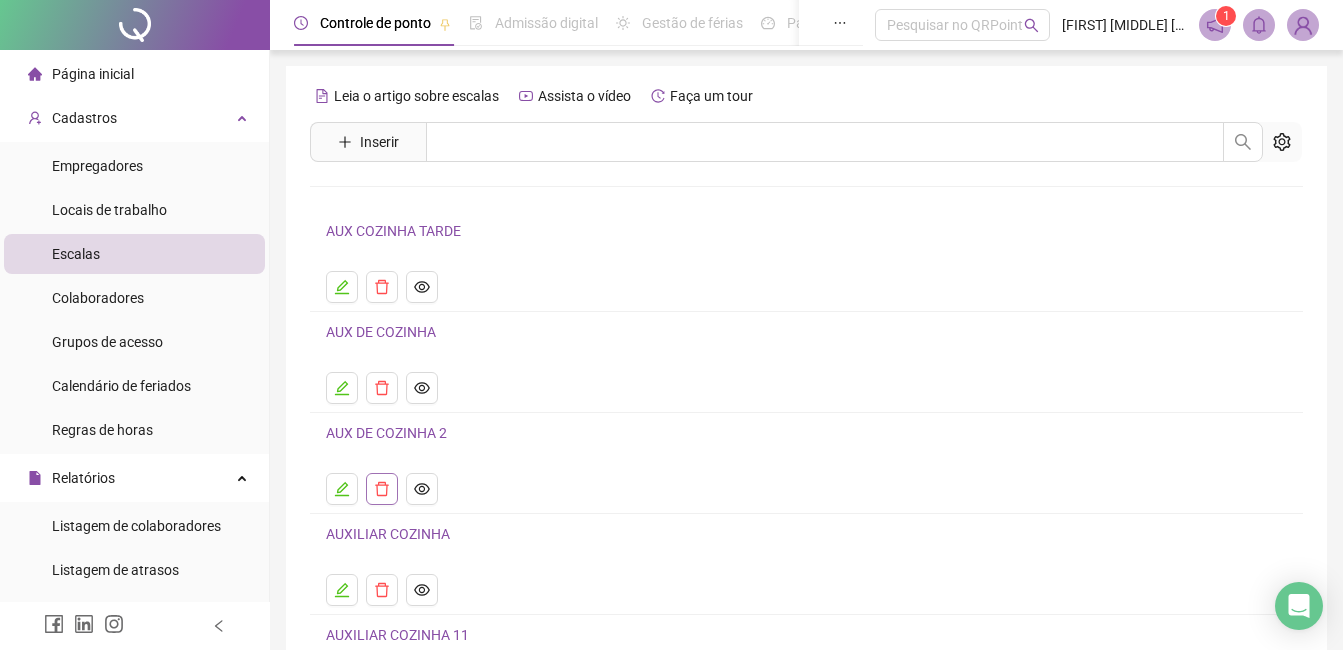 click 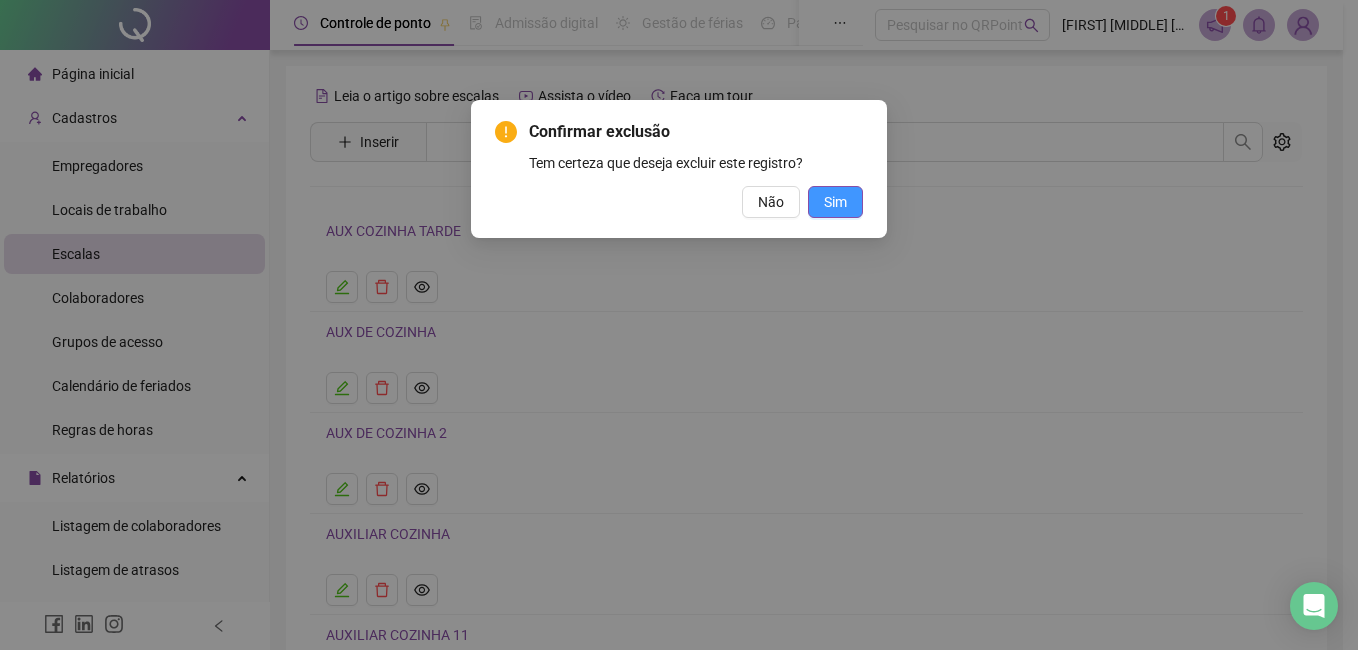 click on "Sim" at bounding box center [835, 202] 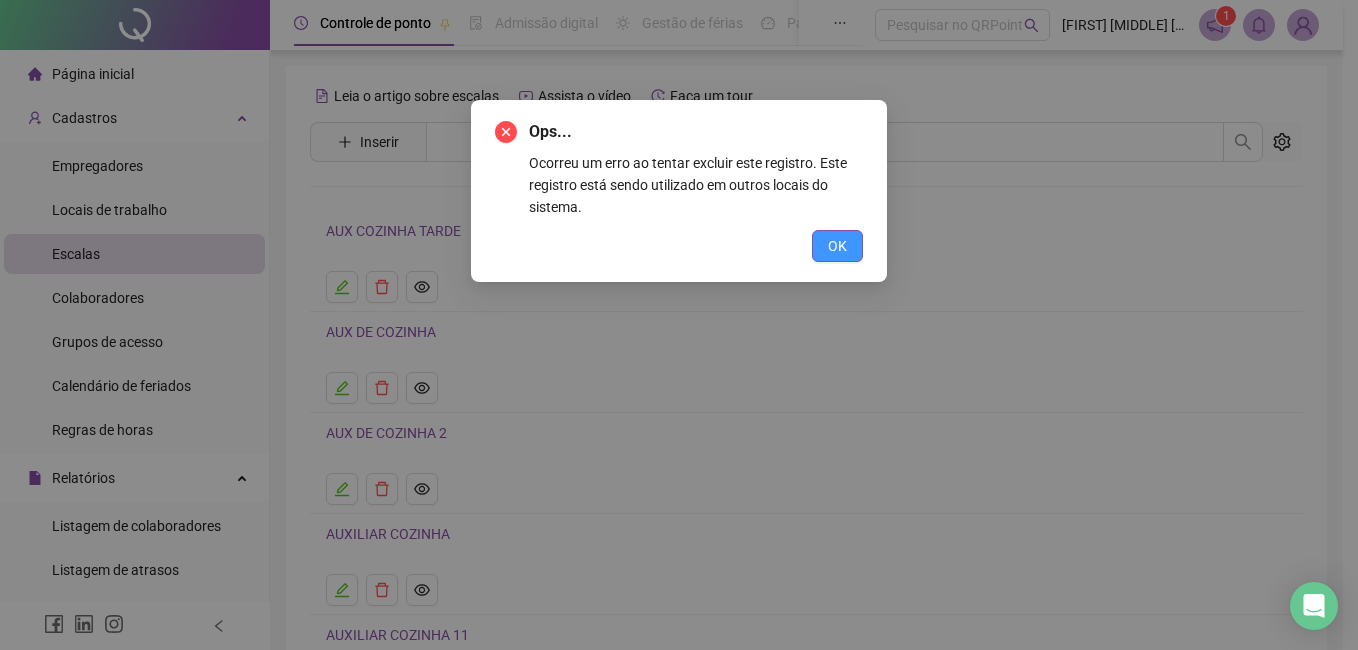 click on "OK" at bounding box center (837, 246) 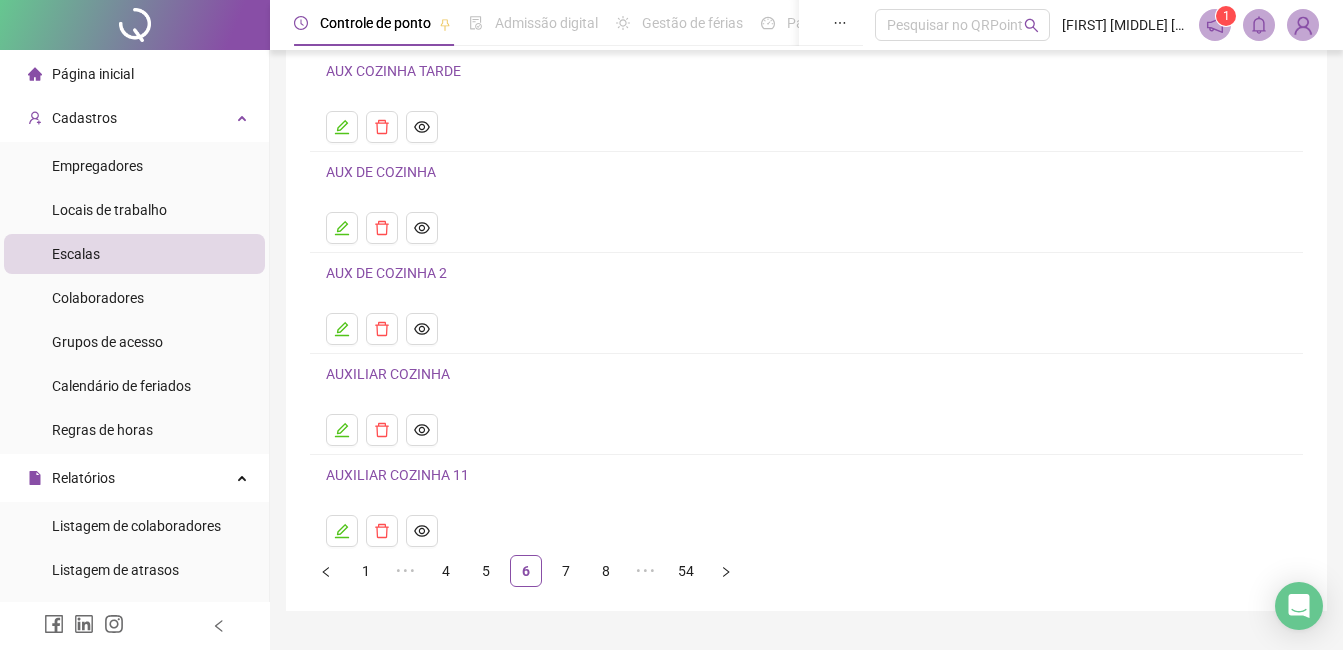 scroll, scrollTop: 207, scrollLeft: 0, axis: vertical 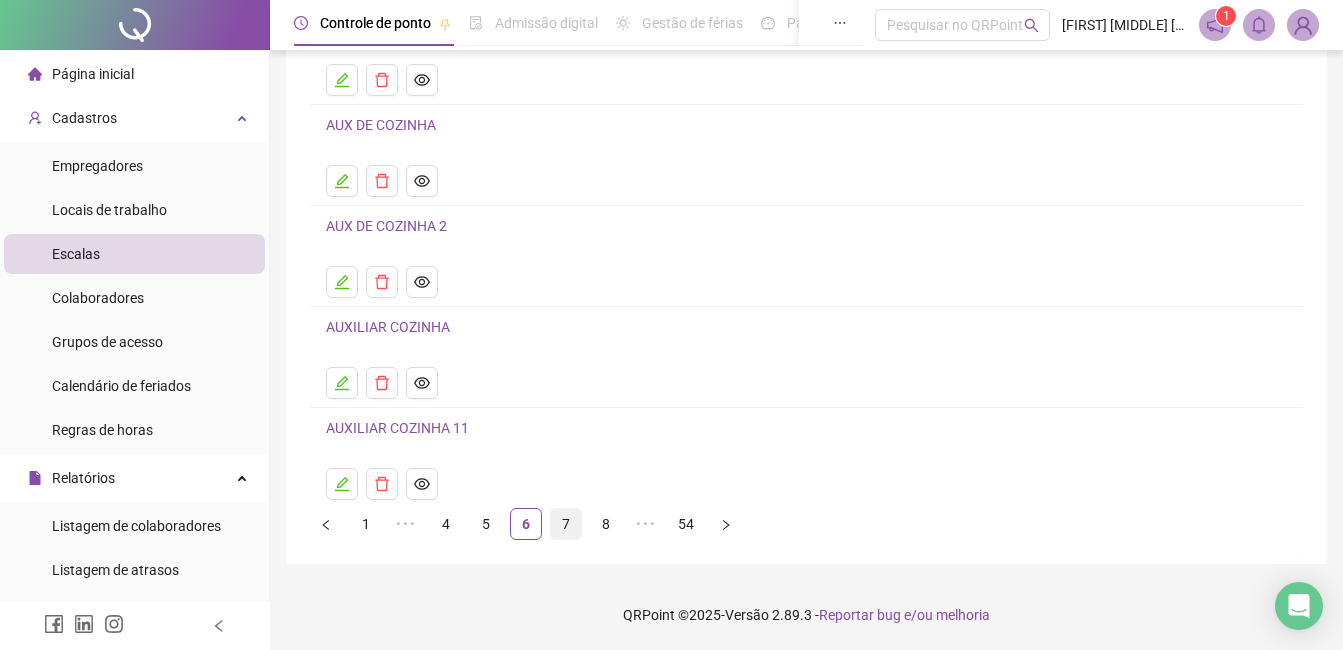 click on "7" at bounding box center [566, 524] 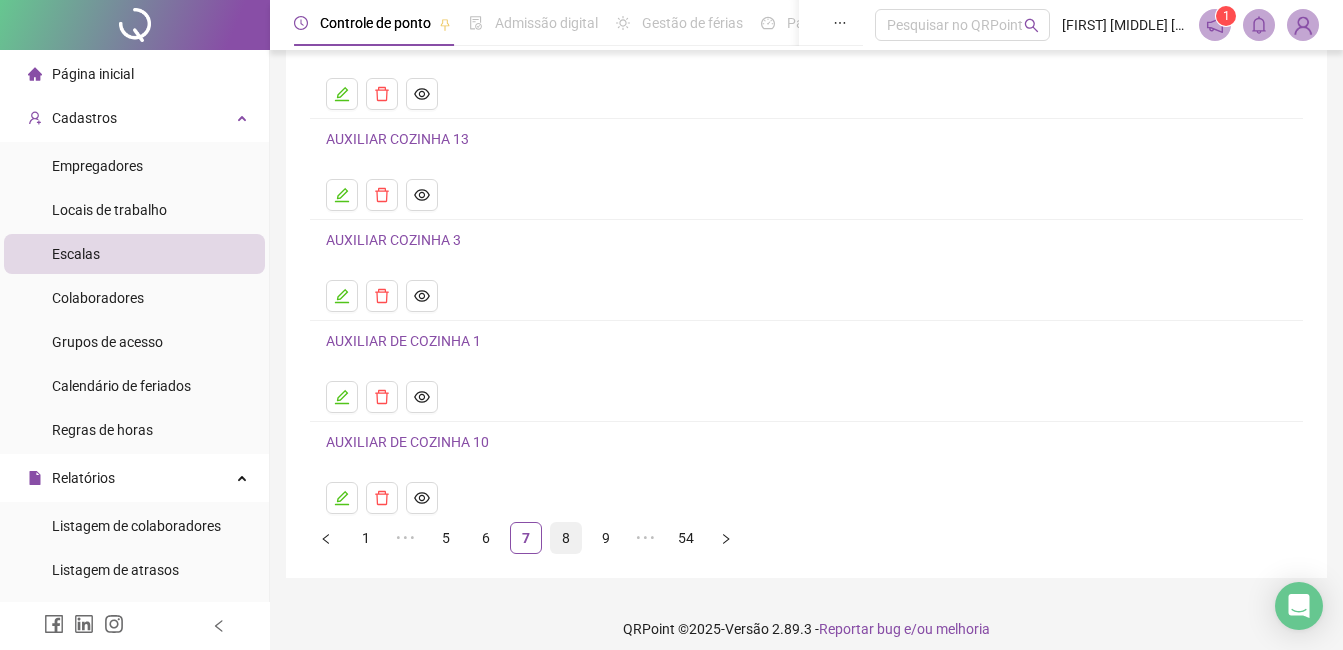 scroll, scrollTop: 200, scrollLeft: 0, axis: vertical 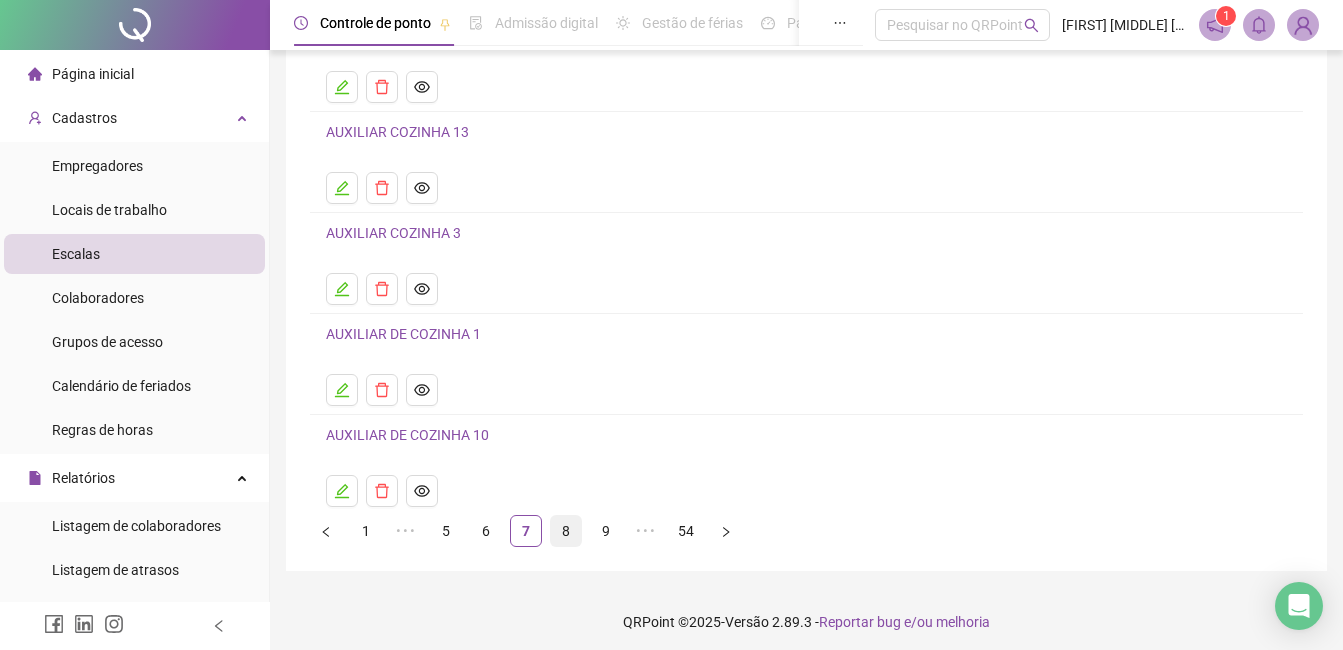 click on "8" at bounding box center [566, 531] 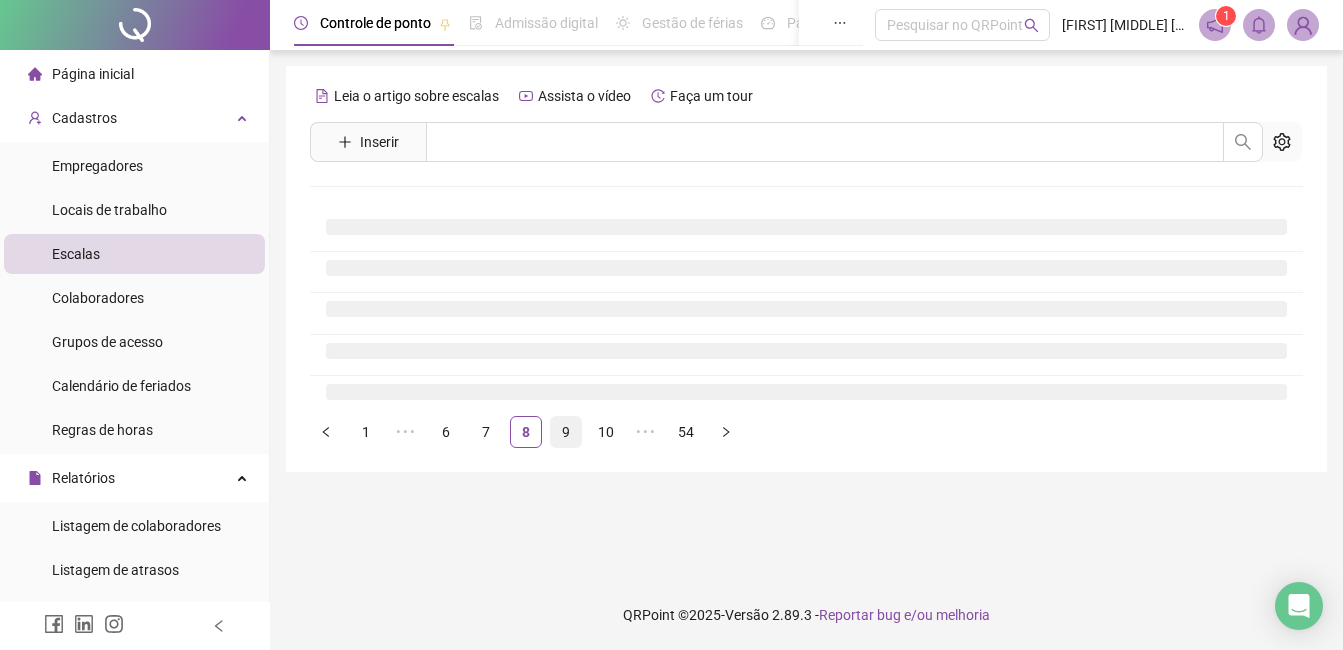 scroll, scrollTop: 0, scrollLeft: 0, axis: both 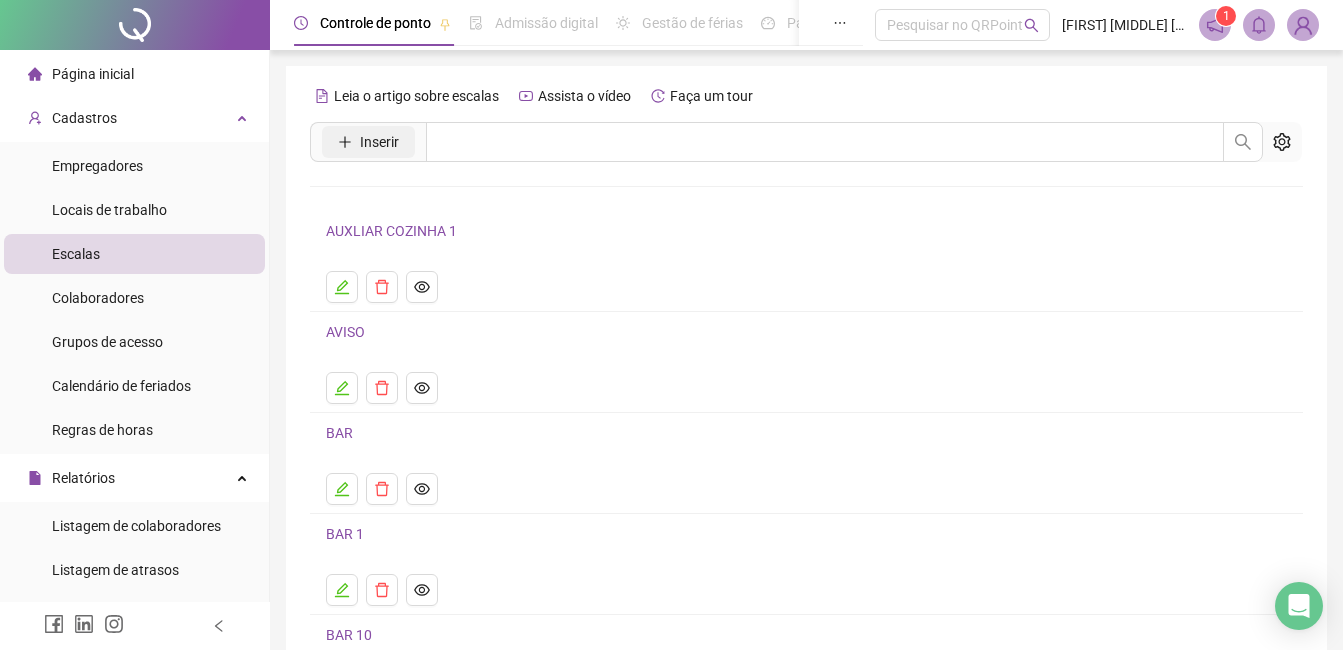 click on "Inserir" at bounding box center (379, 142) 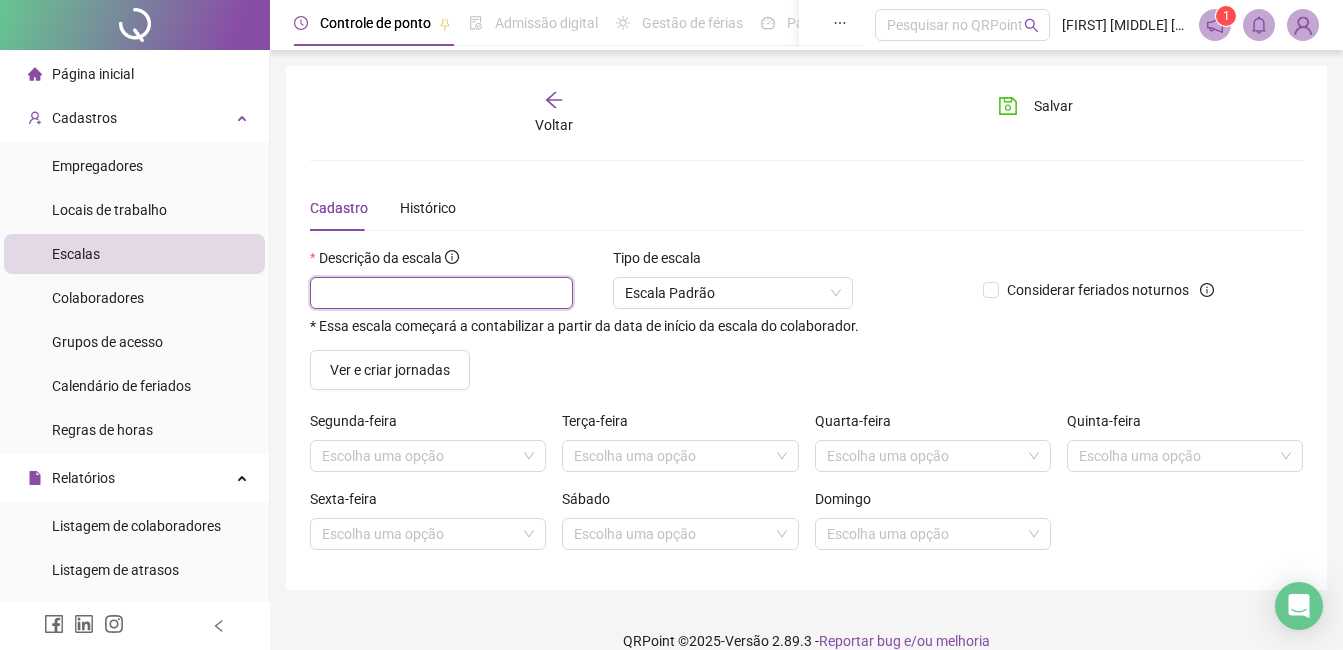 click at bounding box center [441, 293] 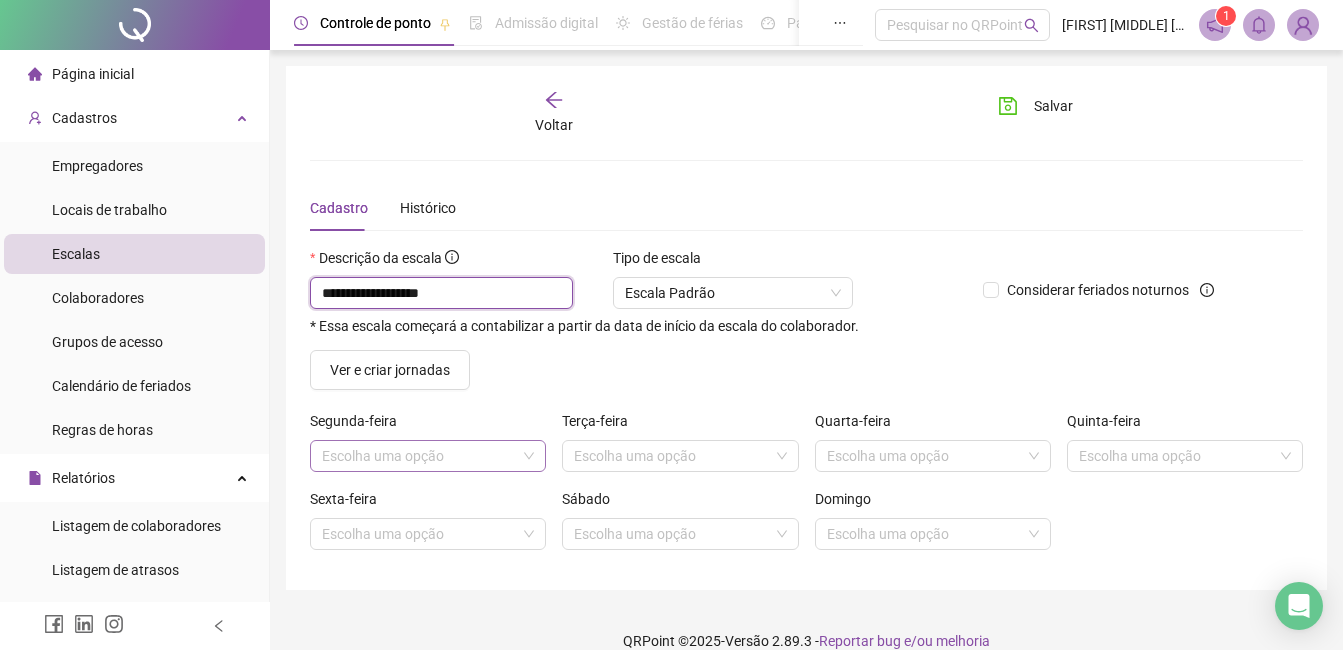 type on "**********" 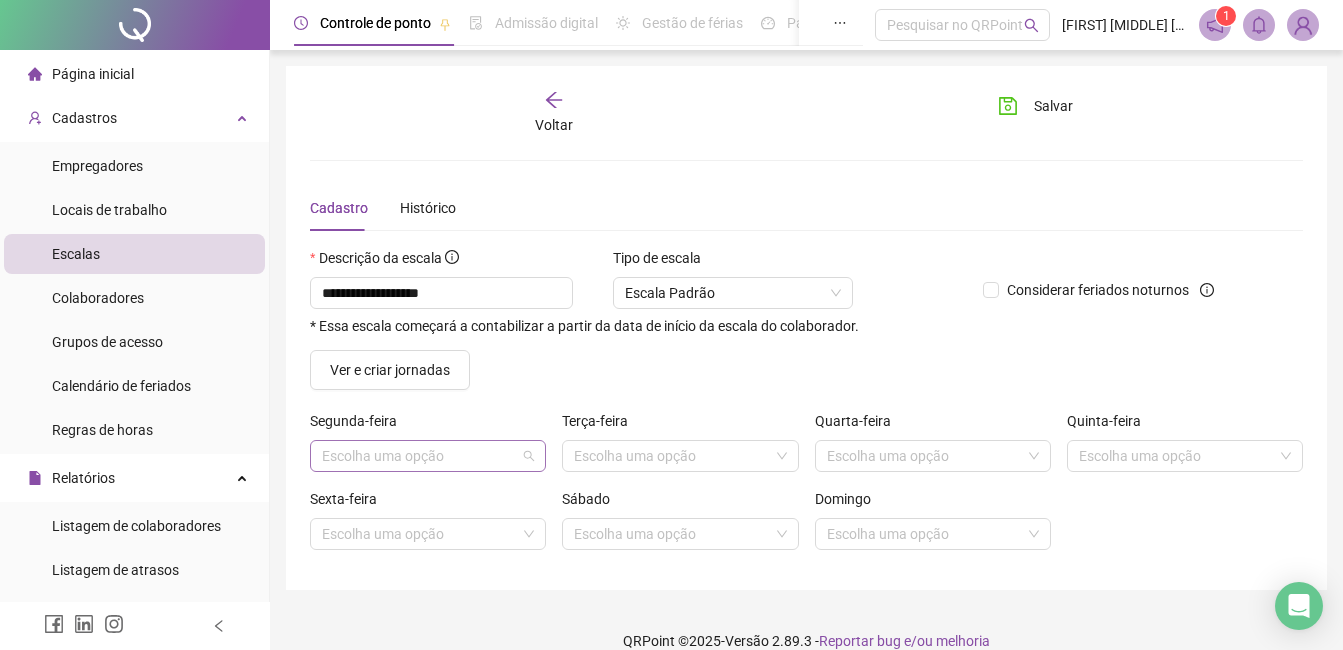 click at bounding box center [419, 456] 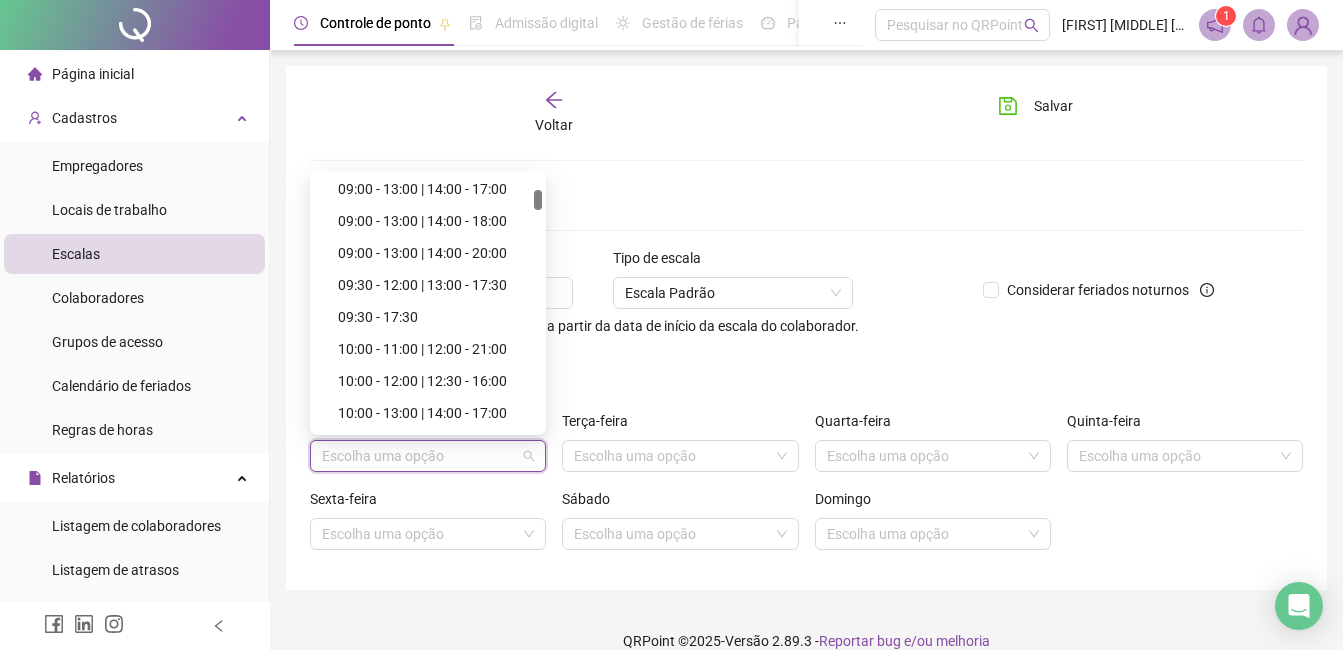 scroll, scrollTop: 500, scrollLeft: 0, axis: vertical 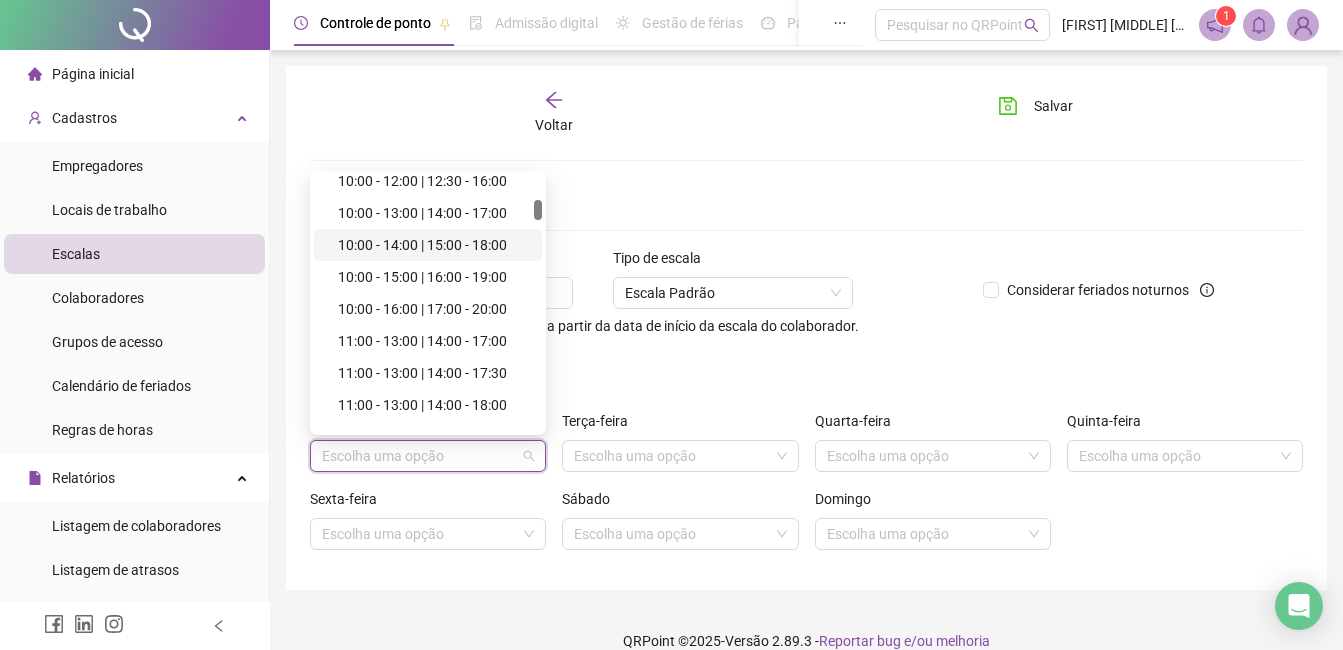 click on "10:00 - 14:00 | 15:00 - 18:00" at bounding box center [434, 245] 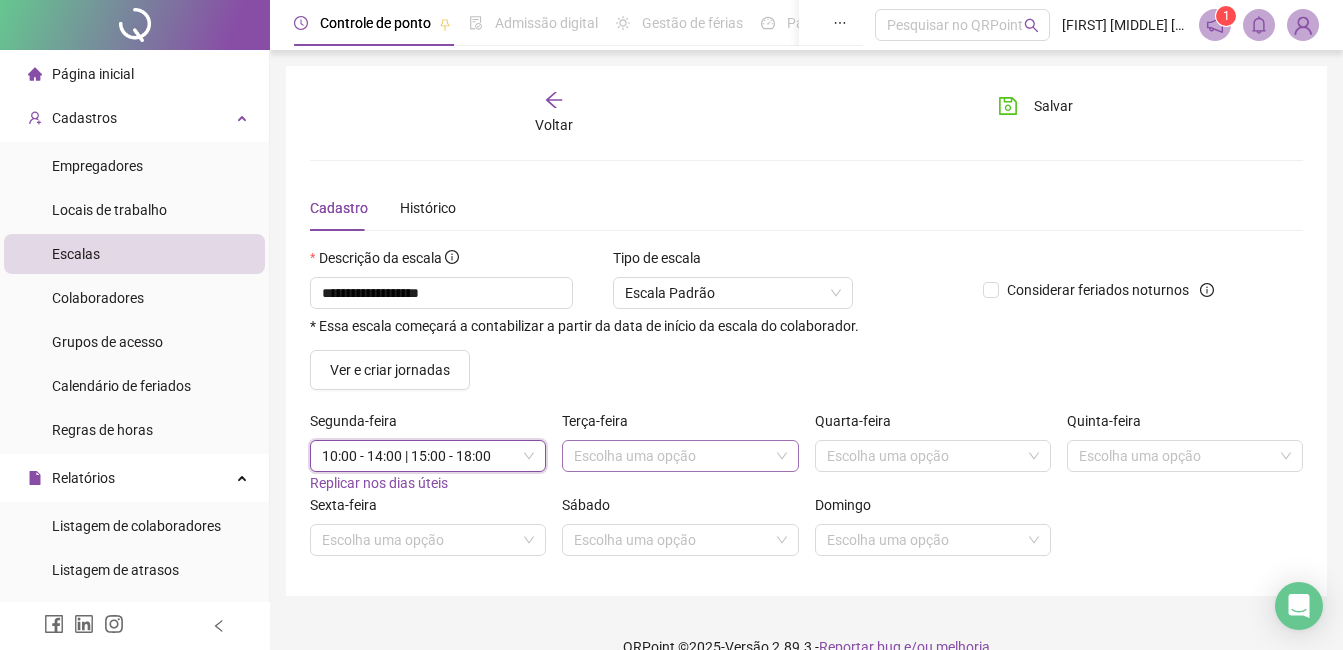 click at bounding box center [671, 456] 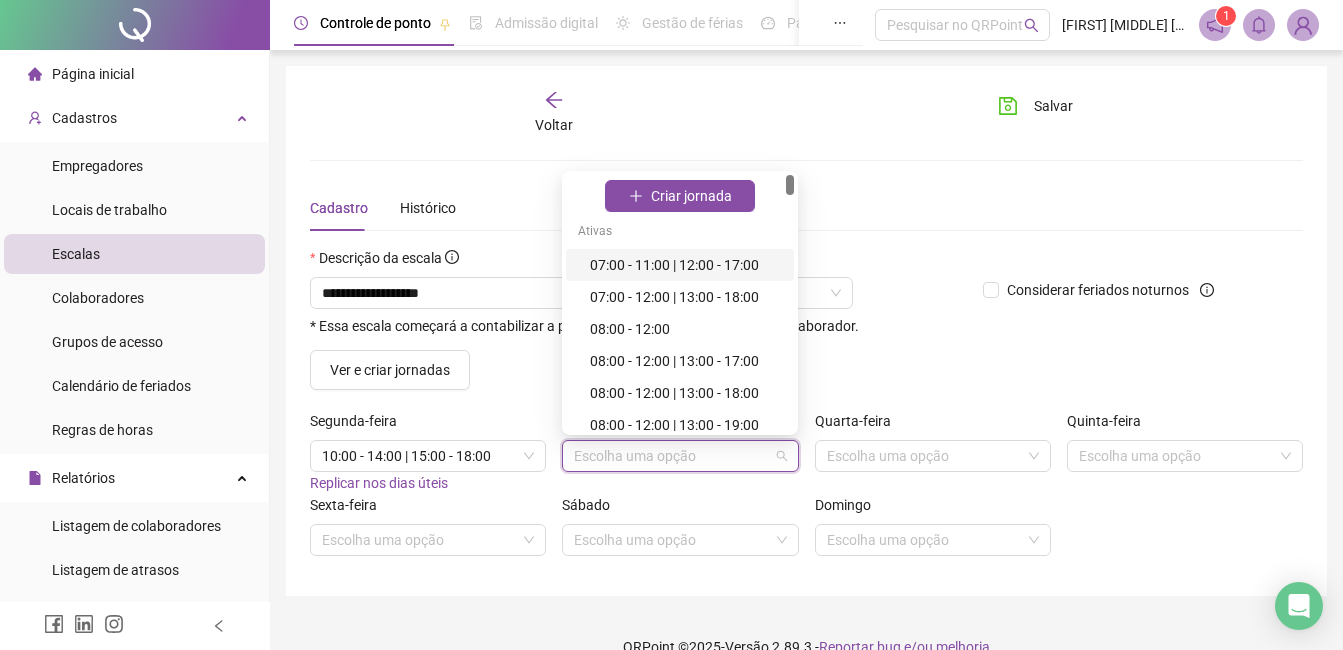 type on "*" 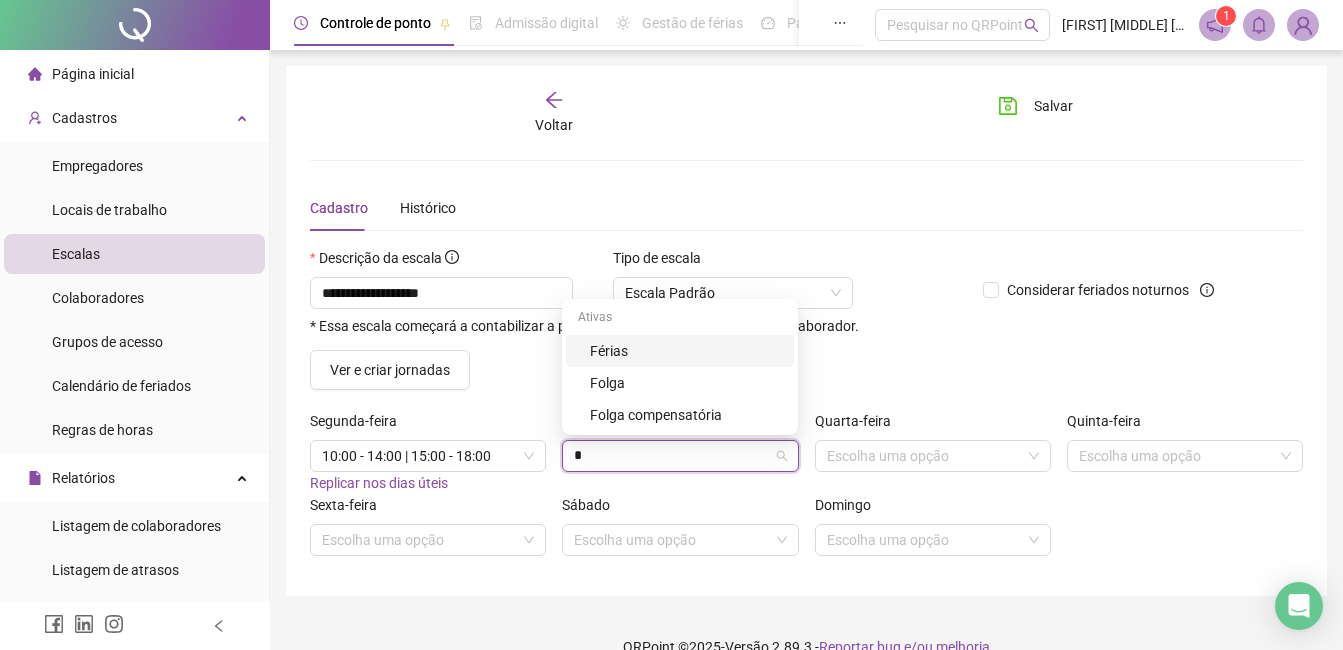 type on "**" 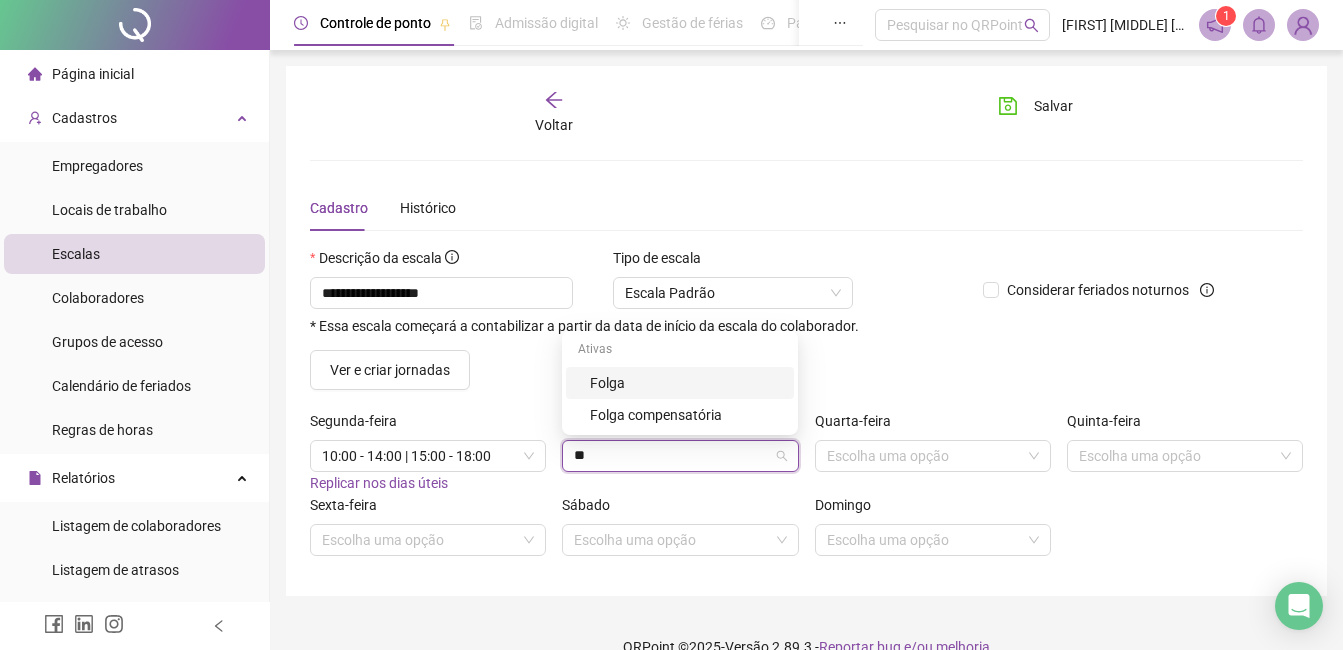 click on "Folga" at bounding box center (686, 383) 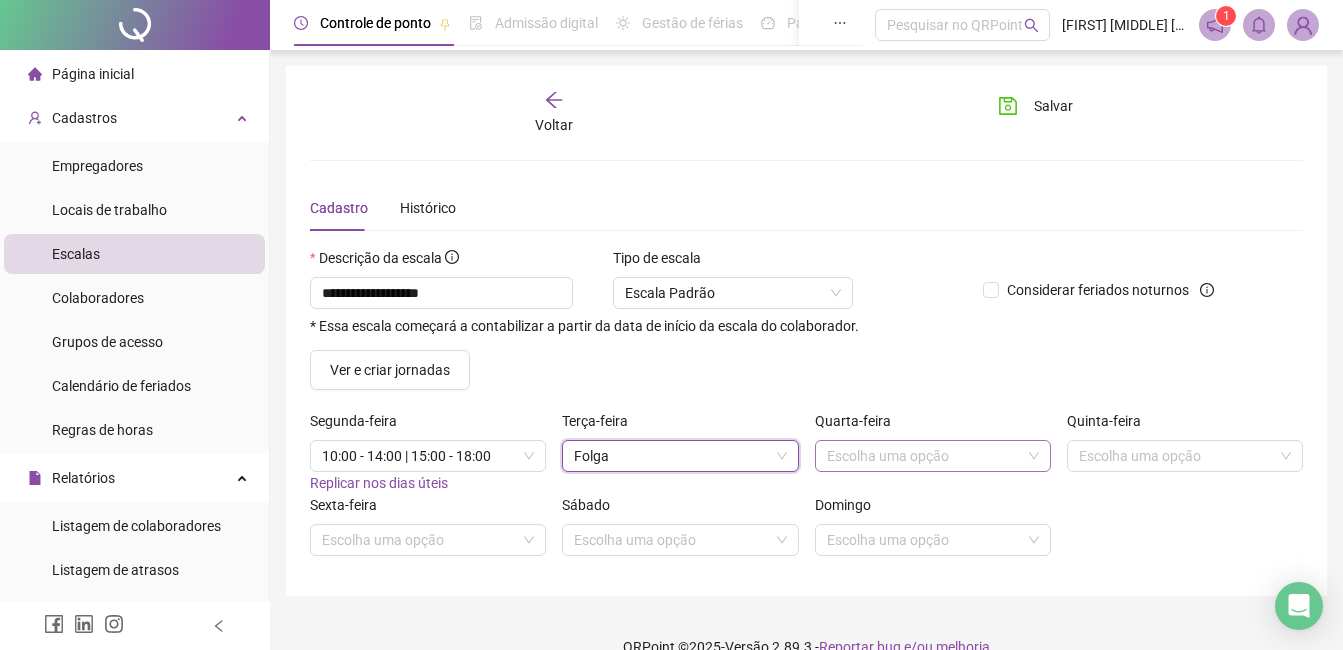 click at bounding box center [924, 456] 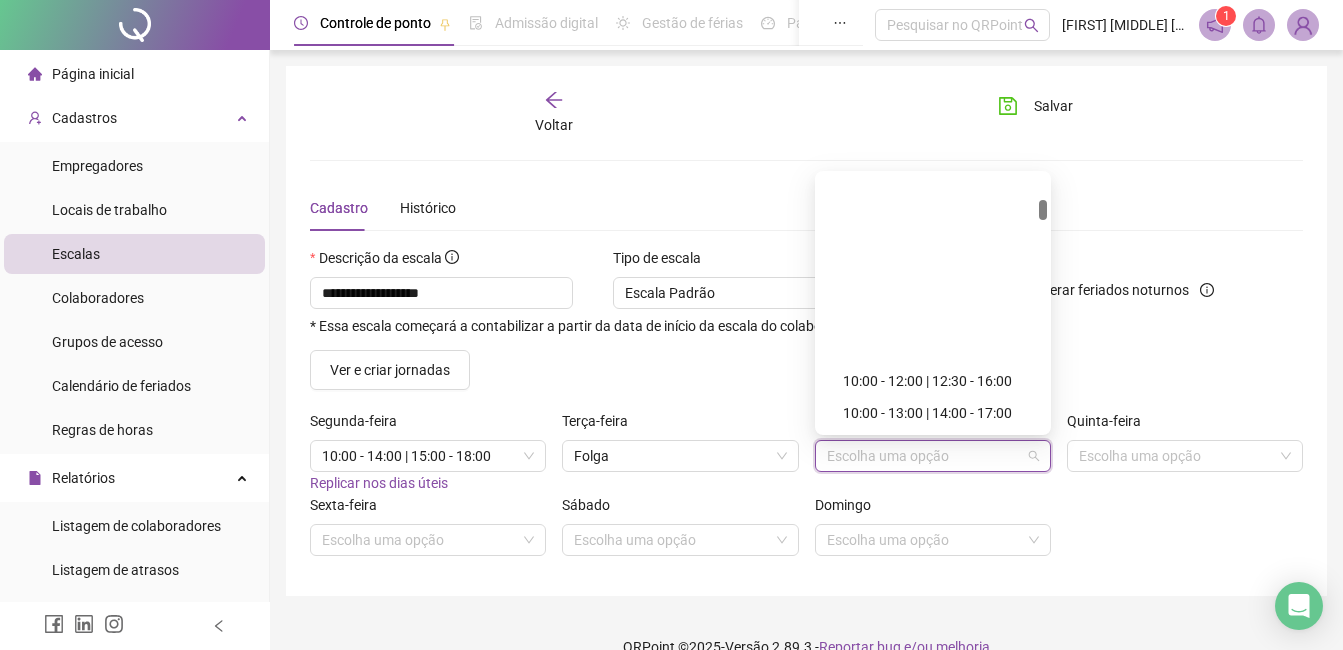 scroll, scrollTop: 500, scrollLeft: 0, axis: vertical 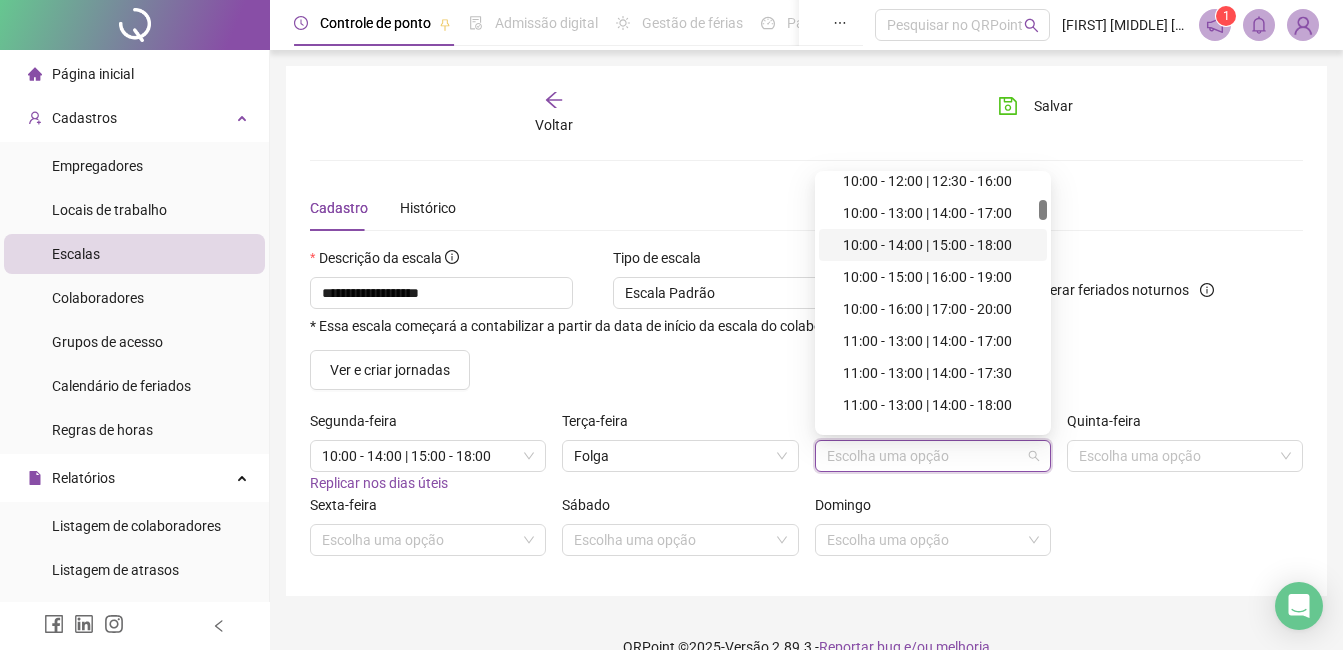 click on "10:00 - 14:00 | 15:00 - 18:00" at bounding box center [939, 245] 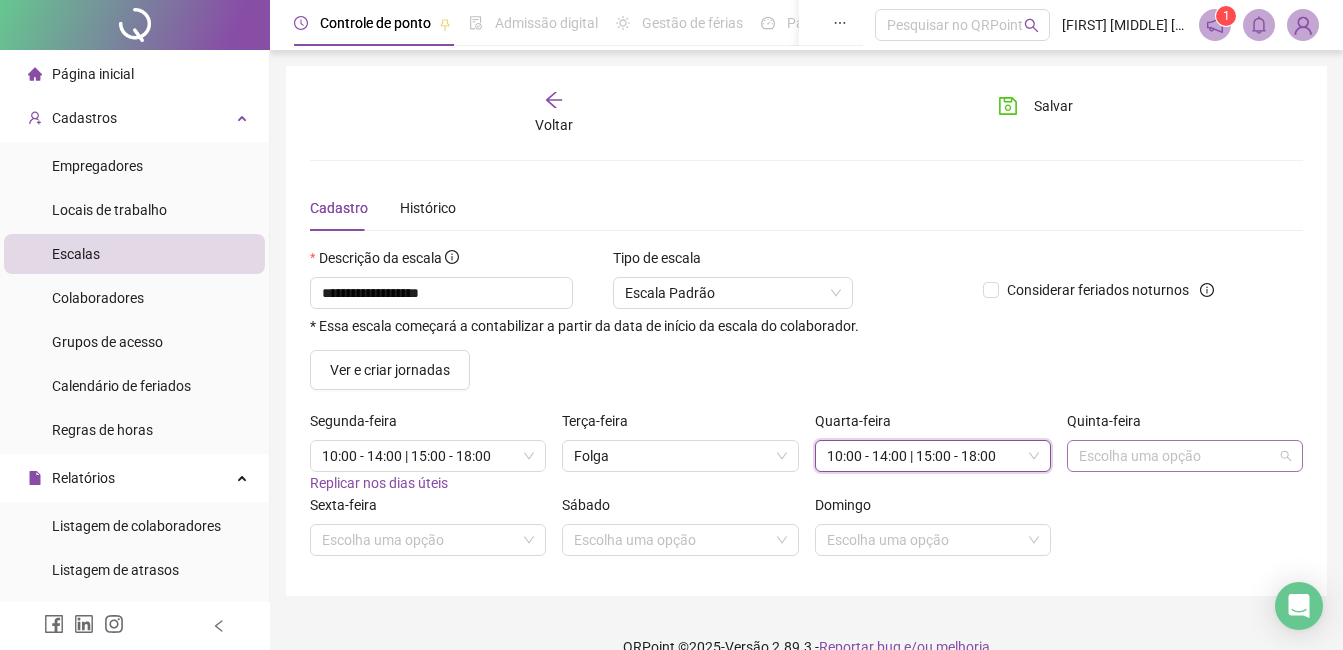 click at bounding box center (1176, 456) 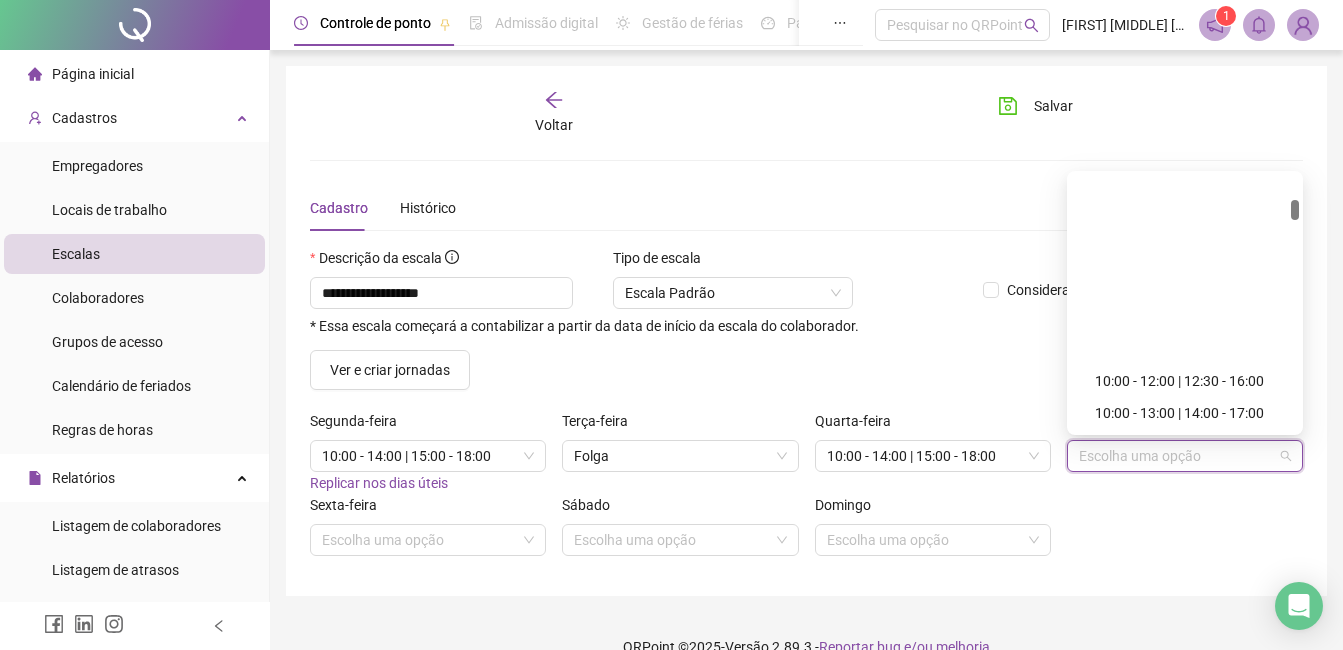 scroll, scrollTop: 500, scrollLeft: 0, axis: vertical 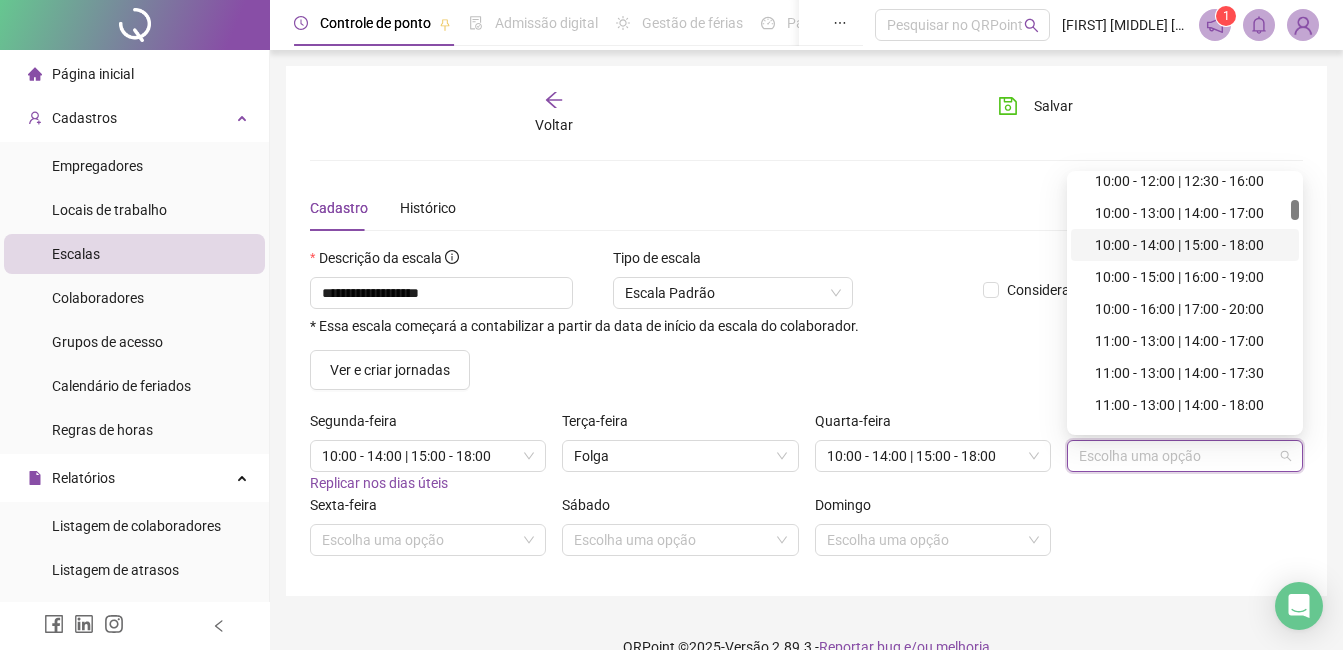click on "10:00 - 14:00 | 15:00 - 18:00" at bounding box center (1191, 245) 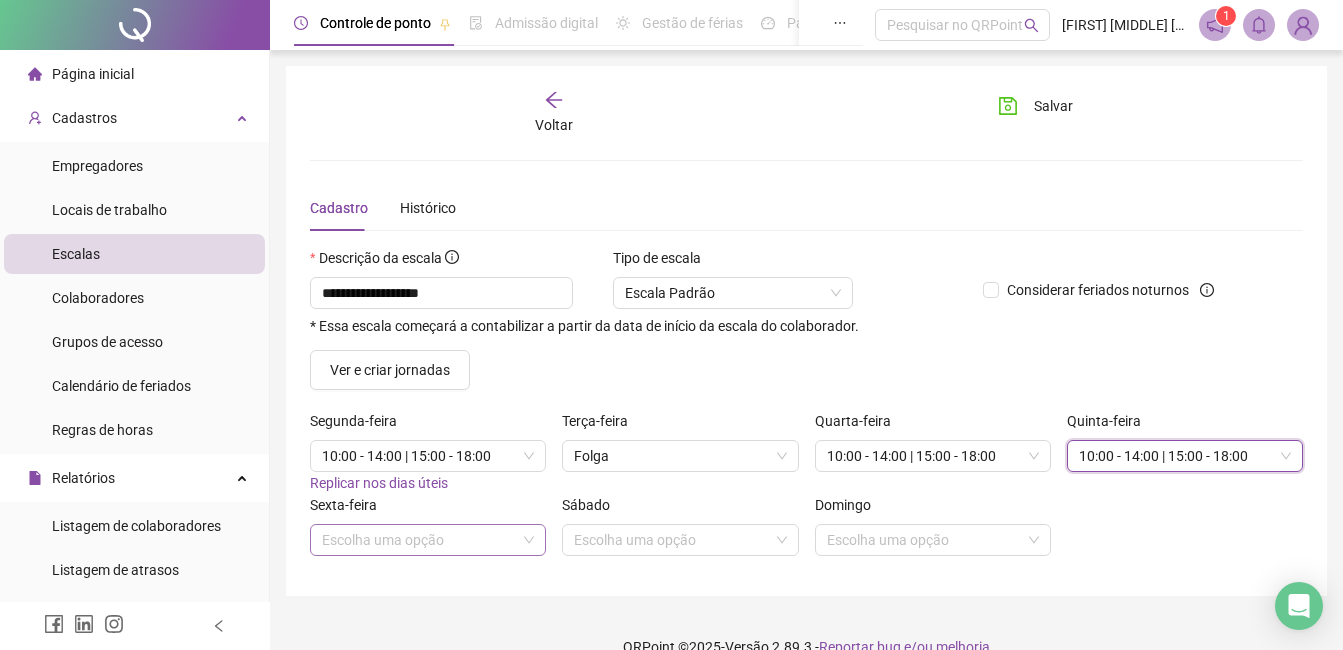 click at bounding box center [419, 540] 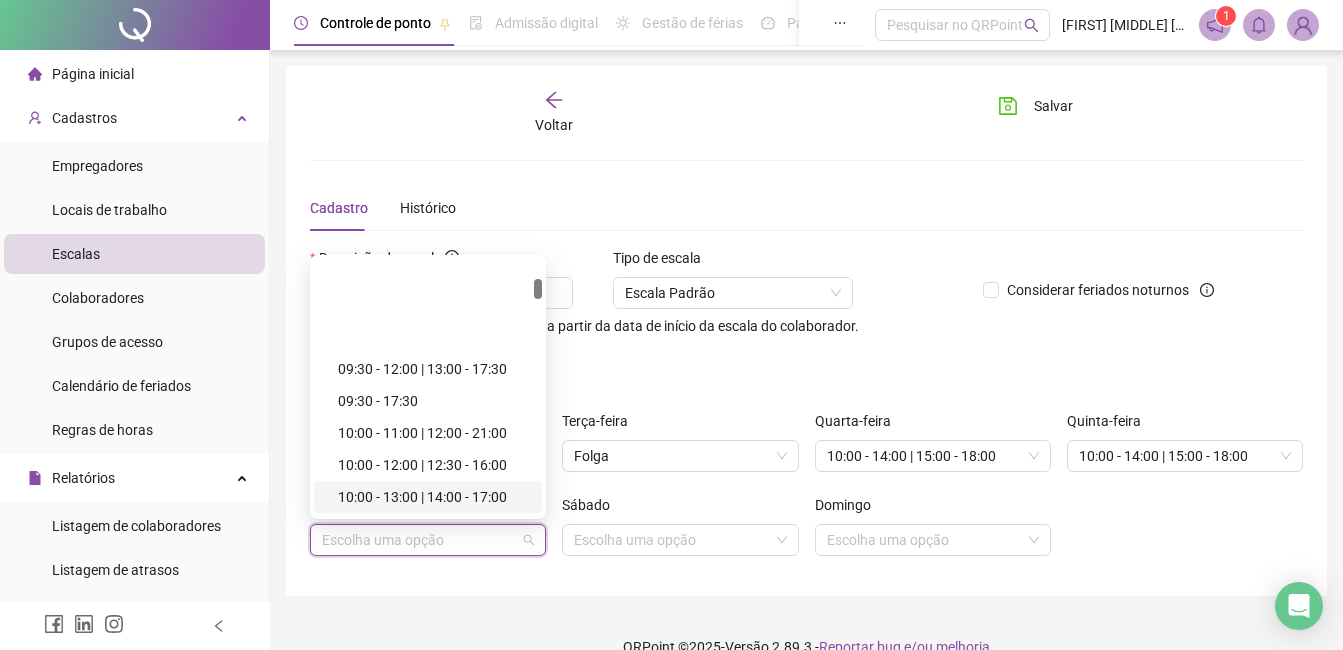 scroll, scrollTop: 400, scrollLeft: 0, axis: vertical 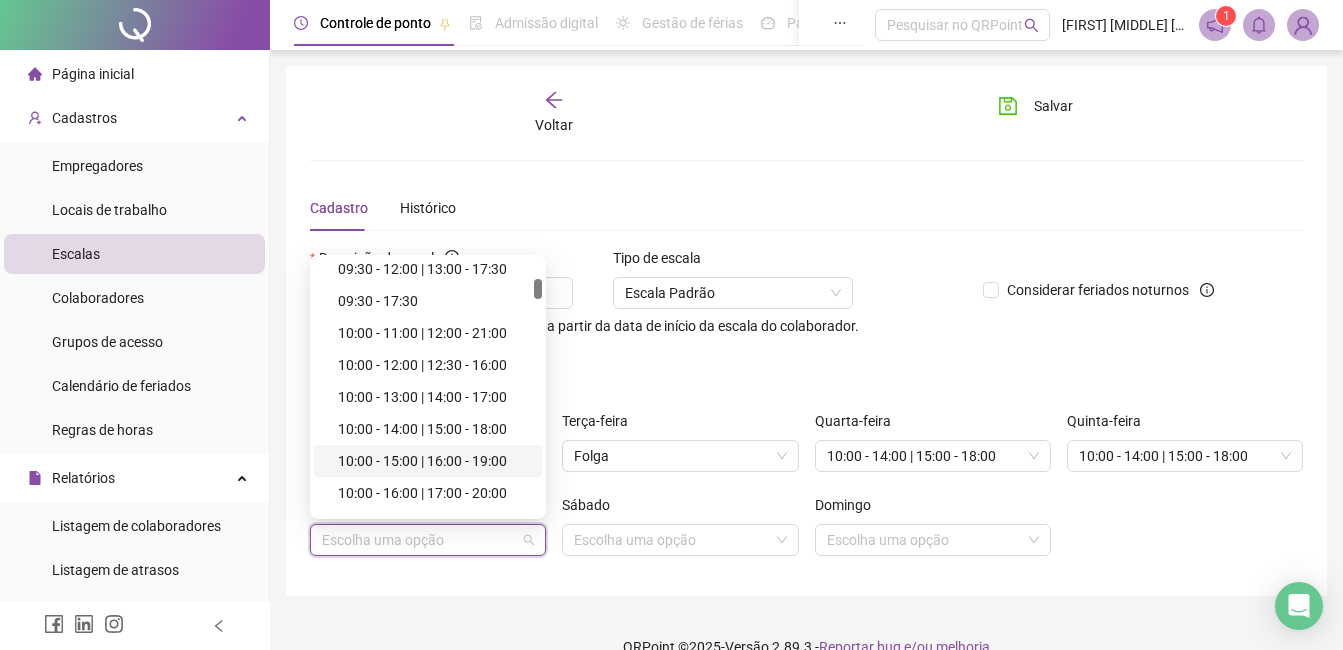 click on "10:00 - 15:00 | 16:00 - 19:00" at bounding box center [434, 461] 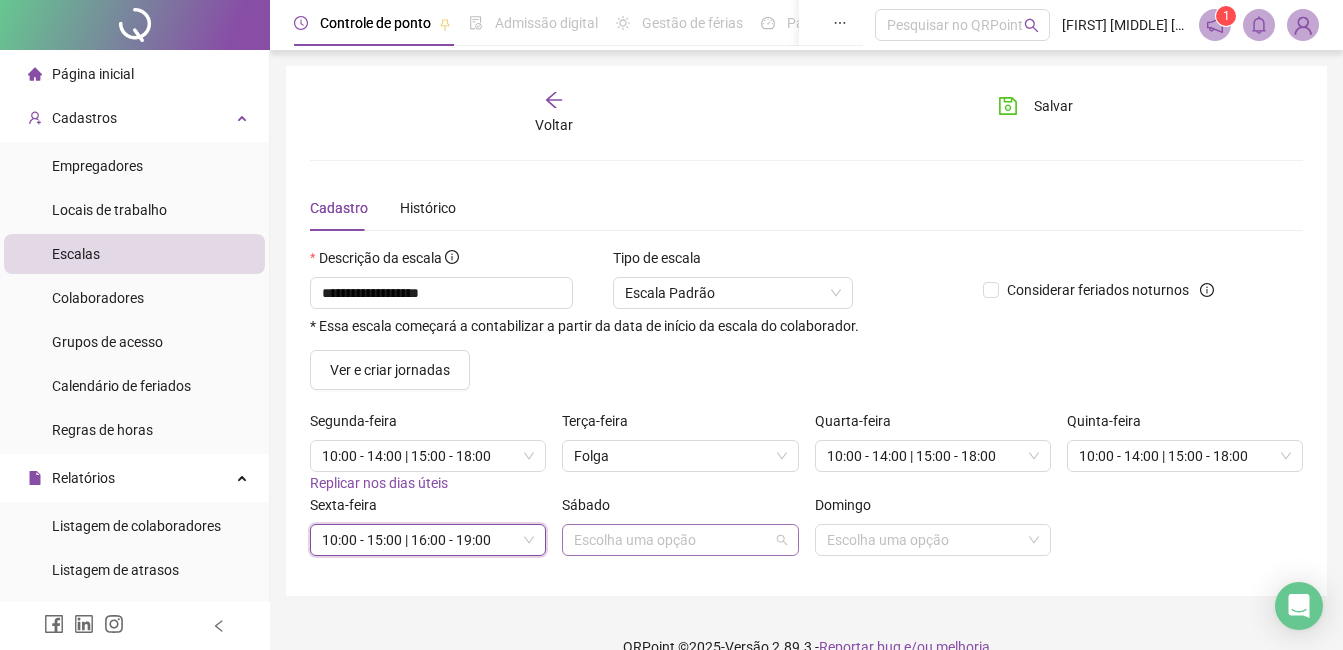 click at bounding box center [671, 540] 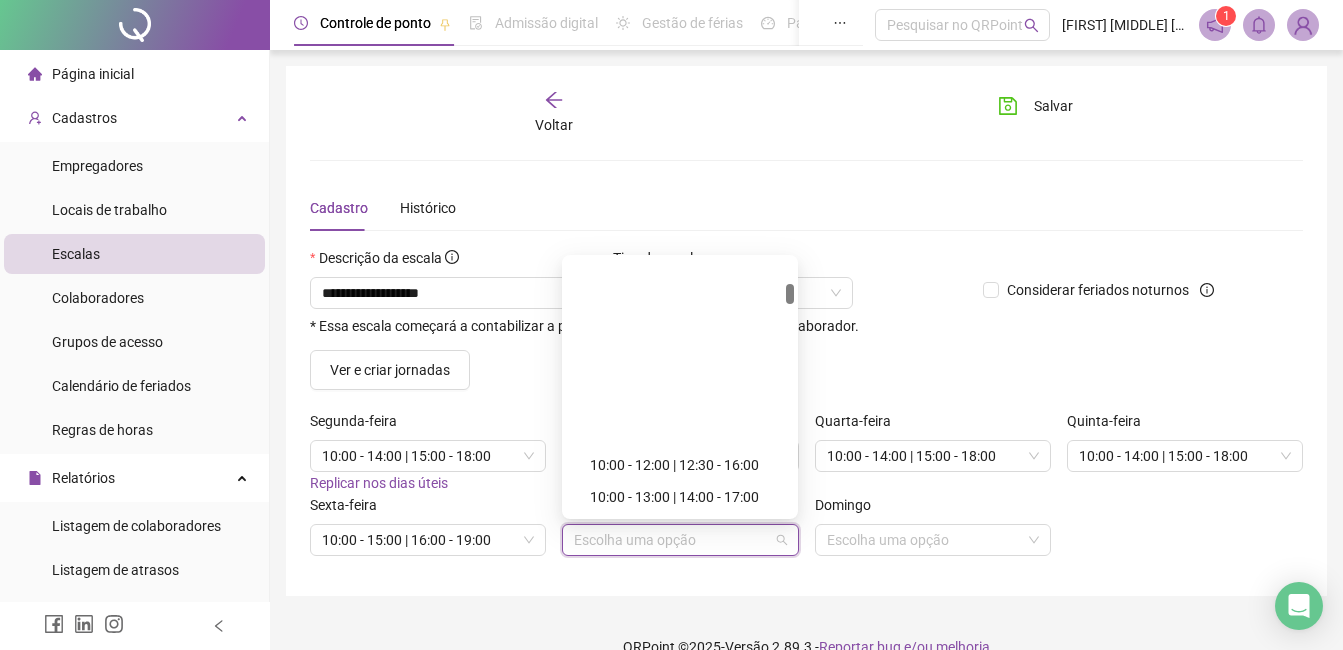scroll, scrollTop: 500, scrollLeft: 0, axis: vertical 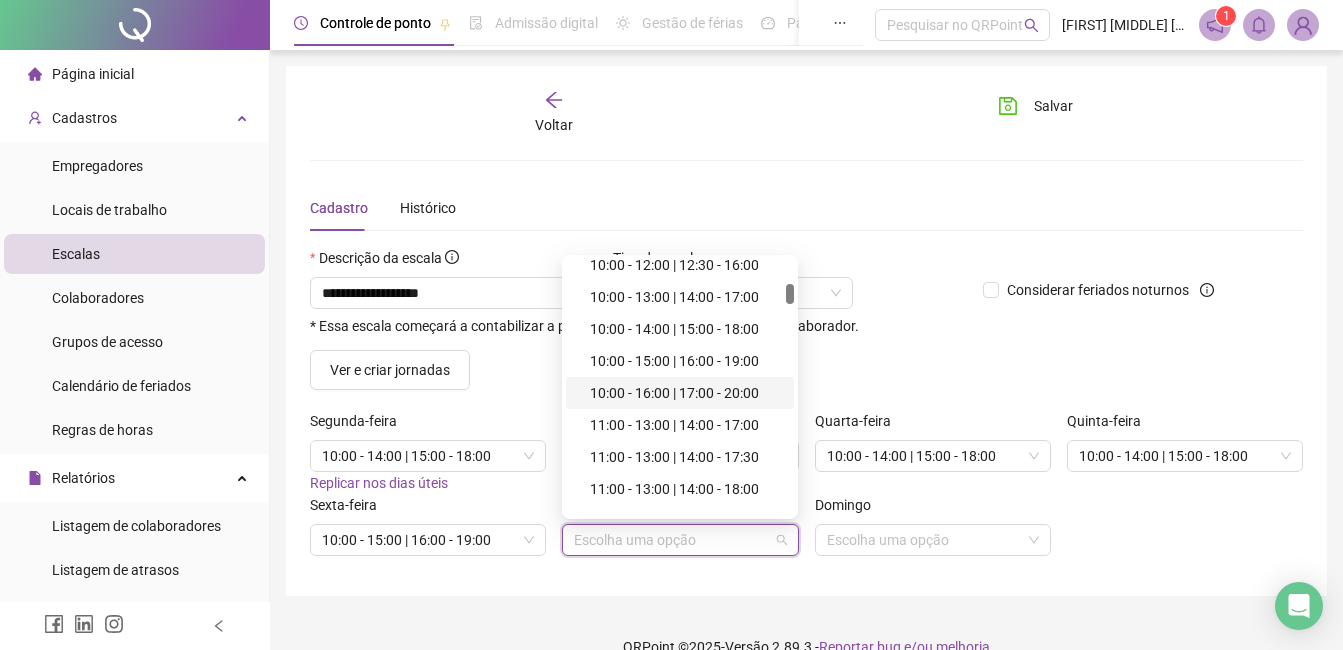 click on "10:00 - 16:00 | 17:00 - 20:00" at bounding box center (686, 393) 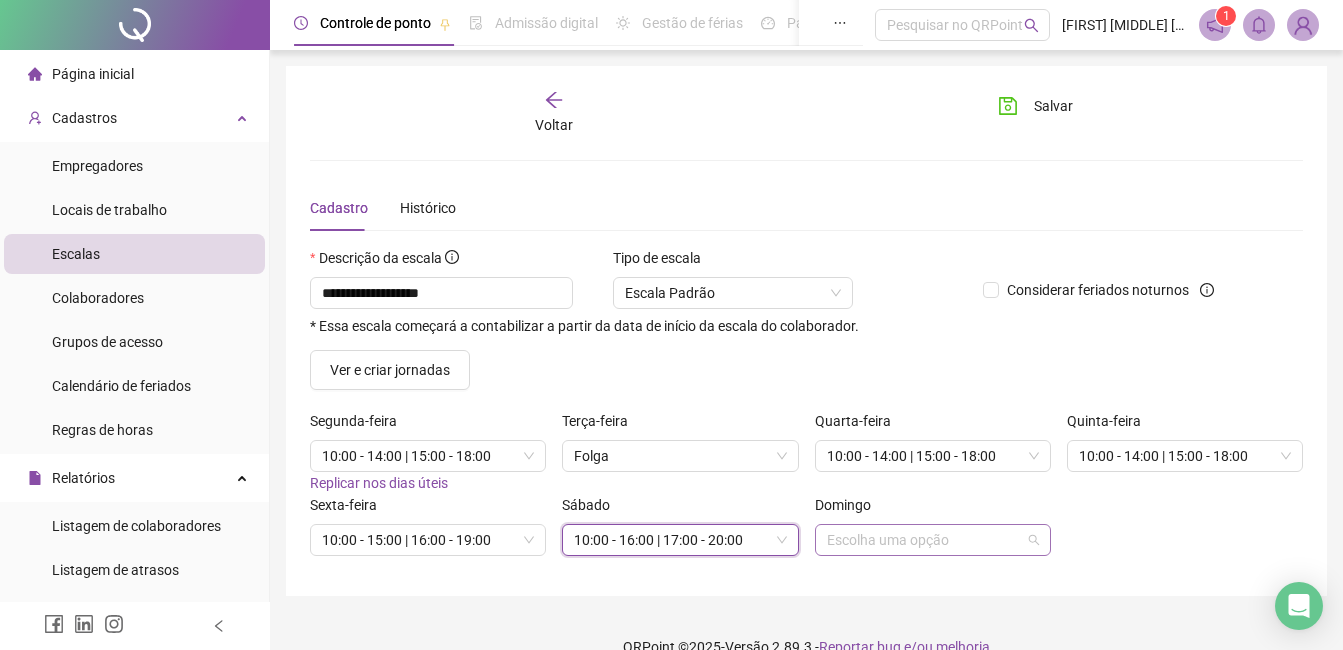 click at bounding box center (924, 540) 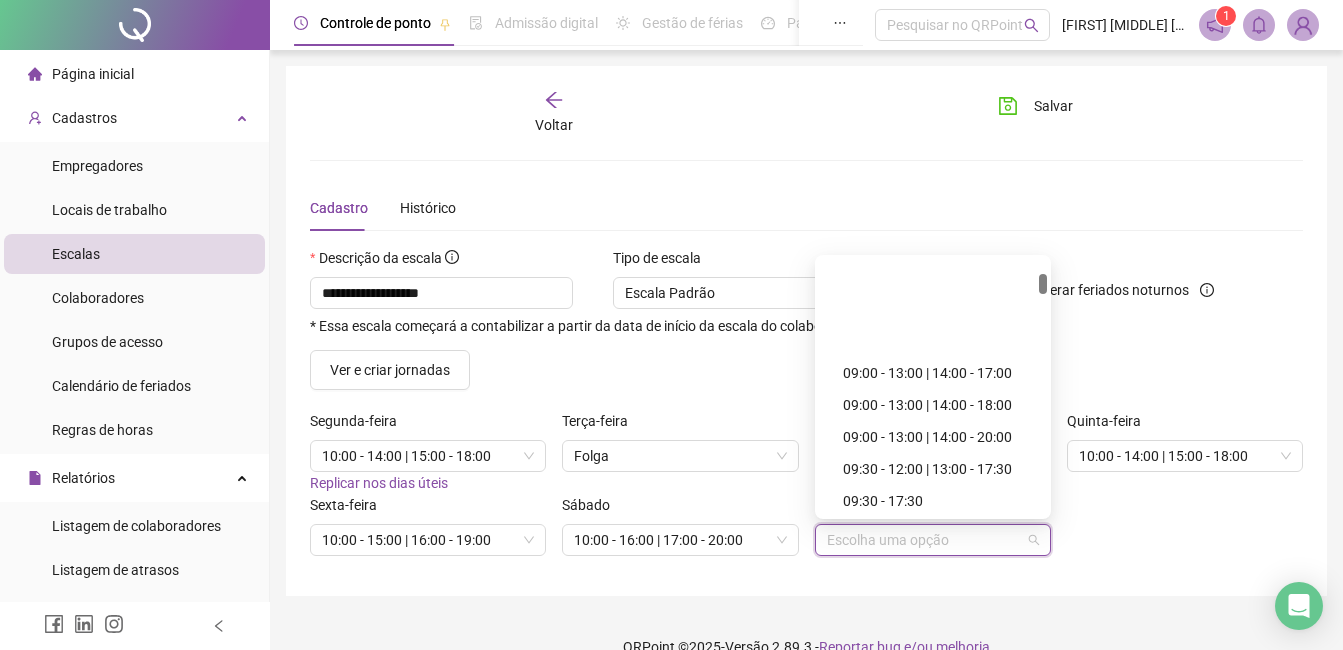 scroll, scrollTop: 300, scrollLeft: 0, axis: vertical 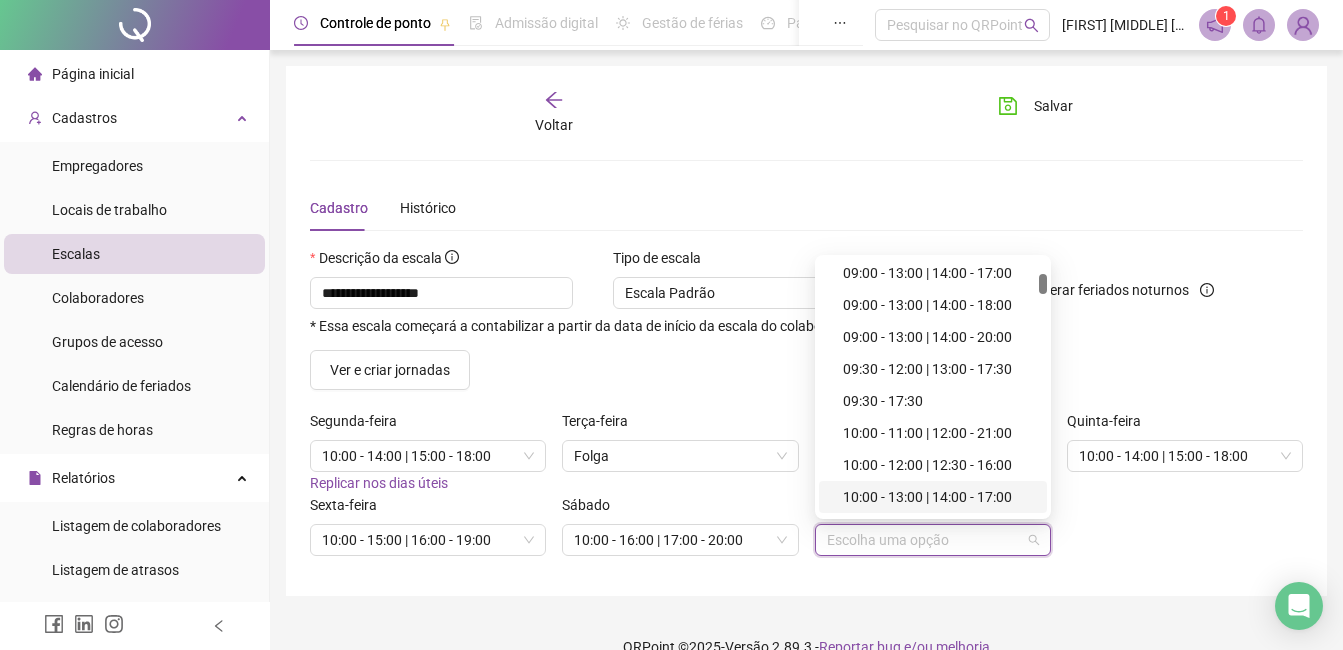click on "10:00 - 13:00 | 14:00 - 17:00" at bounding box center (939, 497) 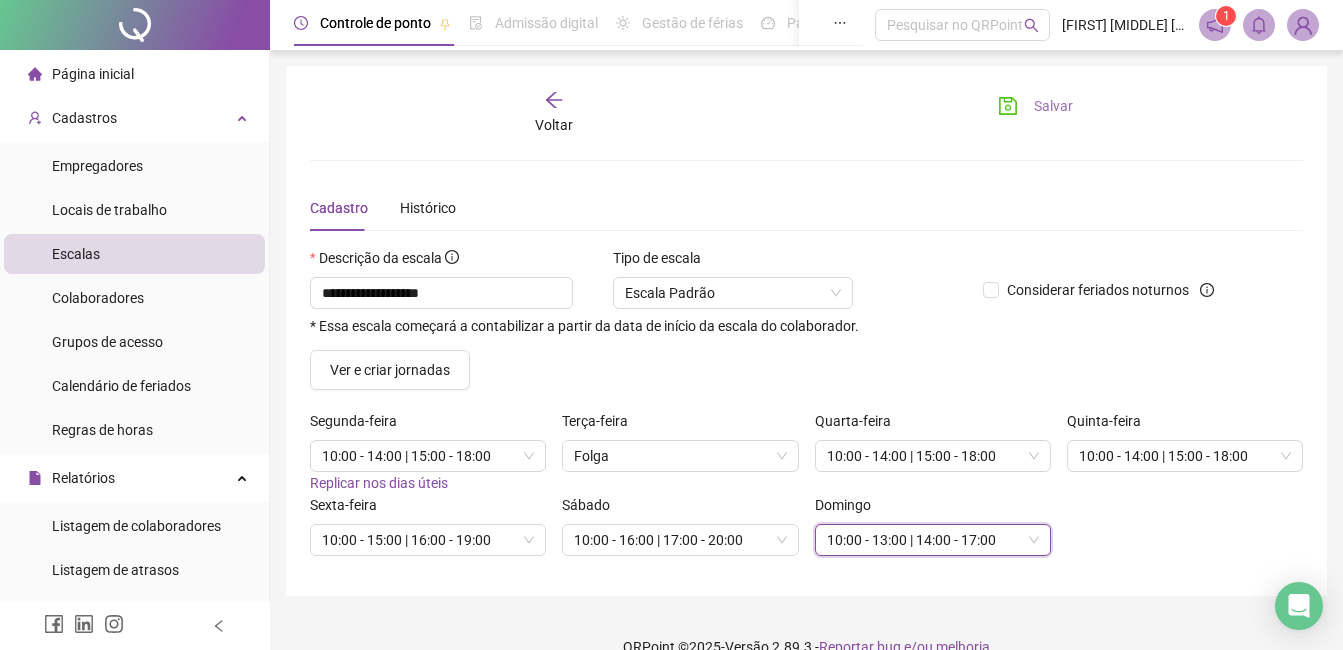 click on "Salvar" at bounding box center (1053, 106) 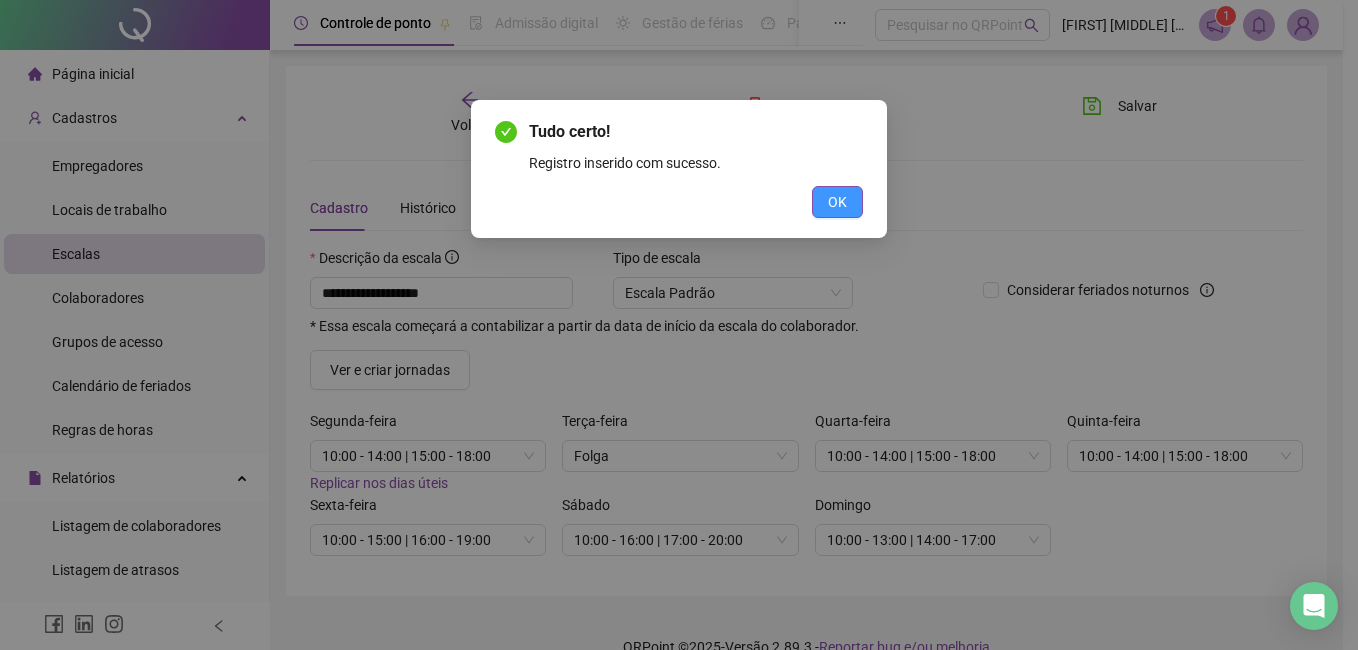click on "OK" at bounding box center [837, 202] 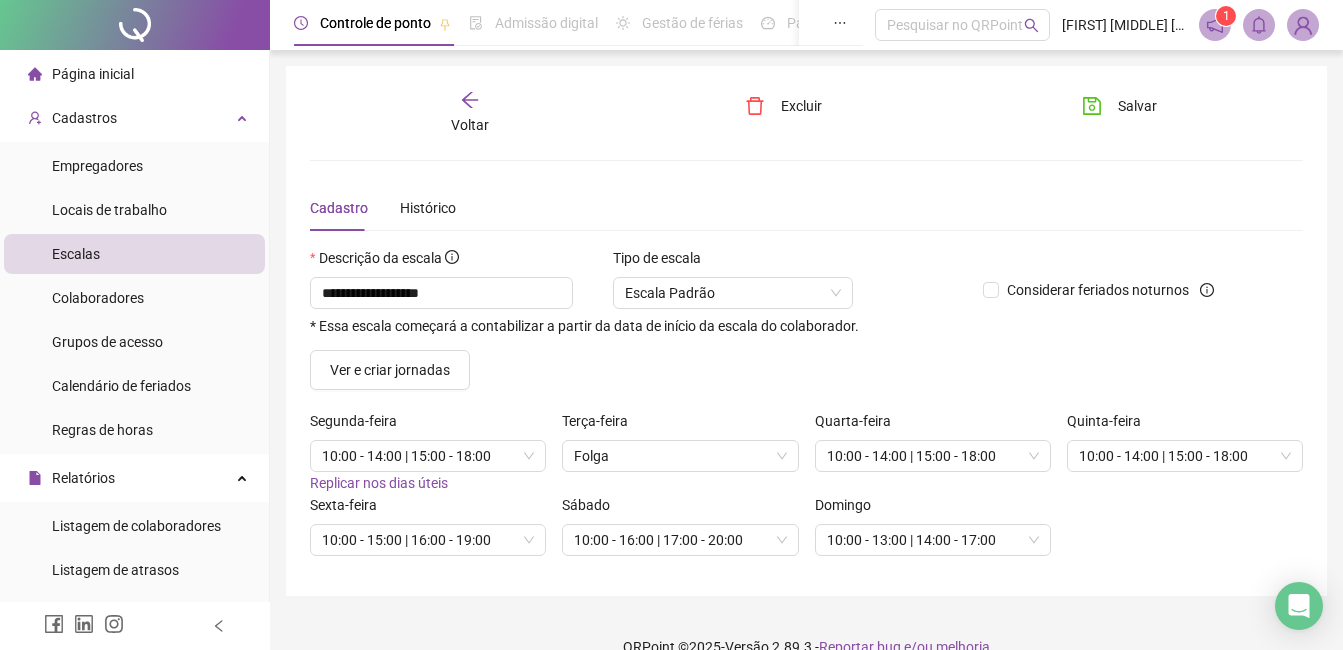 click on "Voltar" at bounding box center [470, 113] 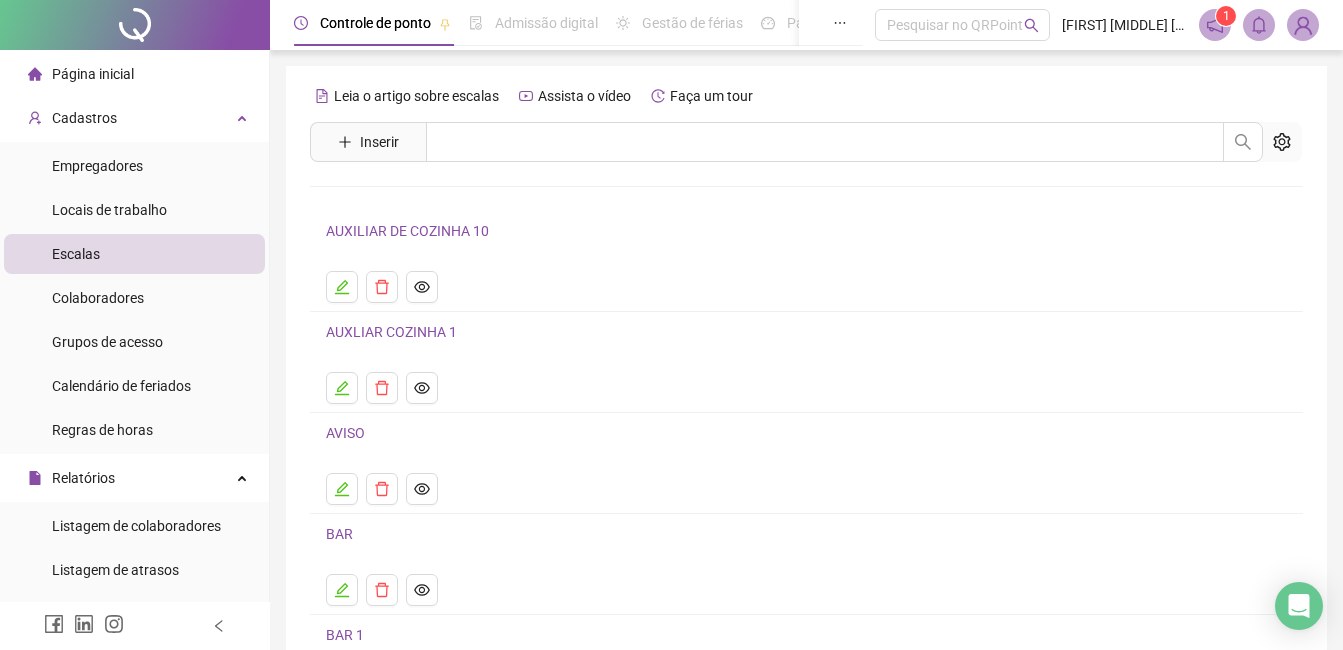 drag, startPoint x: 141, startPoint y: 296, endPoint x: 251, endPoint y: 228, distance: 129.3213 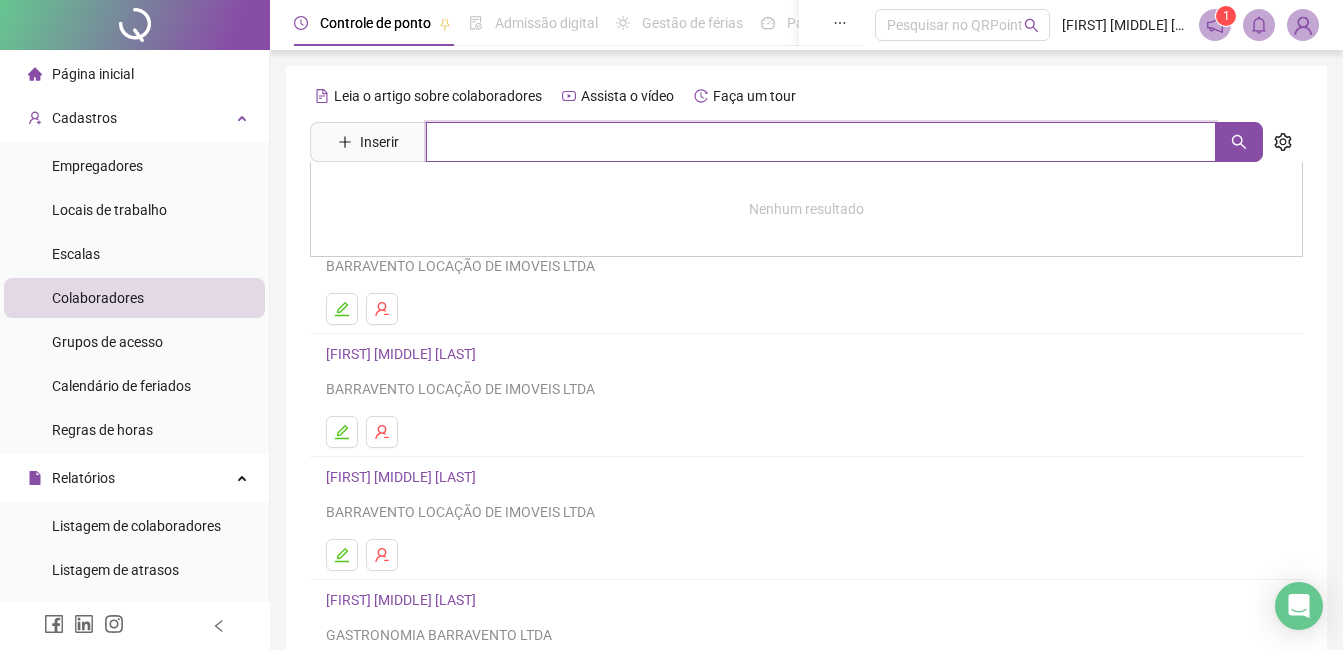 click at bounding box center (821, 142) 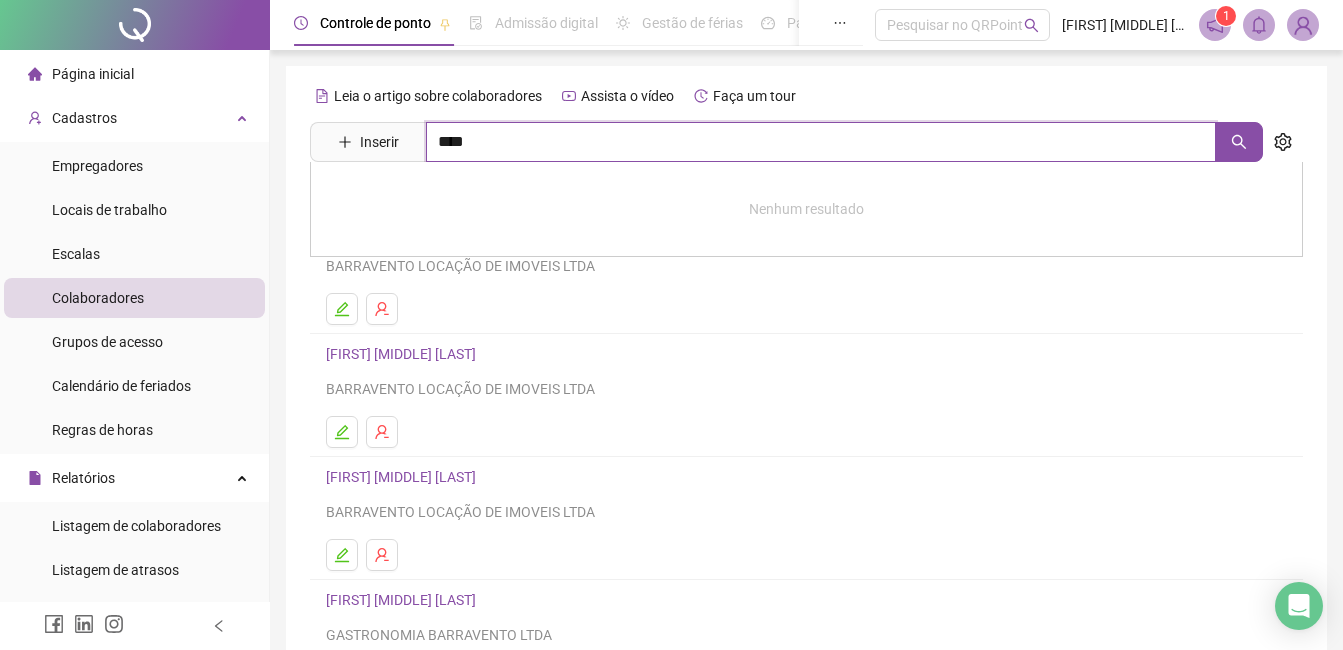 type on "****" 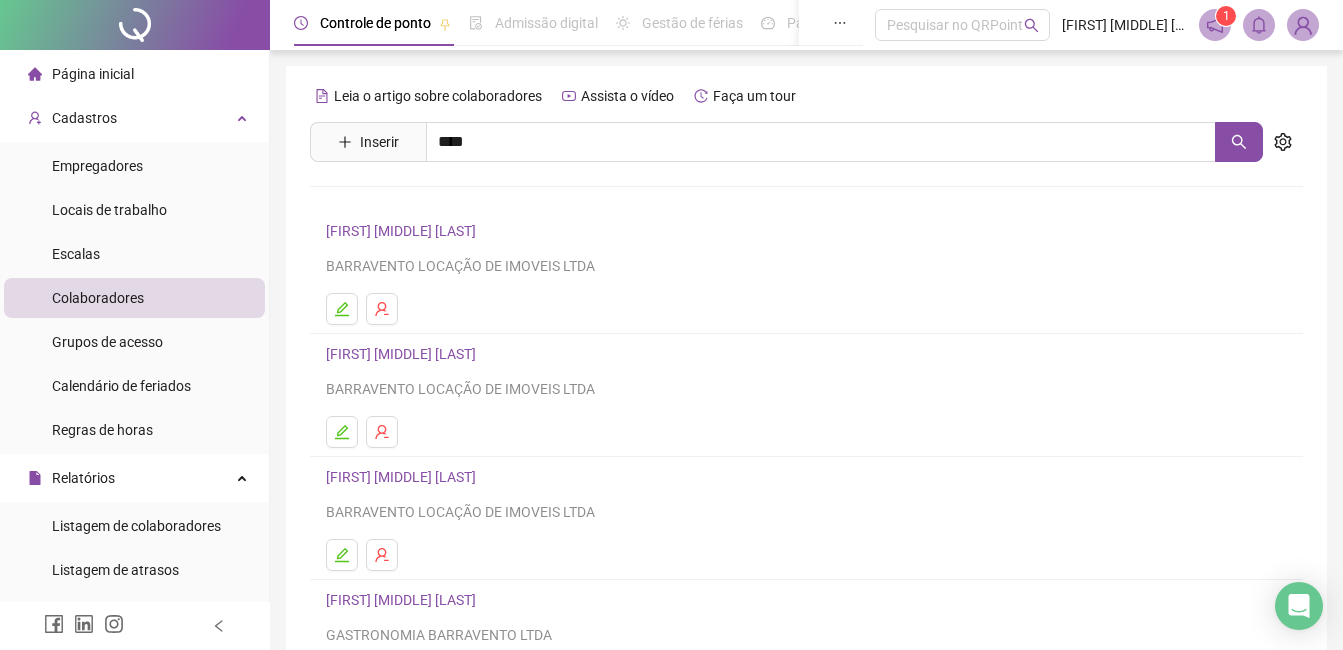 click on "[FIRST] [LAST]" at bounding box center [391, 201] 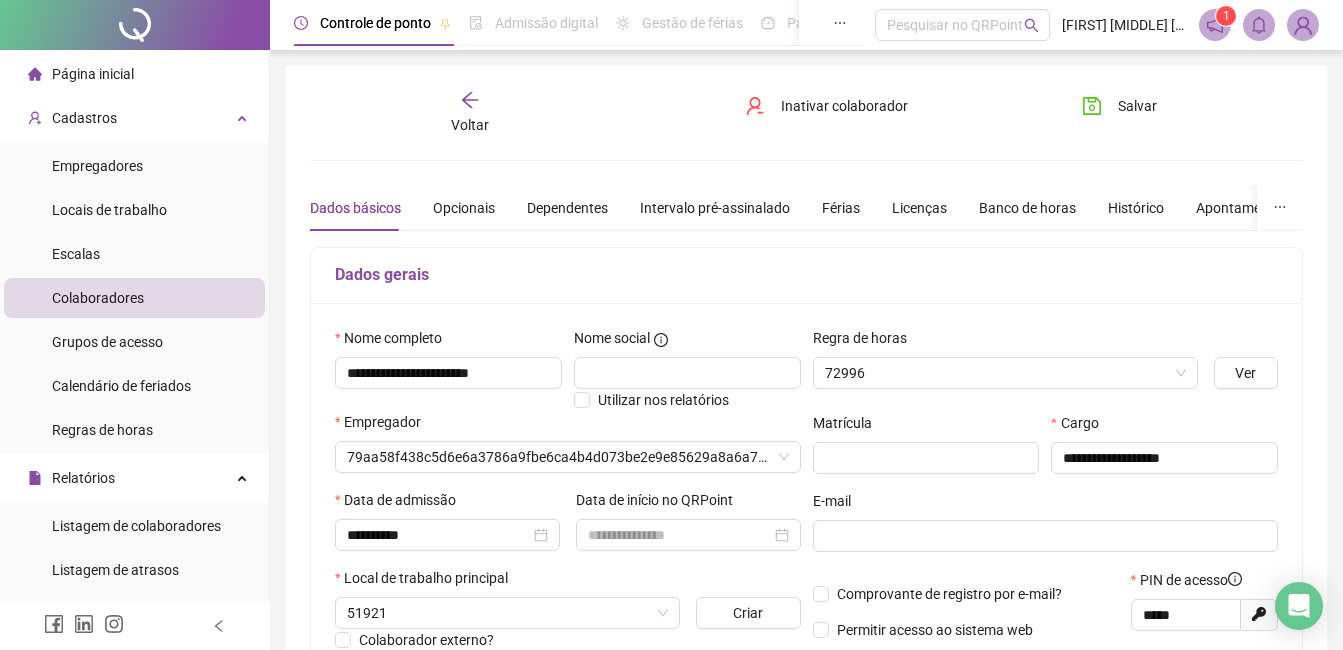type on "**********" 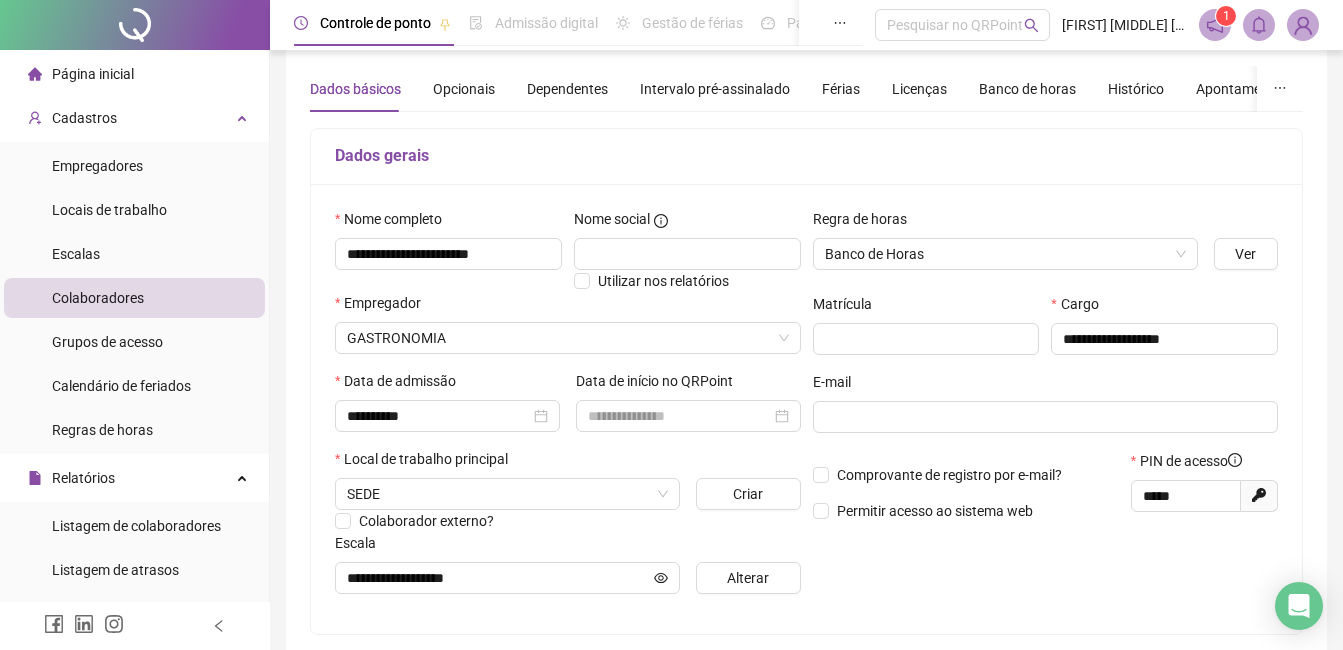 scroll, scrollTop: 300, scrollLeft: 0, axis: vertical 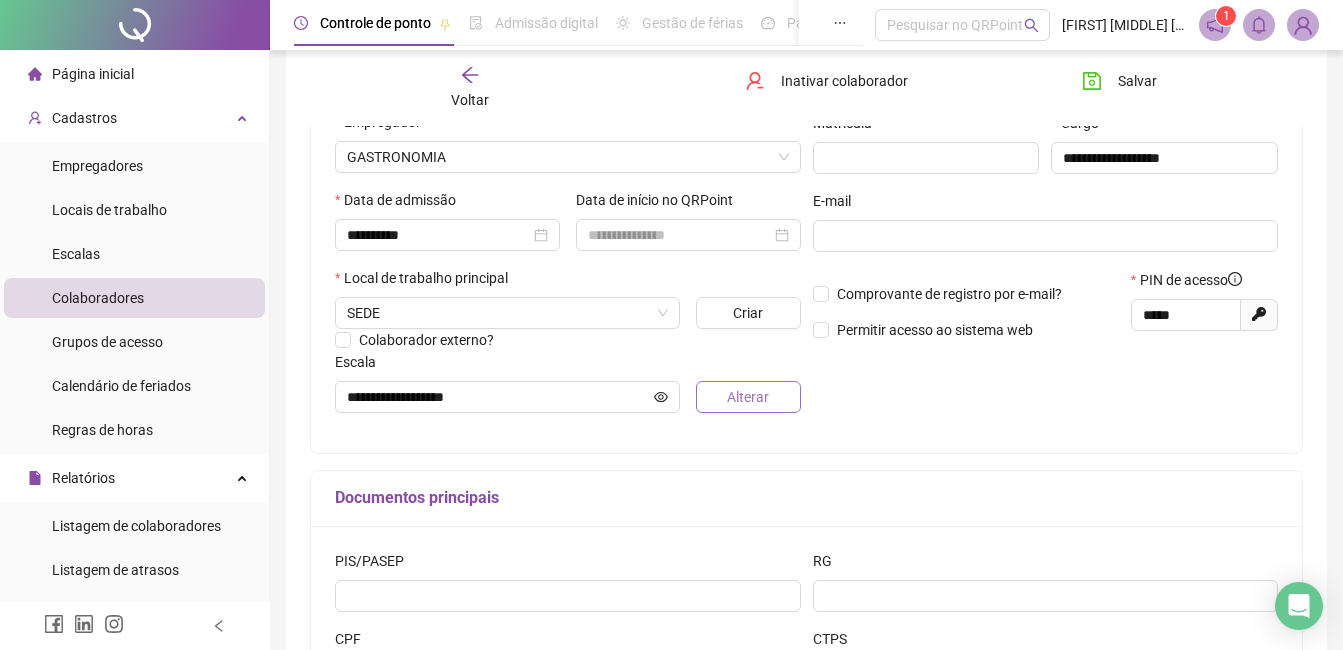 click on "Alterar" at bounding box center [748, 397] 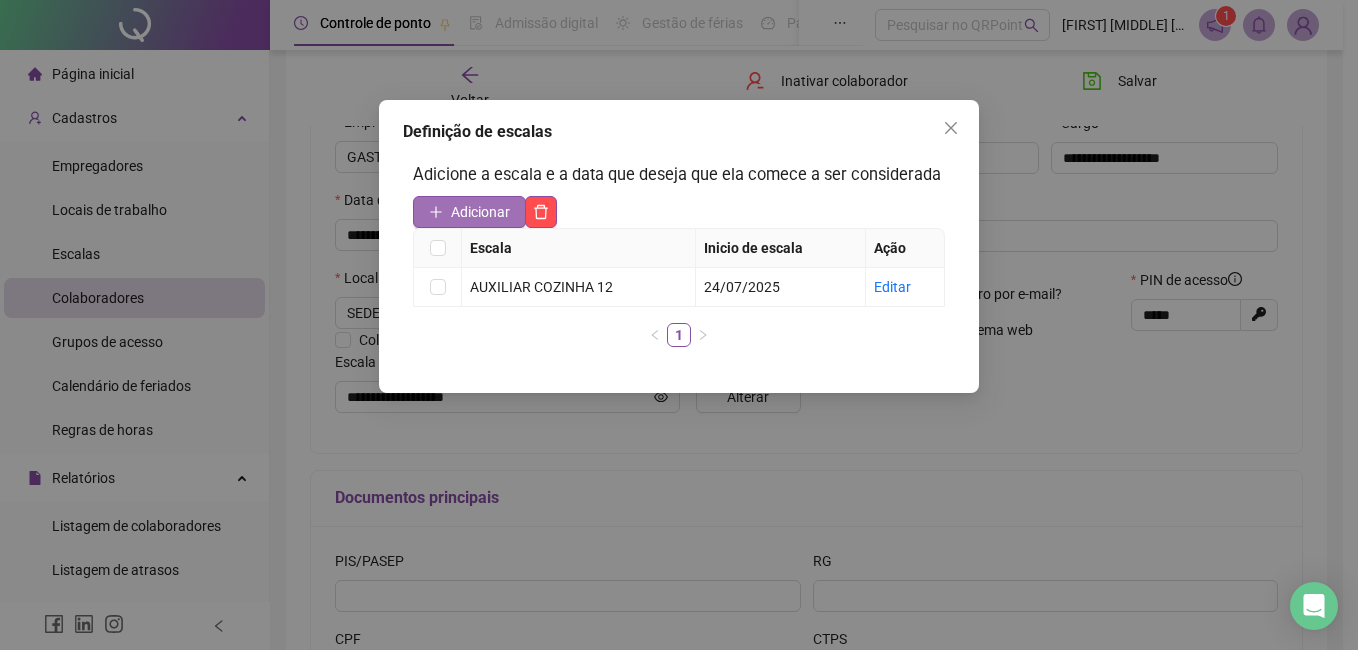 click on "Adicionar" at bounding box center (480, 212) 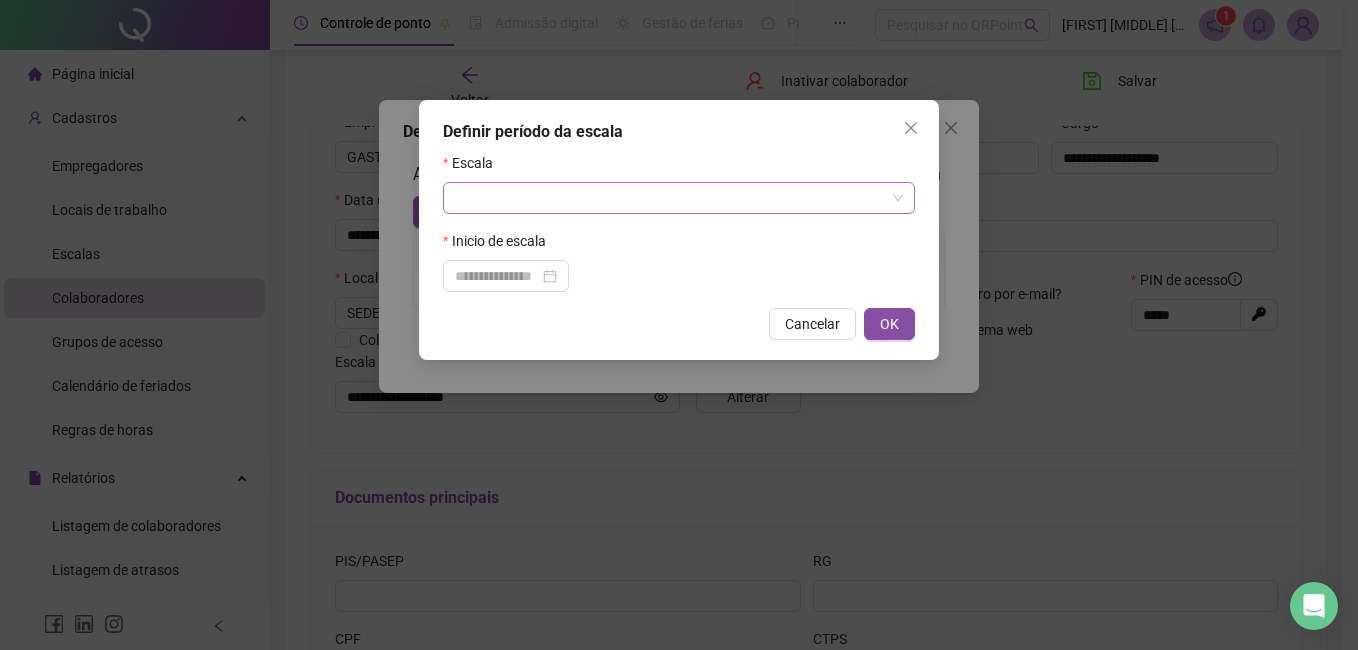 click at bounding box center (670, 198) 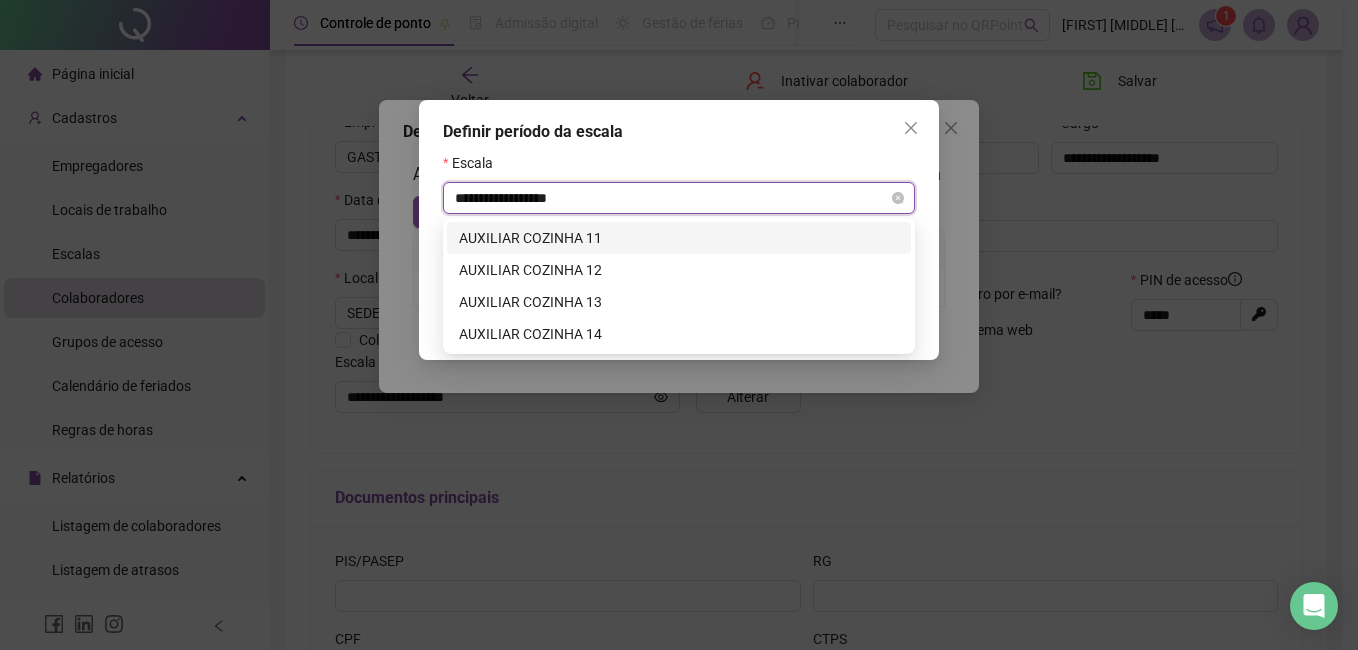 type on "**********" 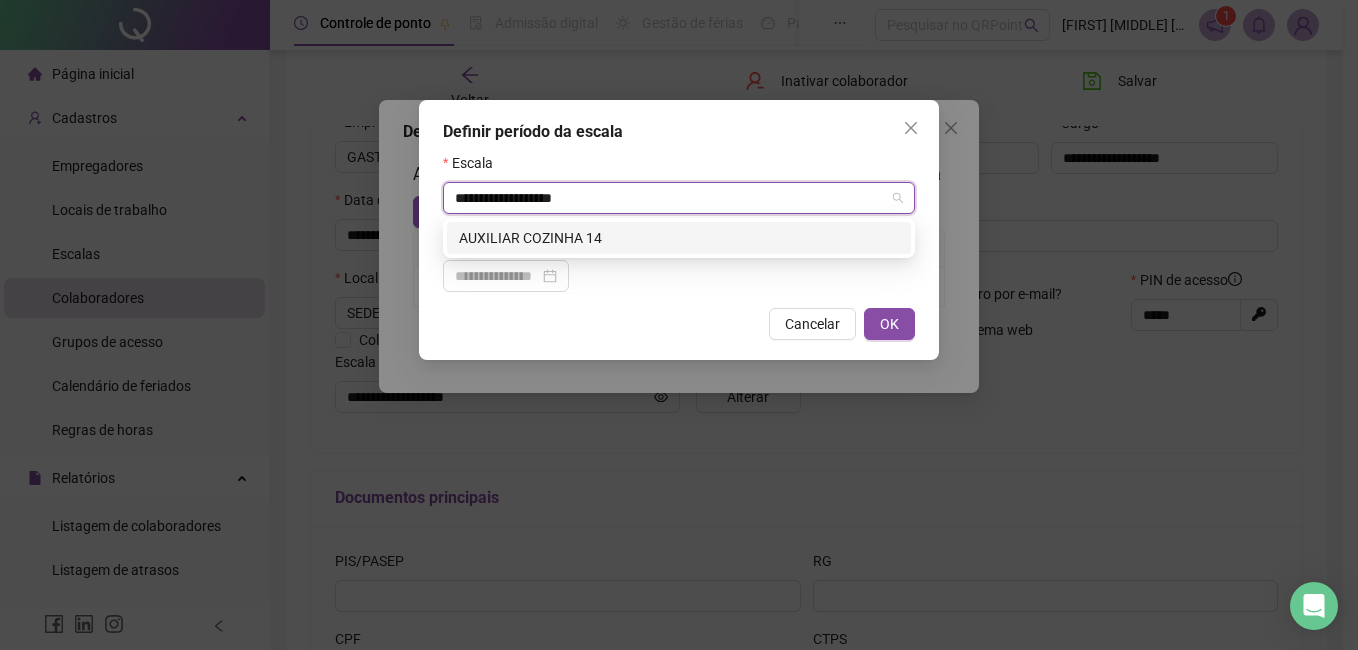 click on "AUXILIAR COZINHA 14" at bounding box center (679, 238) 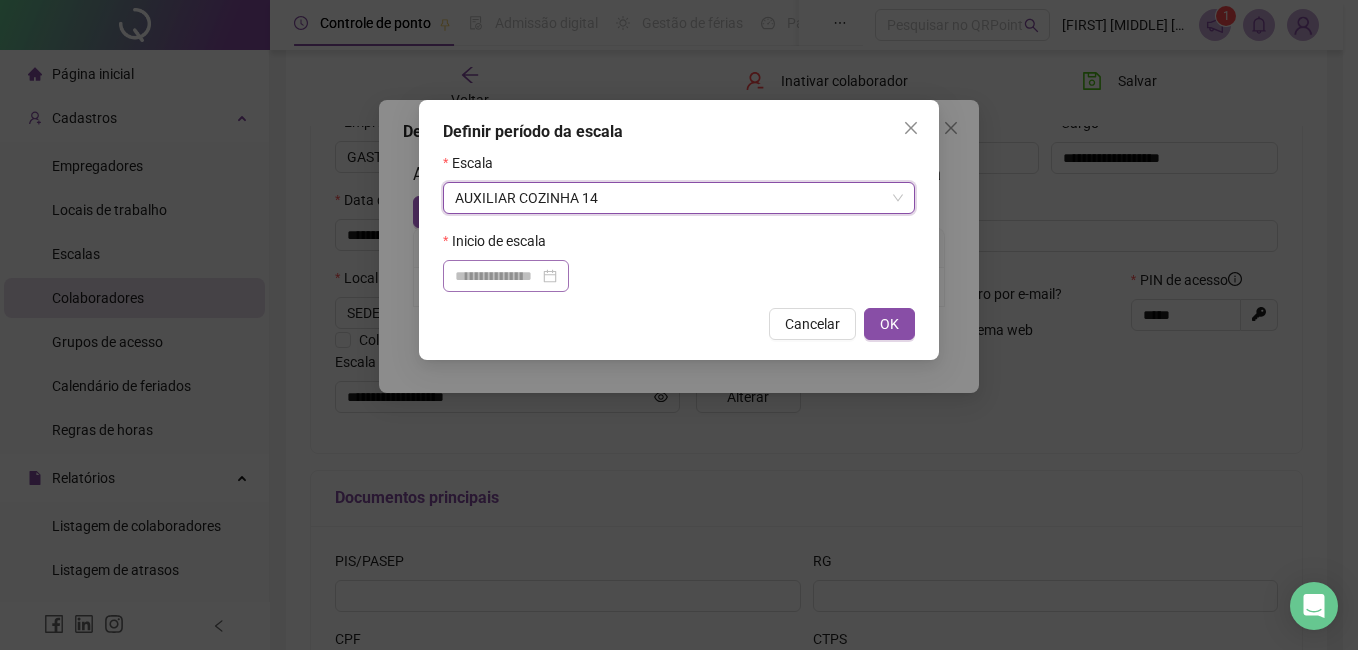 click at bounding box center [506, 276] 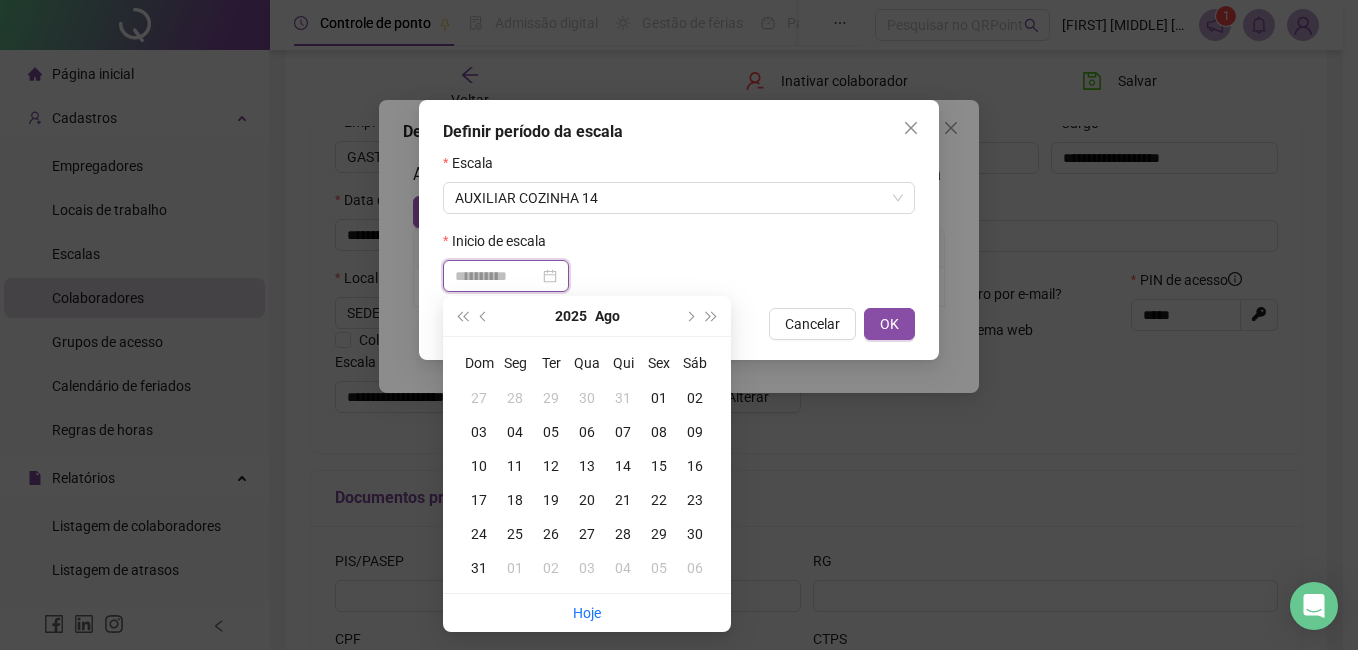 type on "**********" 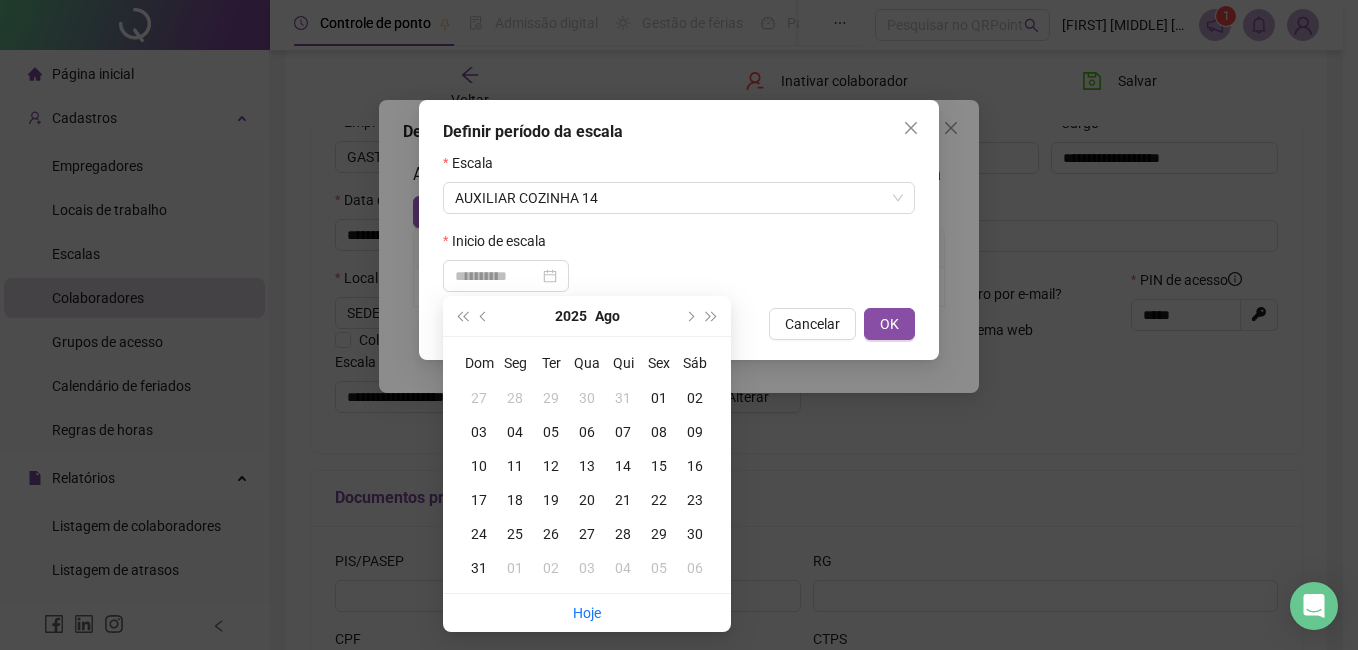 click on "01" at bounding box center (659, 398) 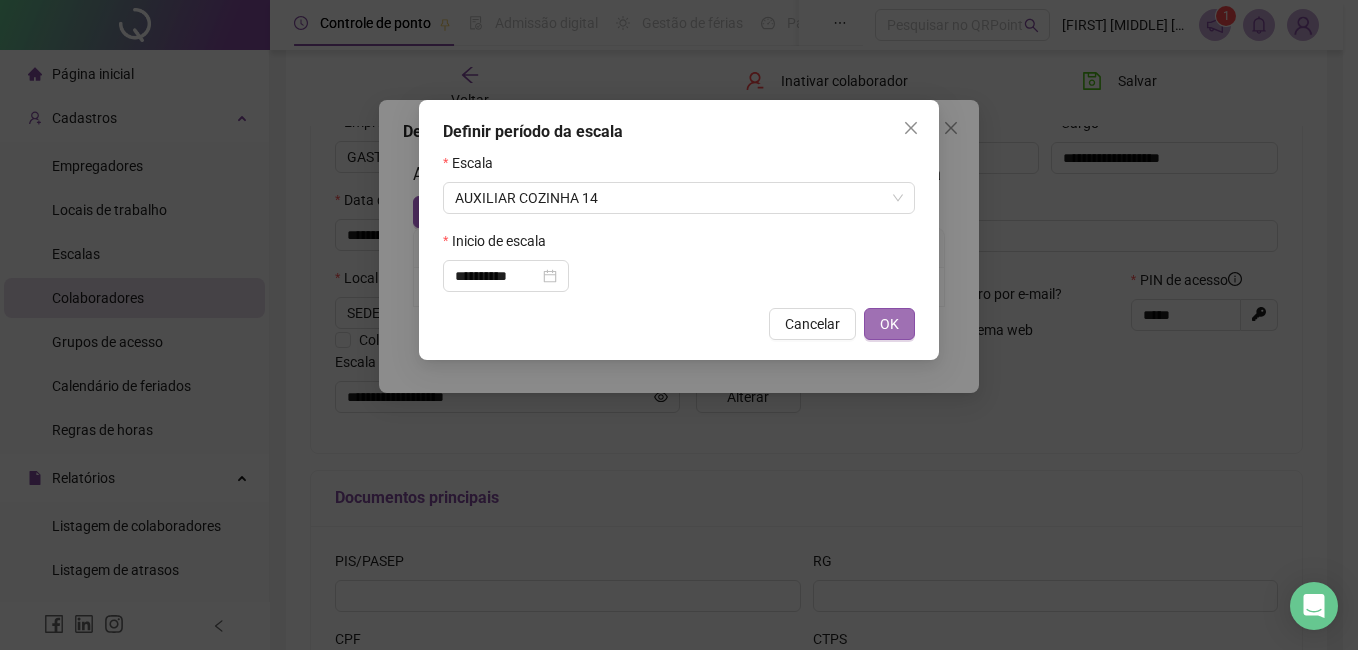 click on "OK" at bounding box center [889, 324] 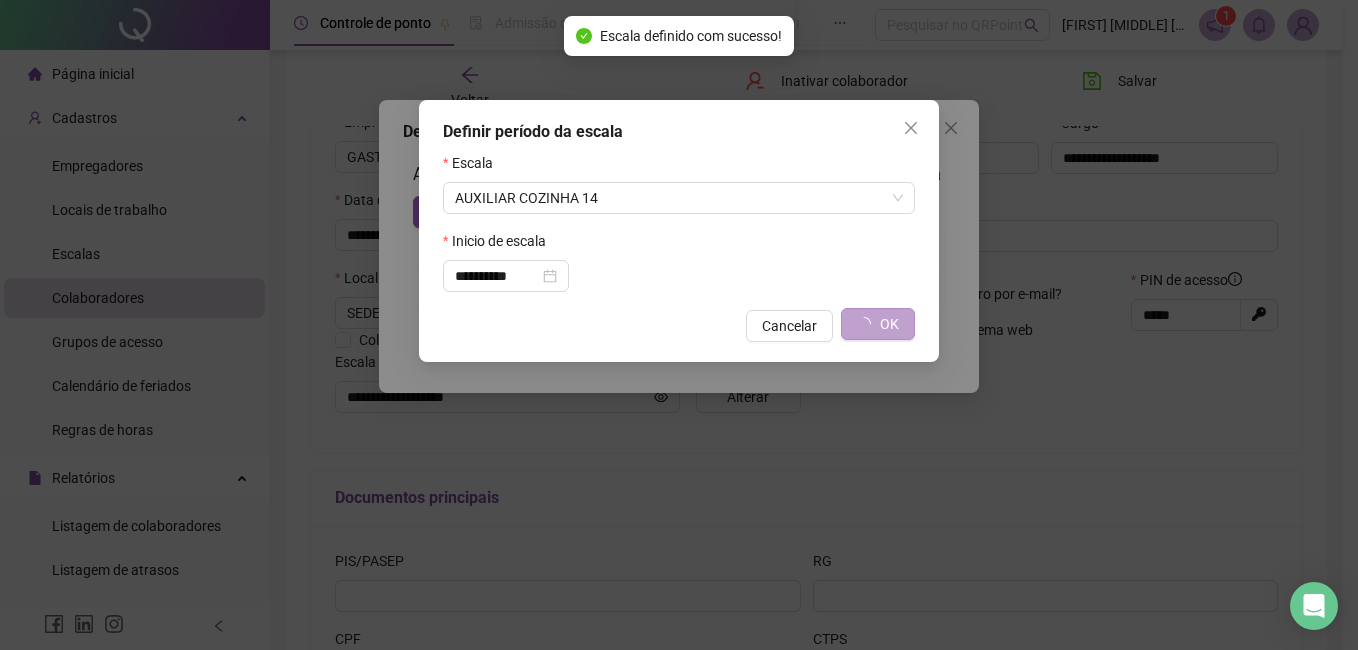 type on "**********" 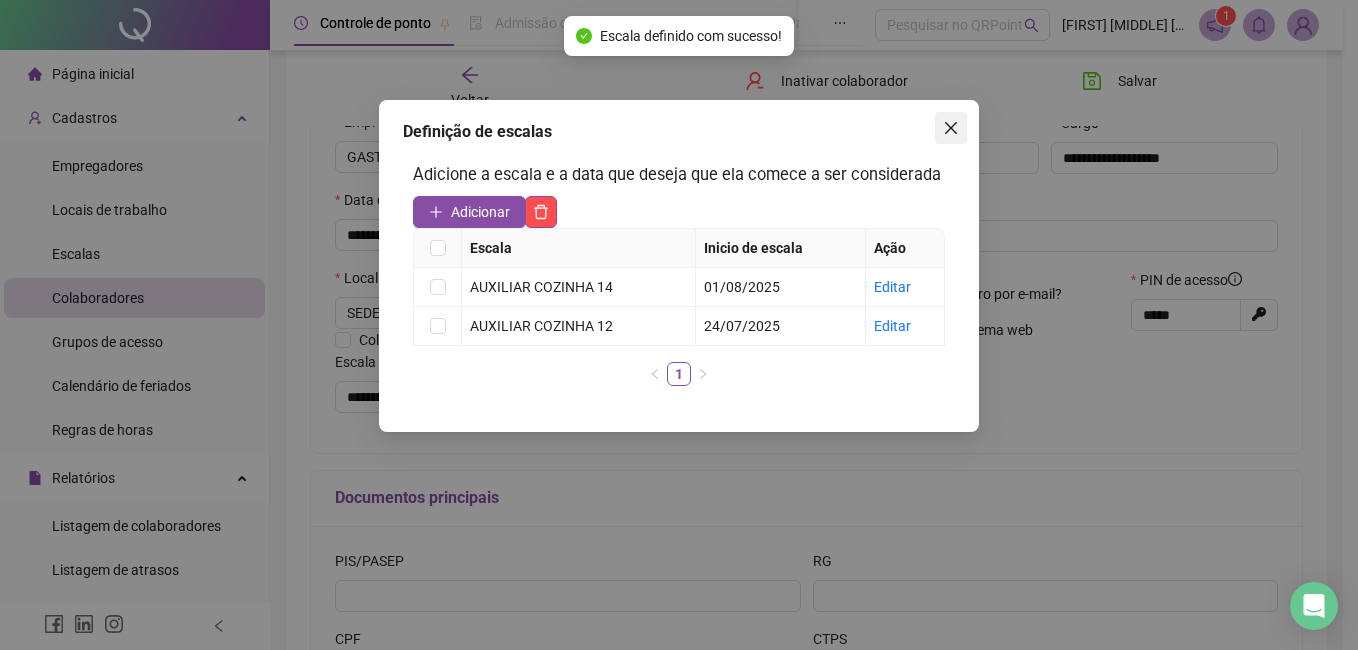 click 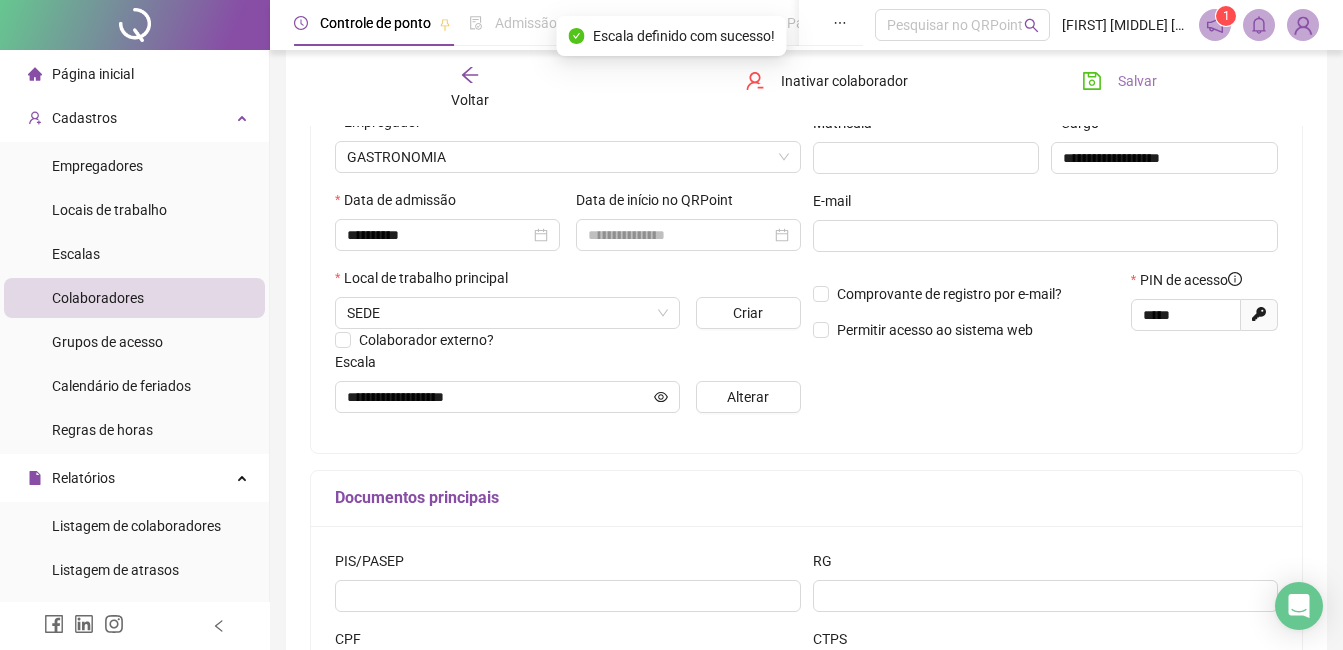 click 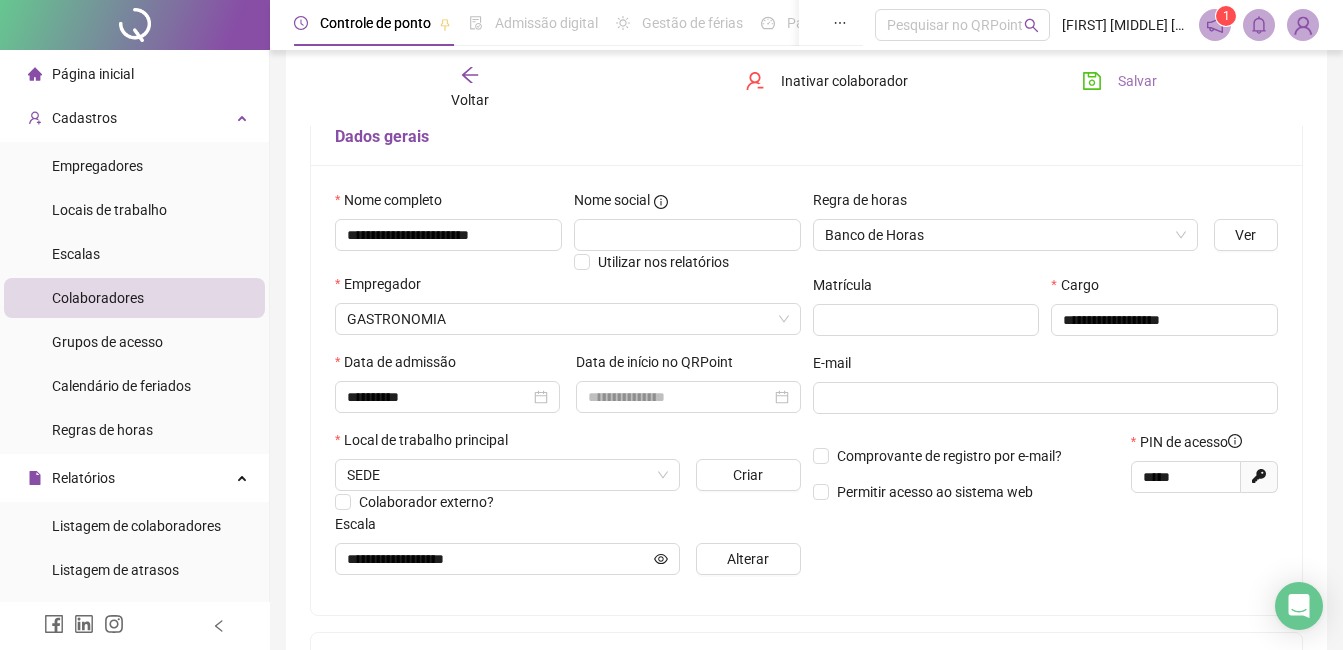 scroll, scrollTop: 0, scrollLeft: 0, axis: both 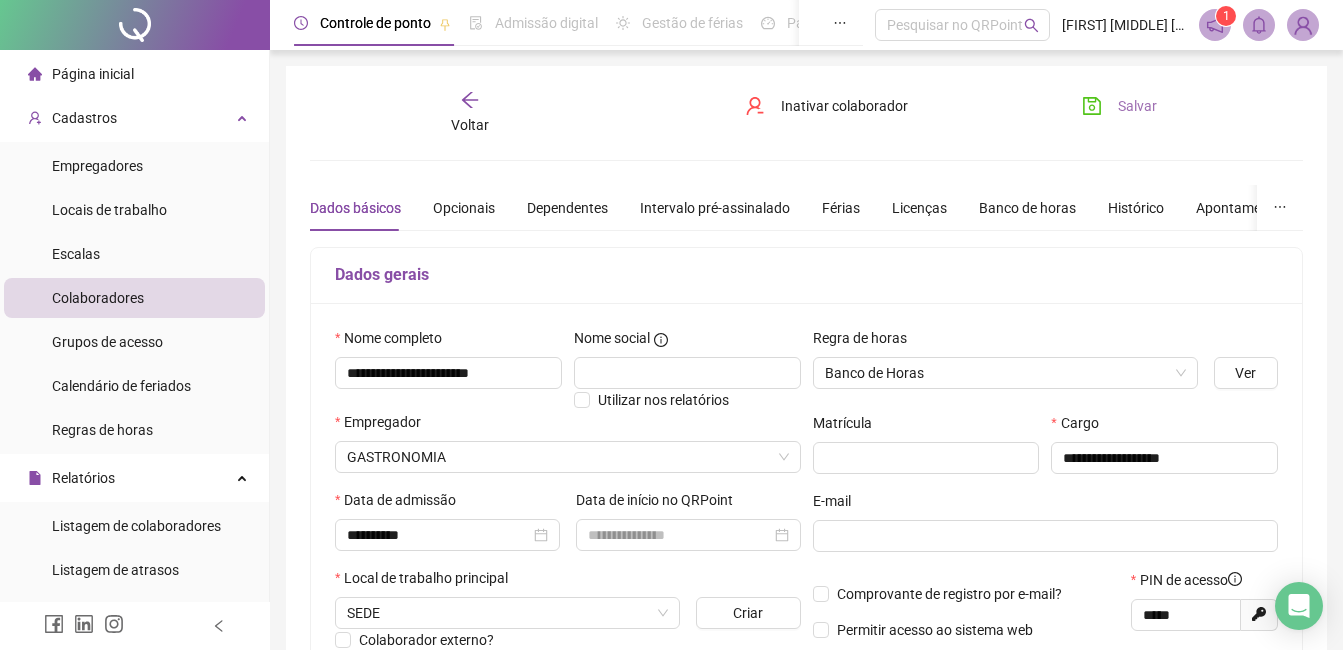 click on "Voltar" at bounding box center (470, 113) 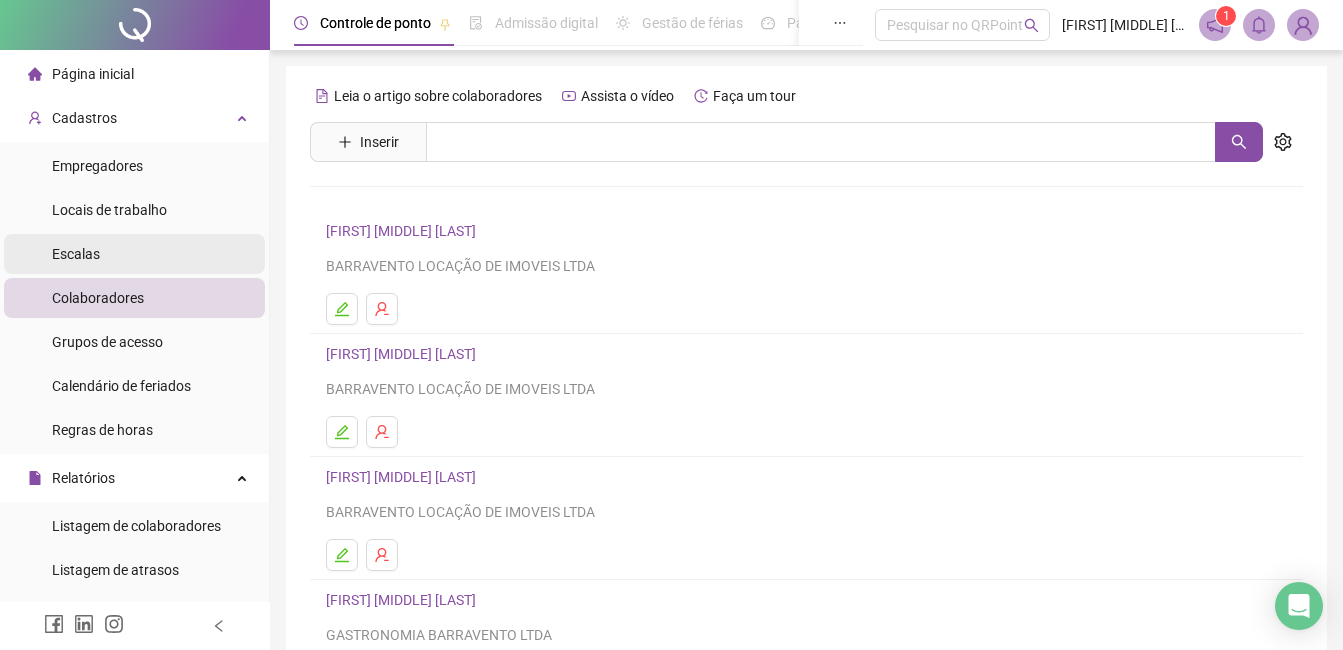 click on "Escalas" at bounding box center [134, 254] 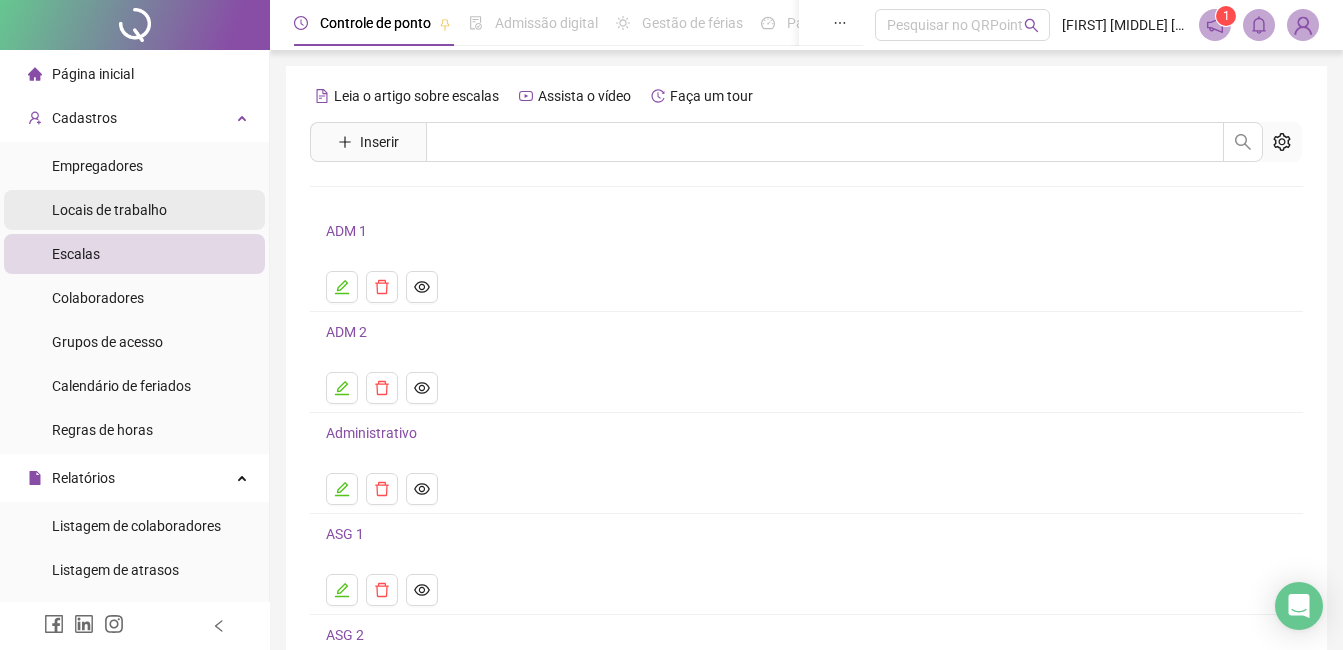click on "Locais de trabalho" at bounding box center [109, 210] 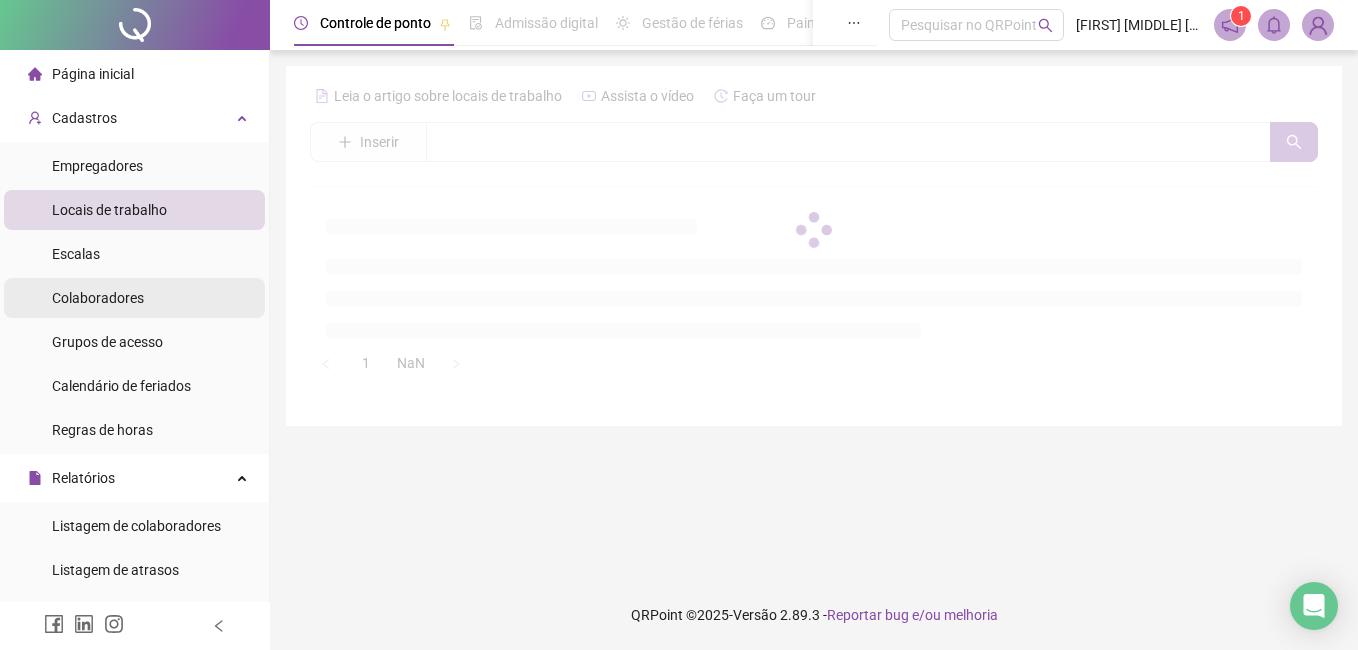click on "Colaboradores" at bounding box center (98, 298) 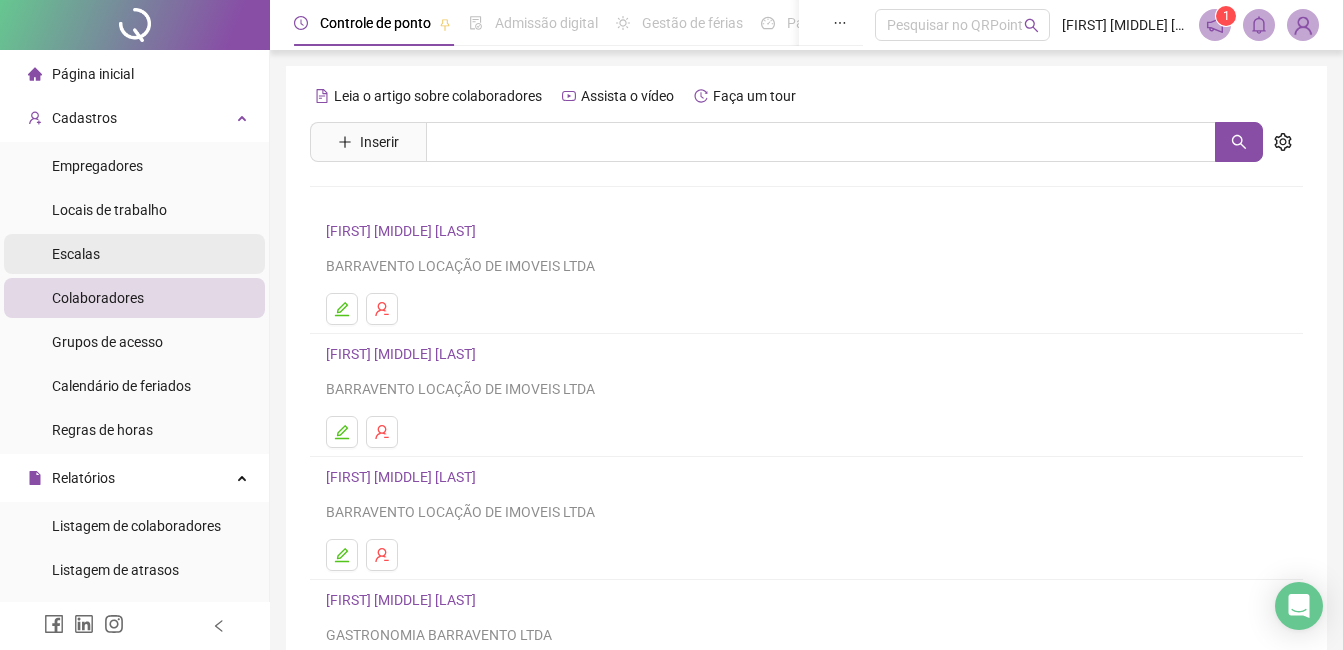 click on "Escalas" at bounding box center [134, 254] 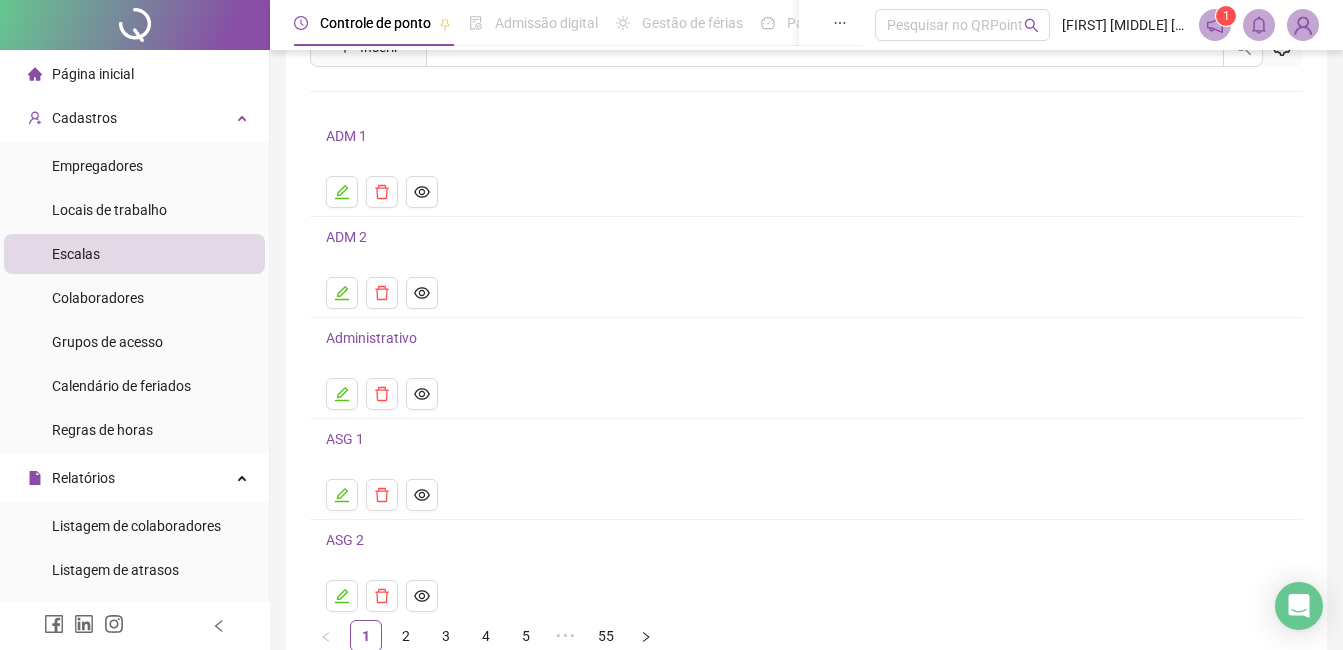 scroll, scrollTop: 207, scrollLeft: 0, axis: vertical 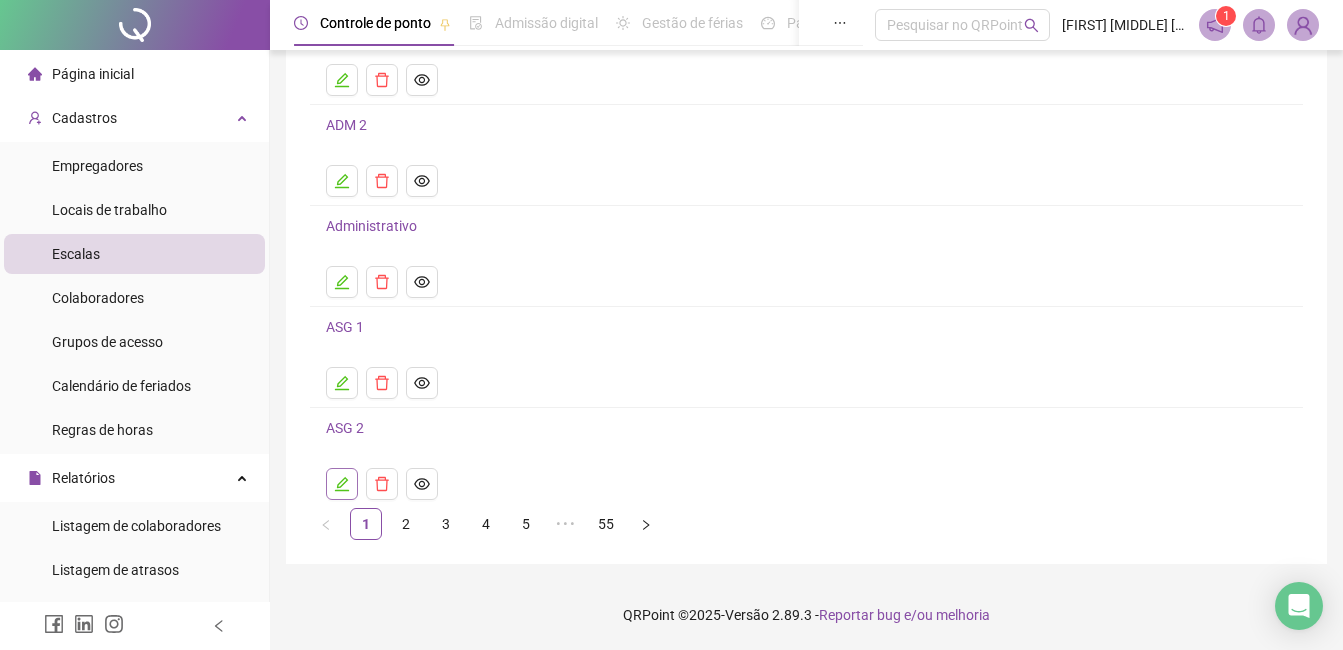 click 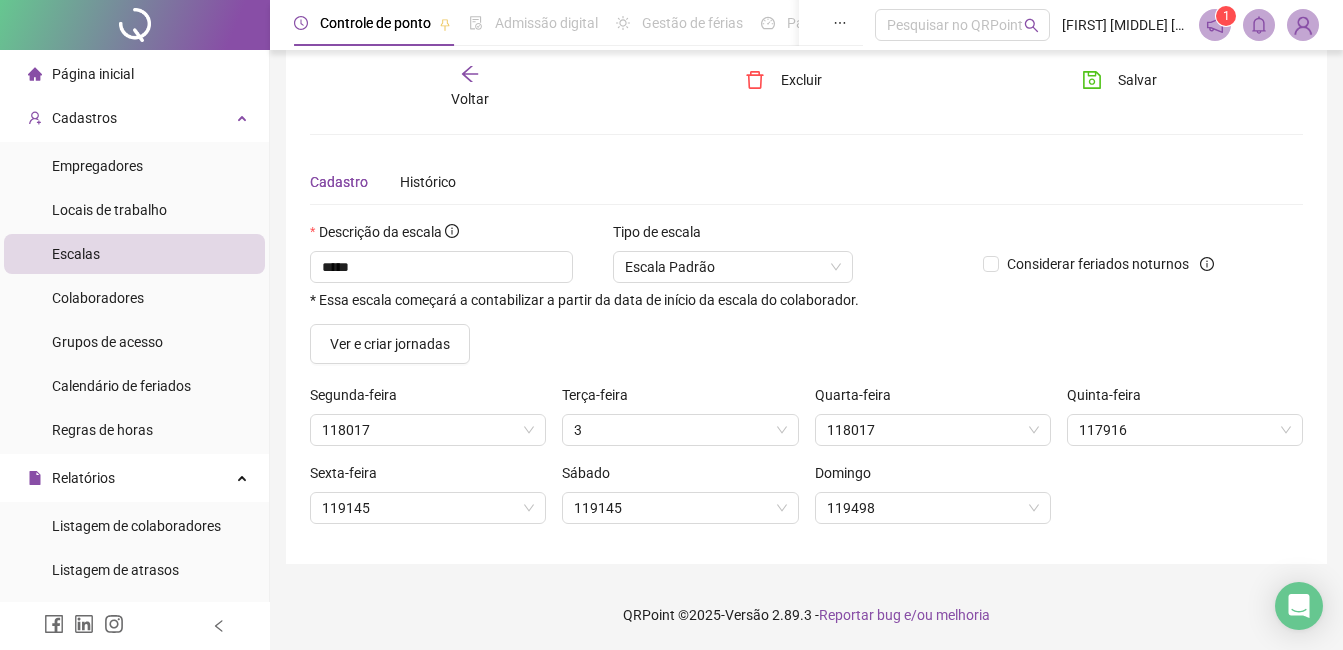 scroll, scrollTop: 26, scrollLeft: 0, axis: vertical 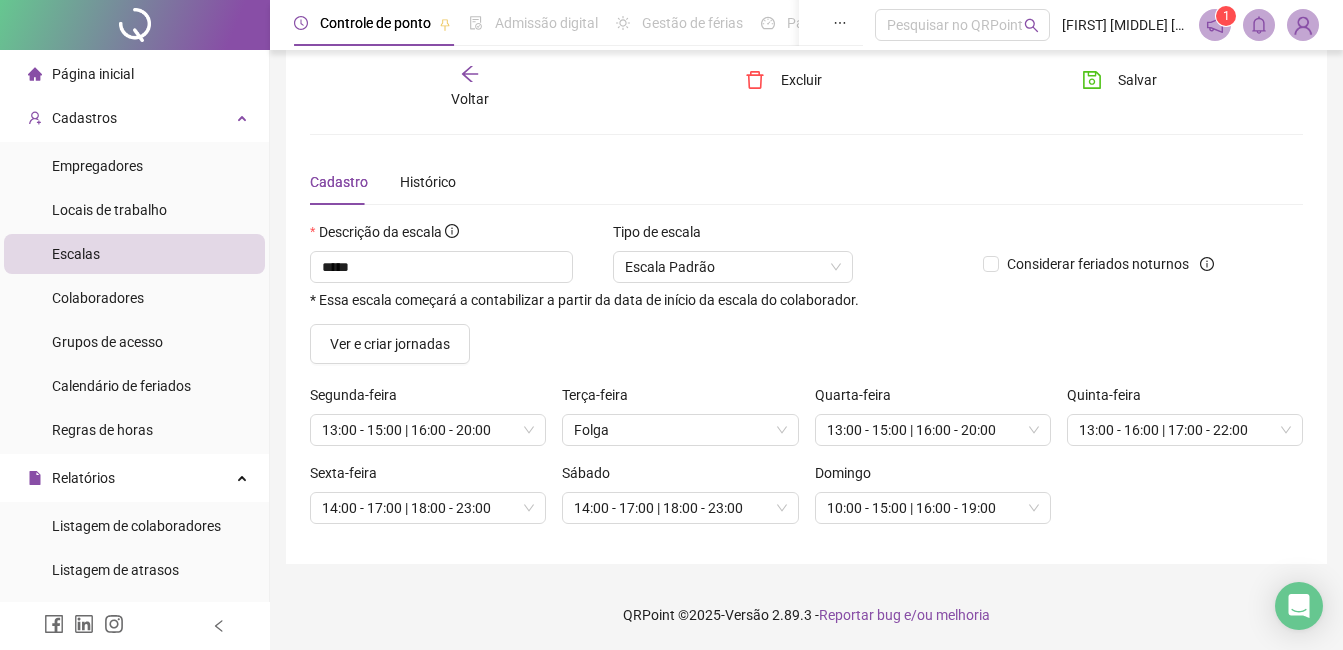 click 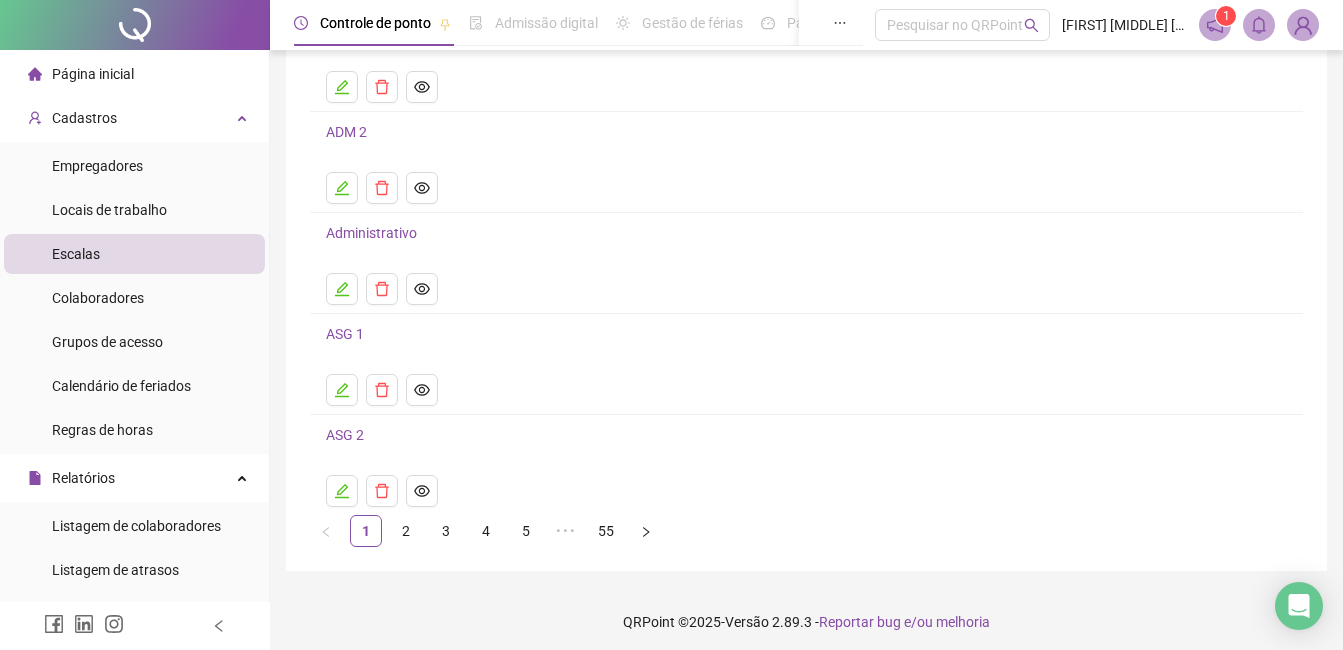 scroll, scrollTop: 207, scrollLeft: 0, axis: vertical 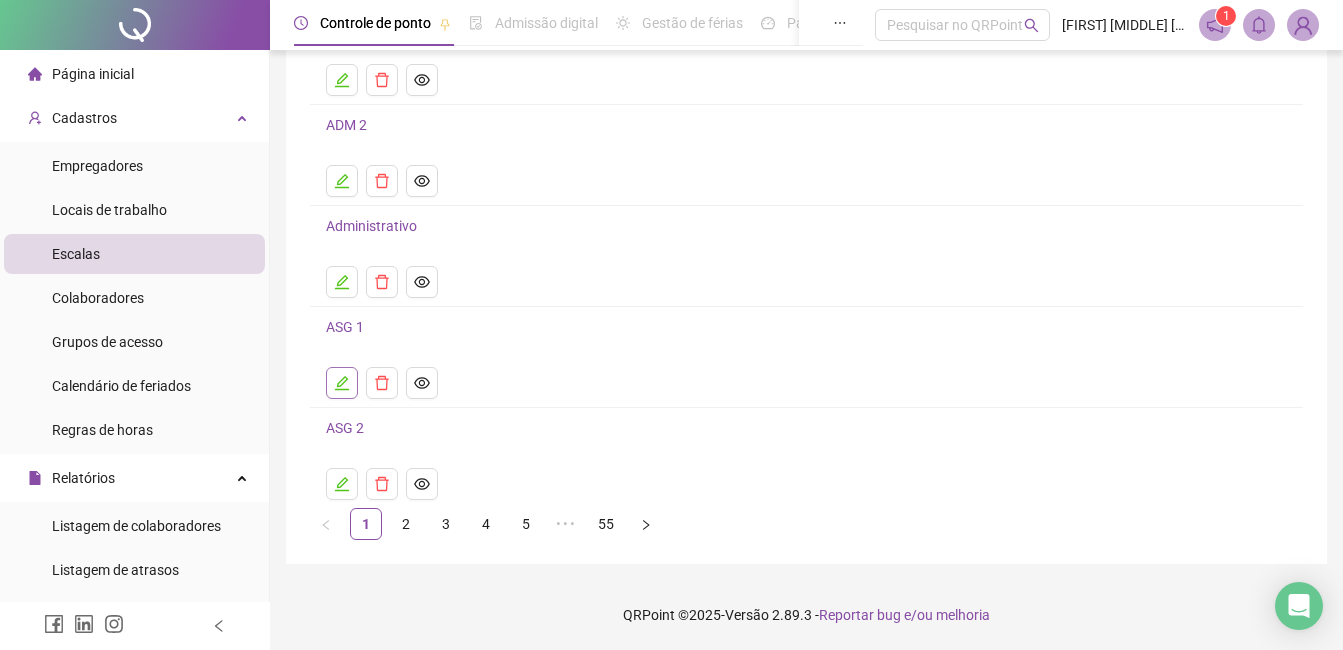 click at bounding box center [342, 383] 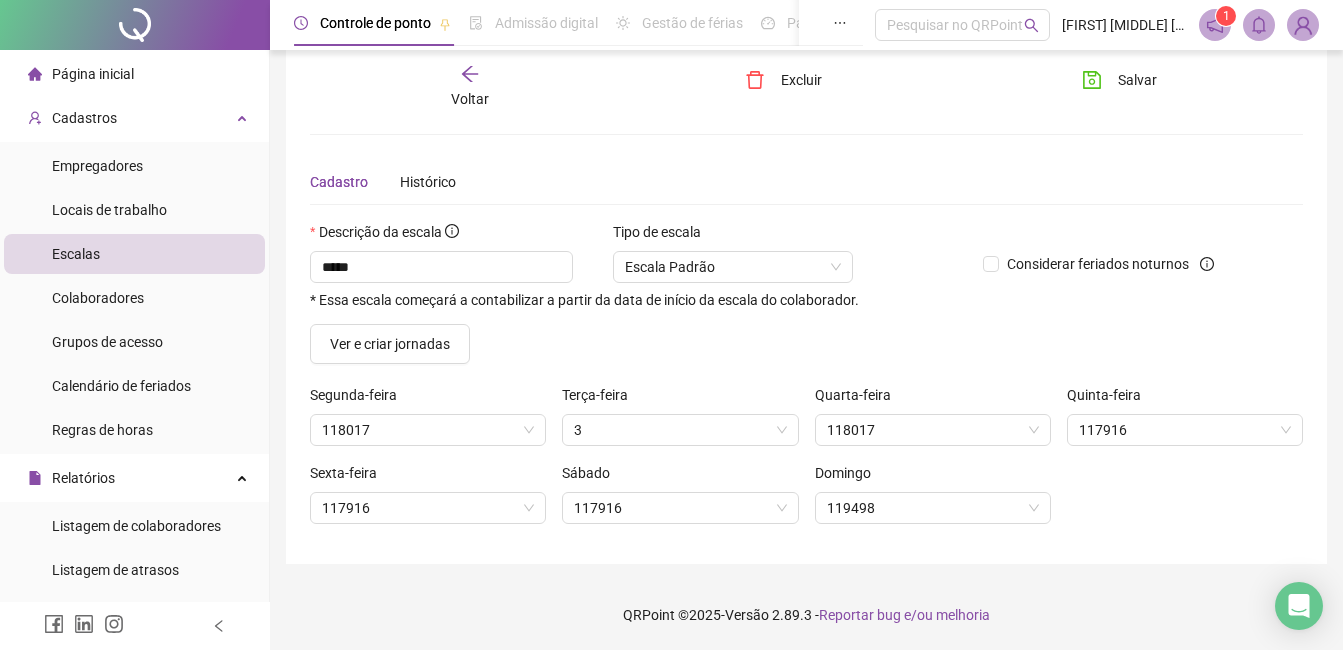 scroll, scrollTop: 26, scrollLeft: 0, axis: vertical 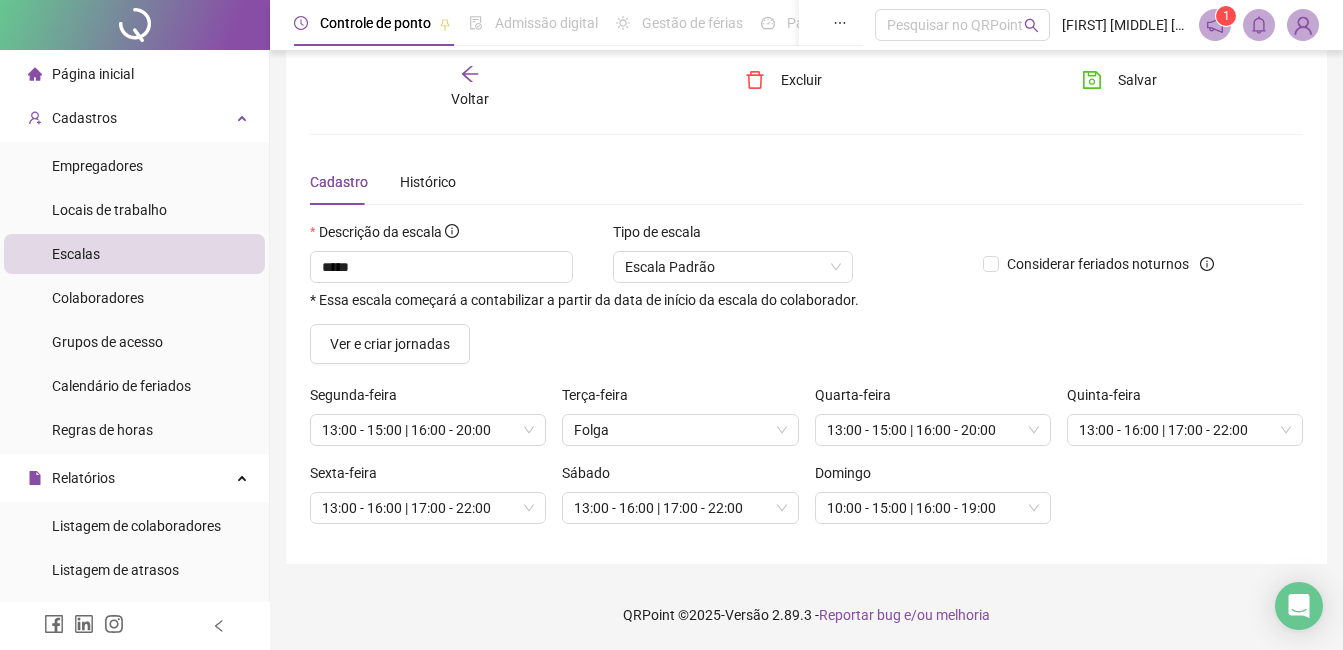 click on "Voltar" at bounding box center [470, 99] 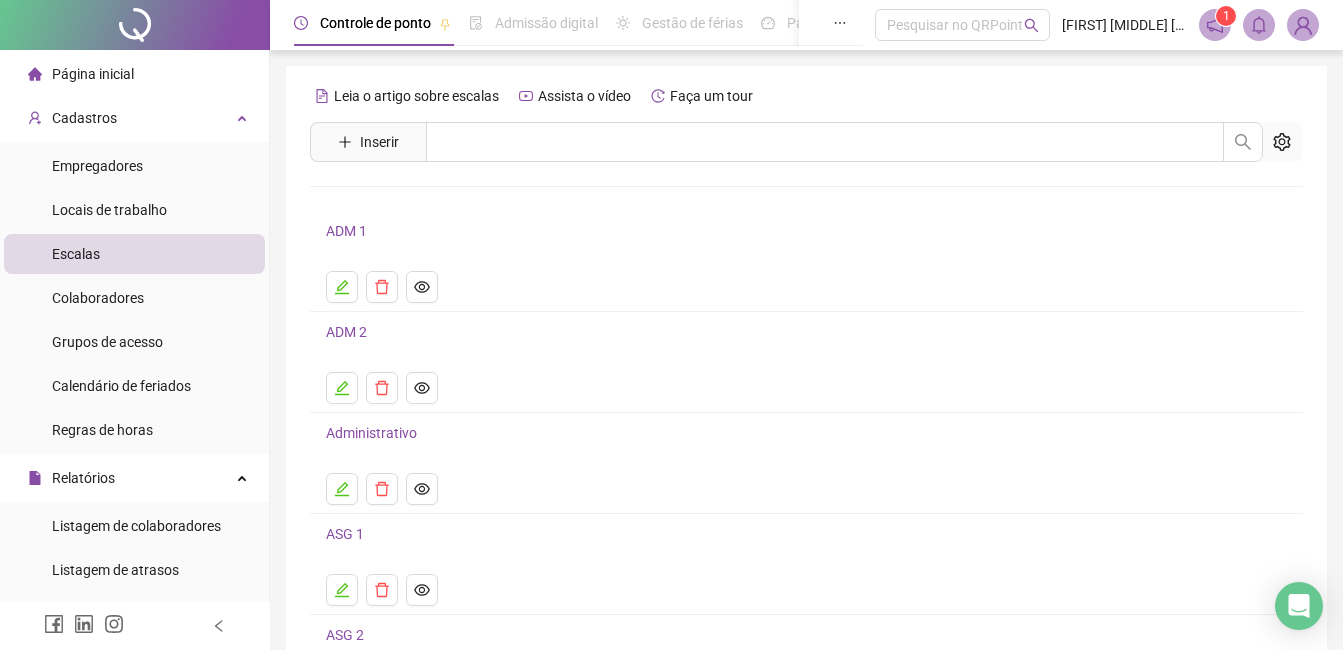 scroll, scrollTop: 207, scrollLeft: 0, axis: vertical 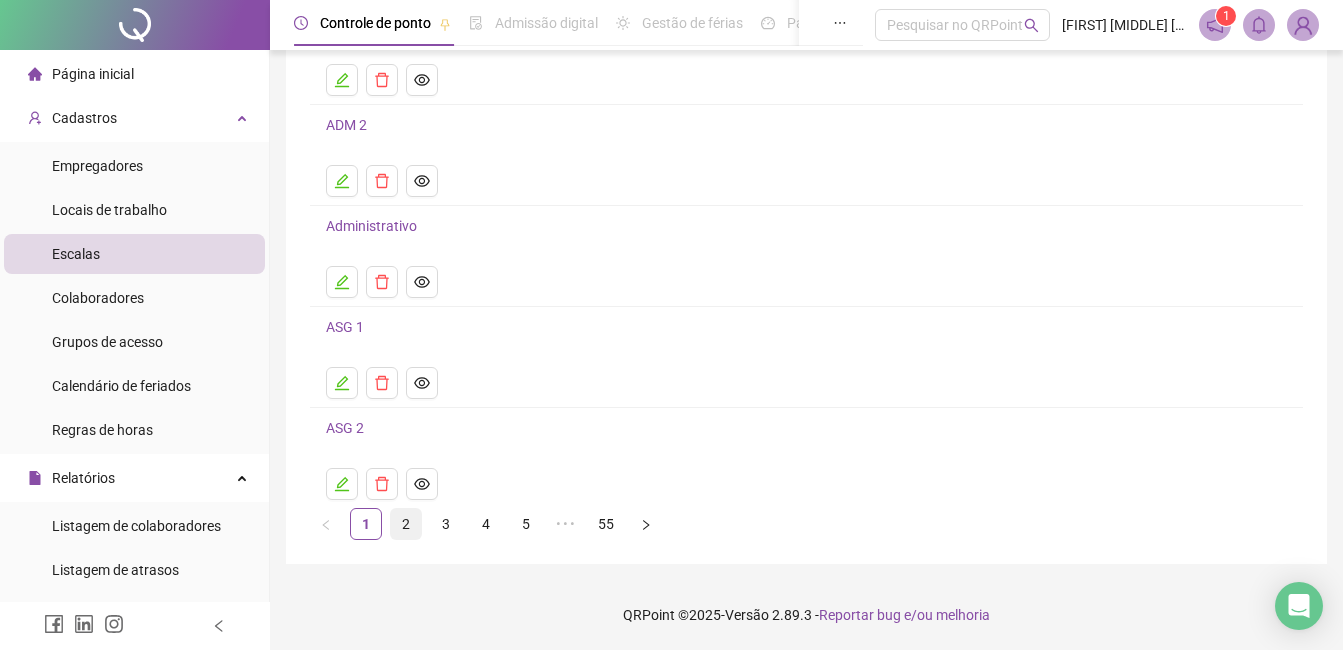 click on "2" at bounding box center [406, 524] 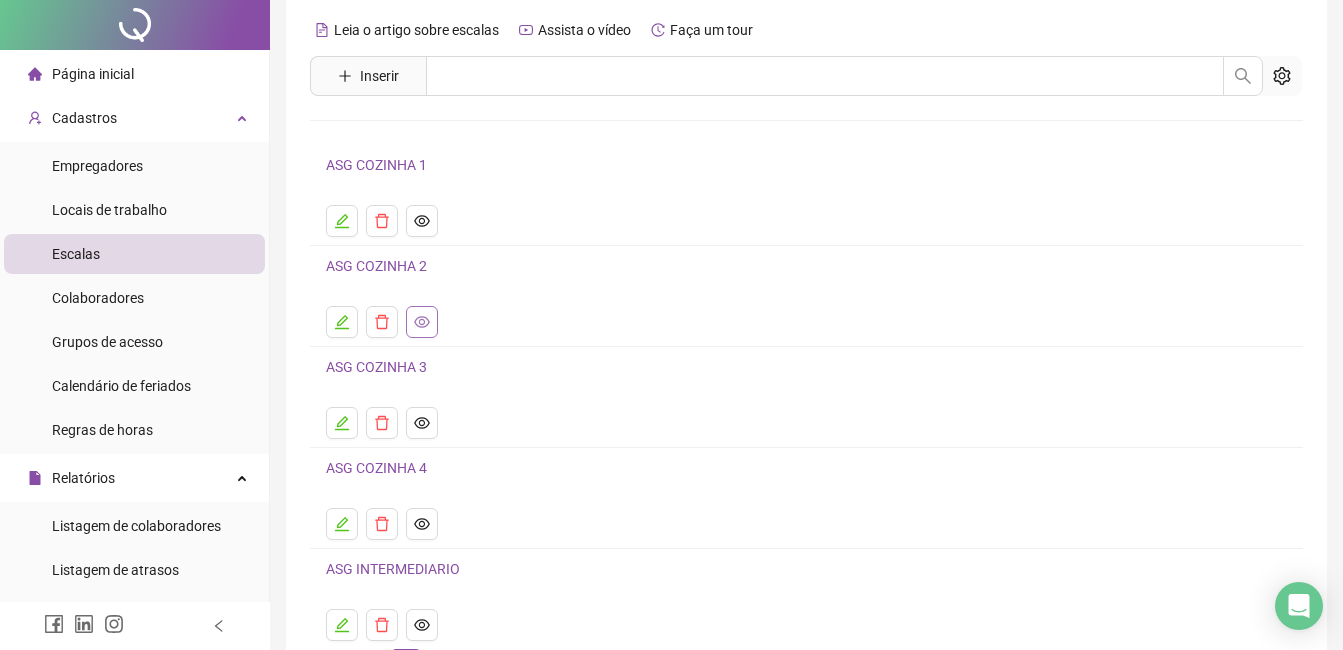 scroll, scrollTop: 100, scrollLeft: 0, axis: vertical 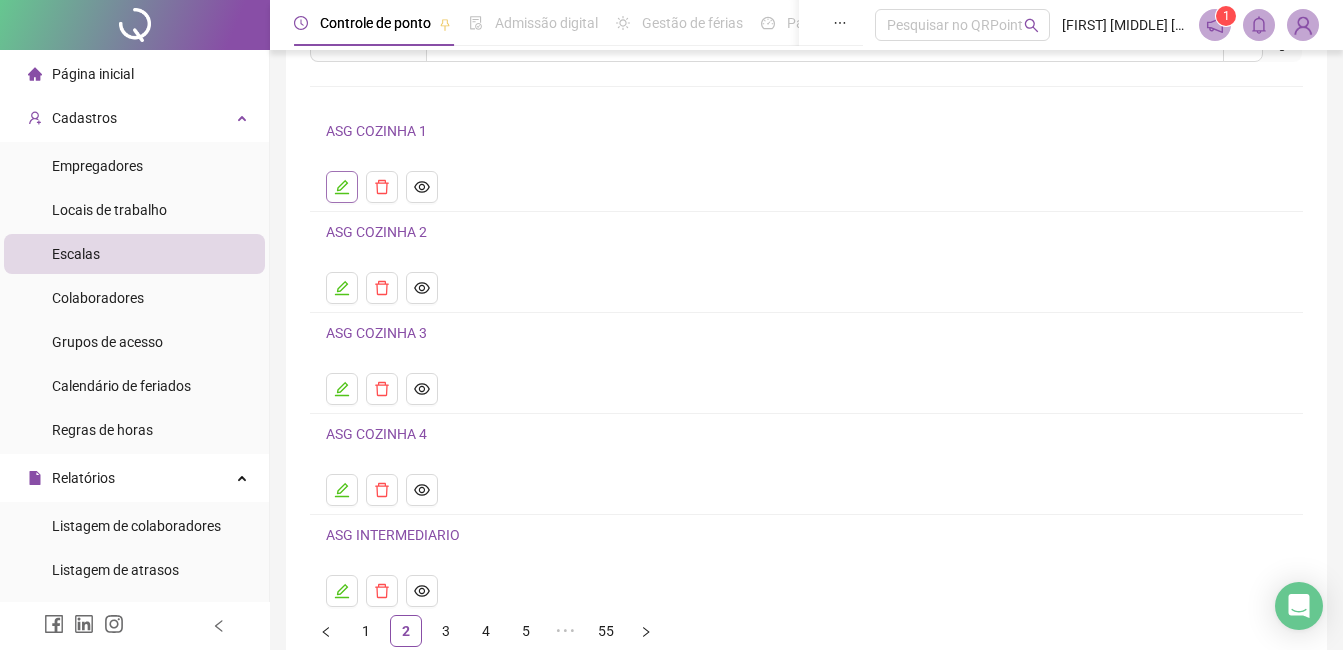 click 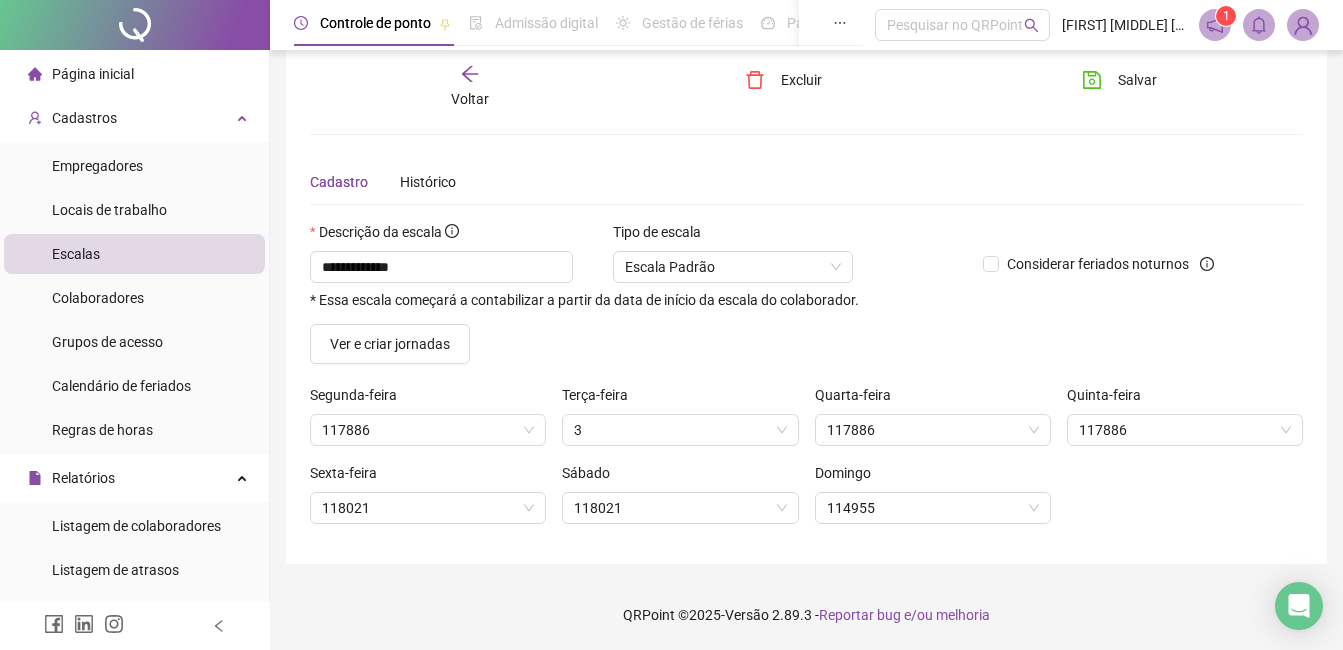 scroll, scrollTop: 26, scrollLeft: 0, axis: vertical 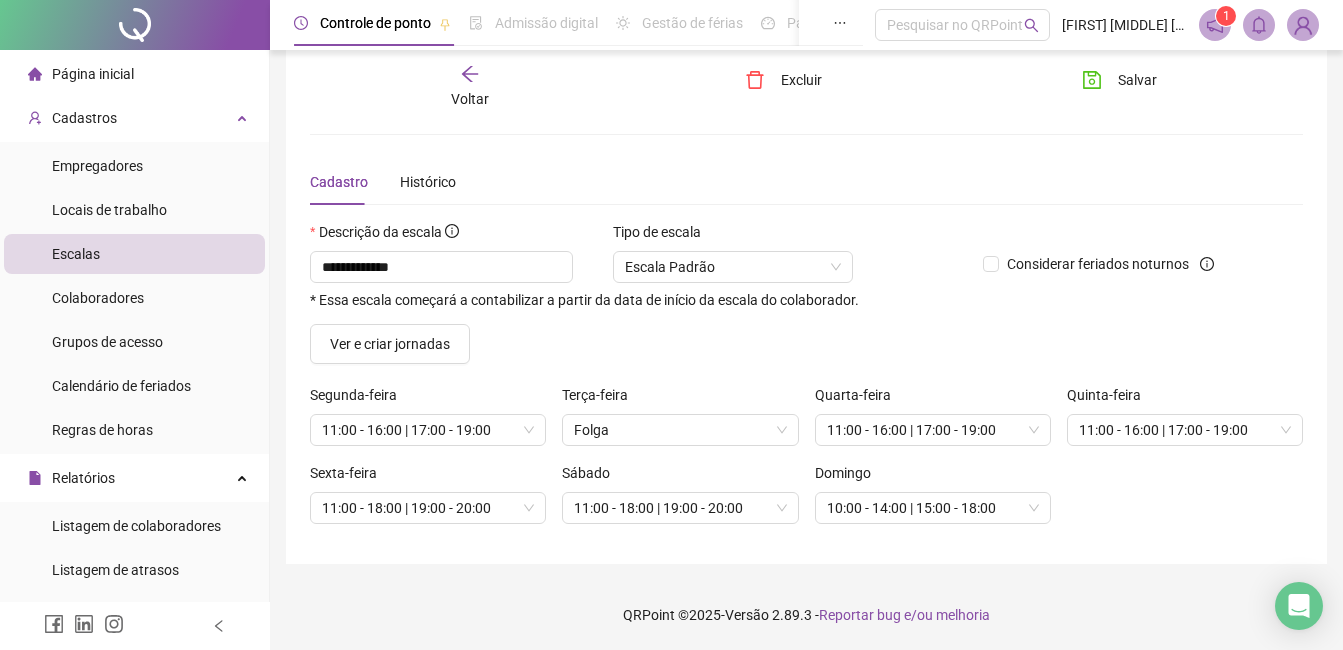 click on "Voltar" at bounding box center (470, 87) 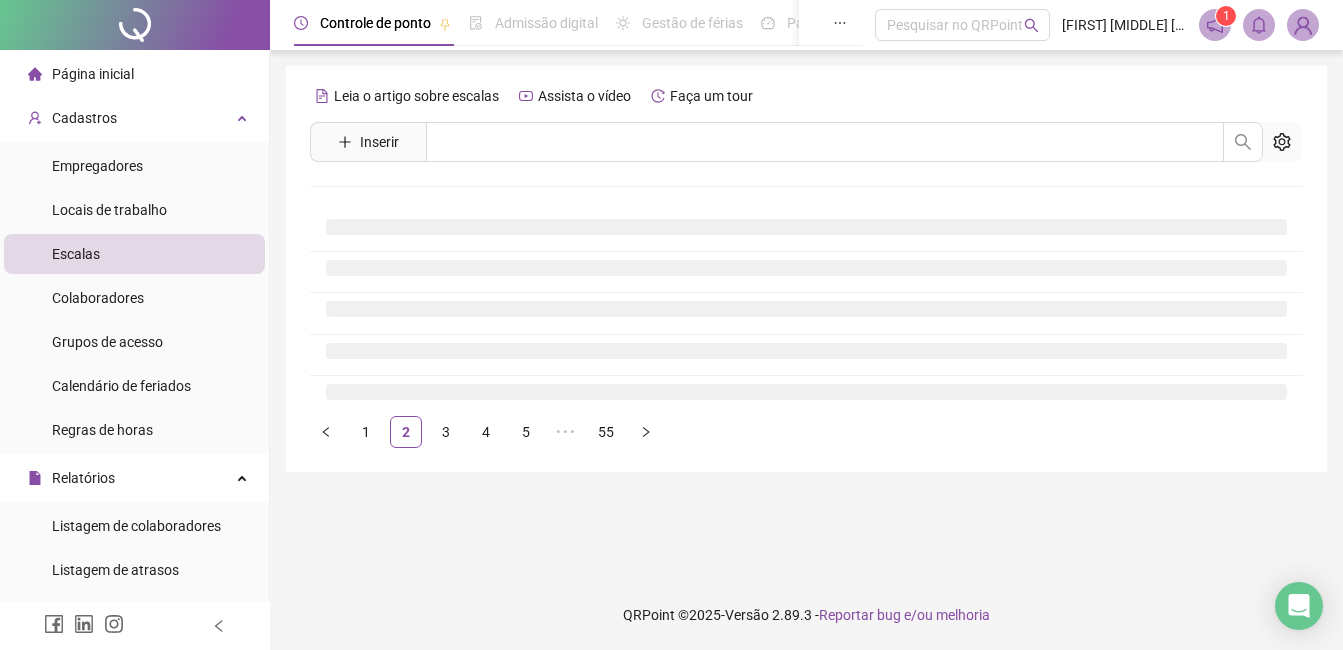 scroll, scrollTop: 0, scrollLeft: 0, axis: both 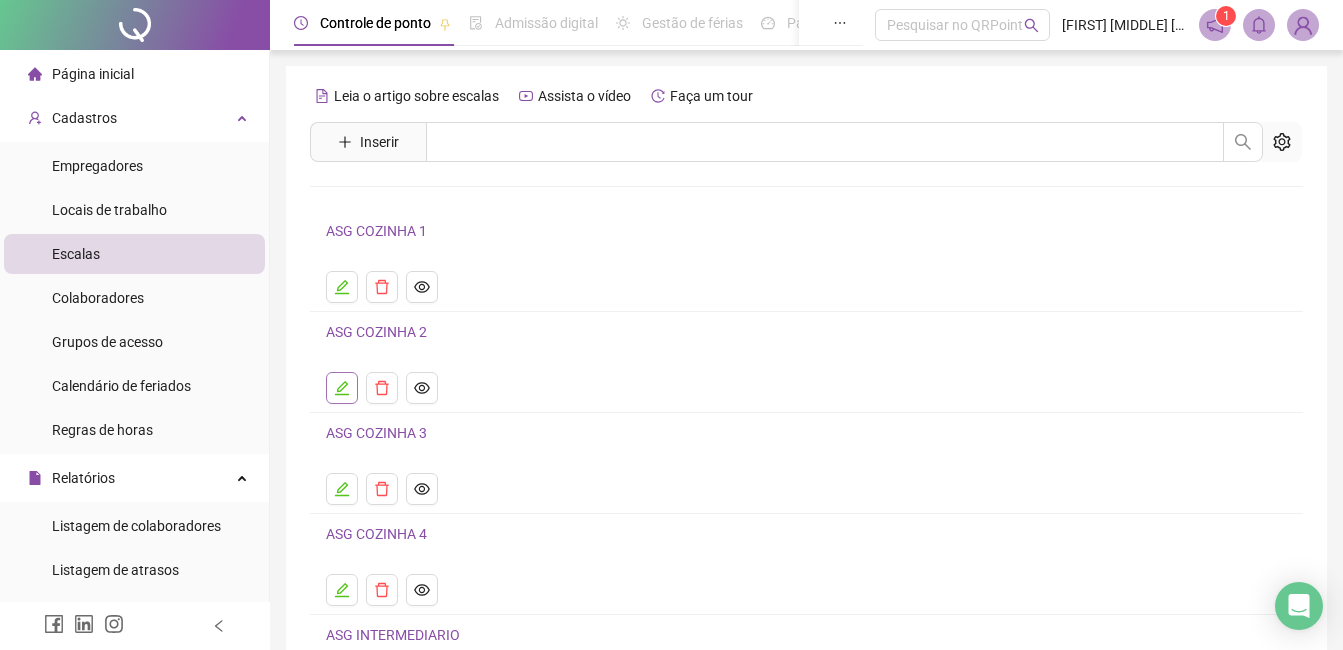 click 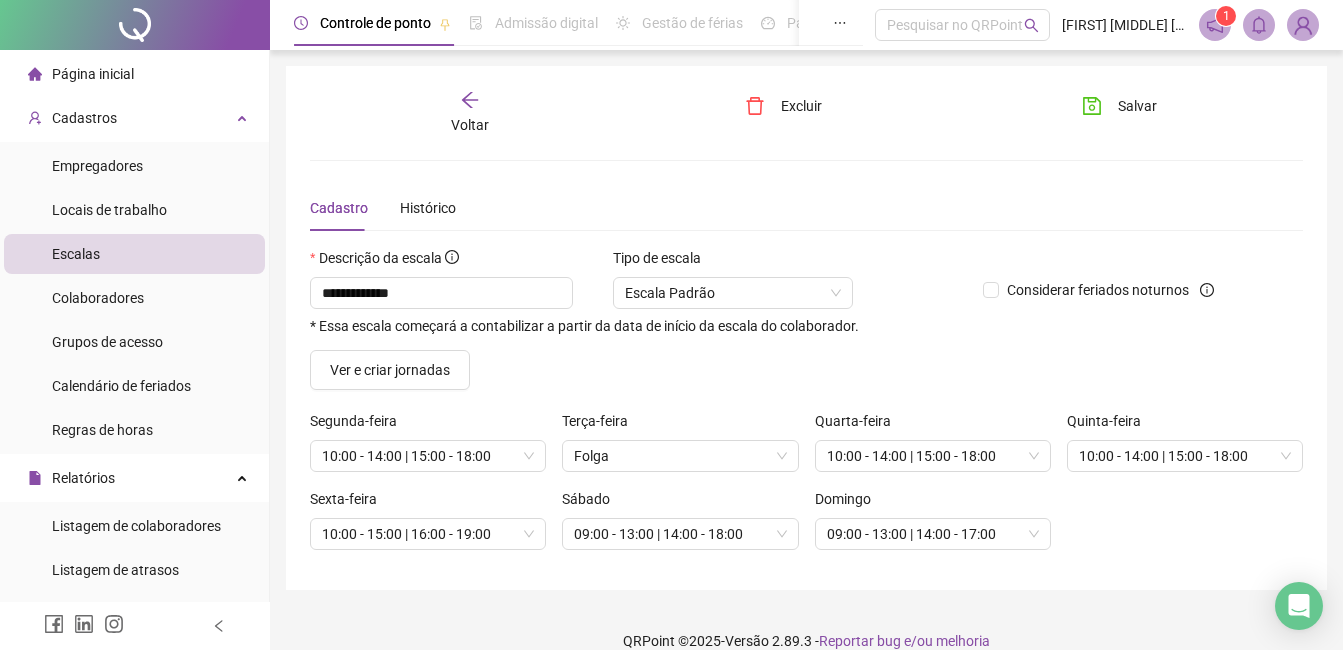 click on "Voltar" at bounding box center [470, 113] 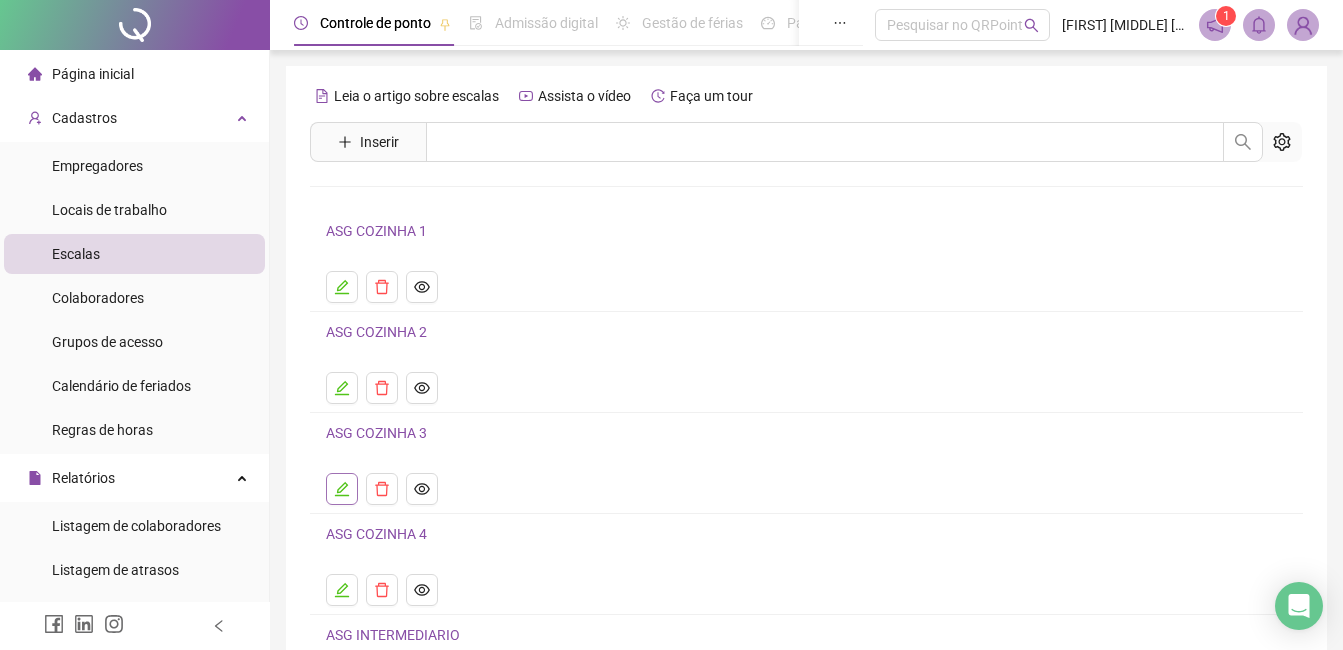 click at bounding box center (342, 489) 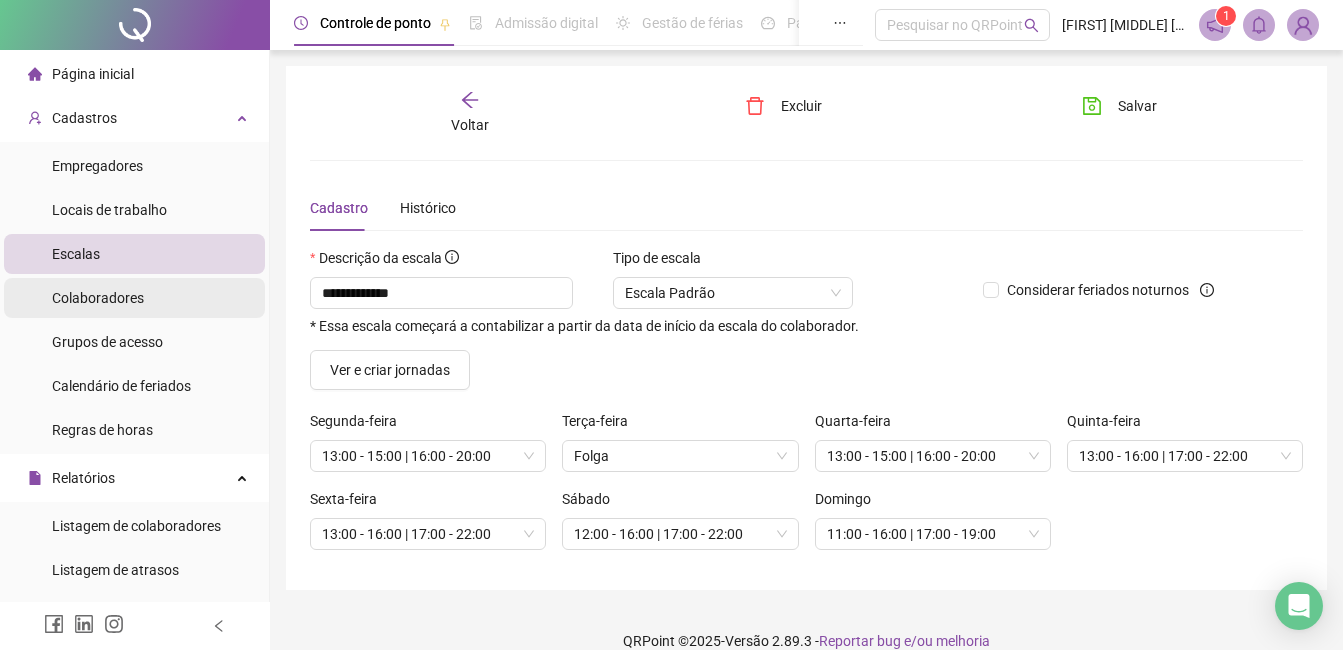 click on "Colaboradores" at bounding box center [98, 298] 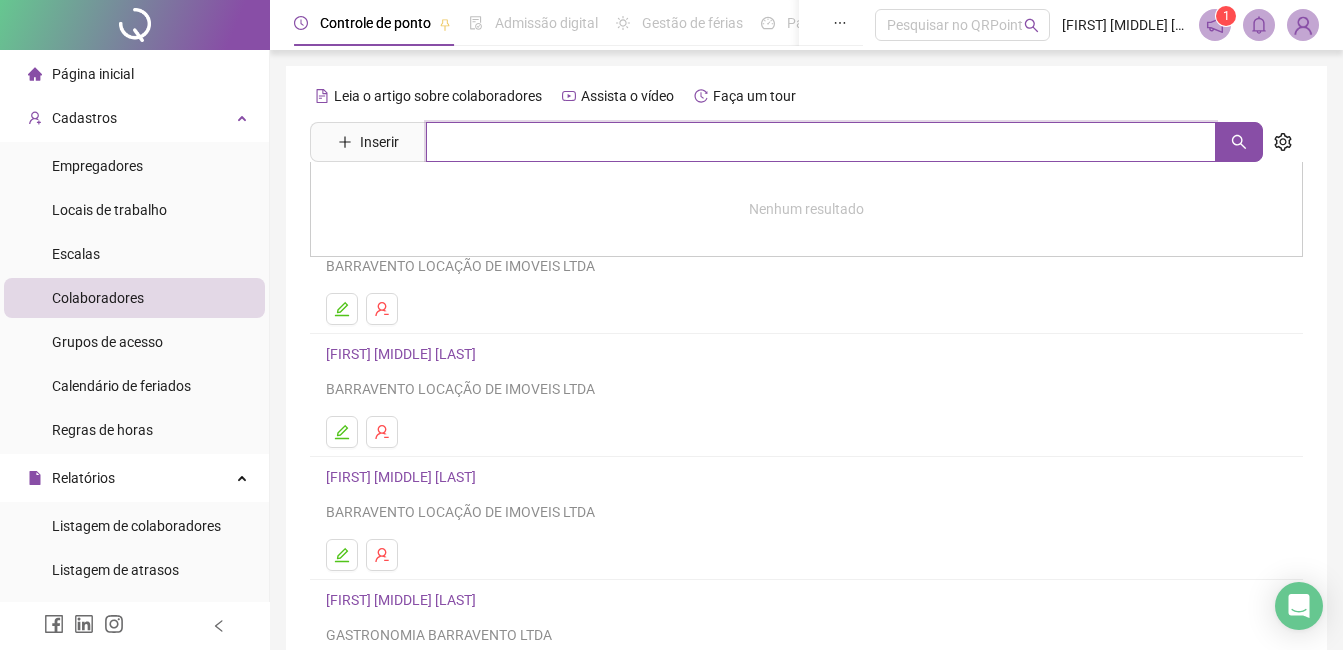 click at bounding box center [821, 142] 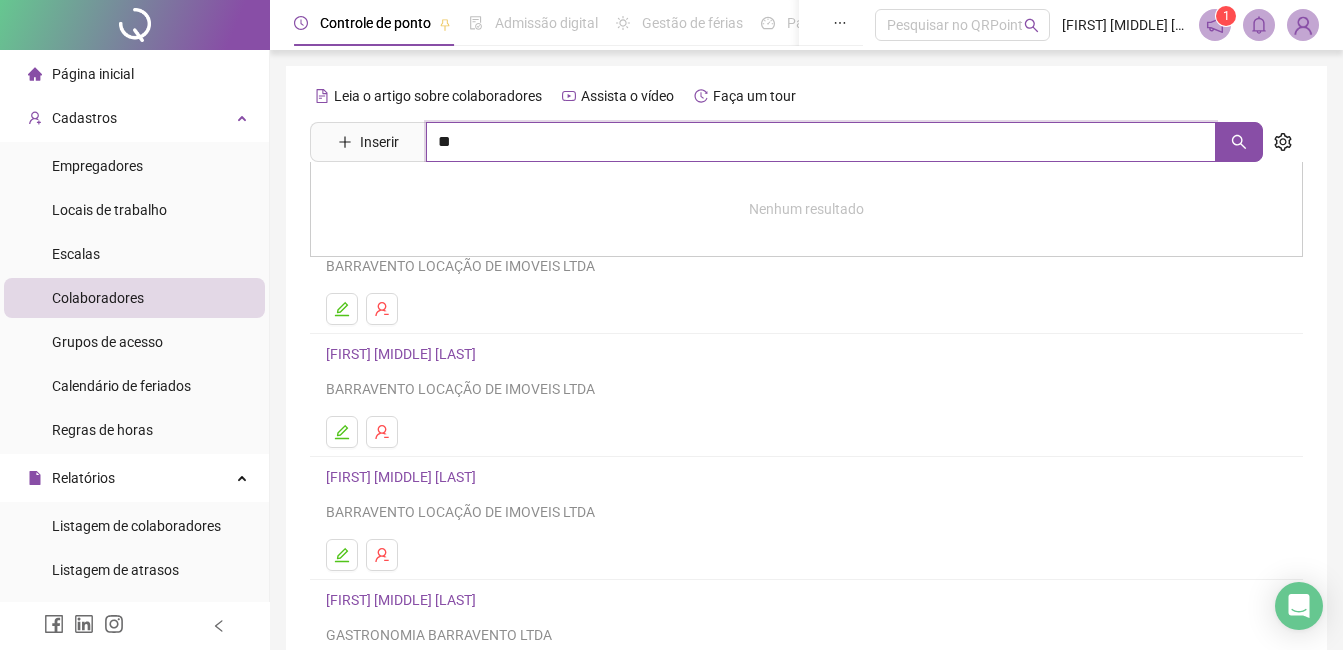 type on "*" 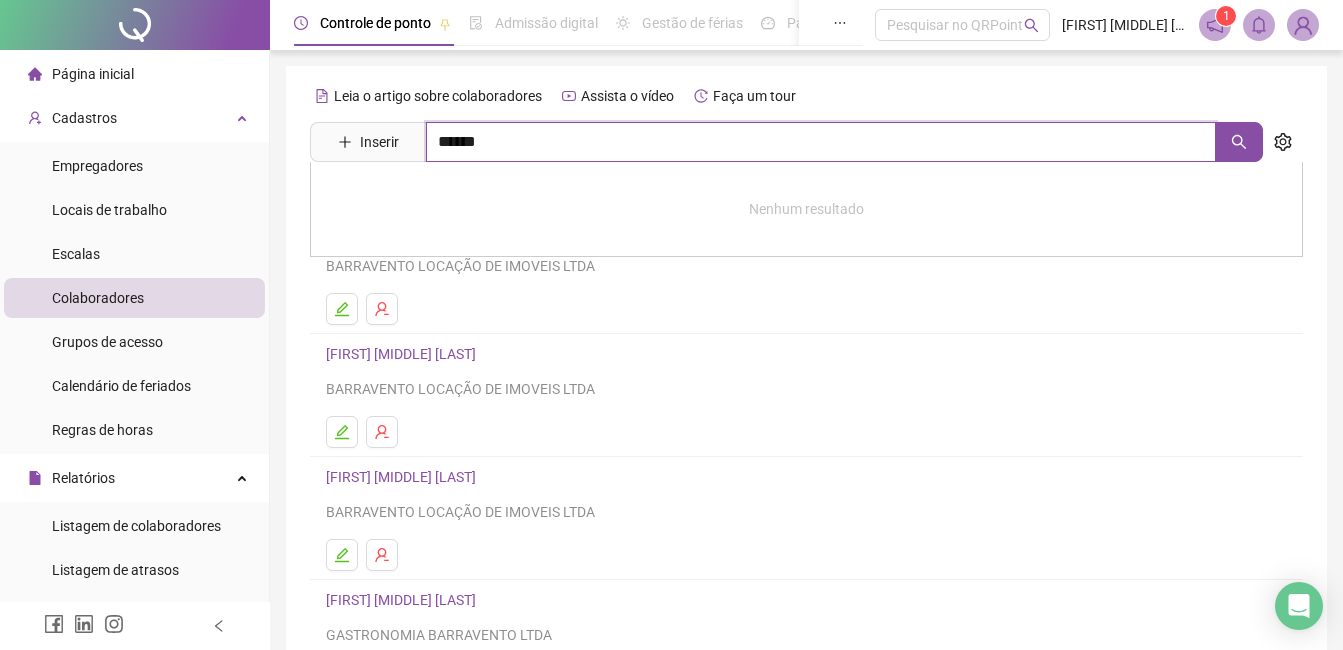 type on "******" 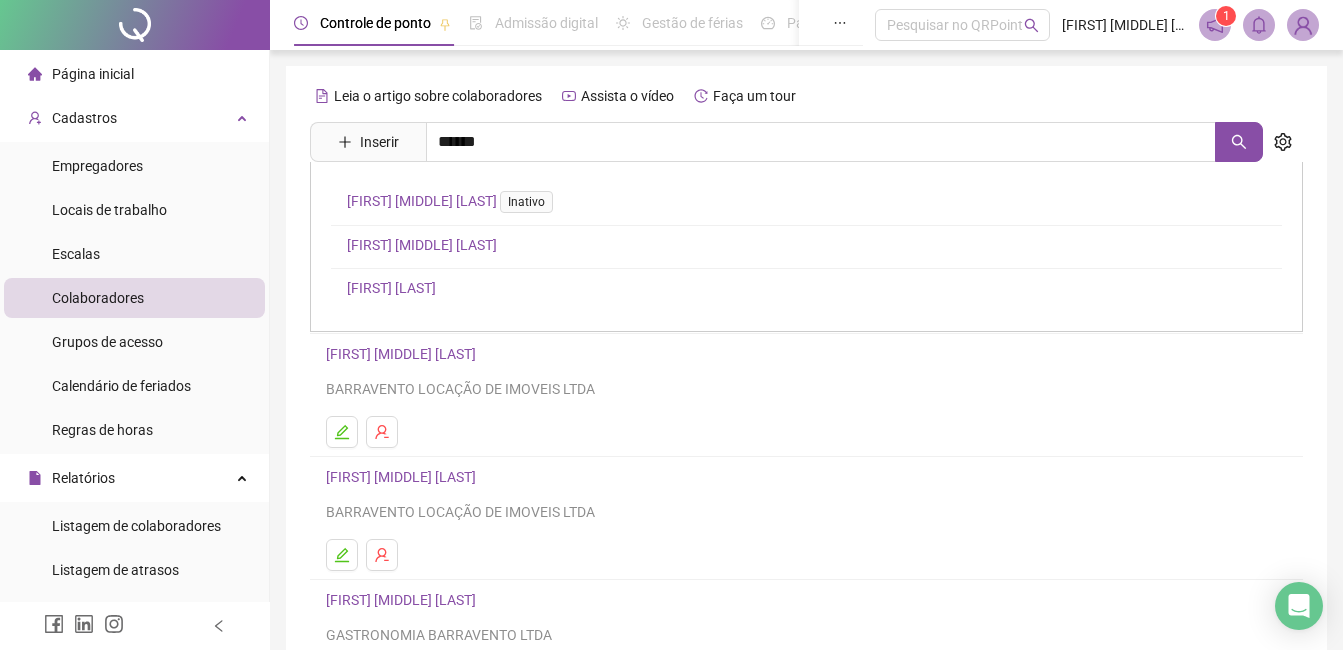 click on "[FIRST] [LAST]" at bounding box center (391, 288) 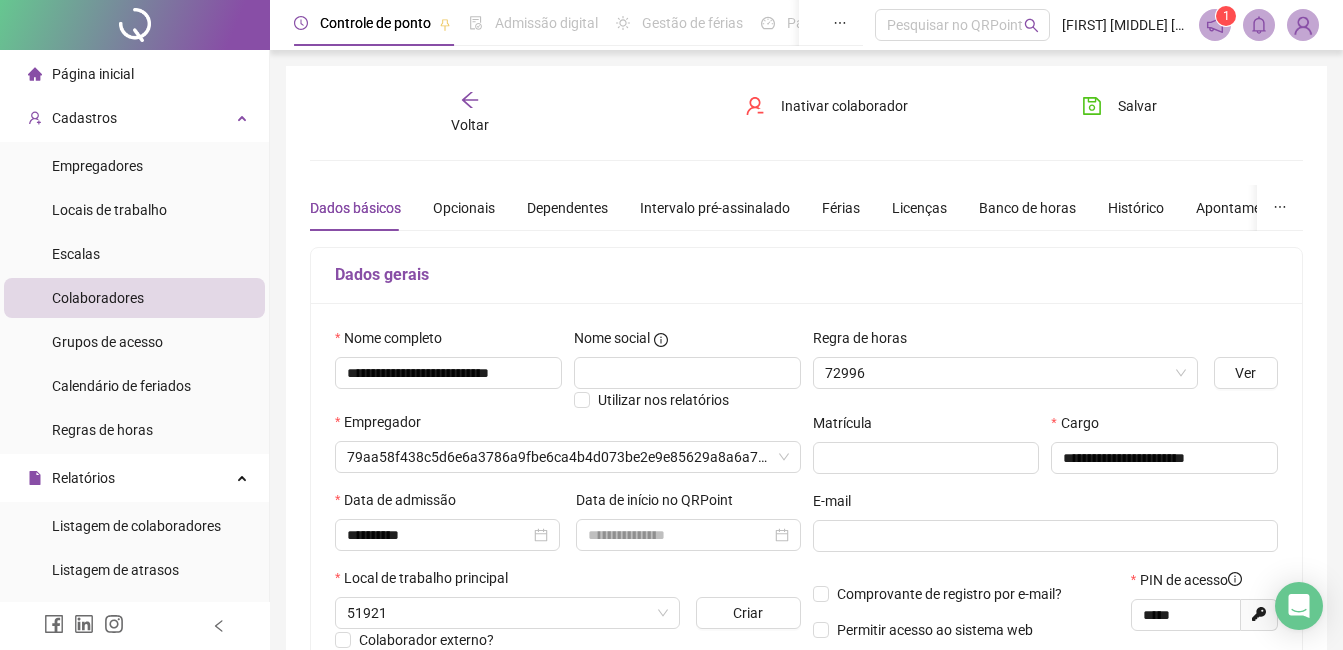 type on "*******" 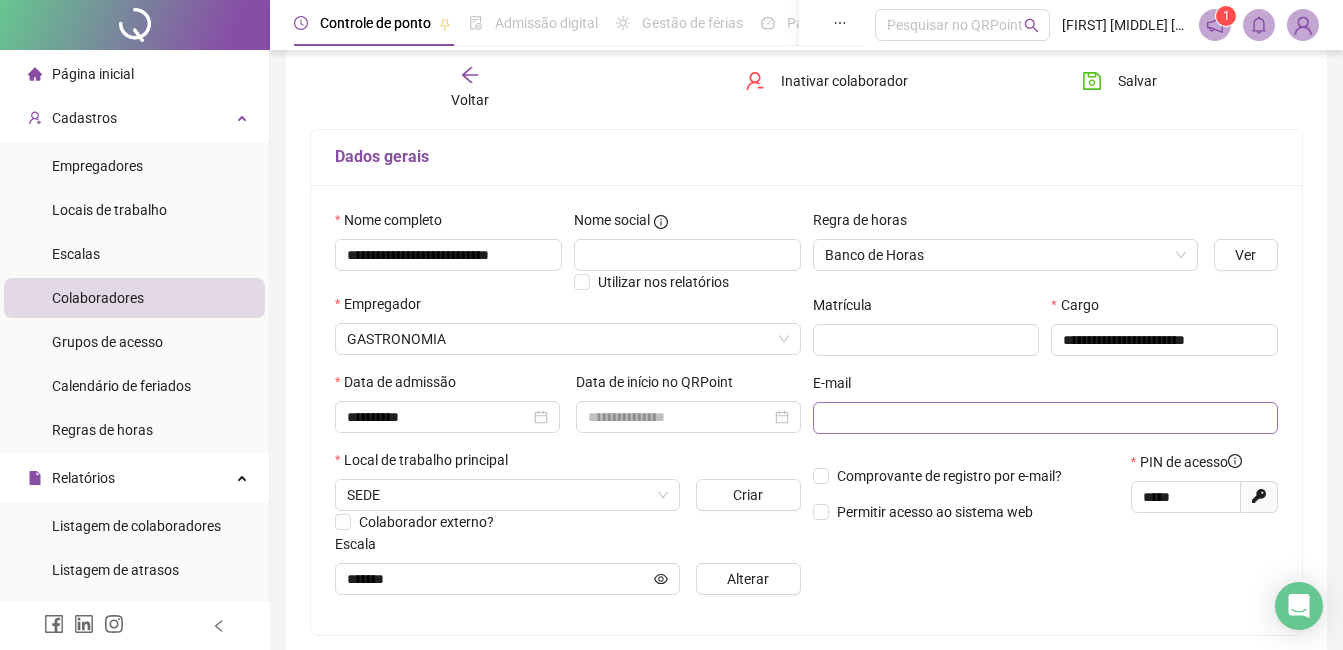 scroll, scrollTop: 300, scrollLeft: 0, axis: vertical 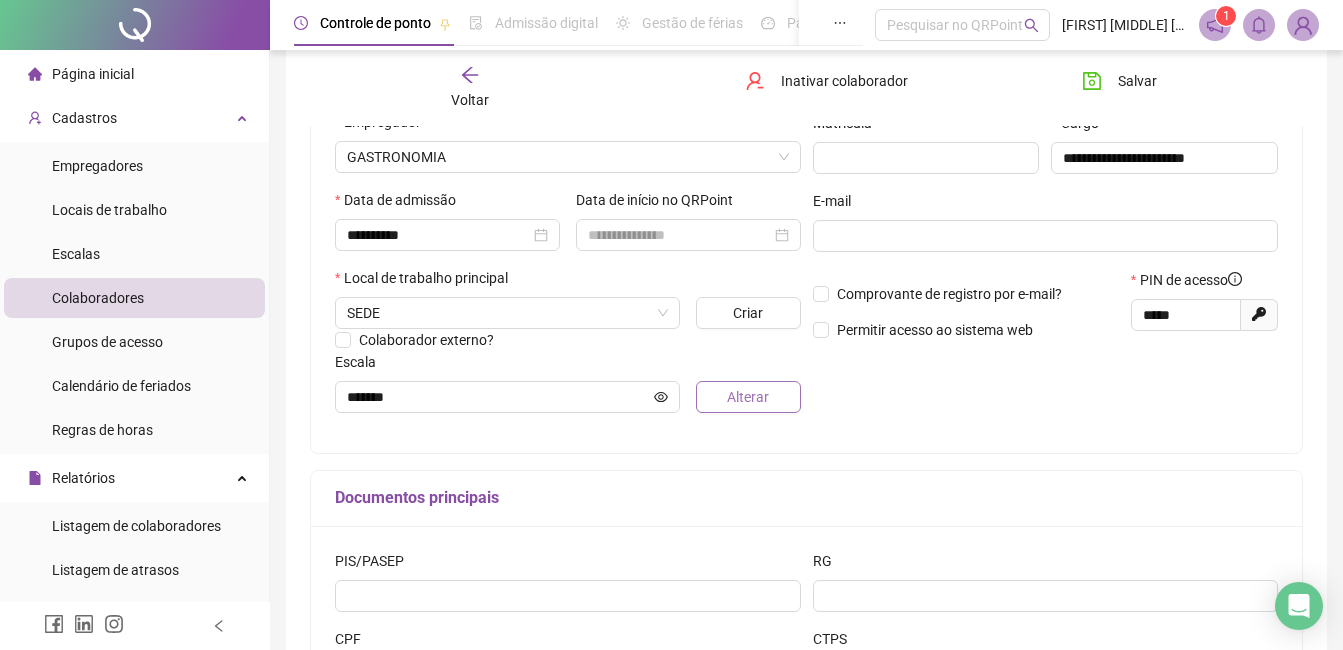 click on "Alterar" at bounding box center [748, 397] 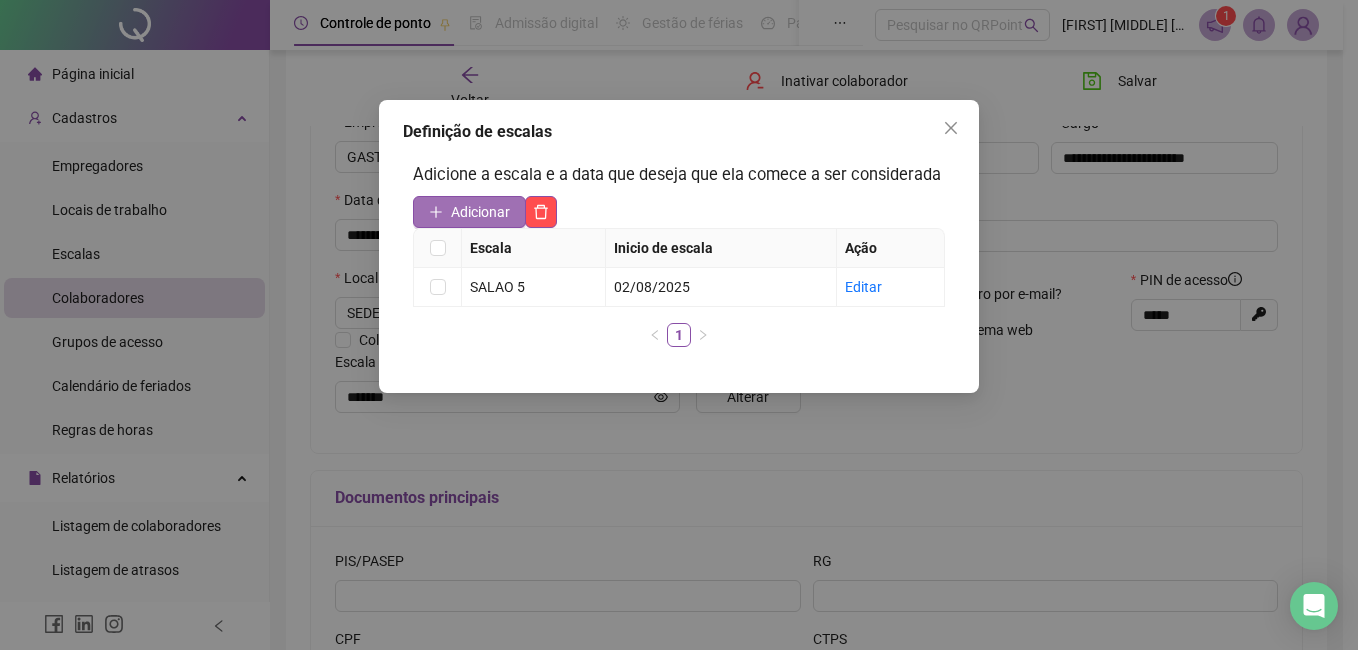 click on "Adicionar" at bounding box center [480, 212] 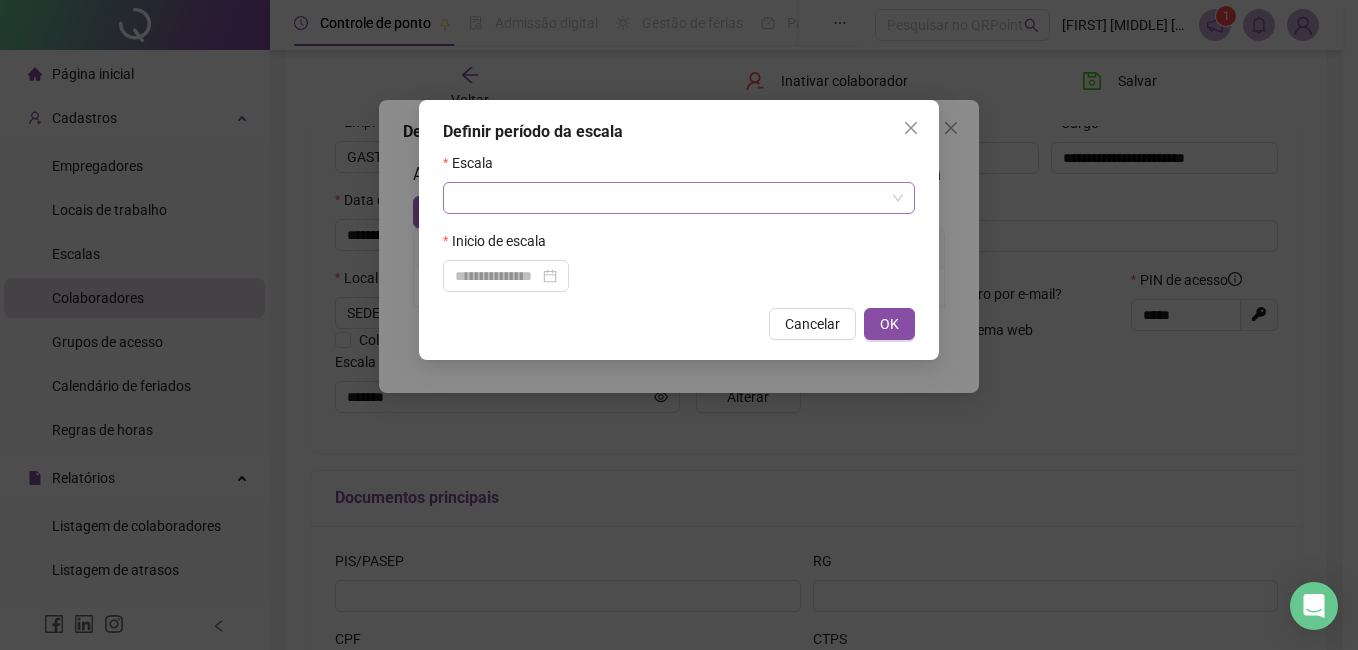 click at bounding box center [670, 198] 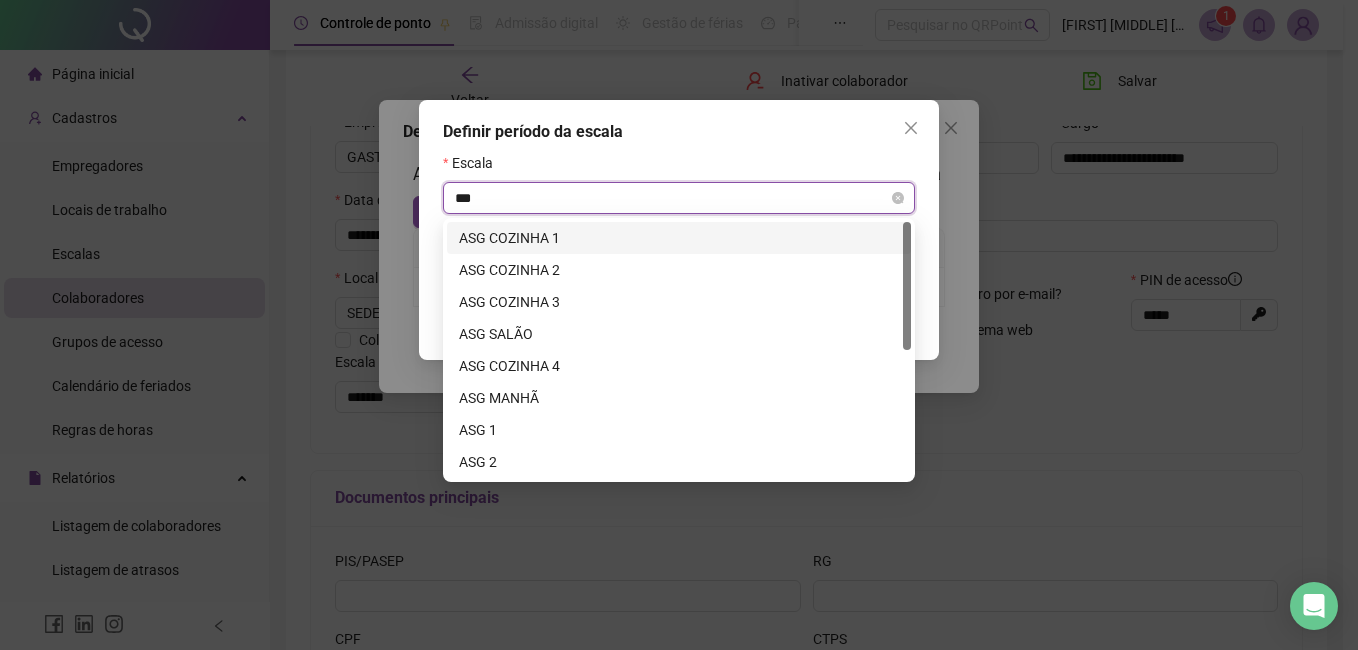 type on "***" 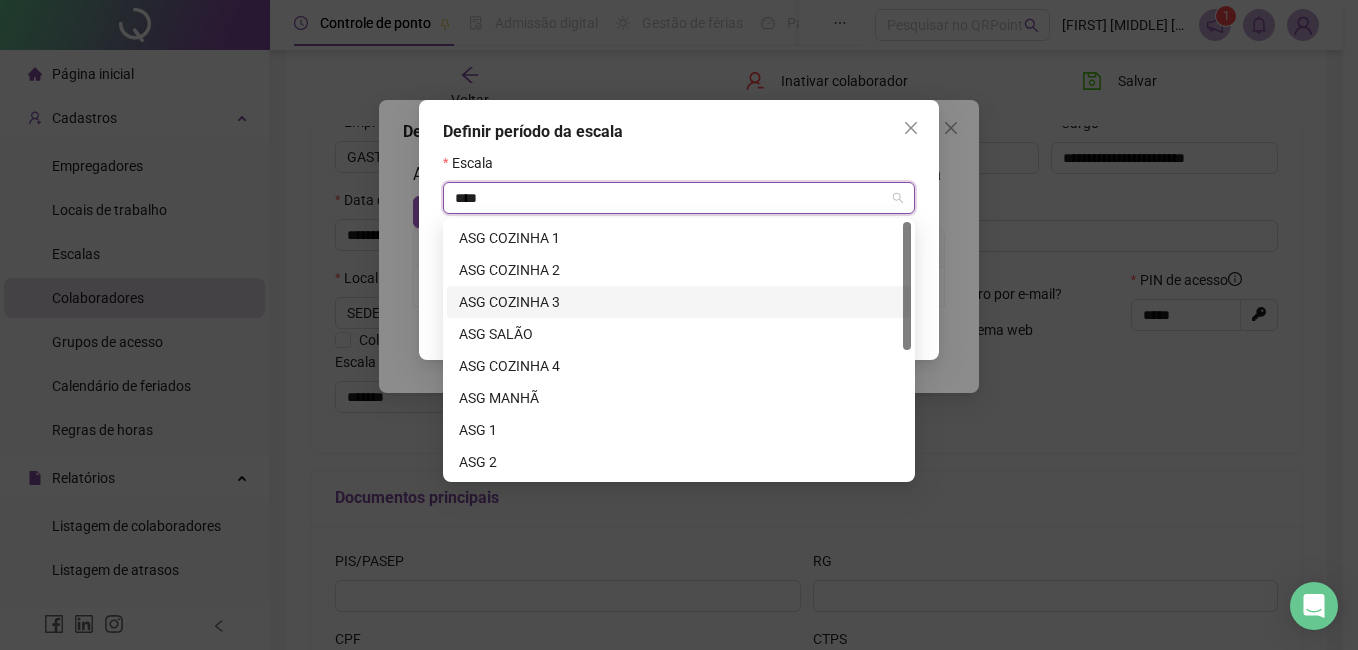 click on "ASG COZINHA 3" at bounding box center (679, 302) 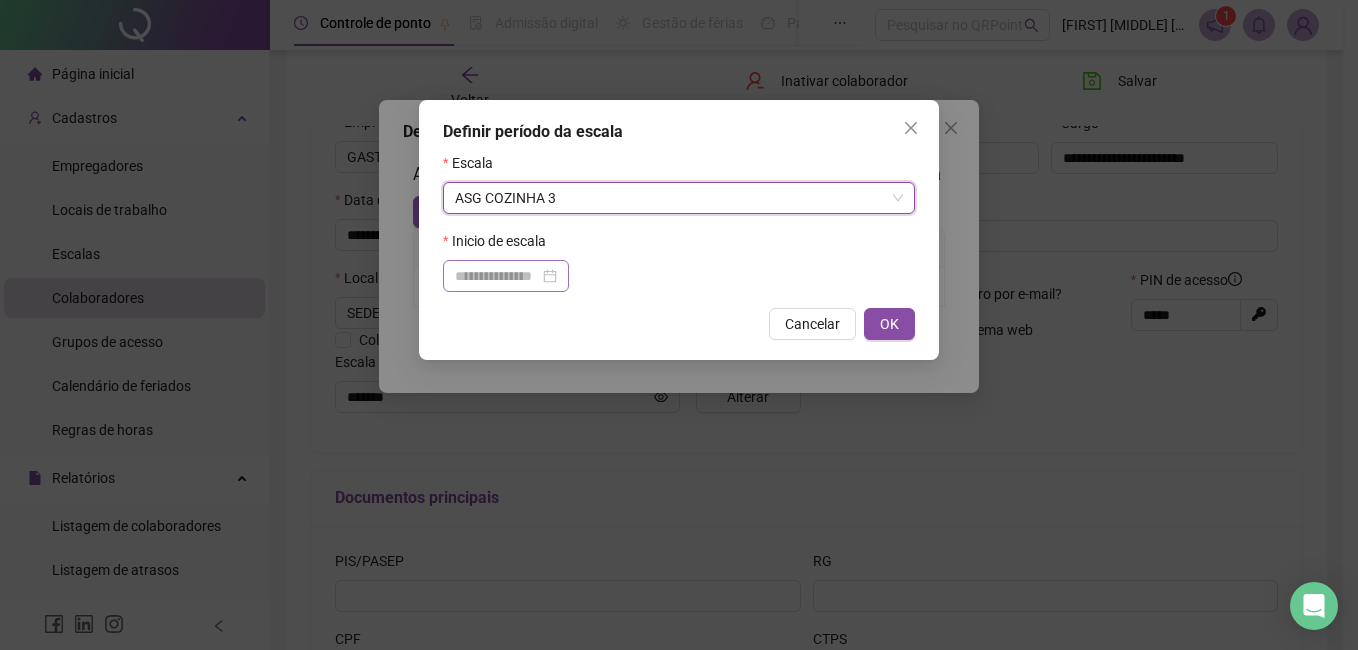 click at bounding box center [506, 276] 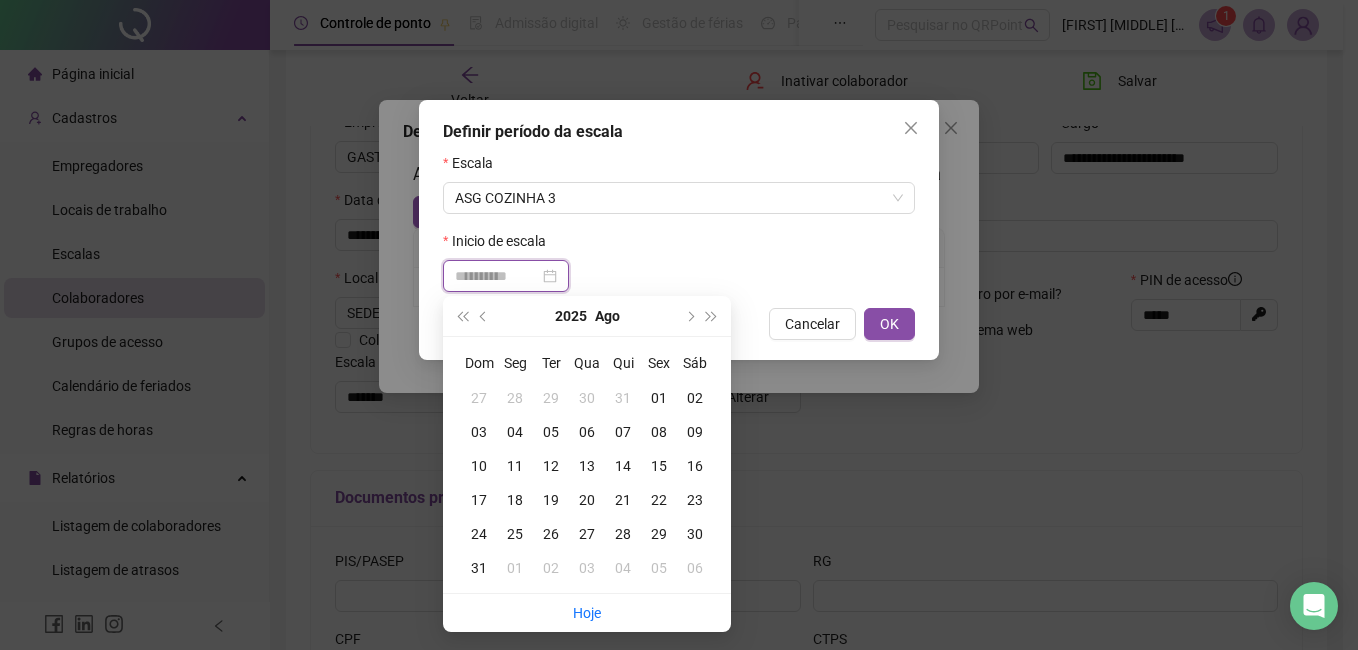 type on "**********" 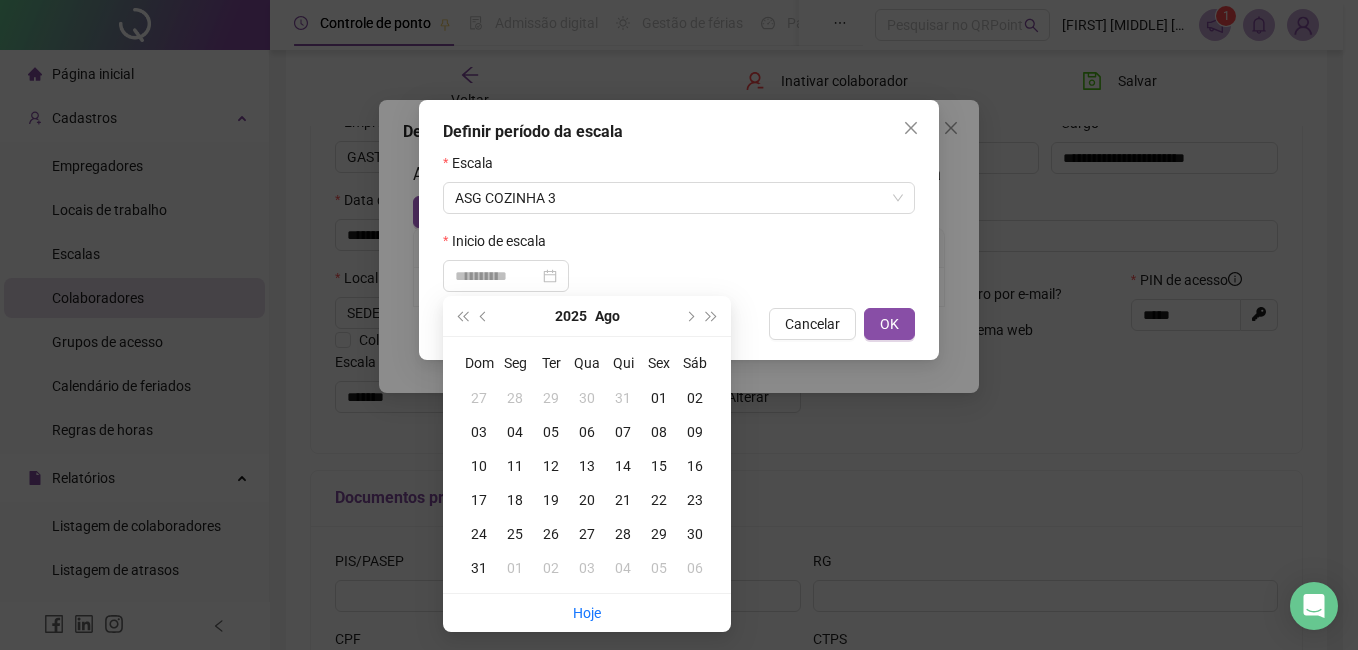 click on "04" at bounding box center (515, 432) 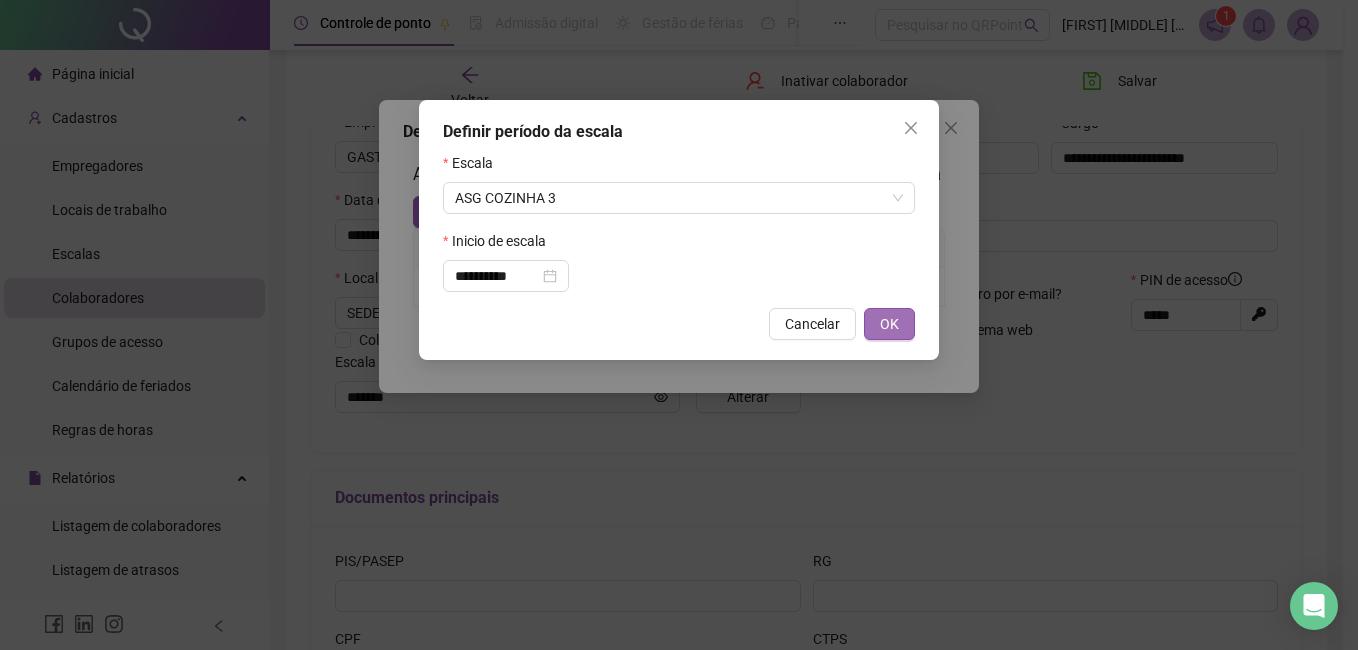 click on "OK" at bounding box center (889, 324) 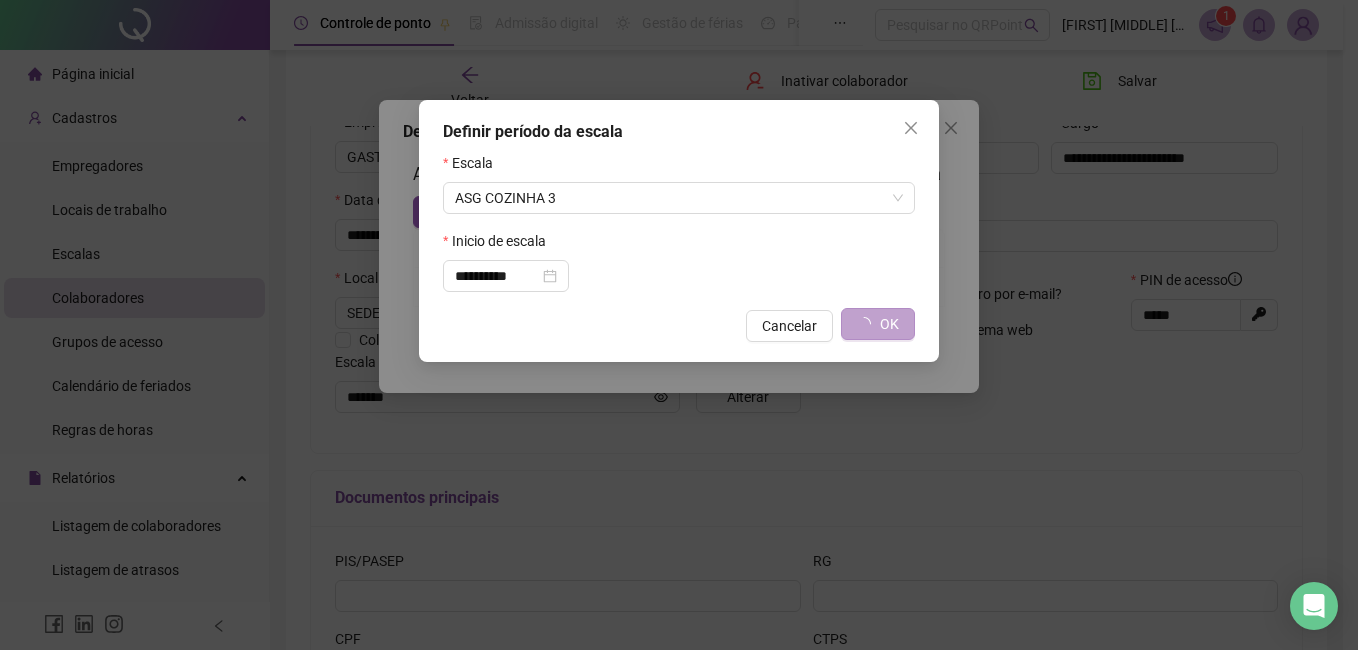 type on "**********" 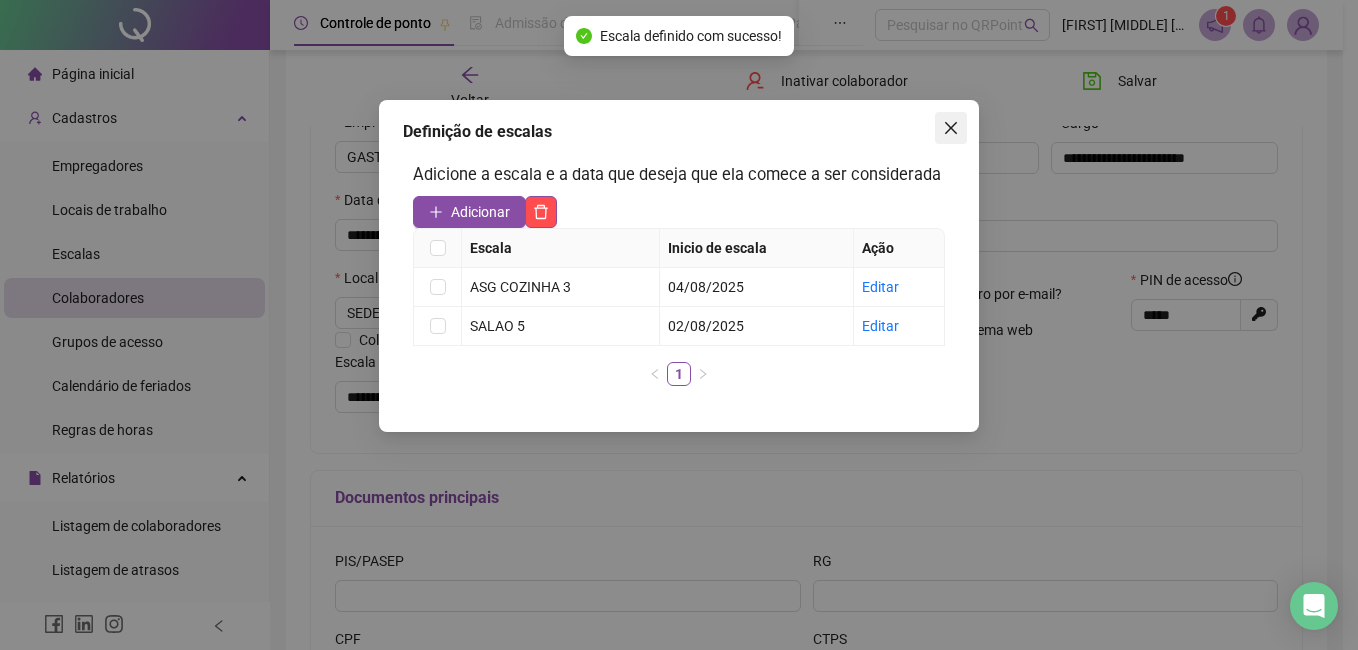 click 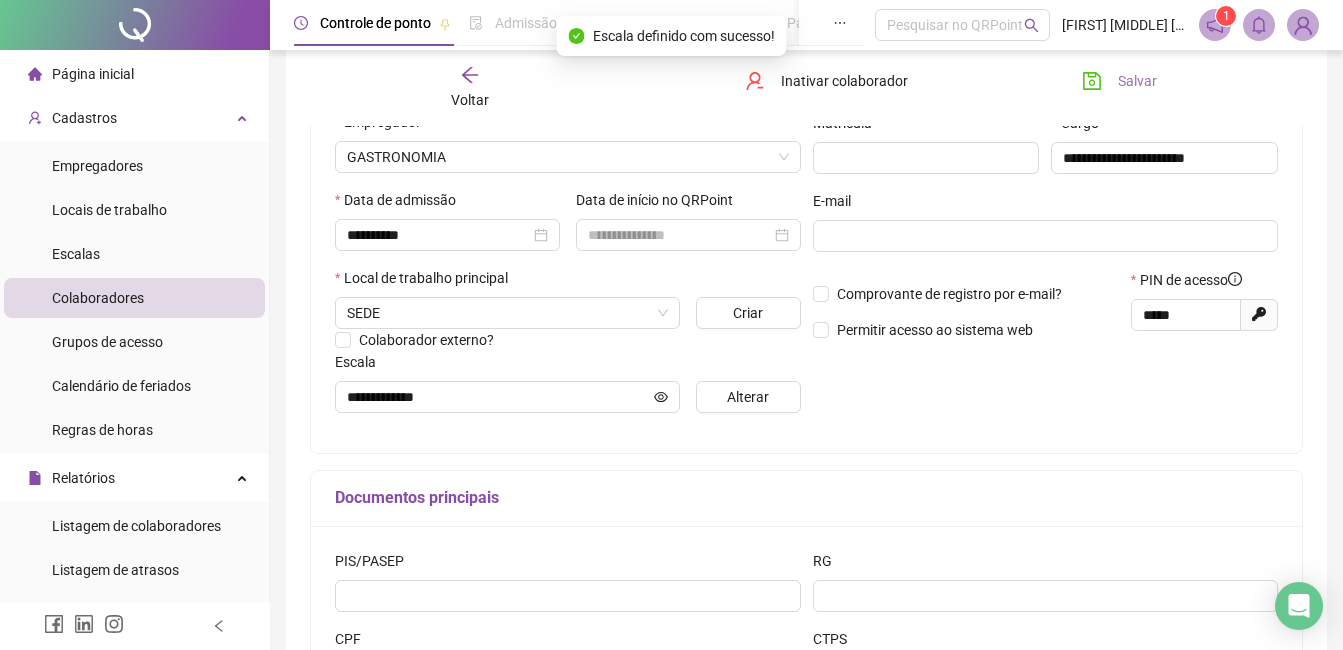 click on "Salvar" at bounding box center (1137, 81) 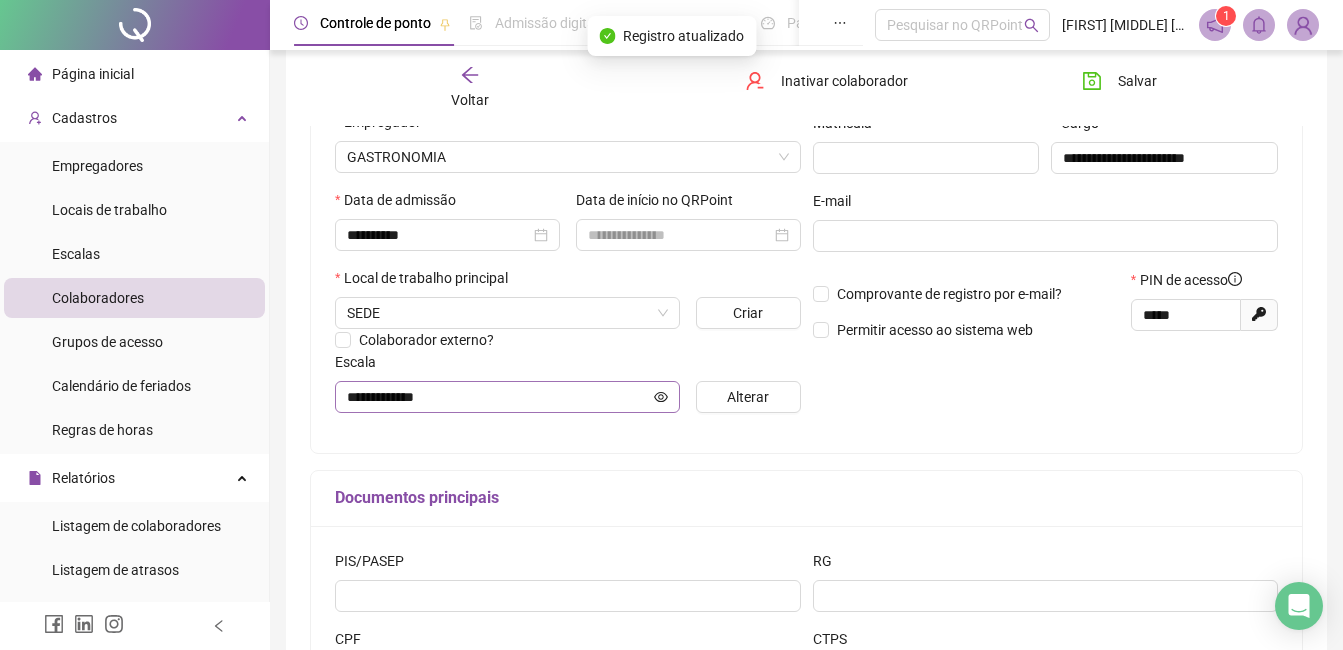 click at bounding box center (661, 397) 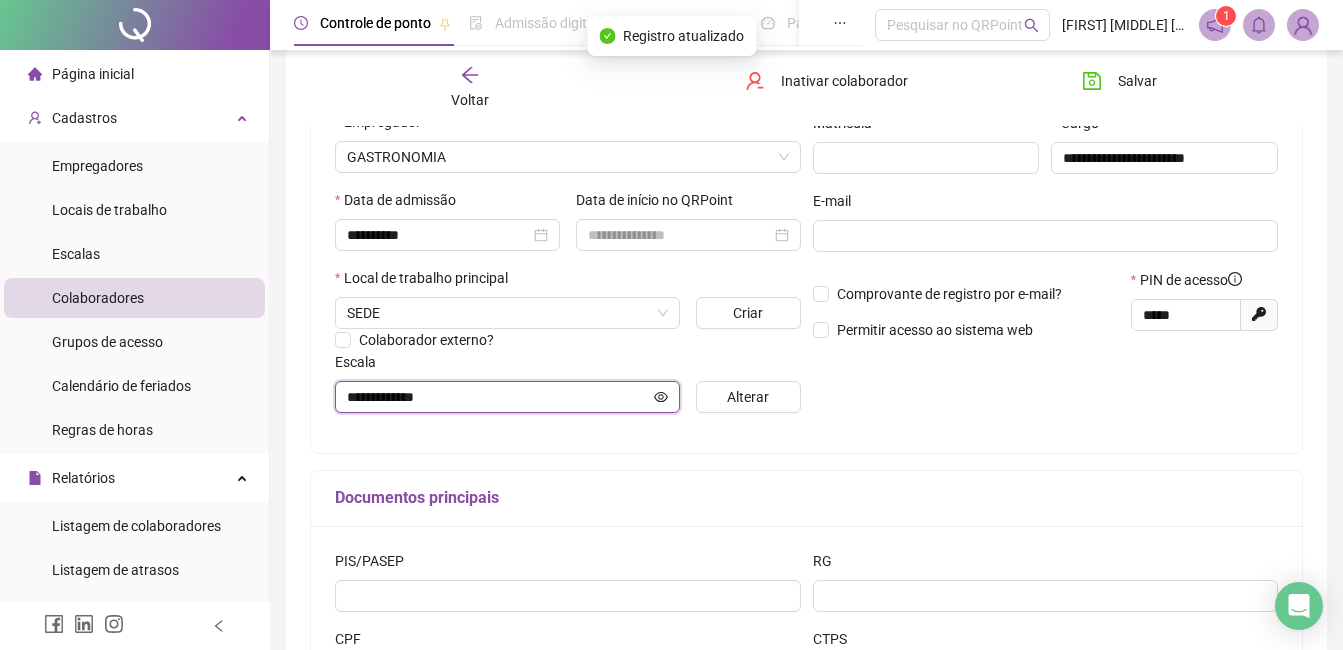 click 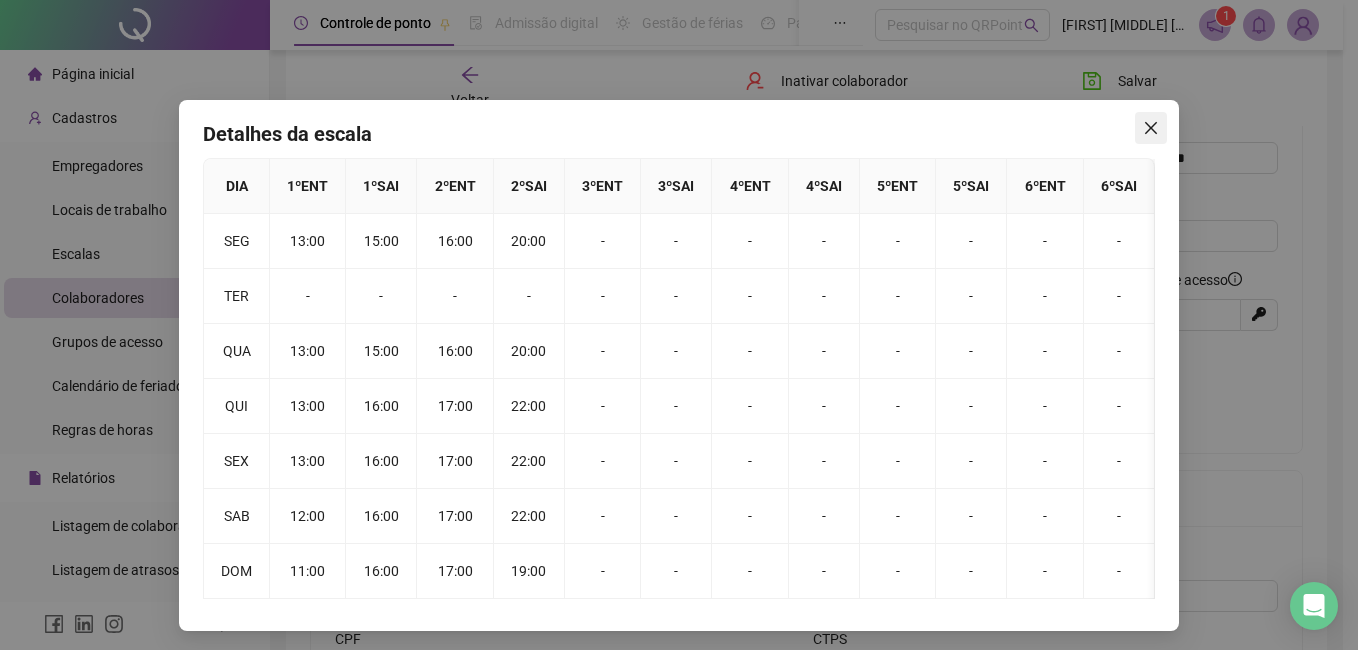 click 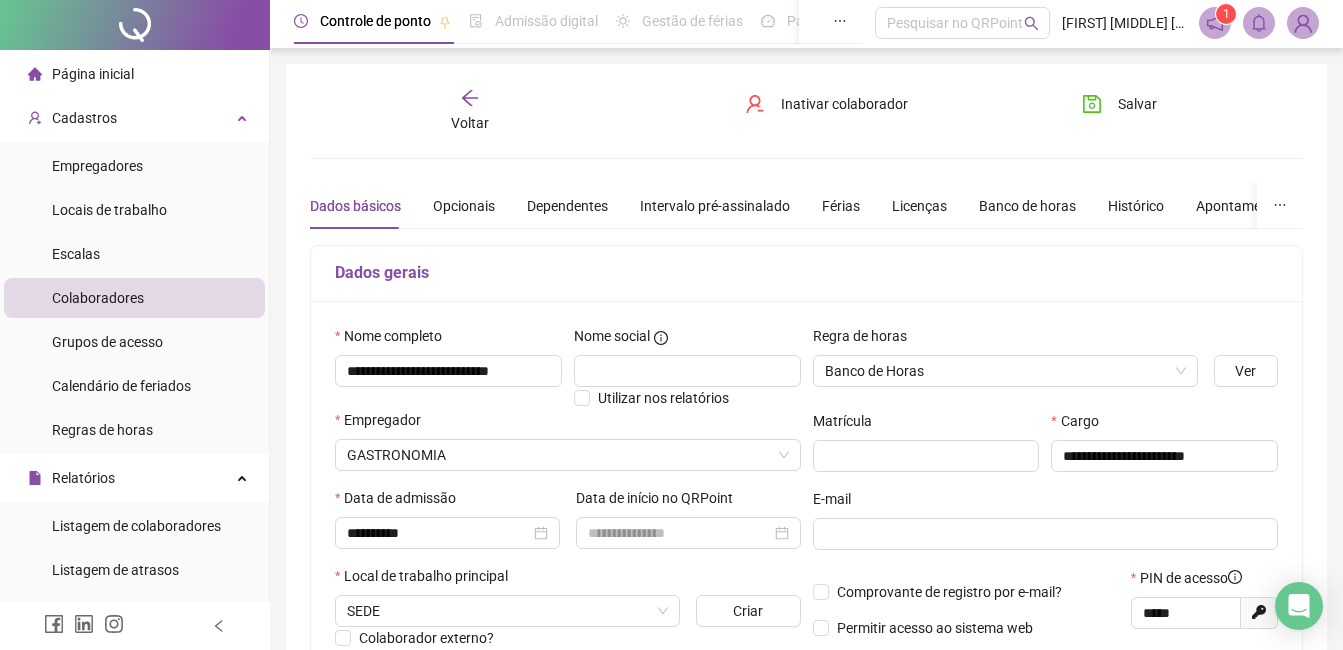 scroll, scrollTop: 0, scrollLeft: 0, axis: both 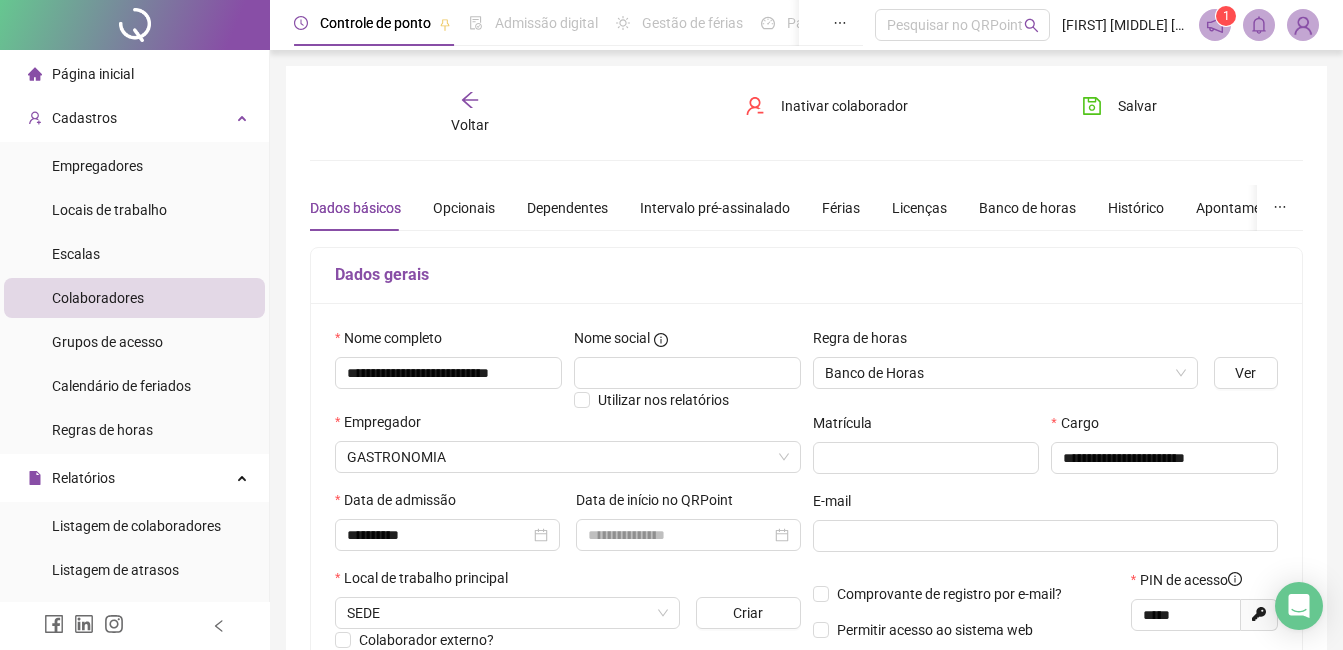 click on "Voltar" at bounding box center [470, 113] 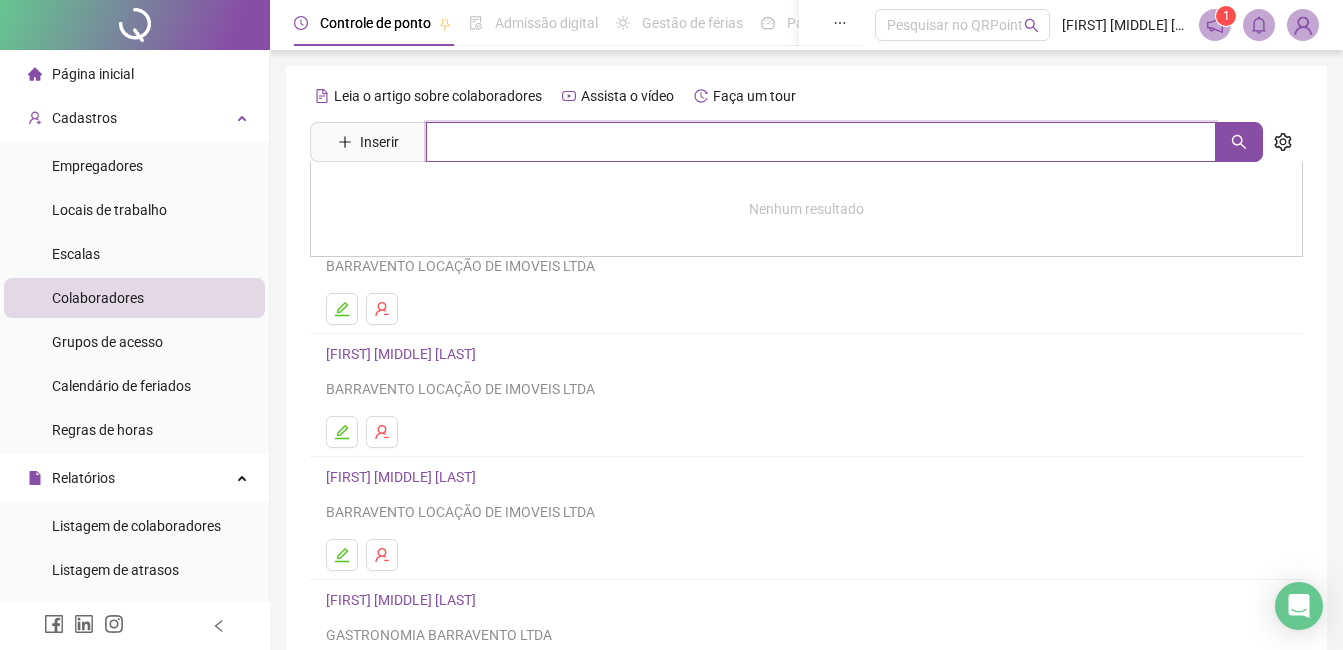 click at bounding box center (821, 142) 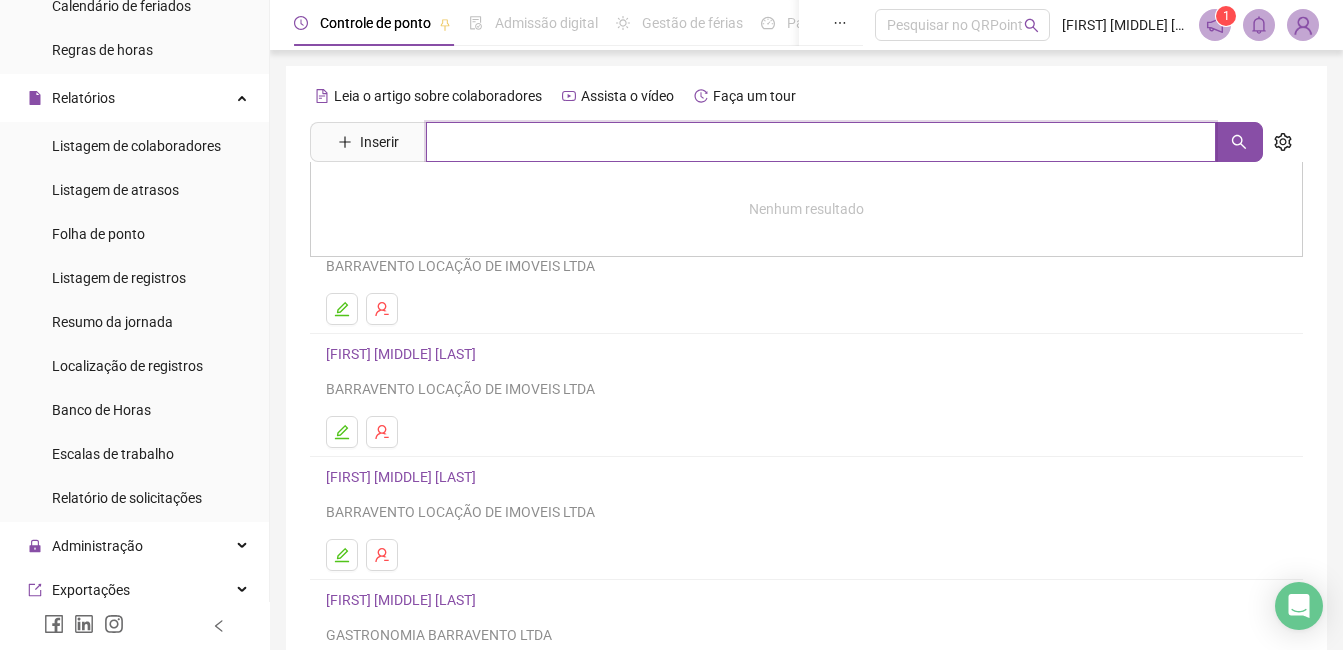 scroll, scrollTop: 500, scrollLeft: 0, axis: vertical 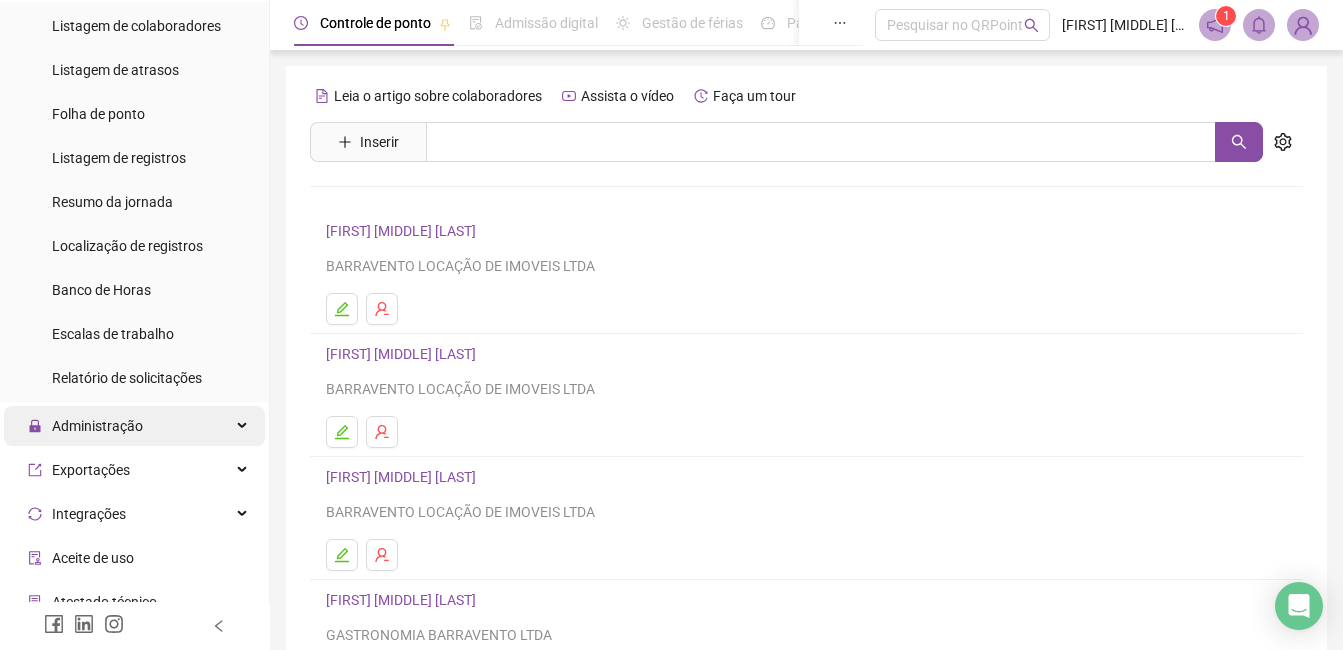 click on "Administração" at bounding box center [97, 426] 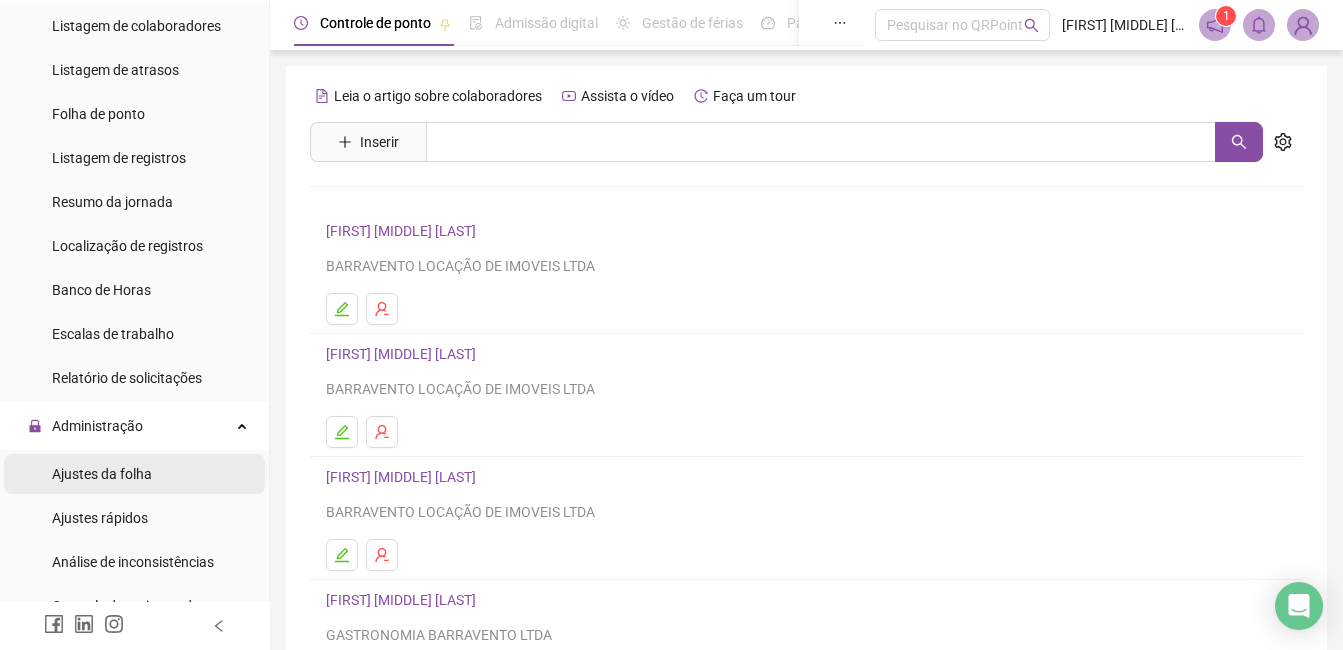 click on "Ajustes da folha" at bounding box center (102, 474) 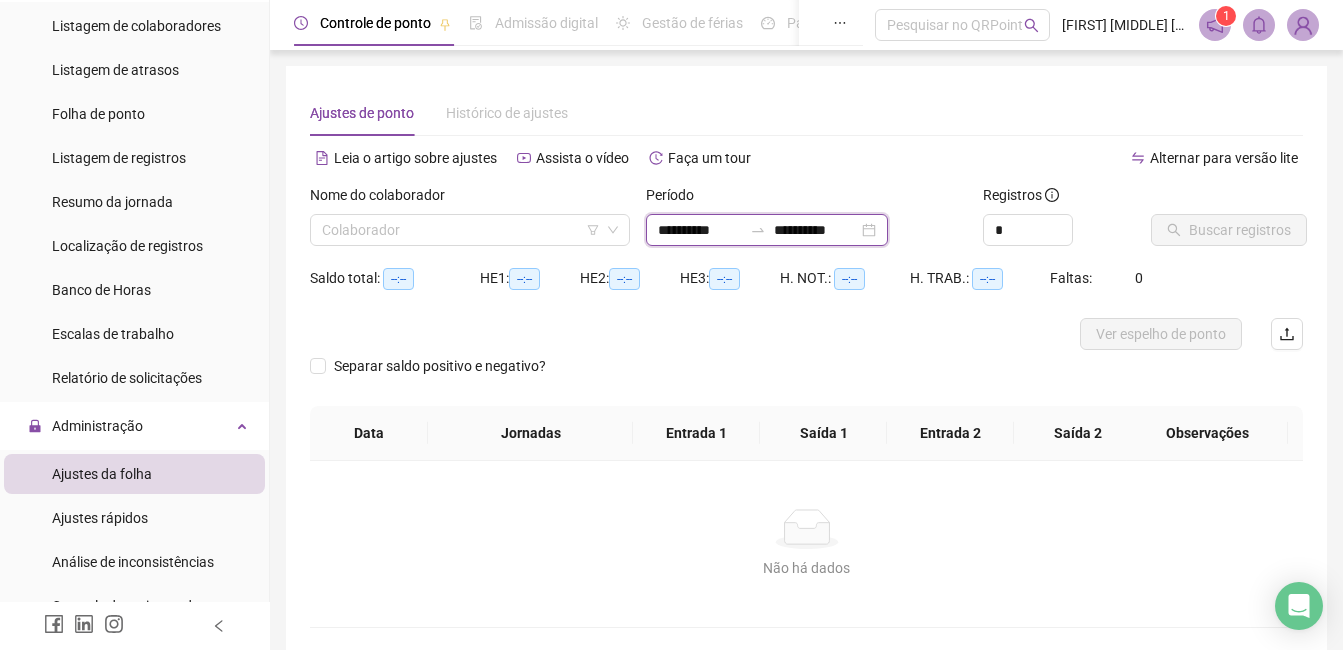 click on "**********" at bounding box center [700, 230] 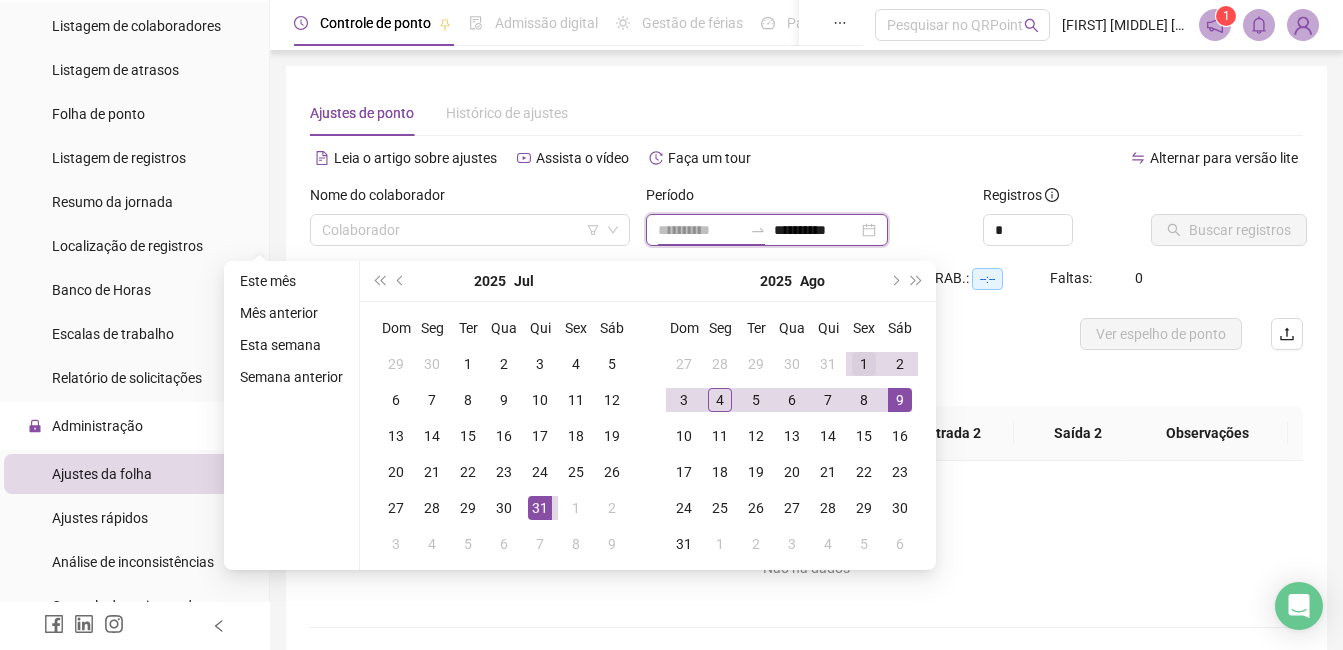 type on "**********" 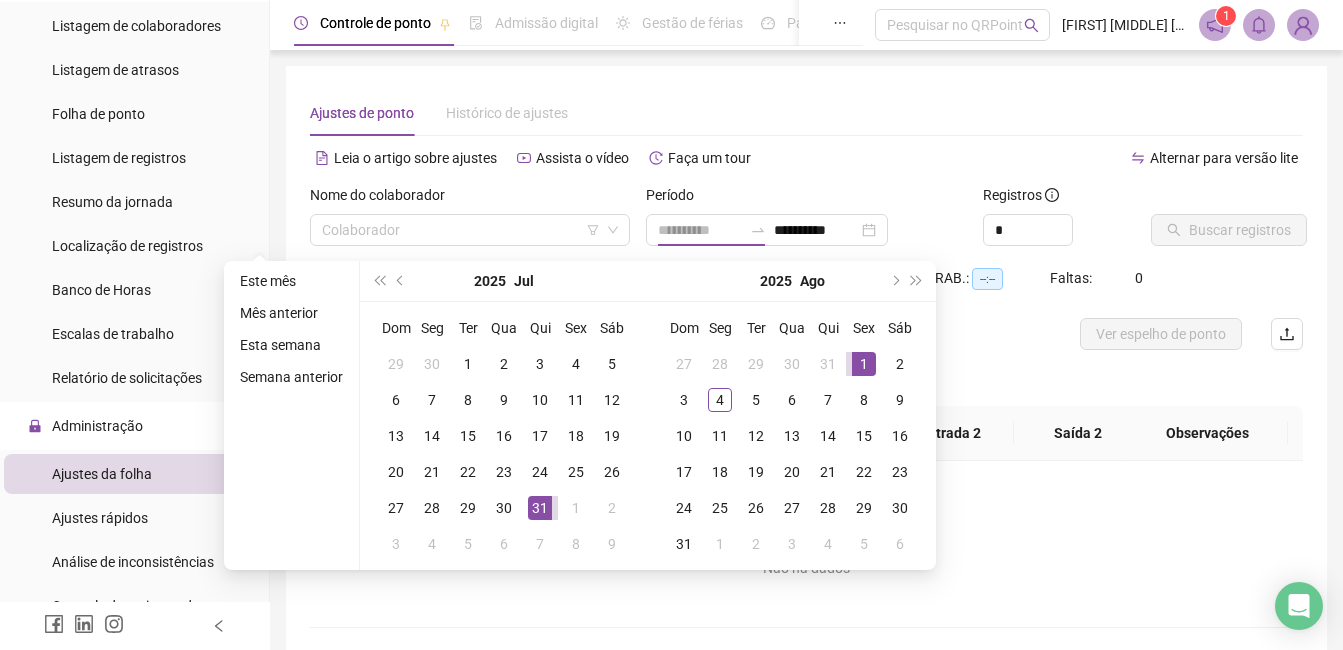 click on "1" at bounding box center [864, 364] 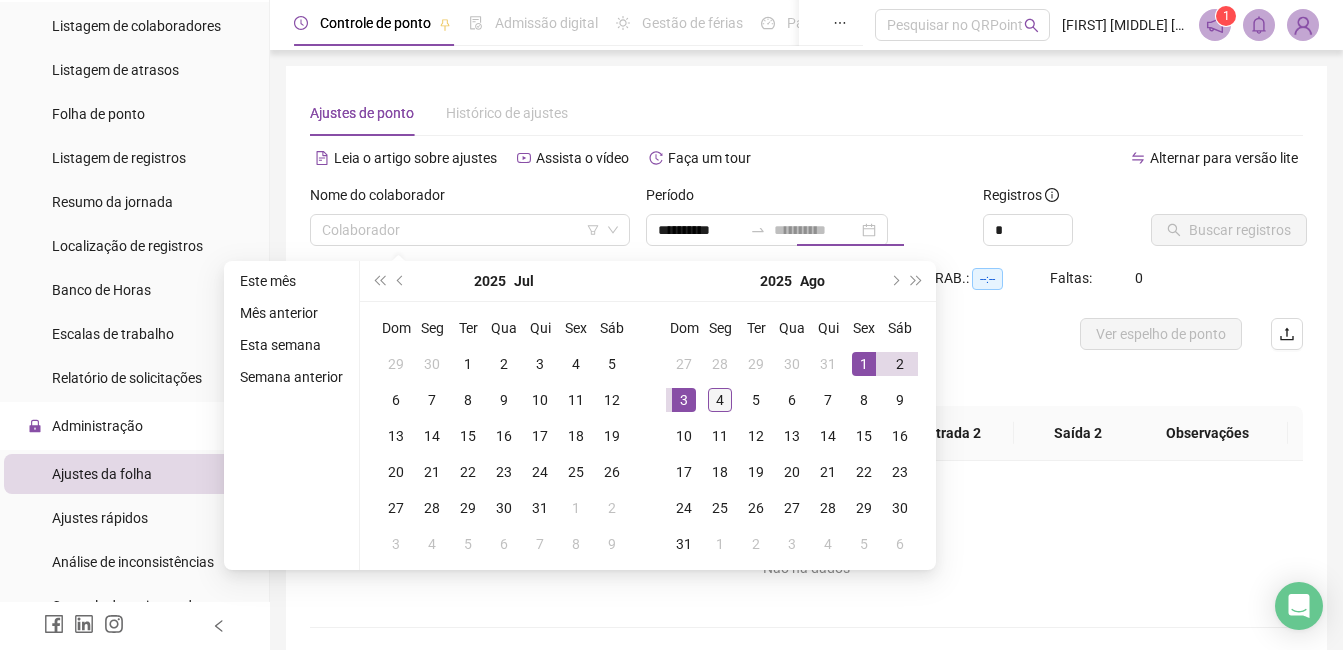click on "3 4 5 6 7 8 9" at bounding box center (792, 400) 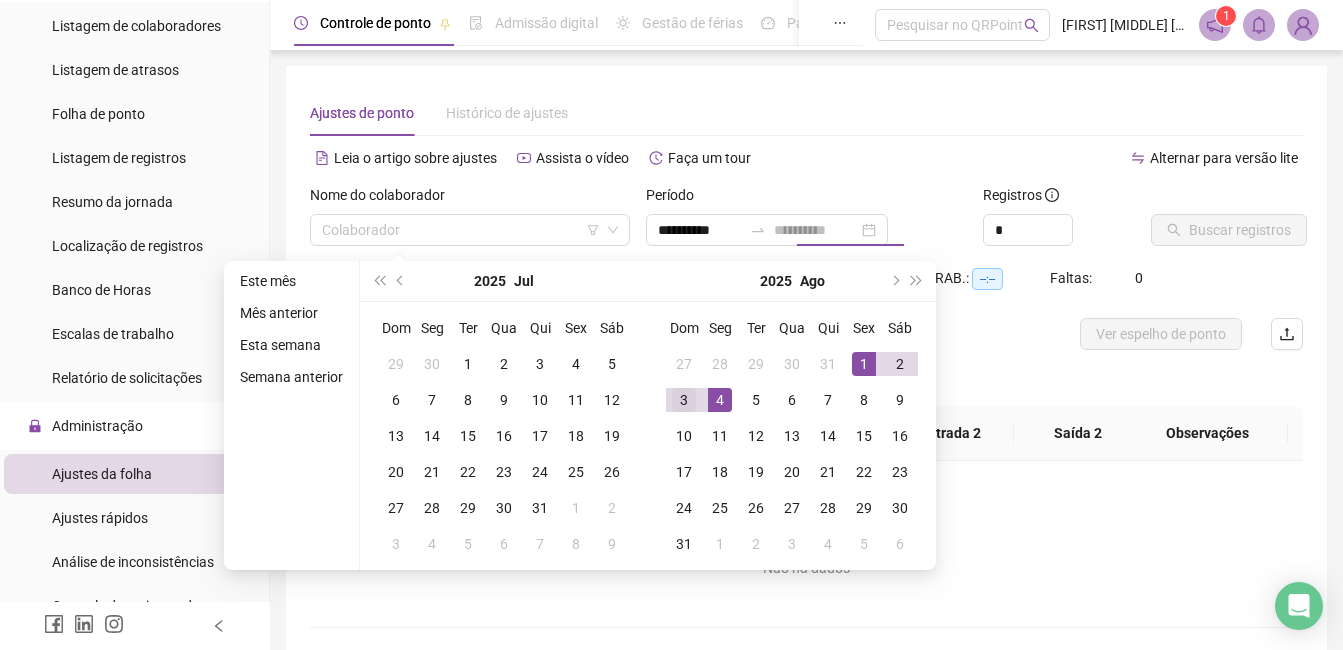 type on "**********" 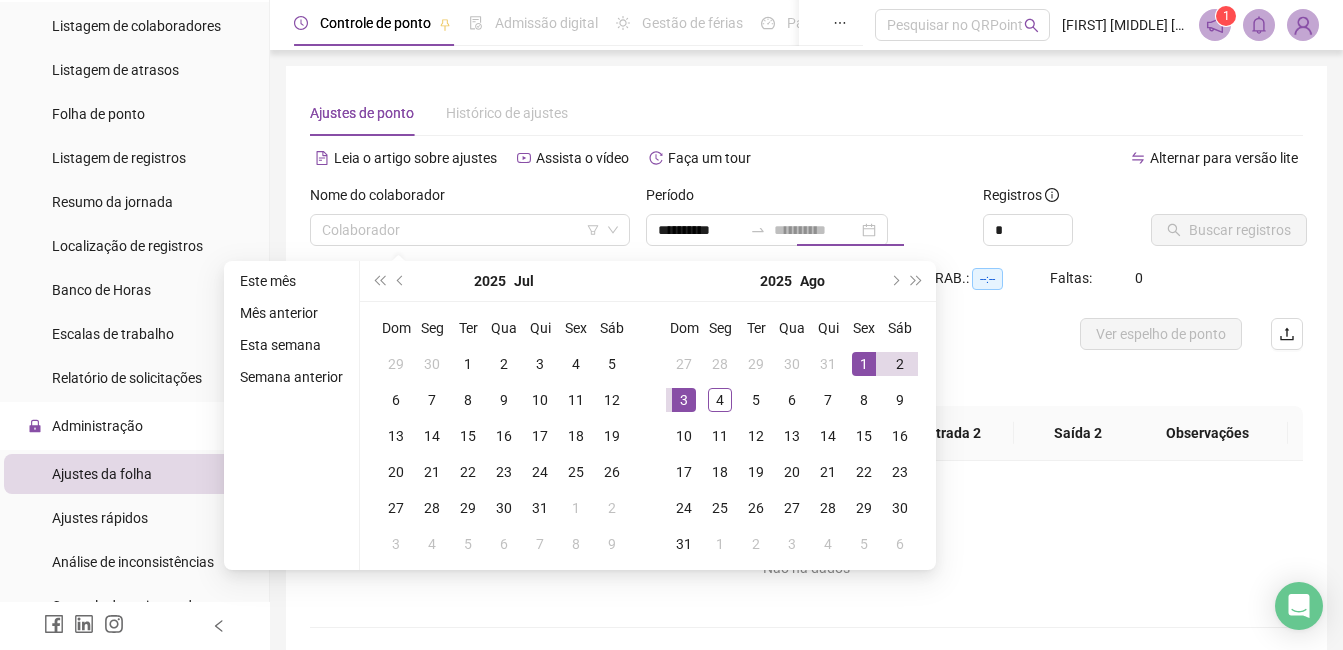 click on "3" at bounding box center [684, 400] 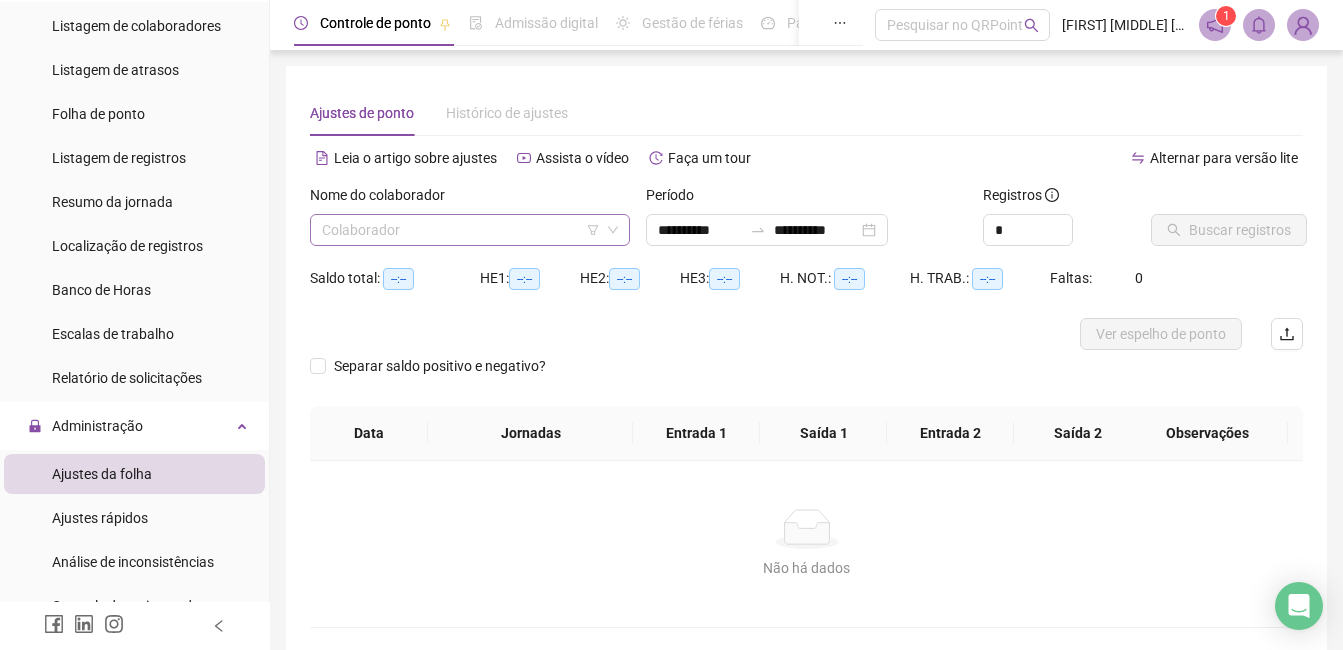 click at bounding box center [461, 230] 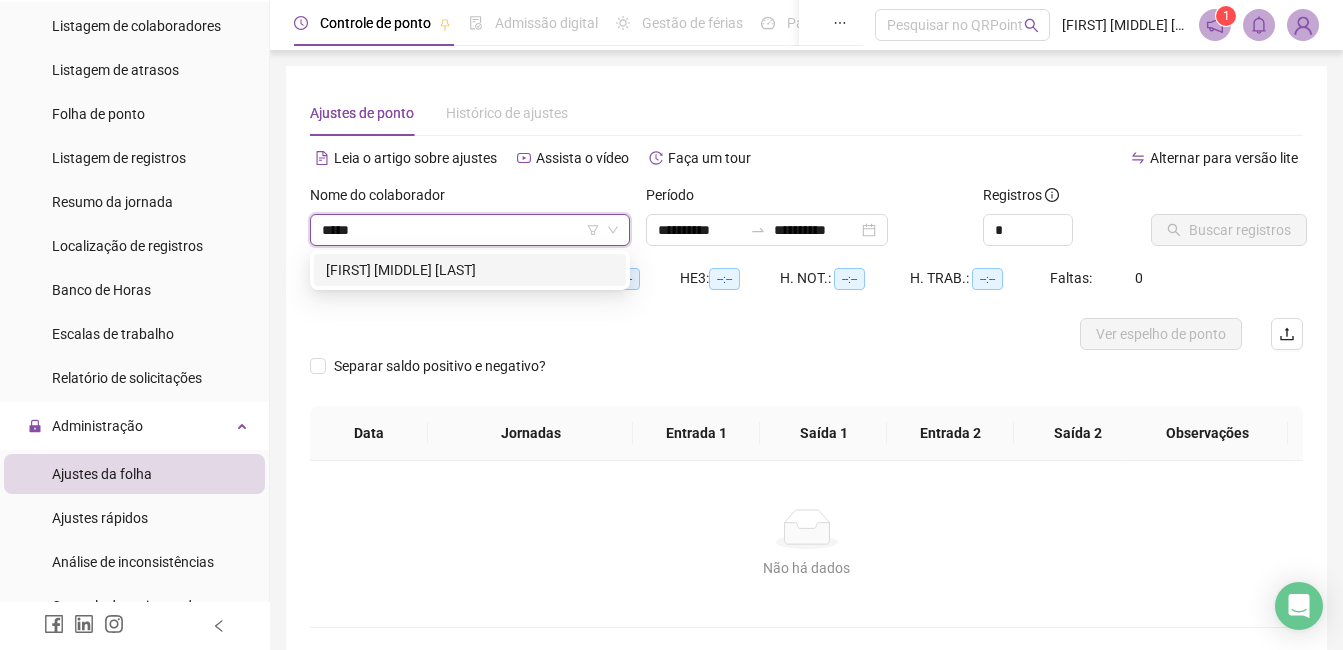 type on "******" 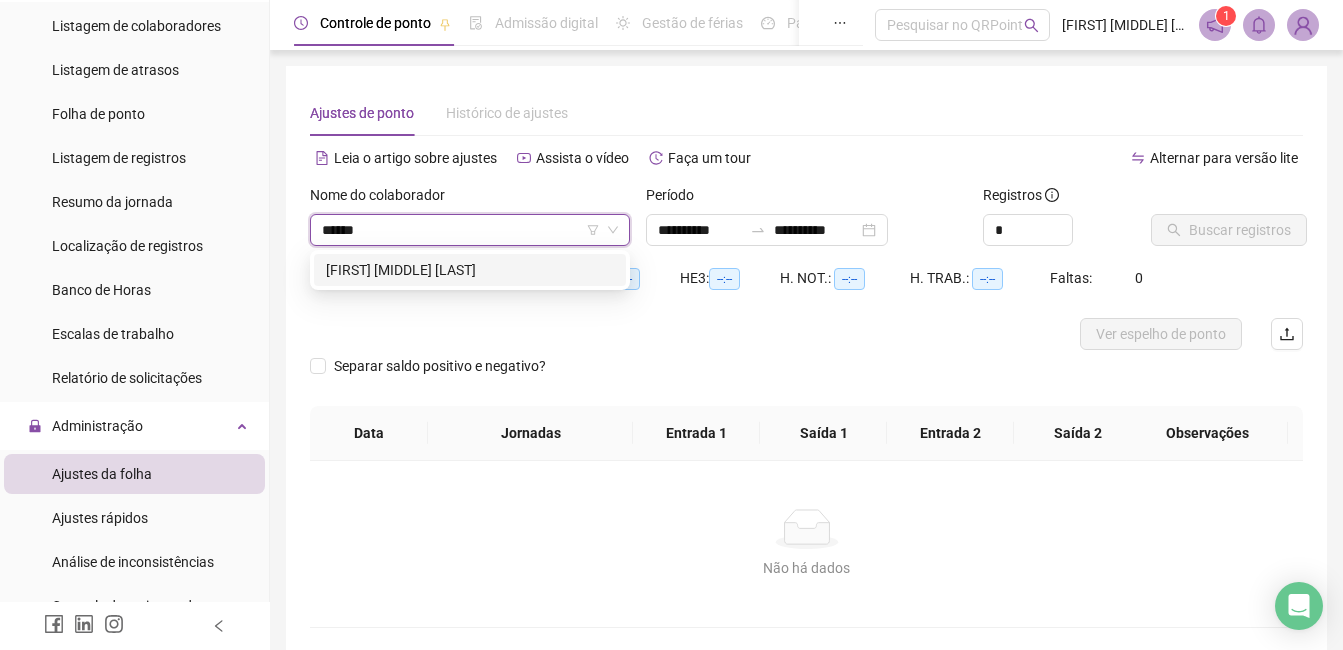 click on "[FIRST] [MIDDLE] [LAST]" at bounding box center (470, 270) 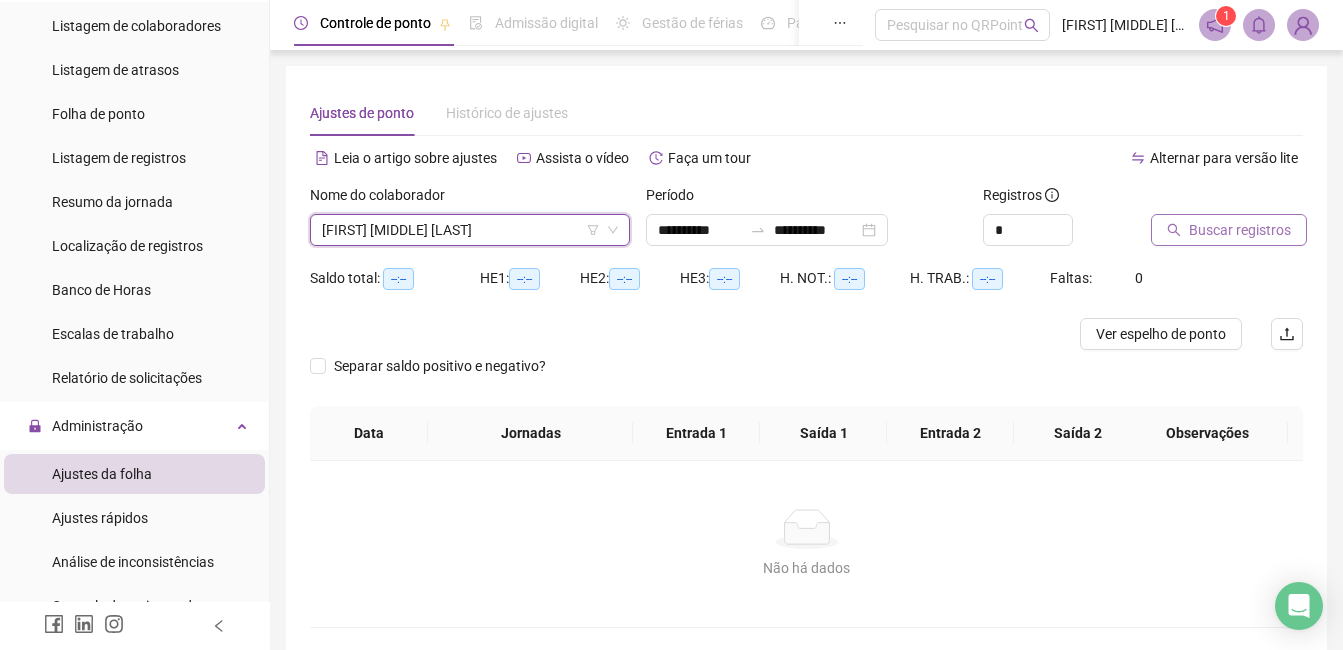 click on "Buscar registros" at bounding box center (1240, 230) 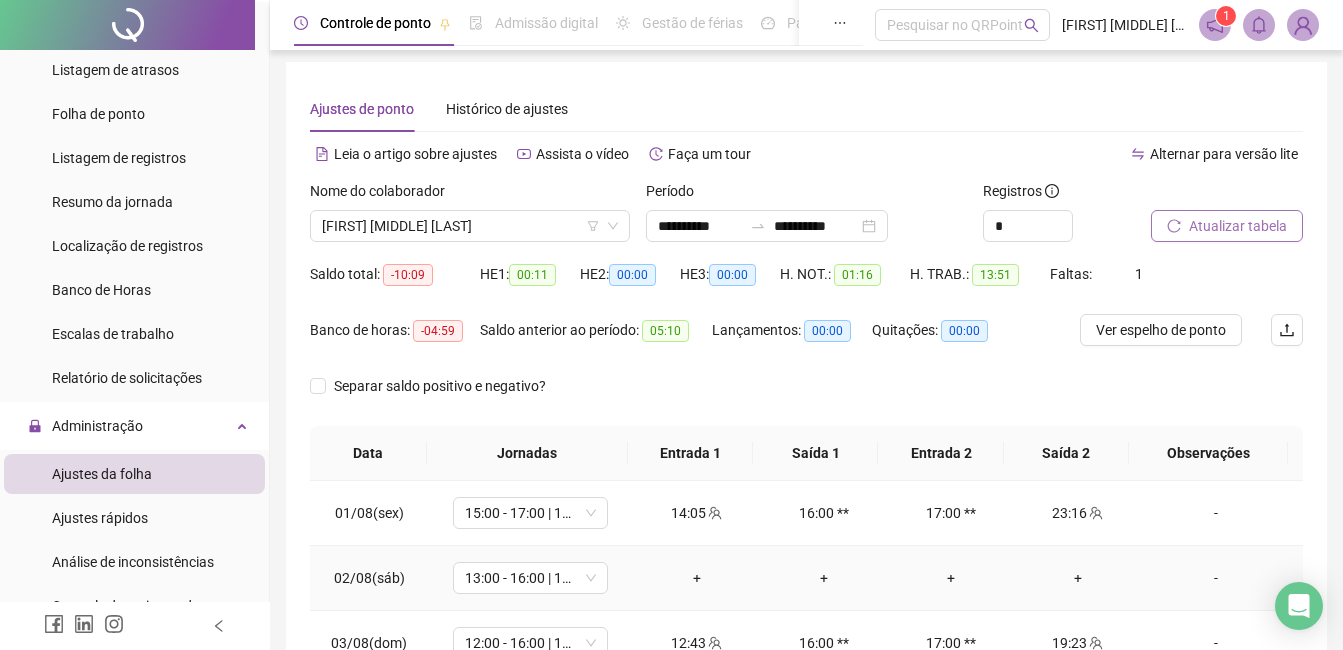 scroll, scrollTop: 0, scrollLeft: 0, axis: both 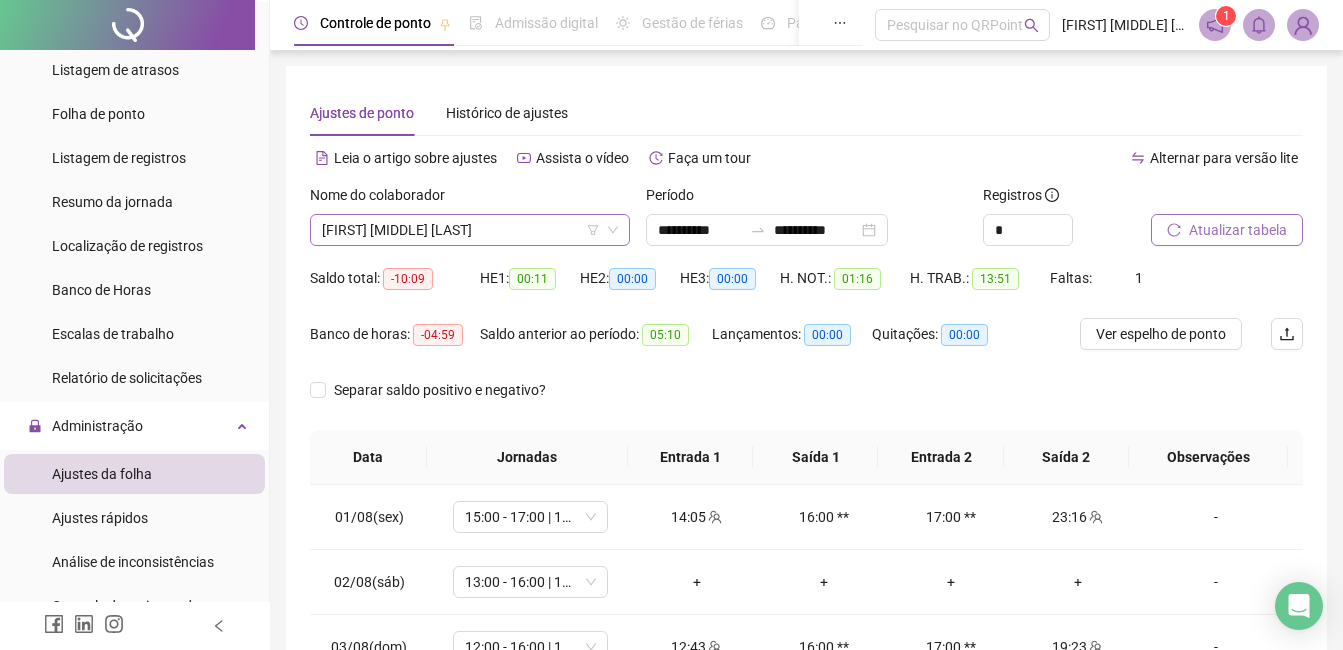 click on "[FIRST] [MIDDLE] [LAST]" at bounding box center (470, 230) 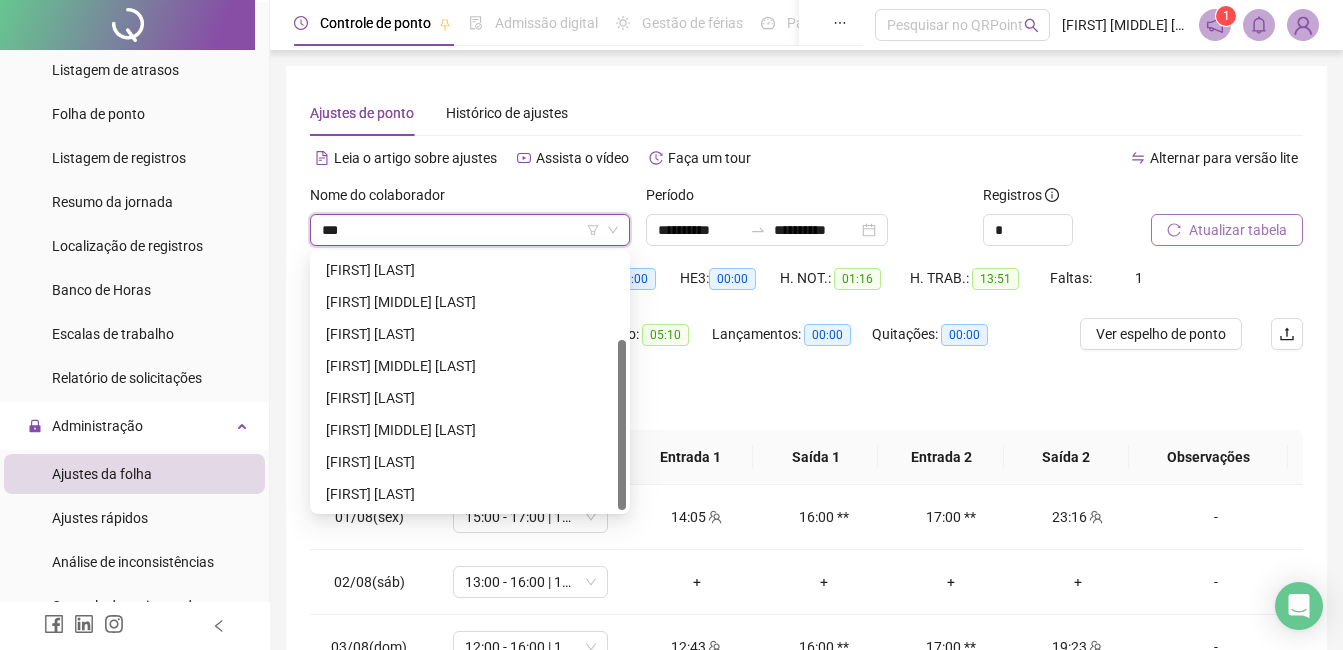 scroll, scrollTop: 0, scrollLeft: 0, axis: both 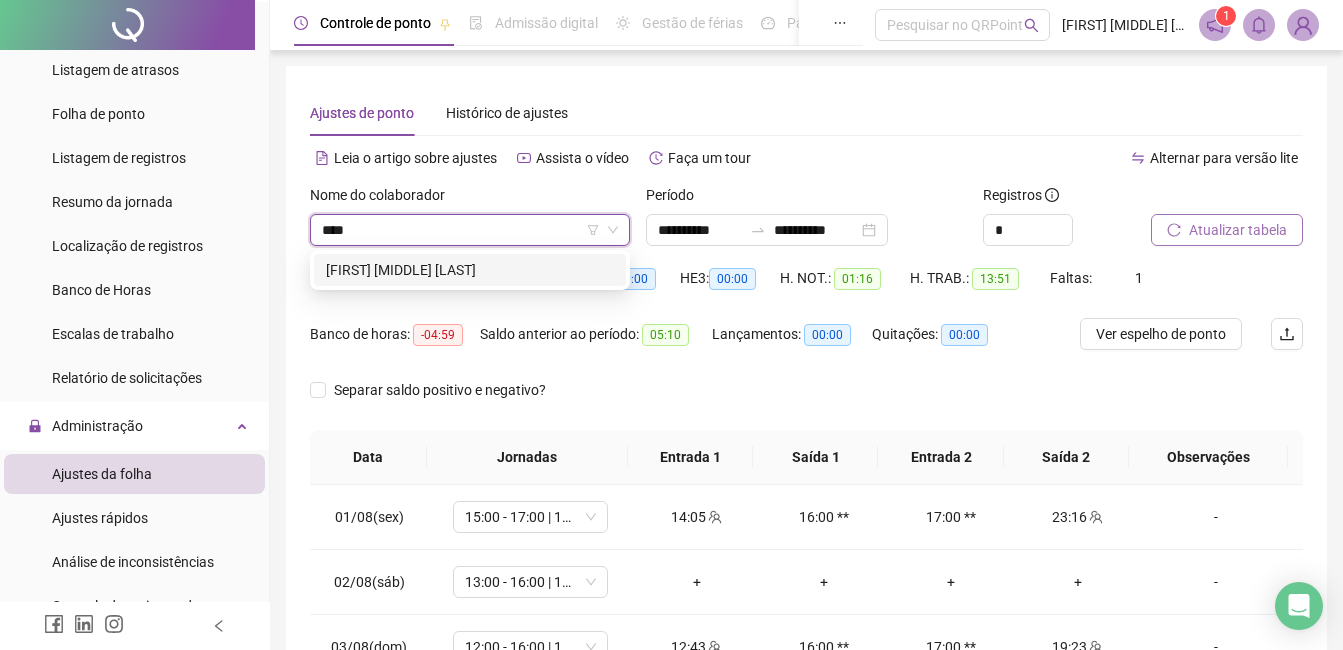 type on "*****" 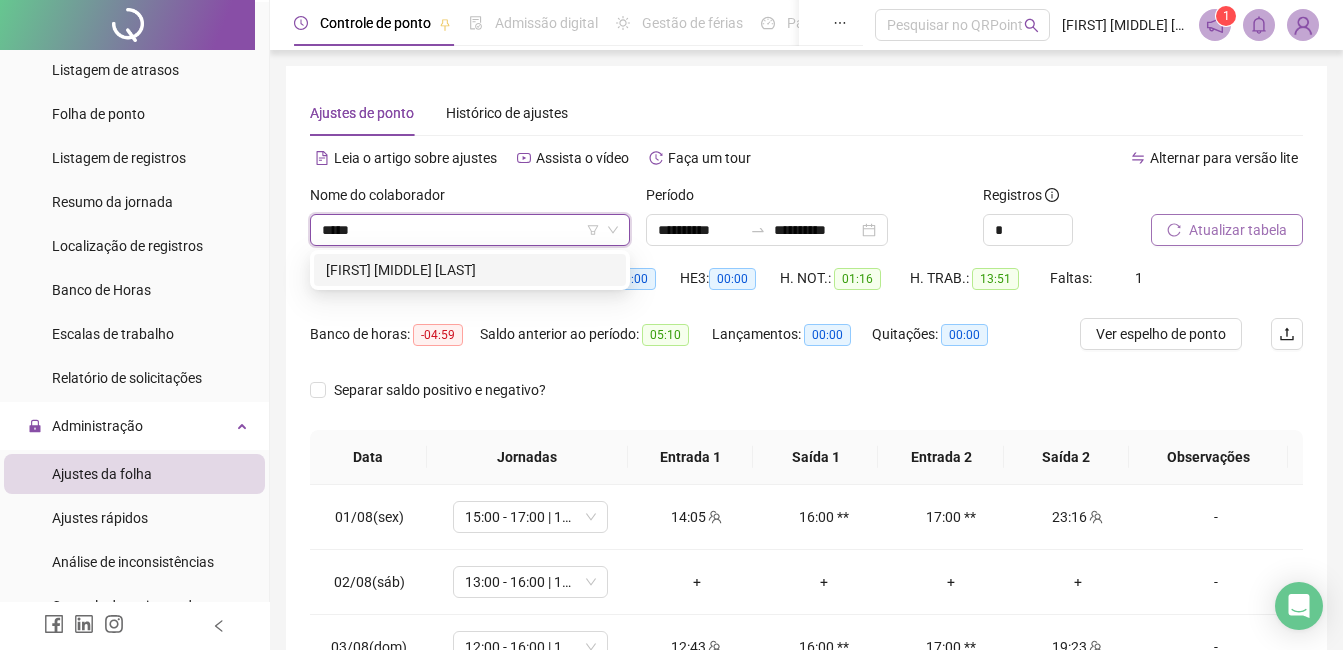 type 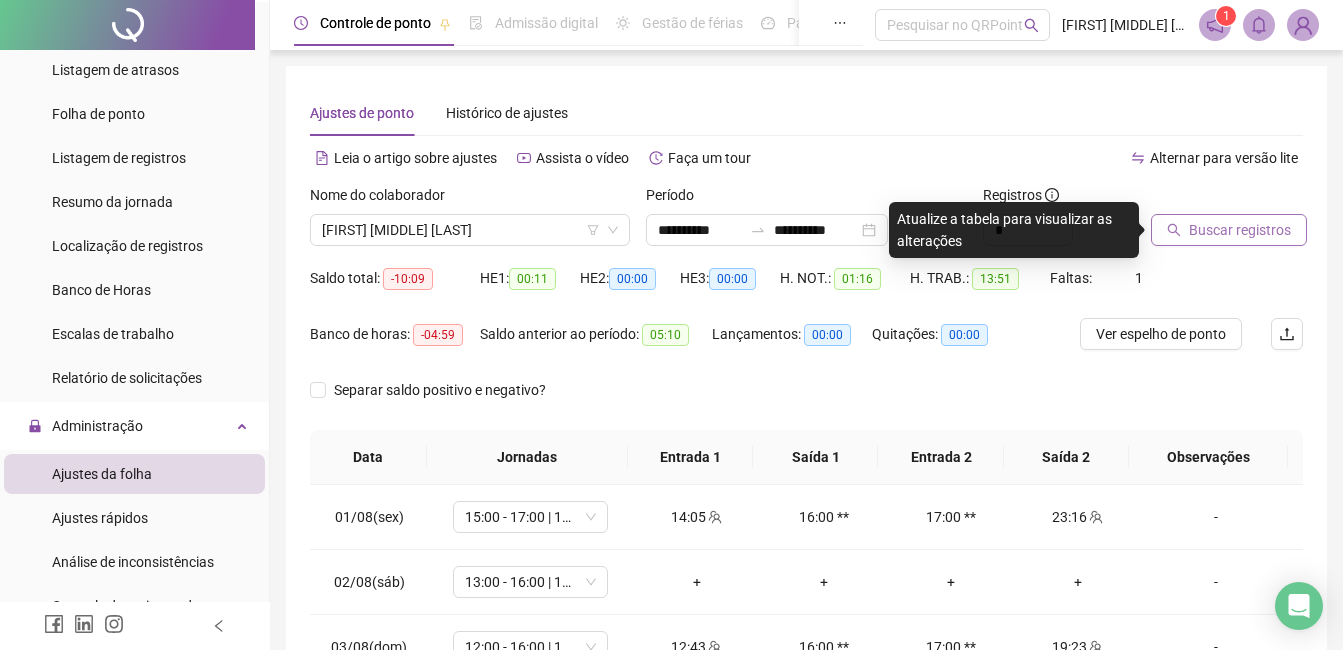 click on "Buscar registros" at bounding box center [1240, 230] 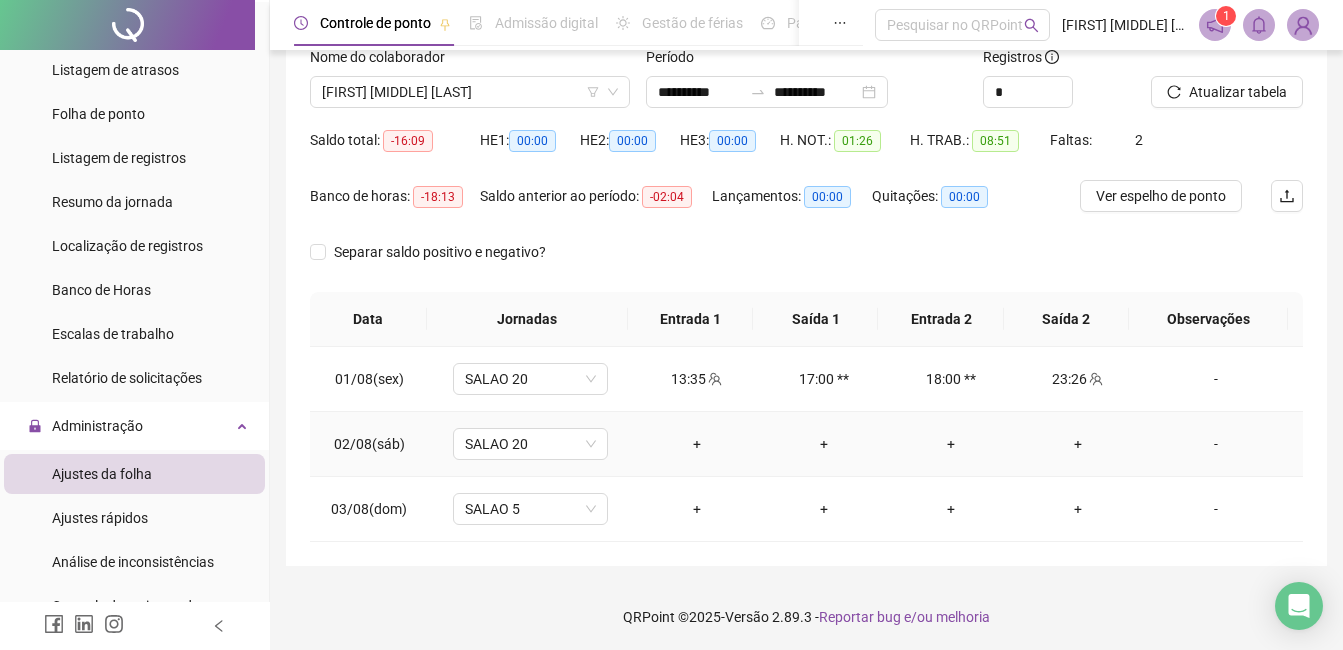scroll, scrollTop: 140, scrollLeft: 0, axis: vertical 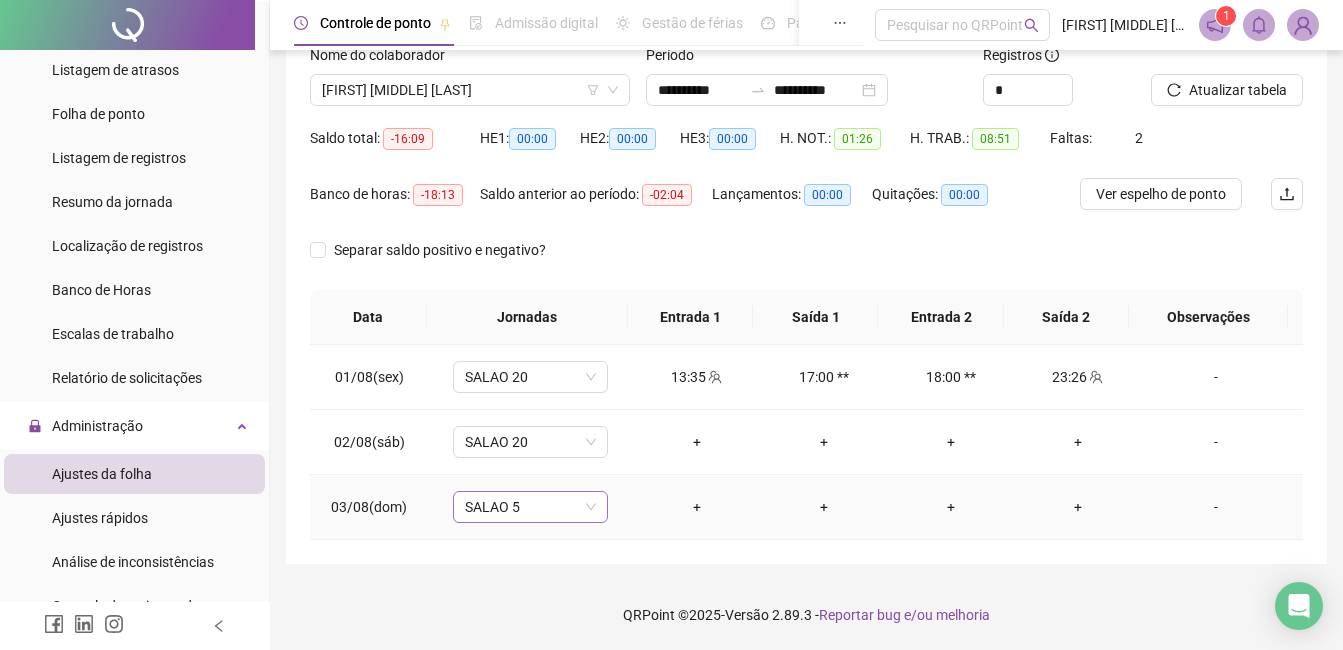 click on "SALAO 5" at bounding box center (530, 507) 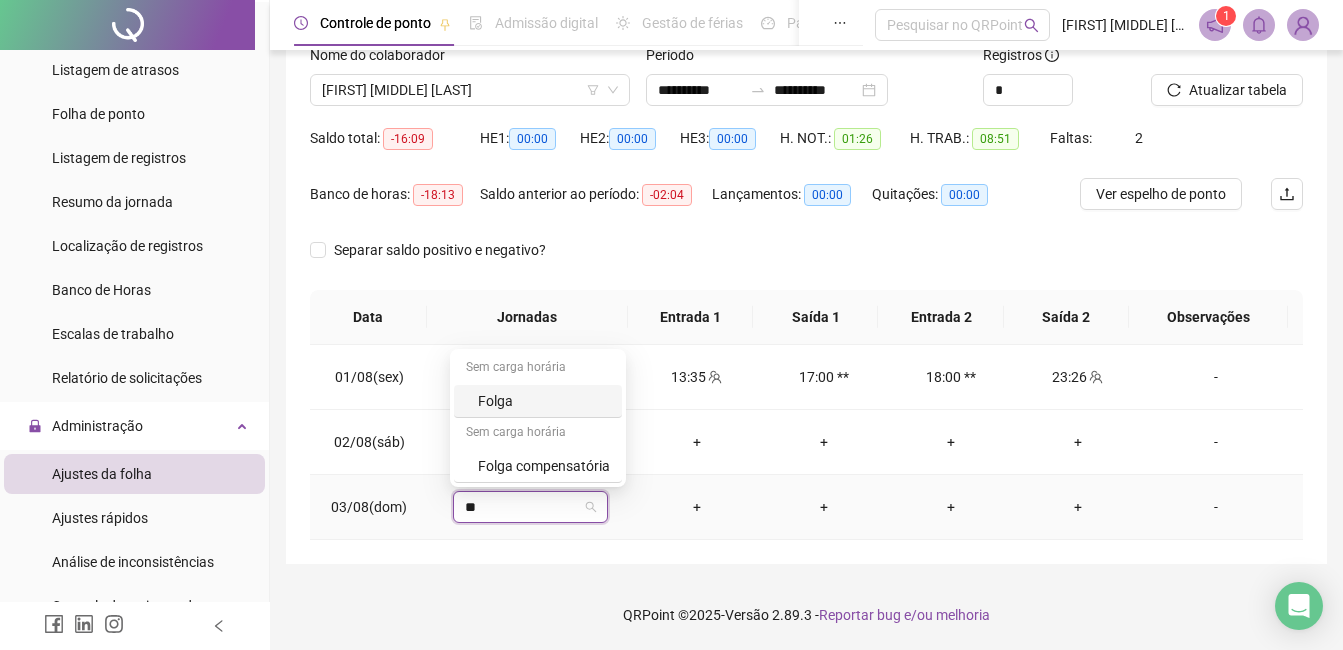 type on "***" 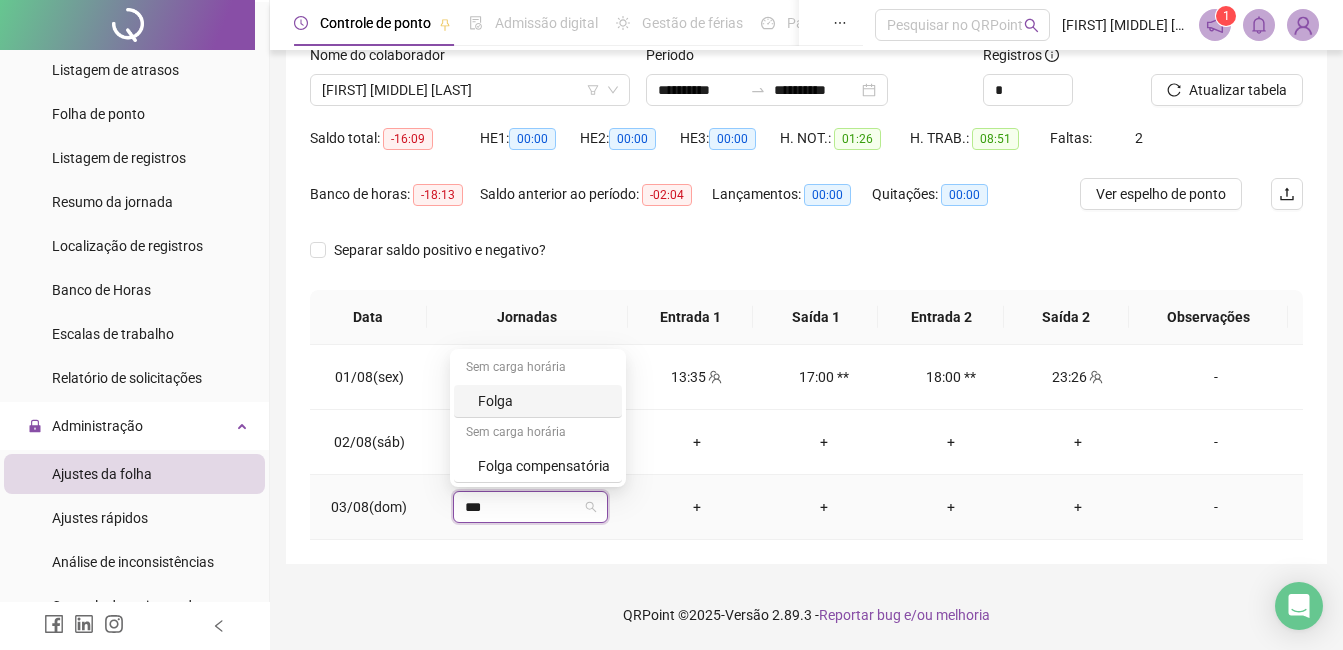 click on "Folga" at bounding box center (544, 401) 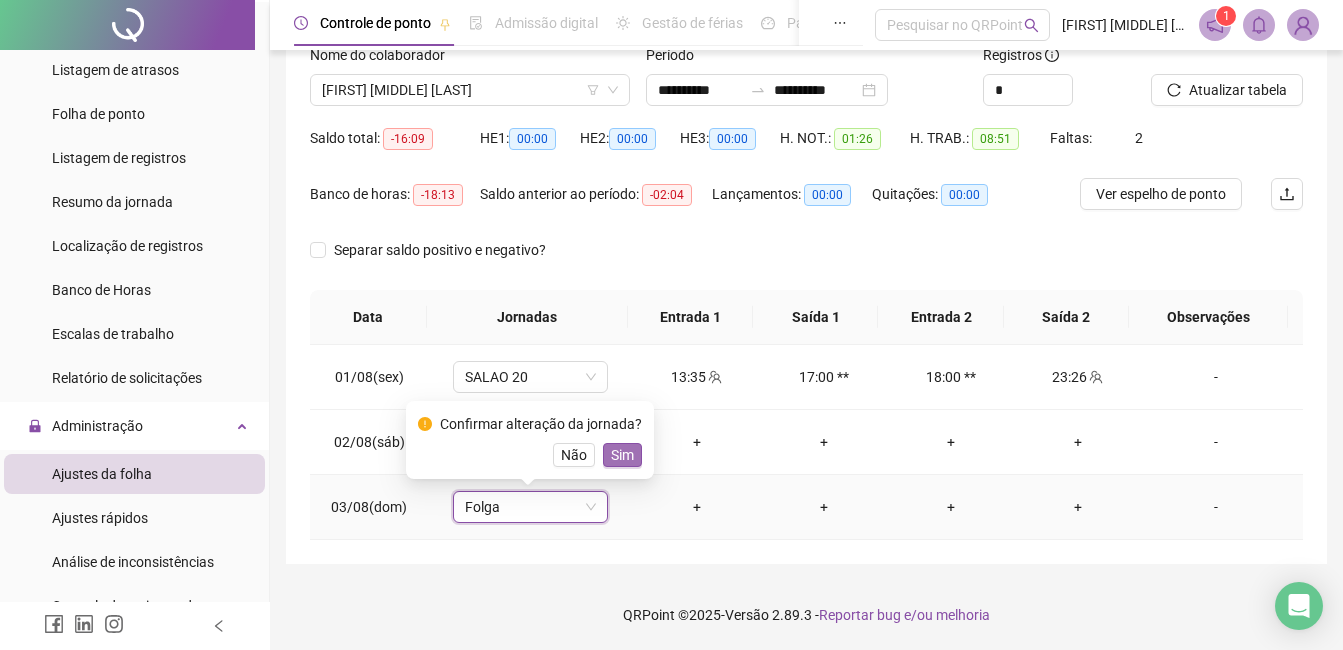 click on "Sim" at bounding box center [622, 455] 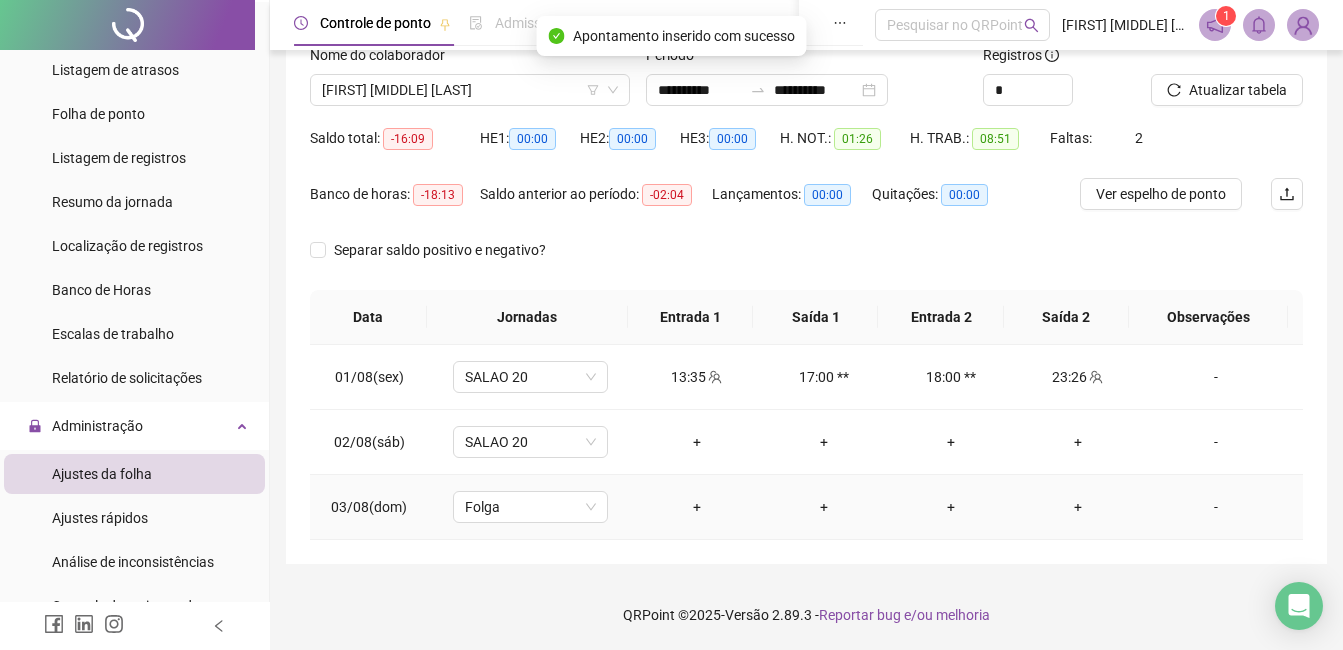 click on "-" at bounding box center [1216, 507] 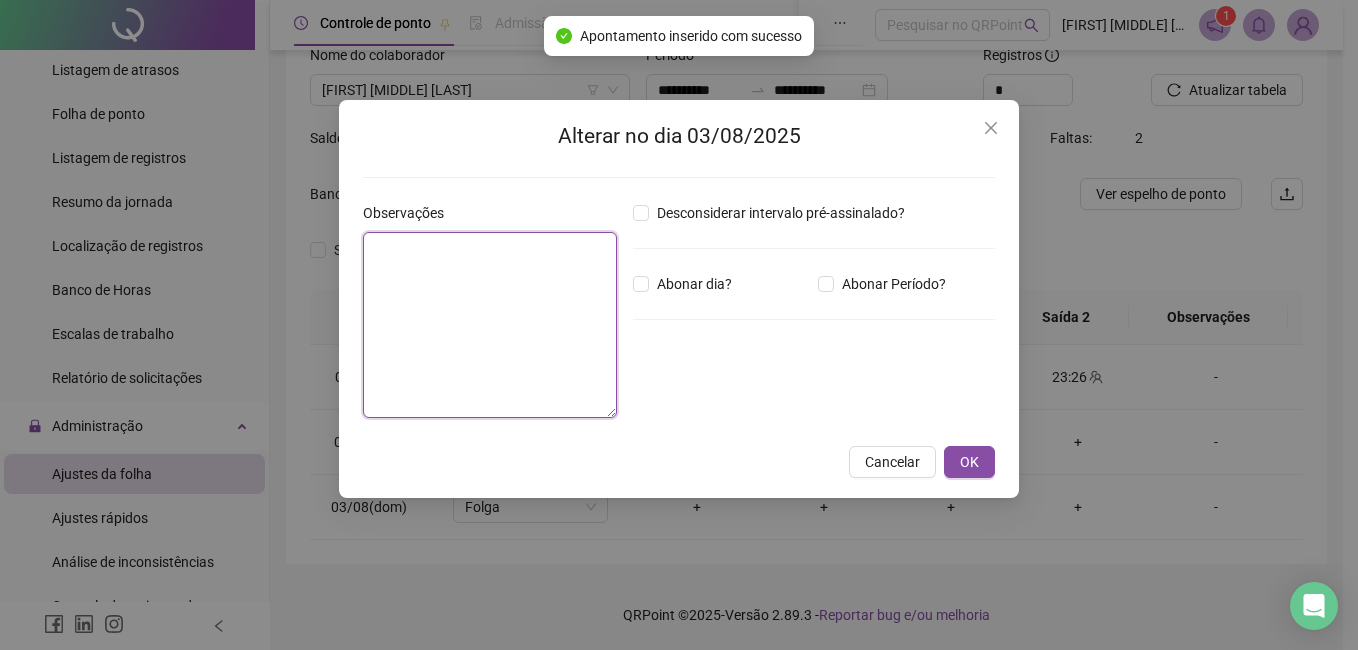 click at bounding box center (490, 325) 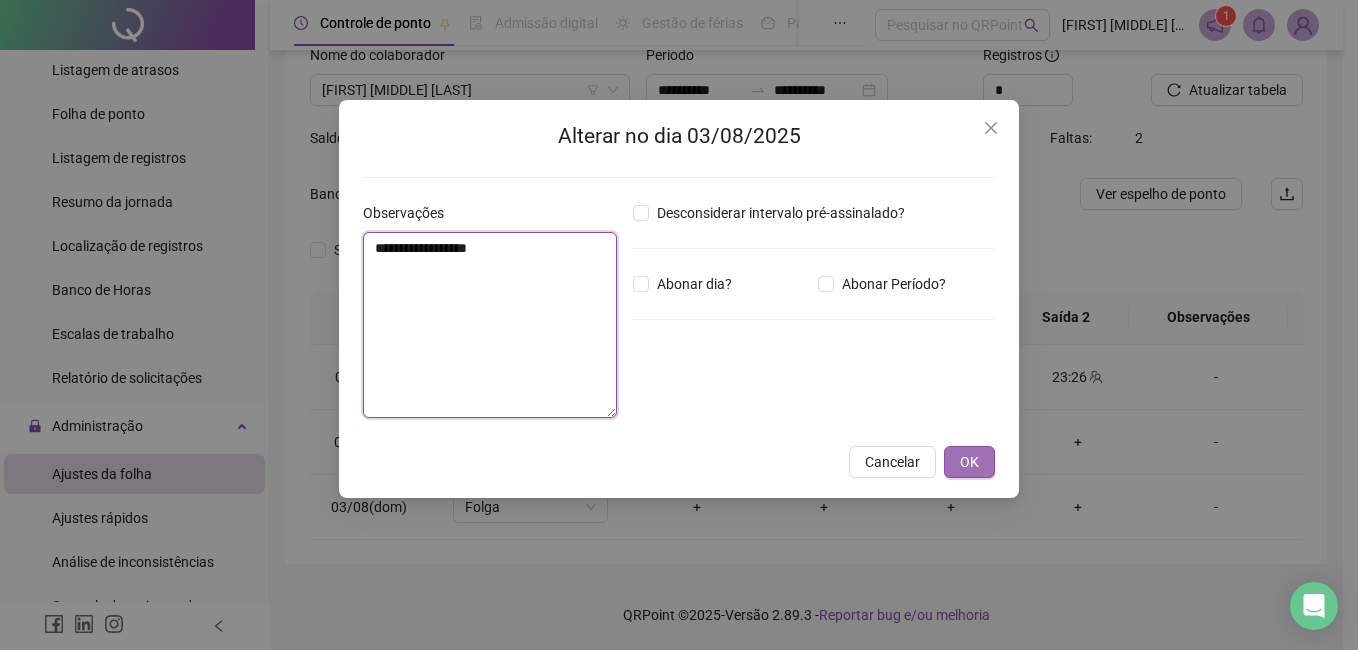 type on "**********" 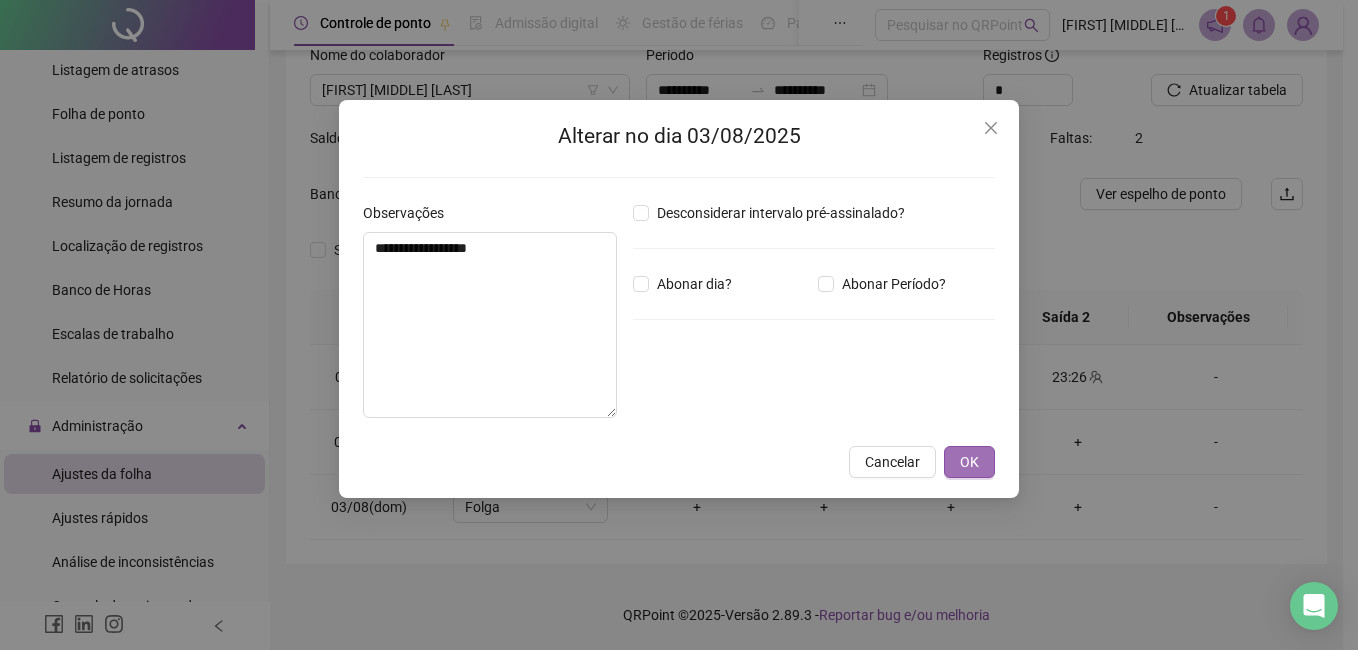 click on "OK" at bounding box center (969, 462) 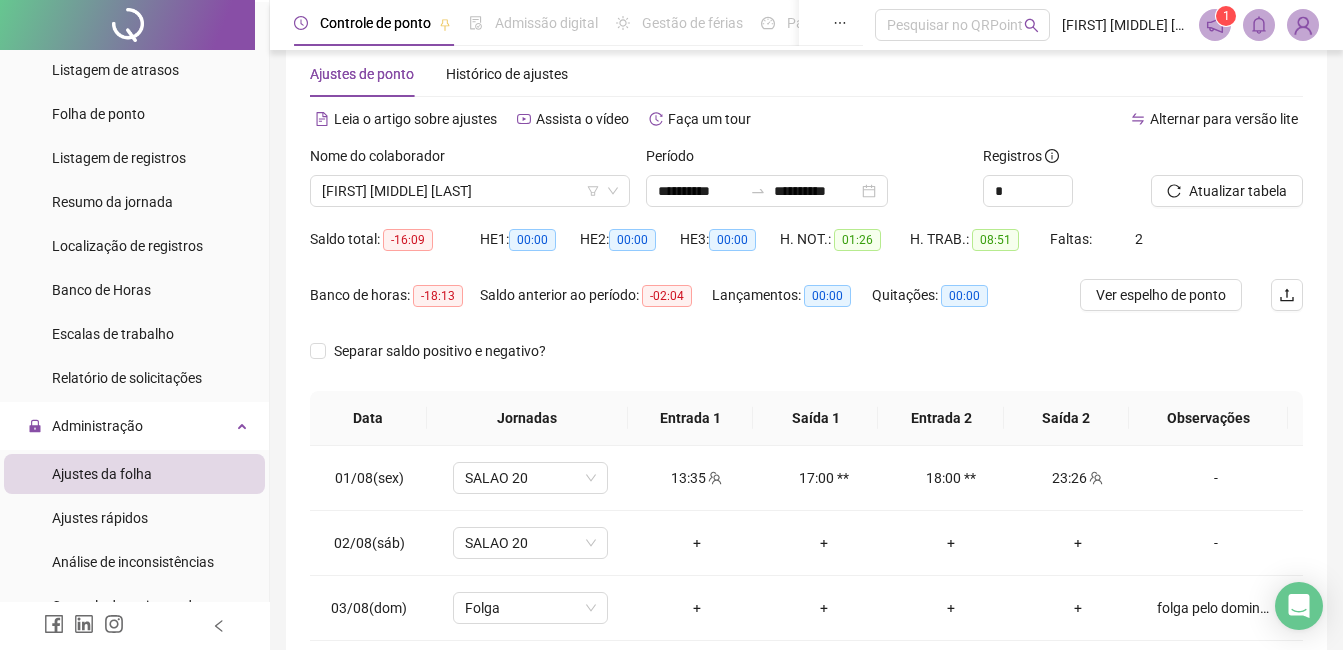 scroll, scrollTop: 0, scrollLeft: 0, axis: both 